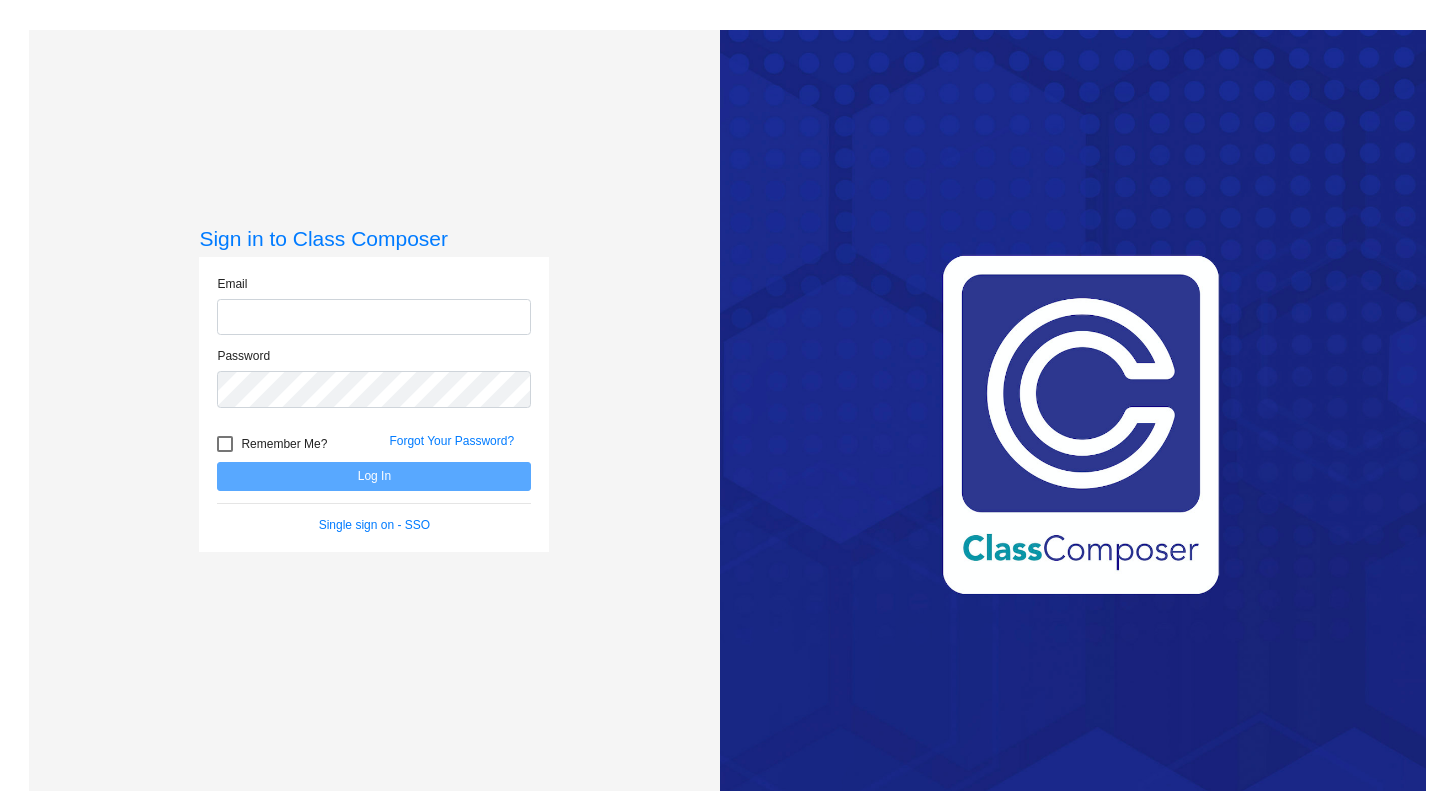 scroll, scrollTop: 0, scrollLeft: 0, axis: both 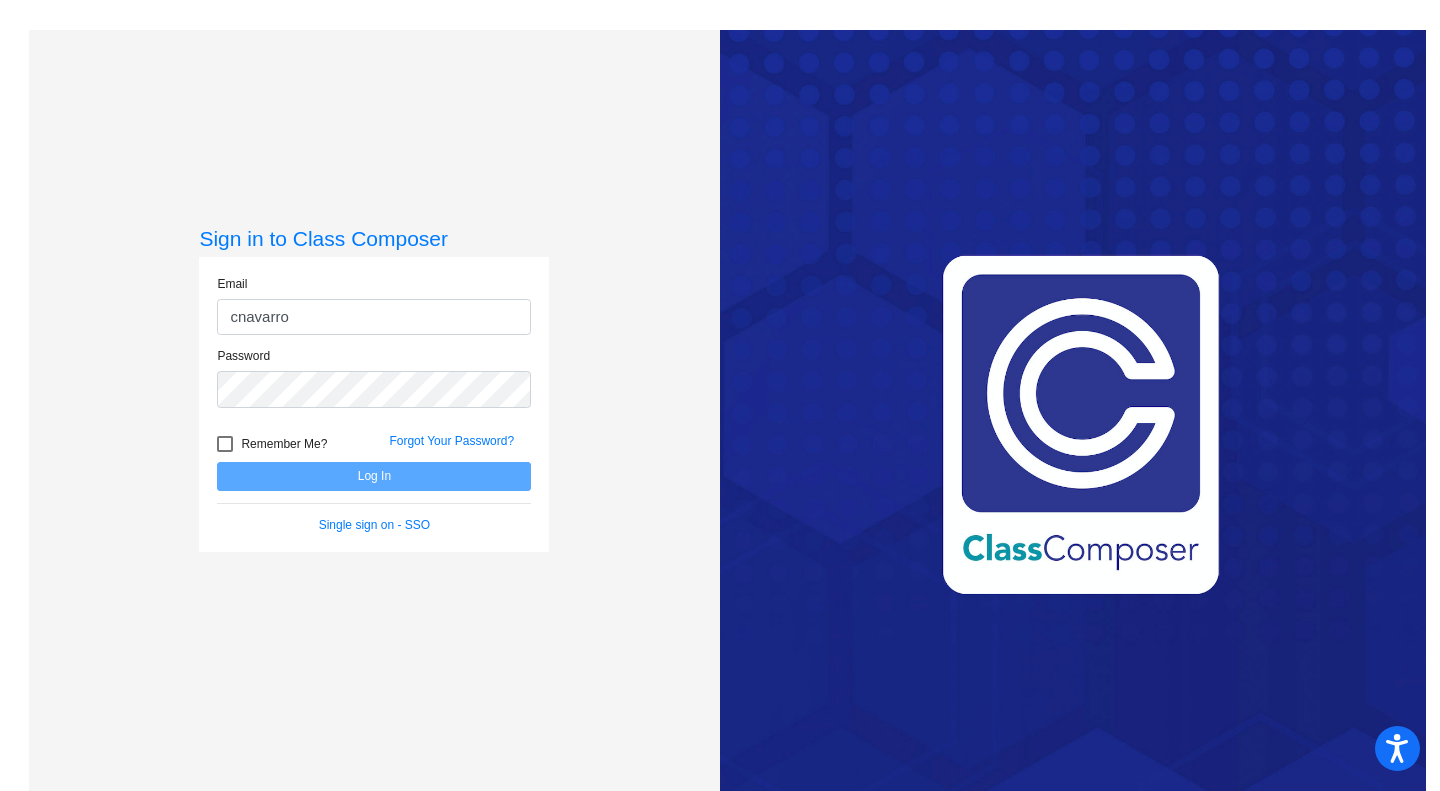 type on "cnavarro2@cherrycreekschools.org" 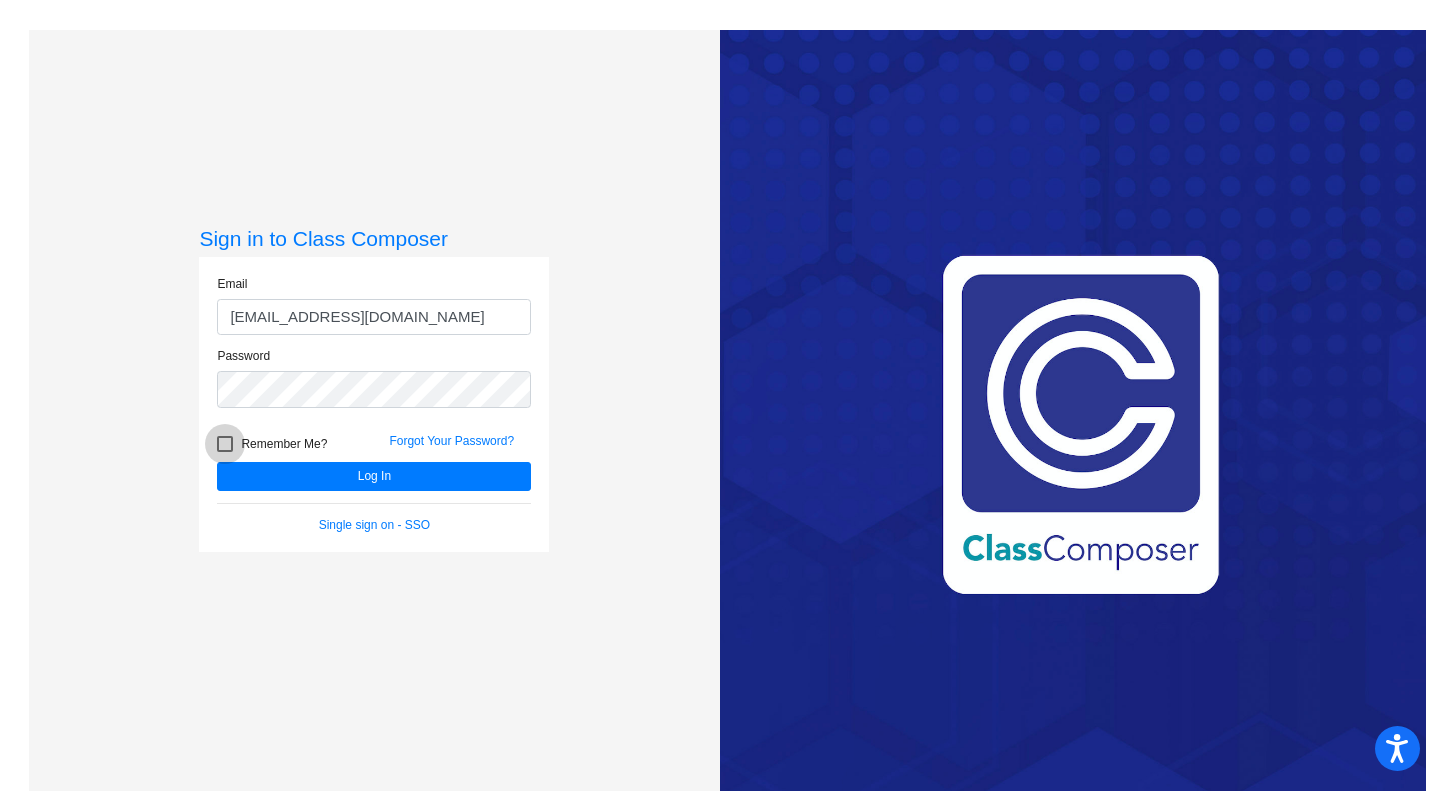 click at bounding box center (225, 444) 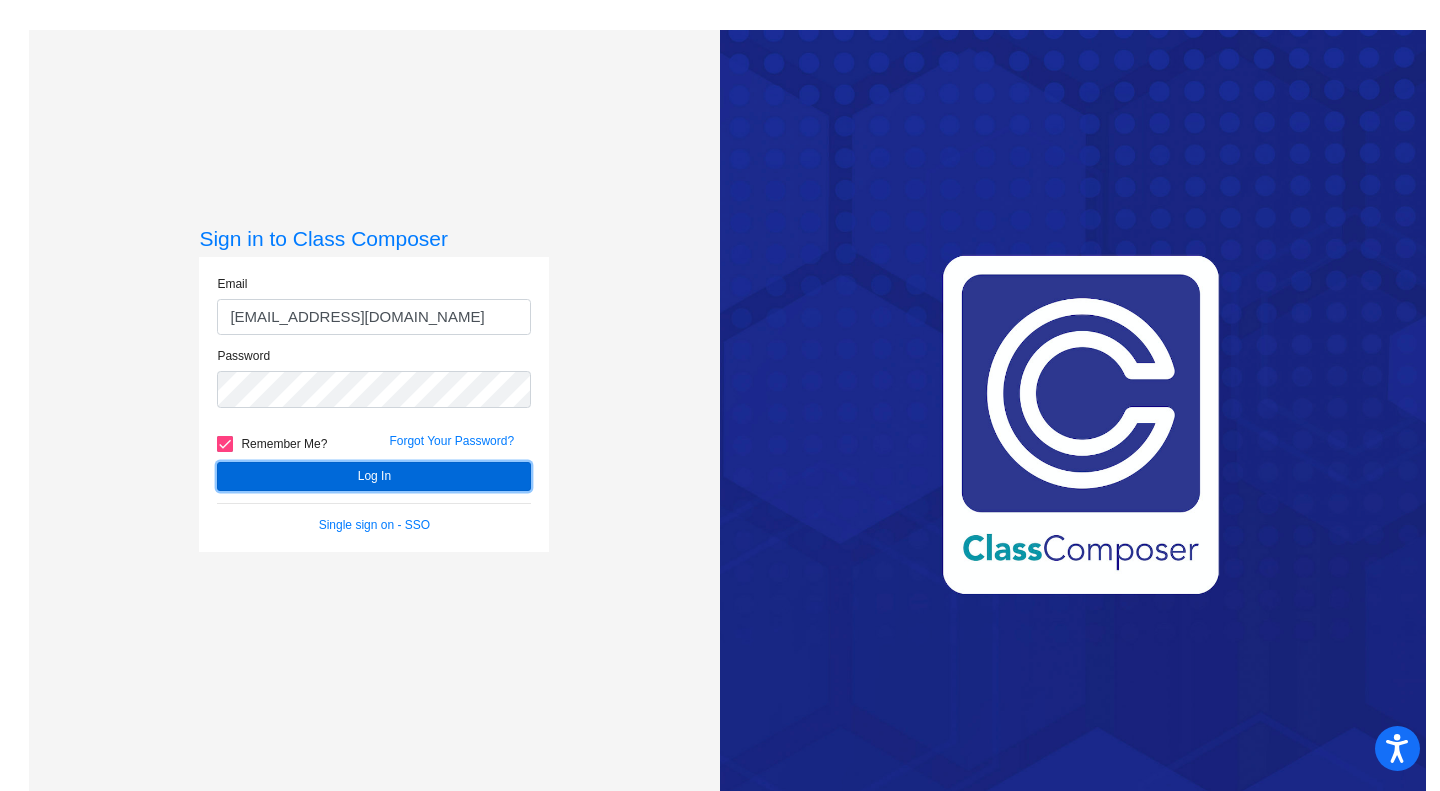 click on "Log In" 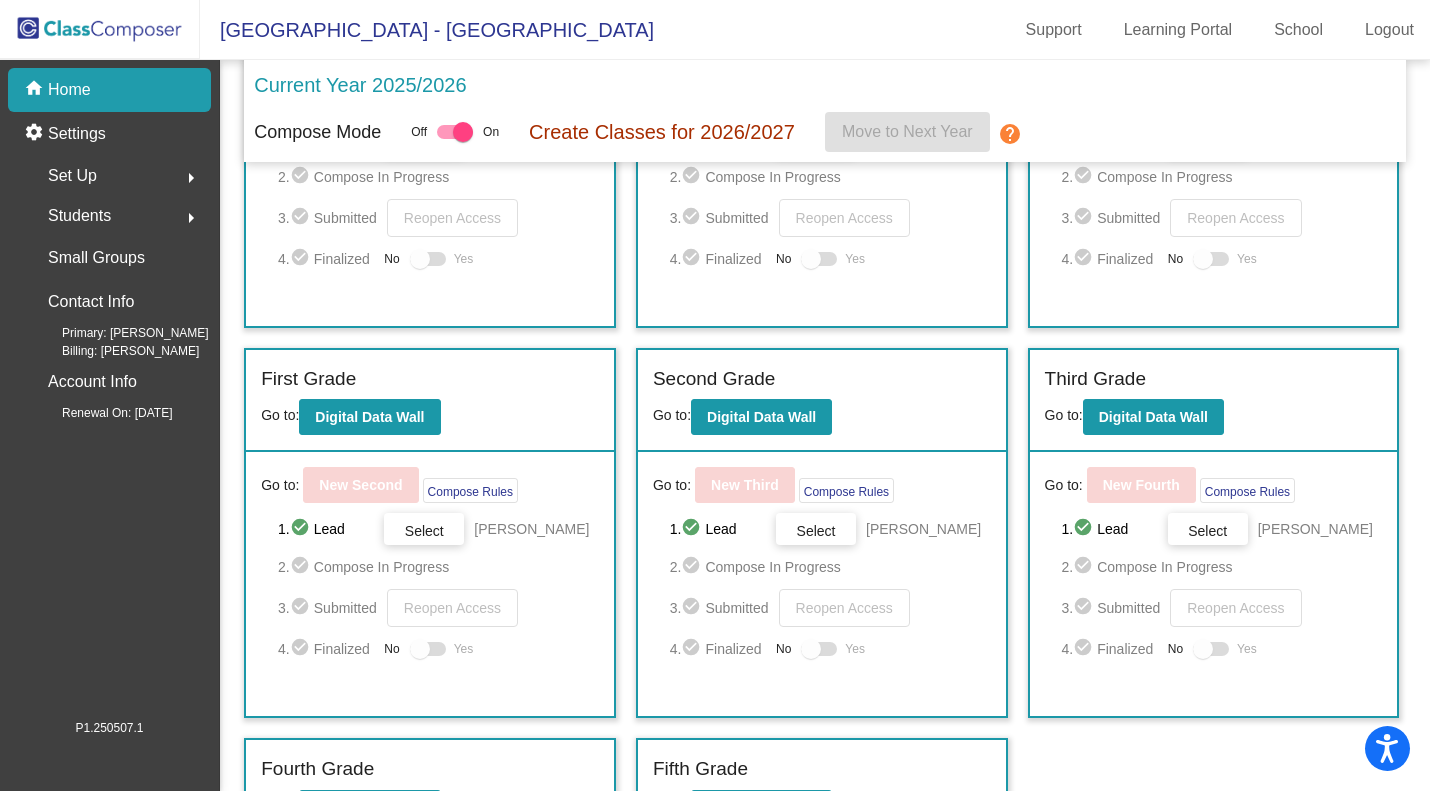 scroll, scrollTop: 226, scrollLeft: 0, axis: vertical 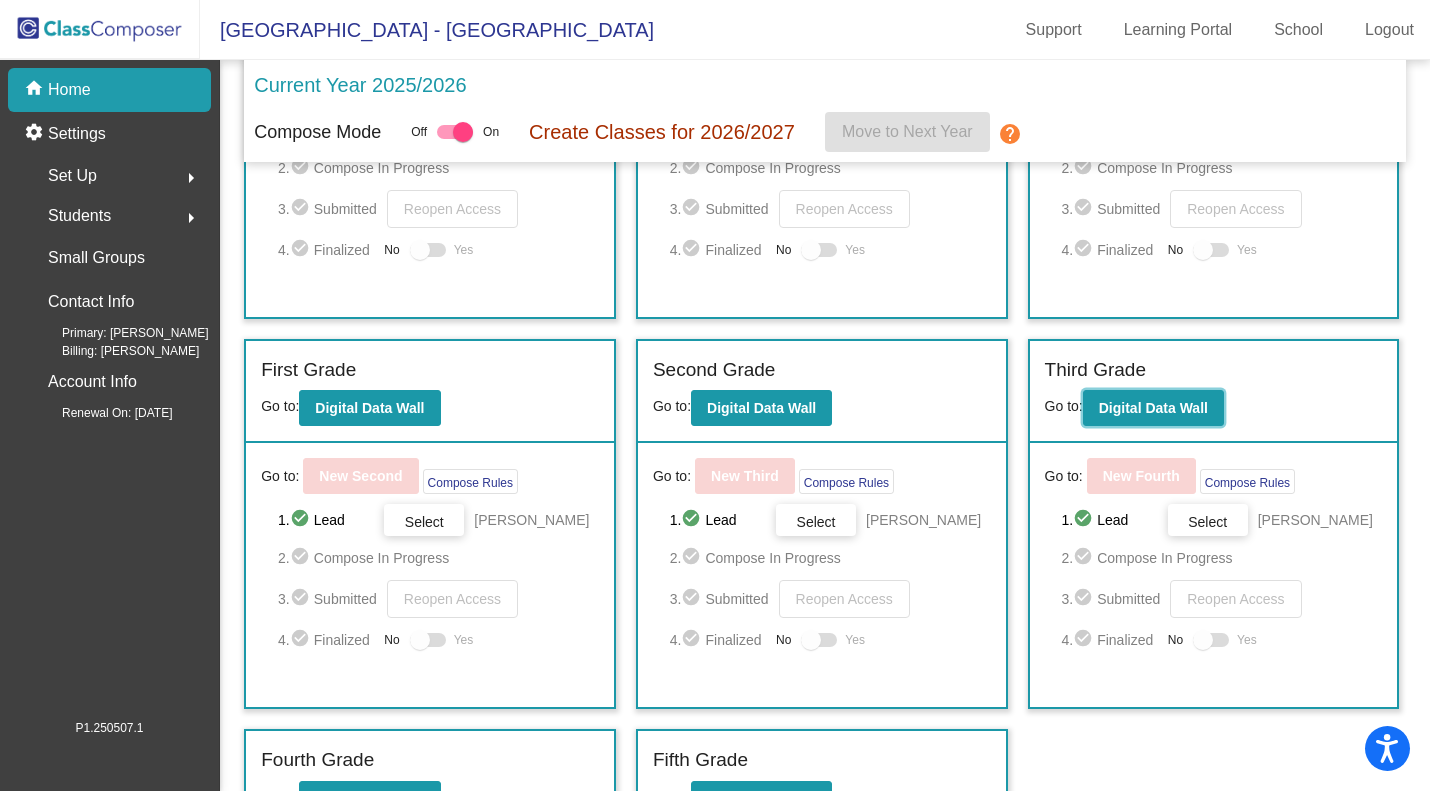 click on "Digital Data Wall" 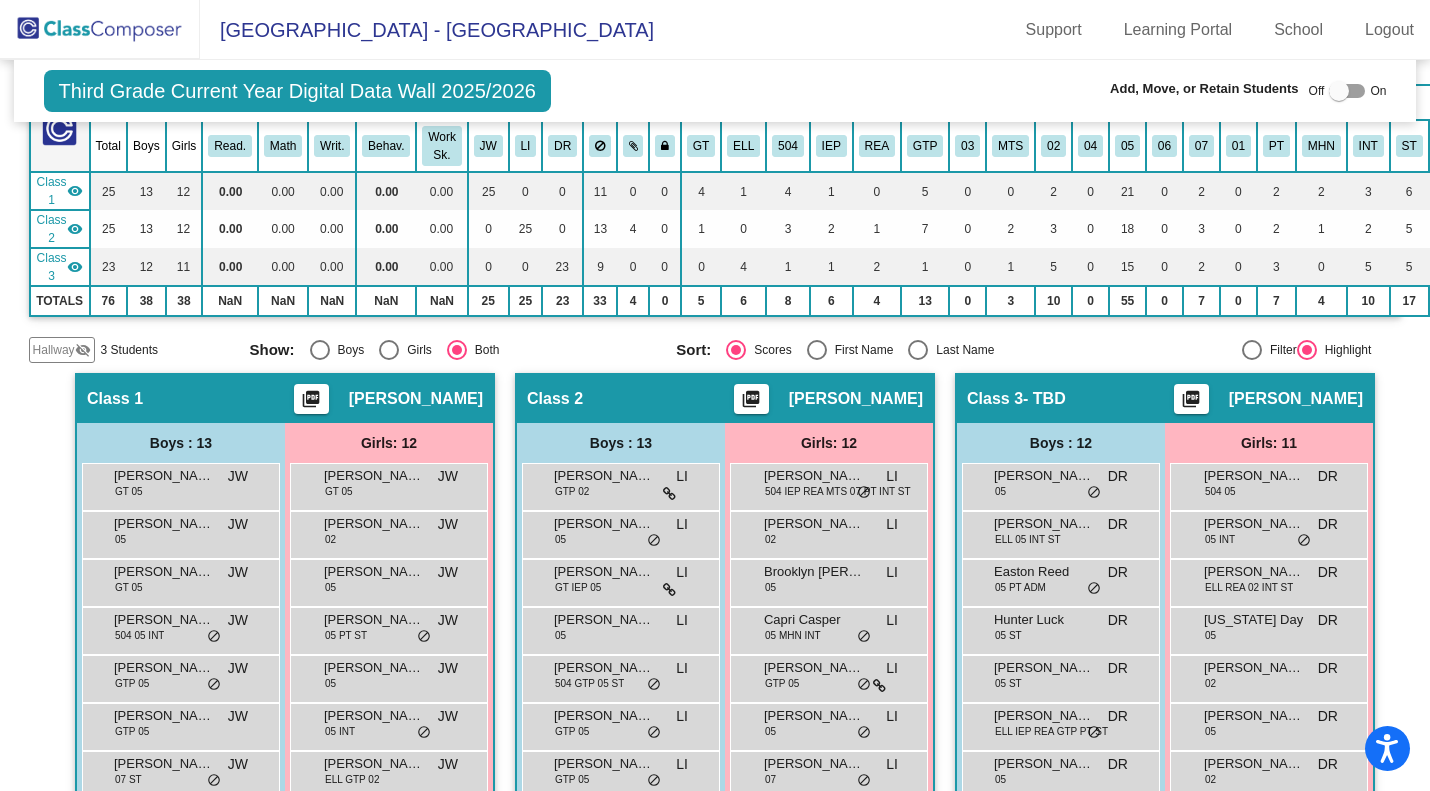 scroll, scrollTop: 178, scrollLeft: 0, axis: vertical 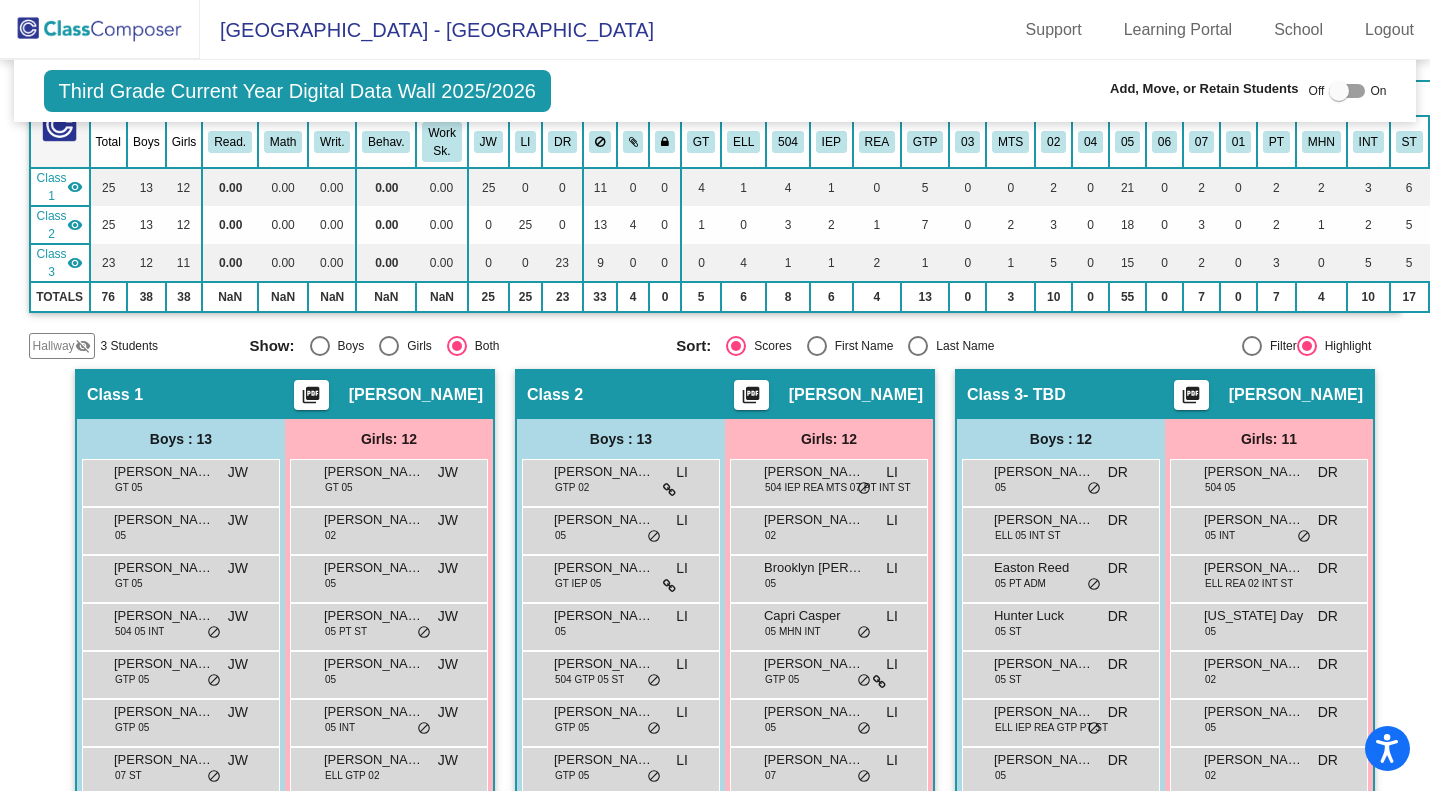 click on "3 Students" 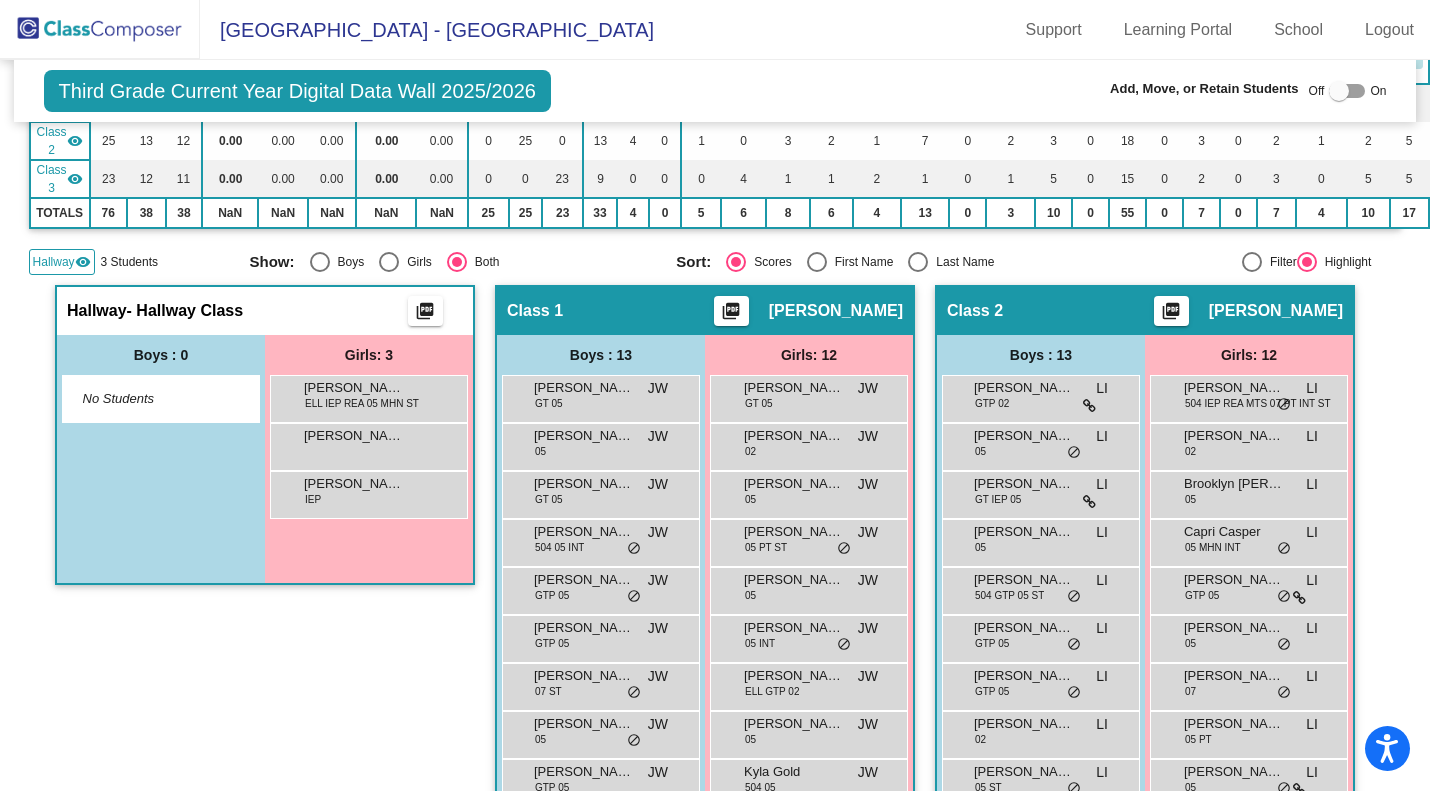 scroll, scrollTop: 264, scrollLeft: 0, axis: vertical 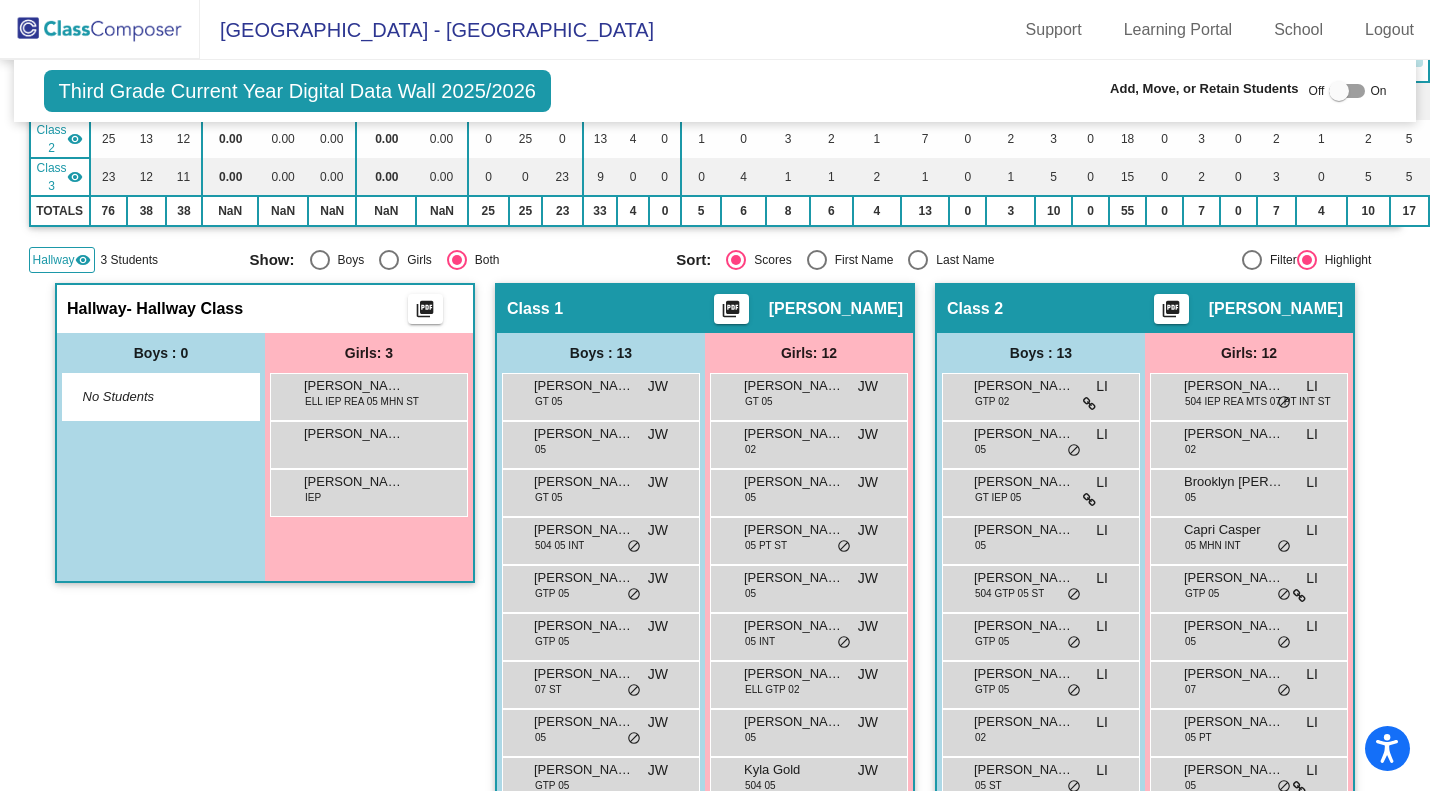 click on "ELL IEP REA 05 MHN ST" at bounding box center (362, 401) 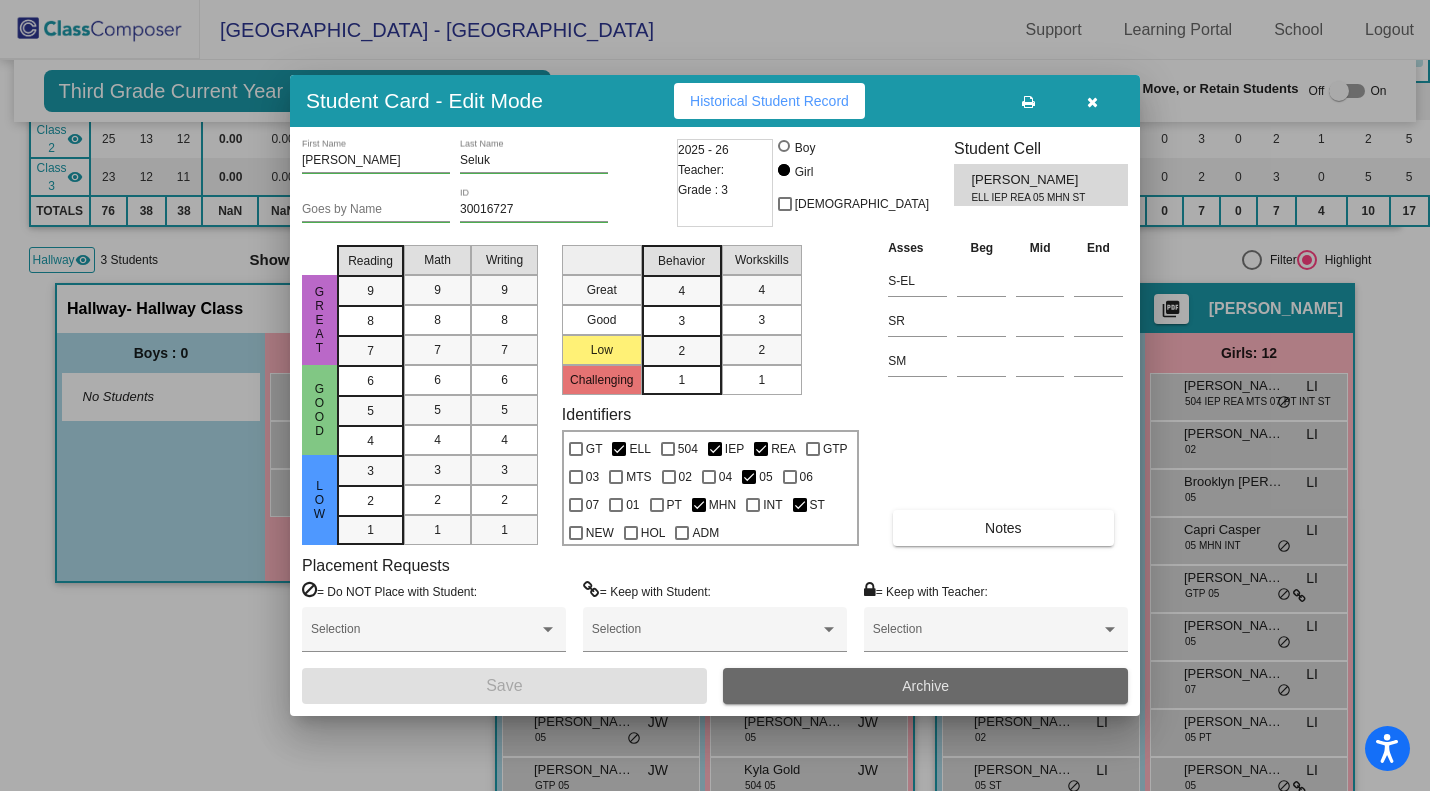 click on "Archive" at bounding box center [925, 686] 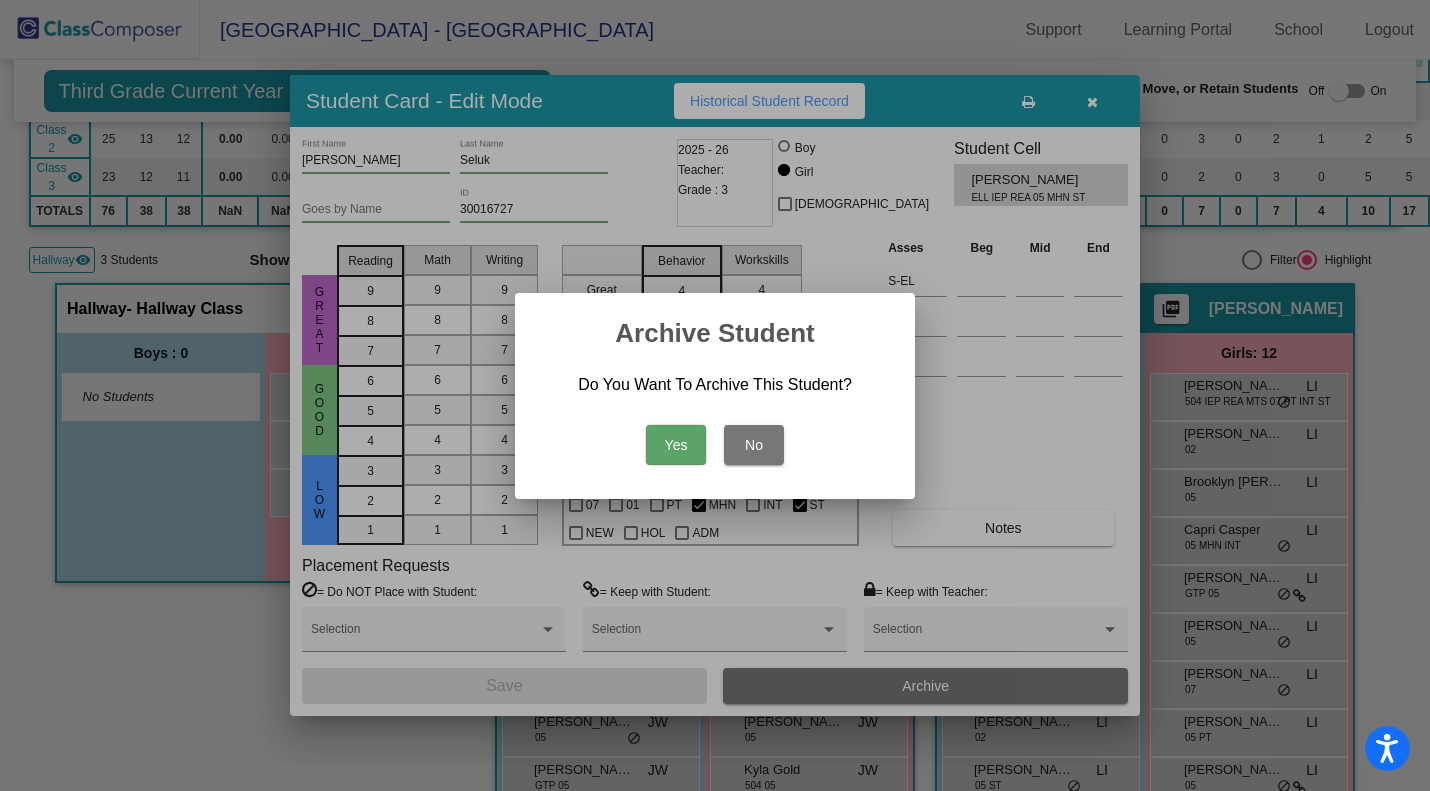 click on "Yes" at bounding box center [676, 445] 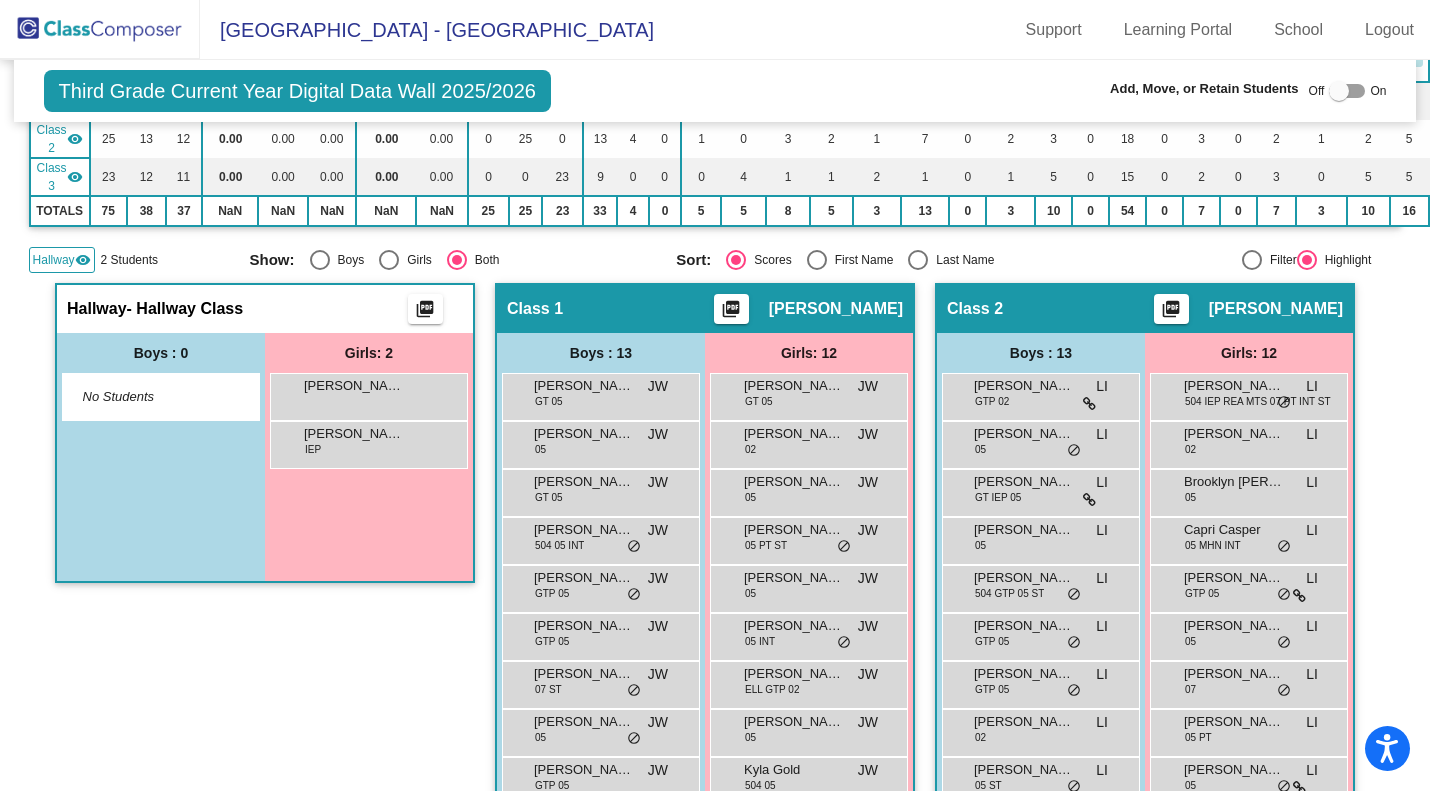 scroll, scrollTop: 0, scrollLeft: 0, axis: both 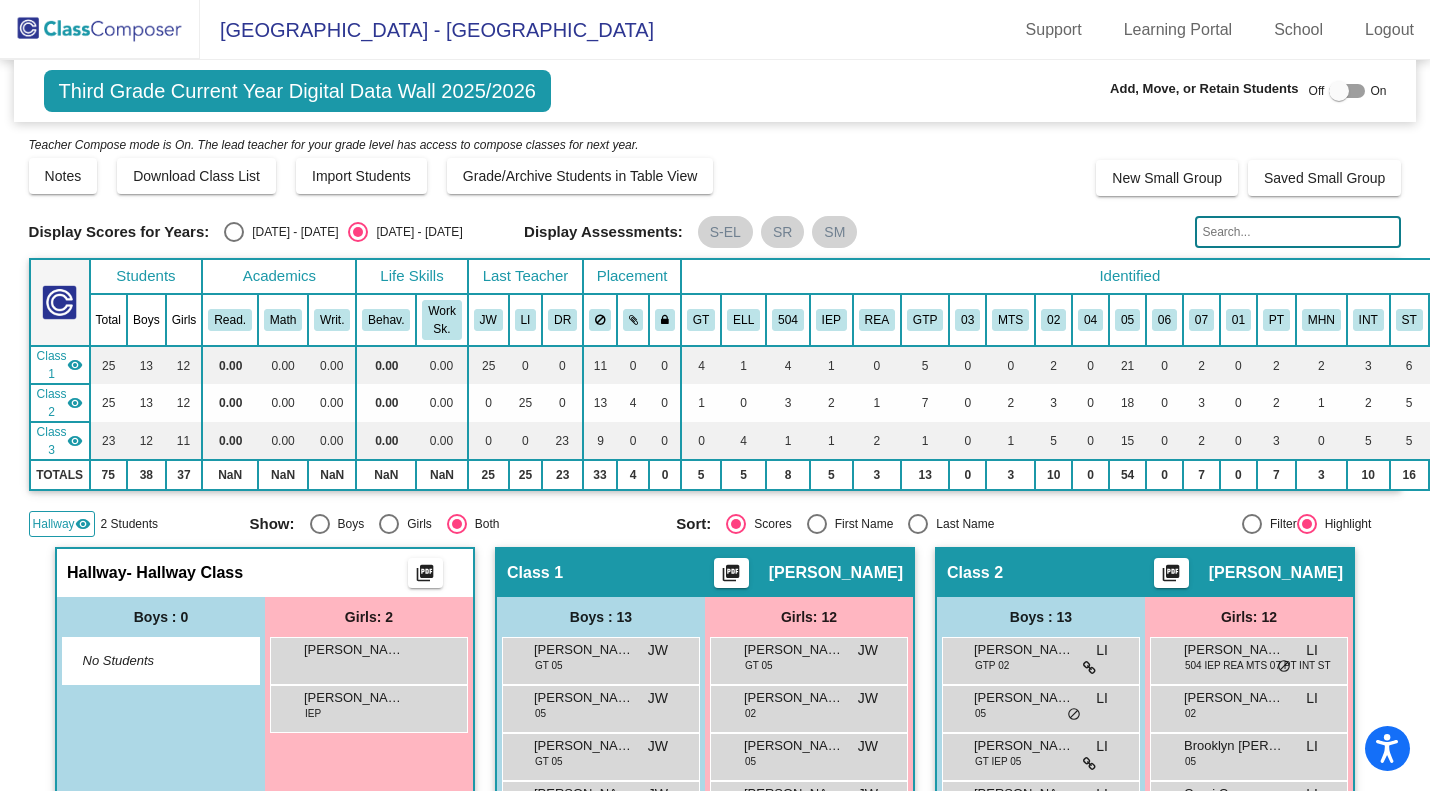 click 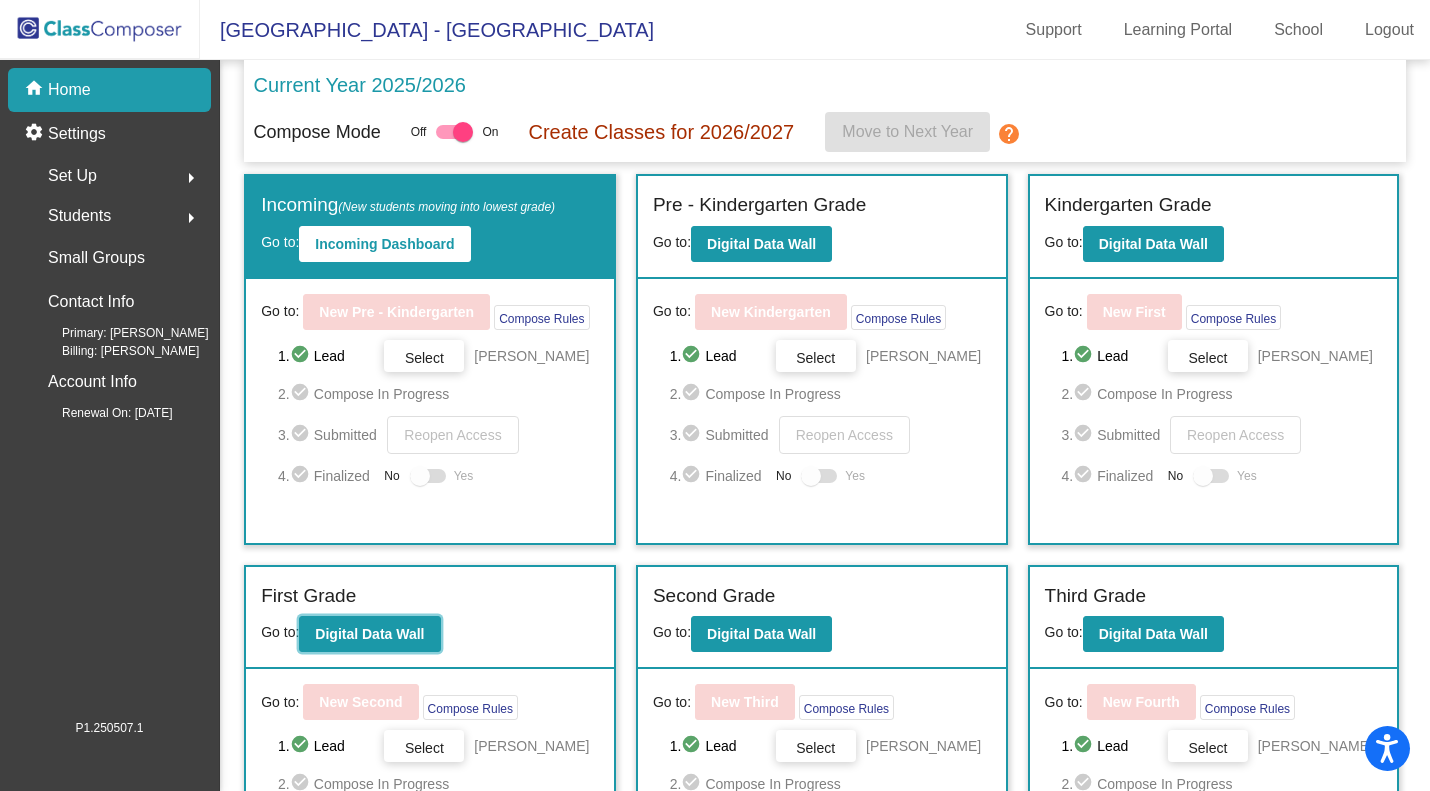 click on "Digital Data Wall" 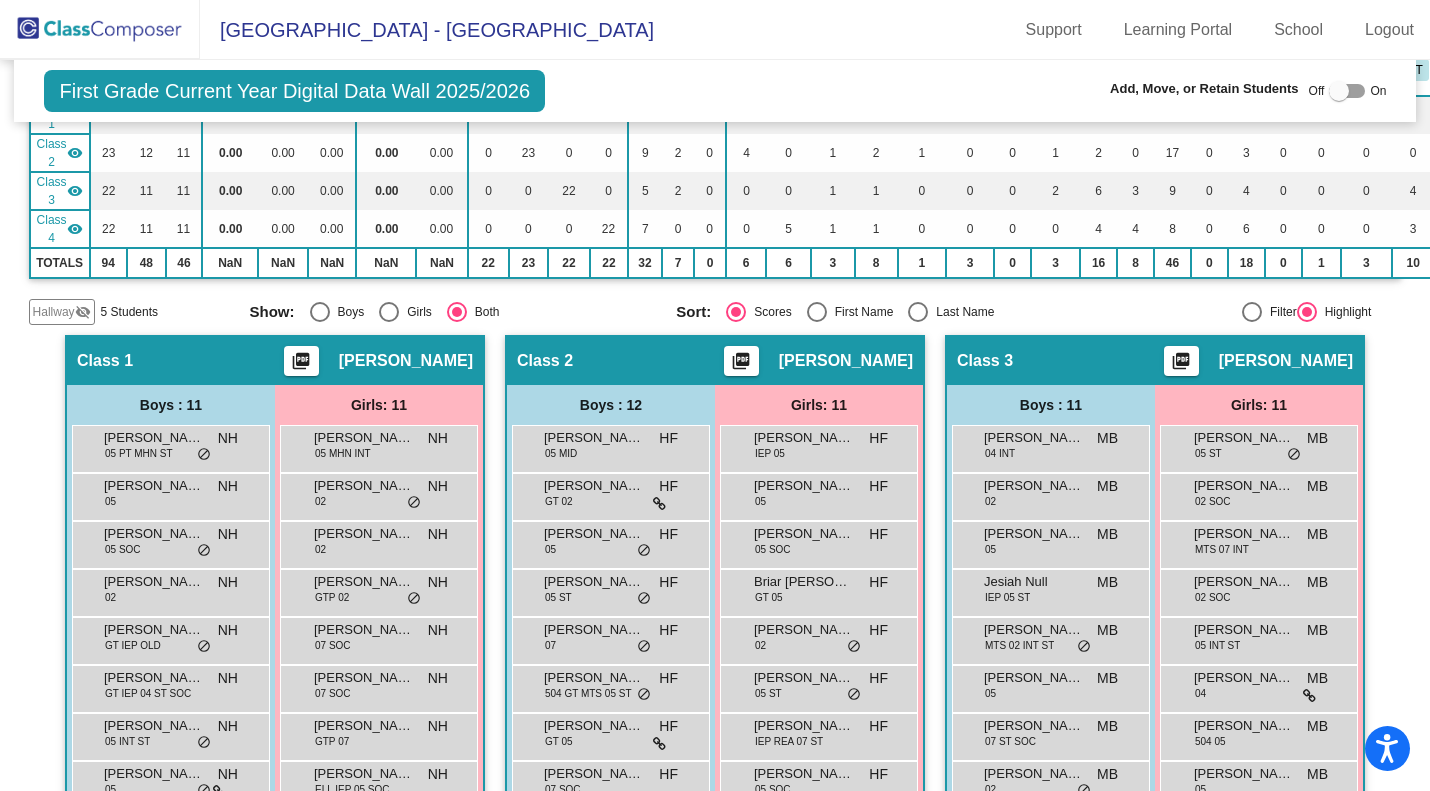 scroll, scrollTop: 259, scrollLeft: 0, axis: vertical 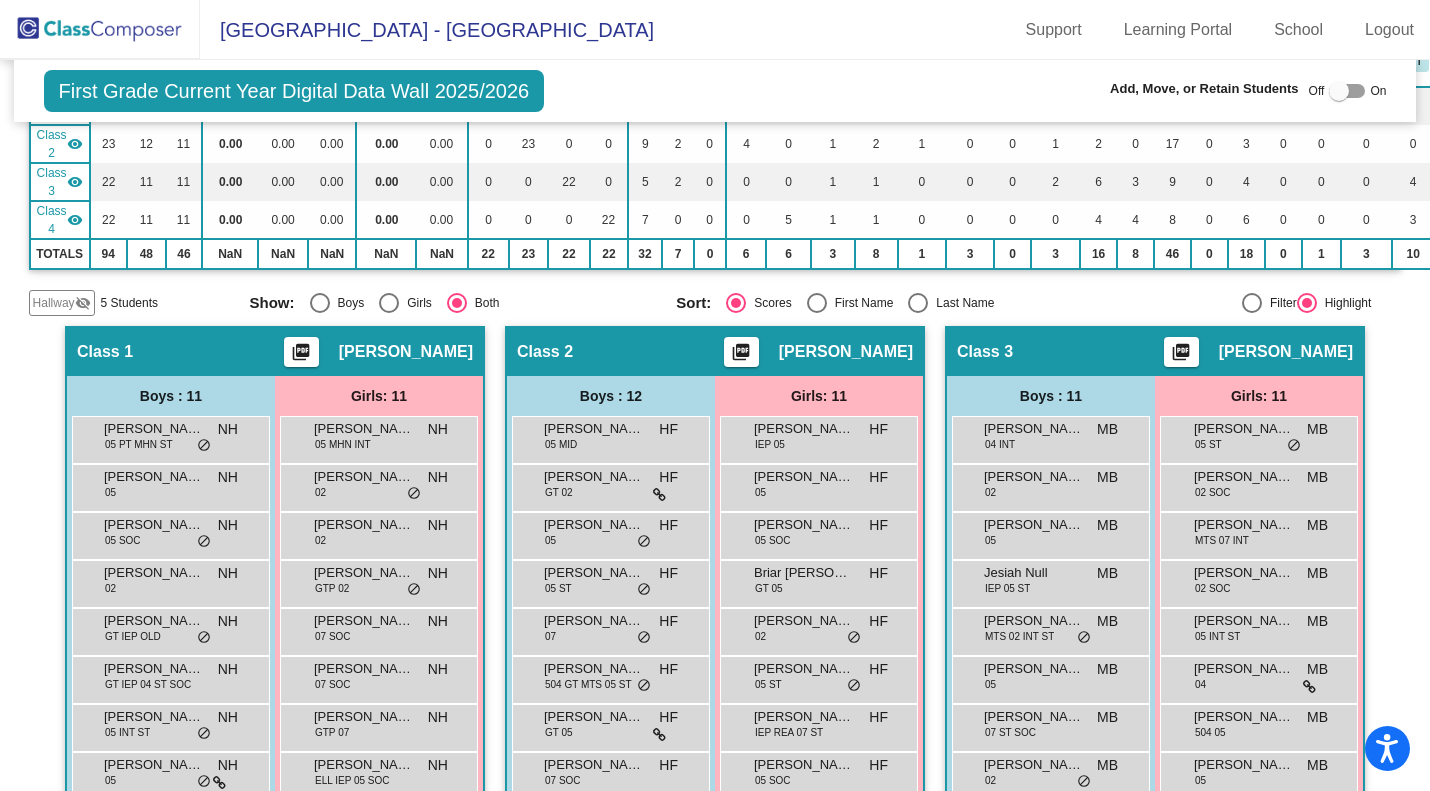click on "5 Students" 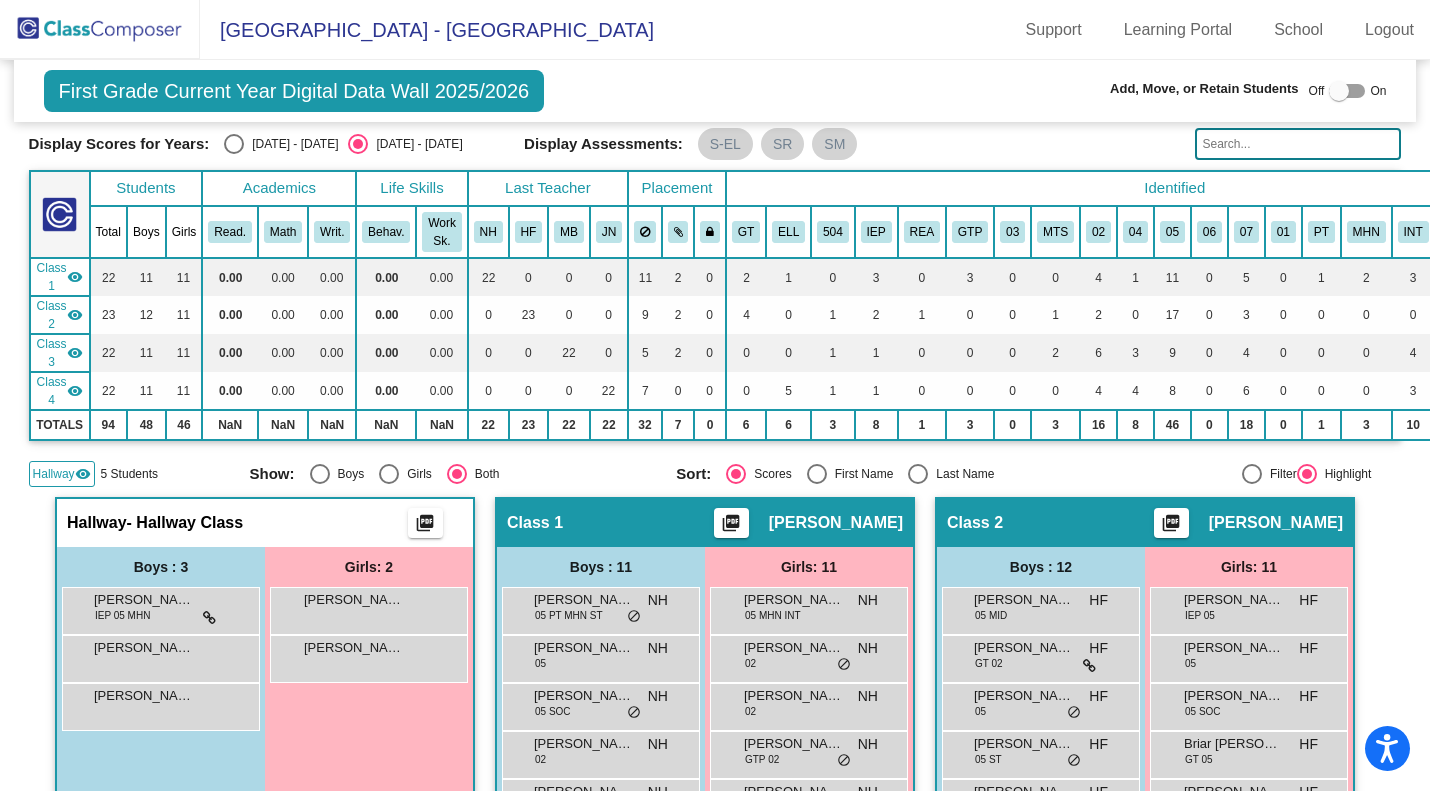 scroll, scrollTop: 0, scrollLeft: 0, axis: both 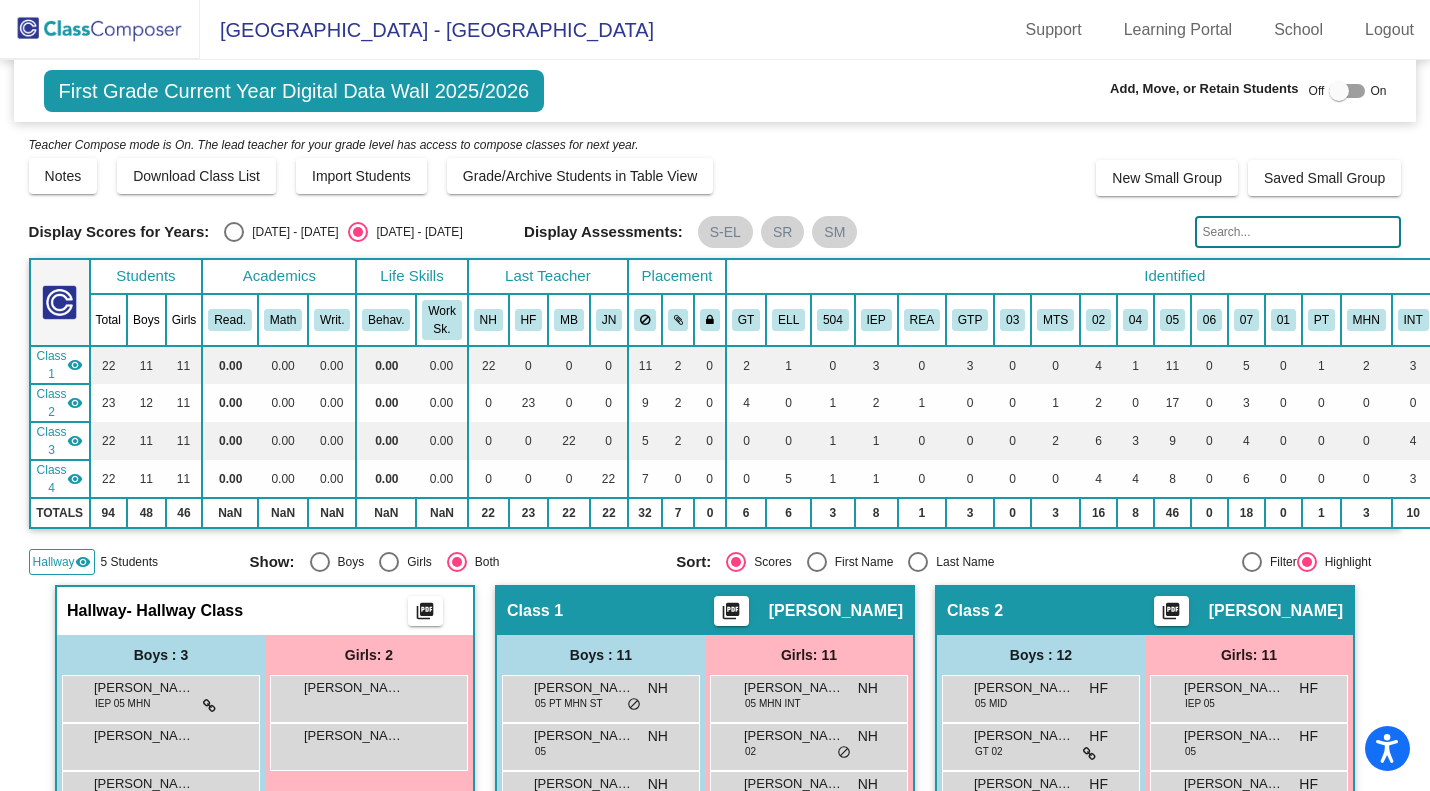 click 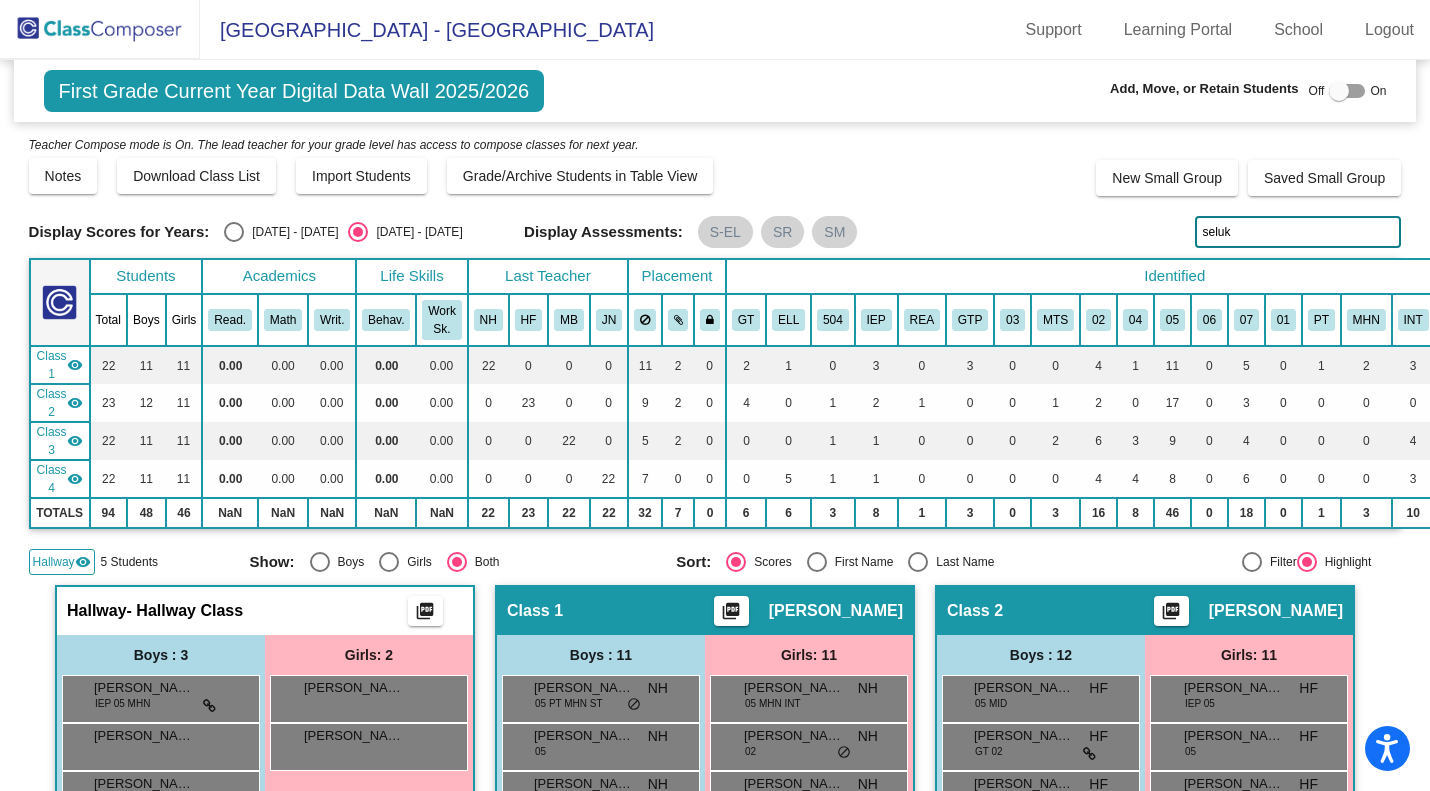 click on "seluk" 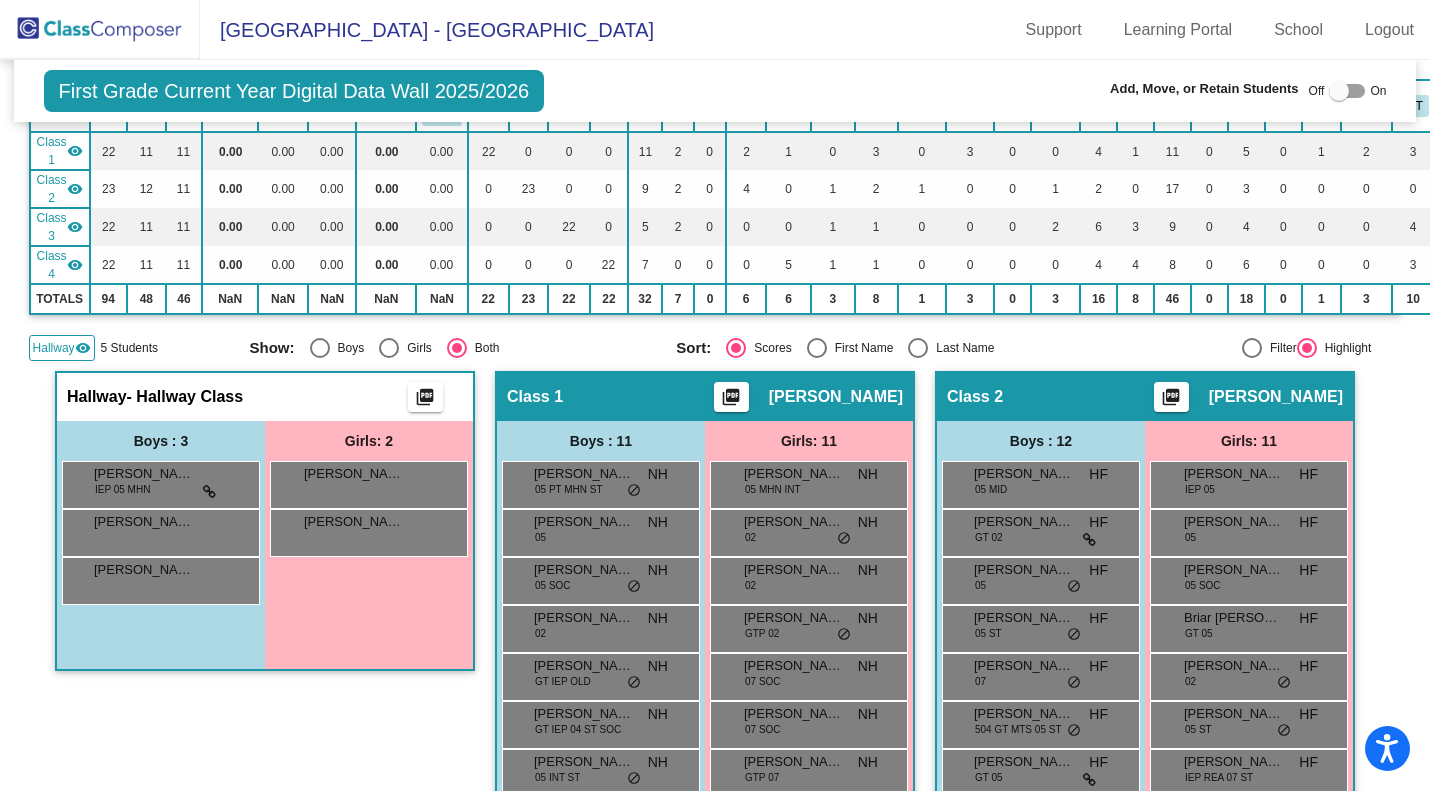 scroll, scrollTop: 0, scrollLeft: 0, axis: both 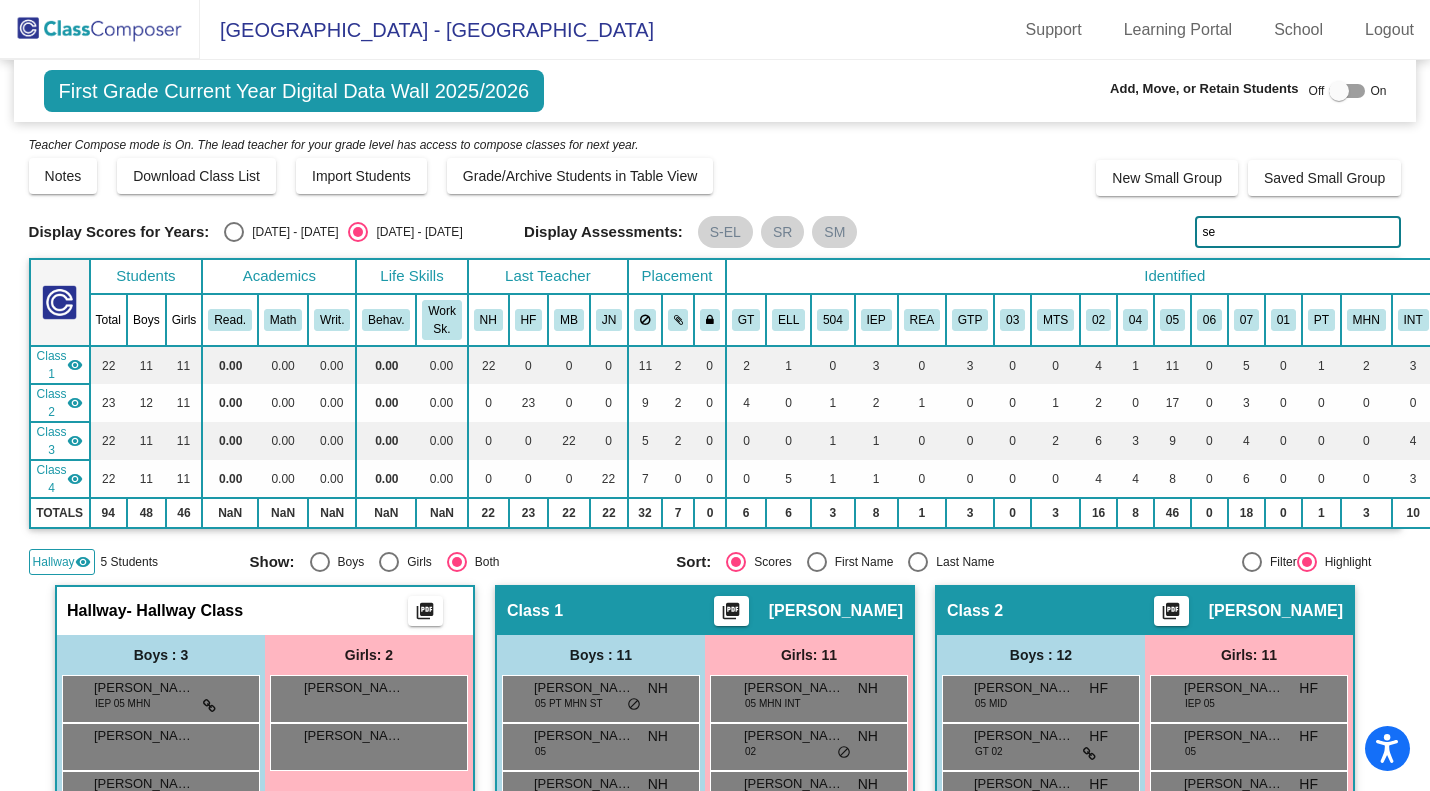 type on "s" 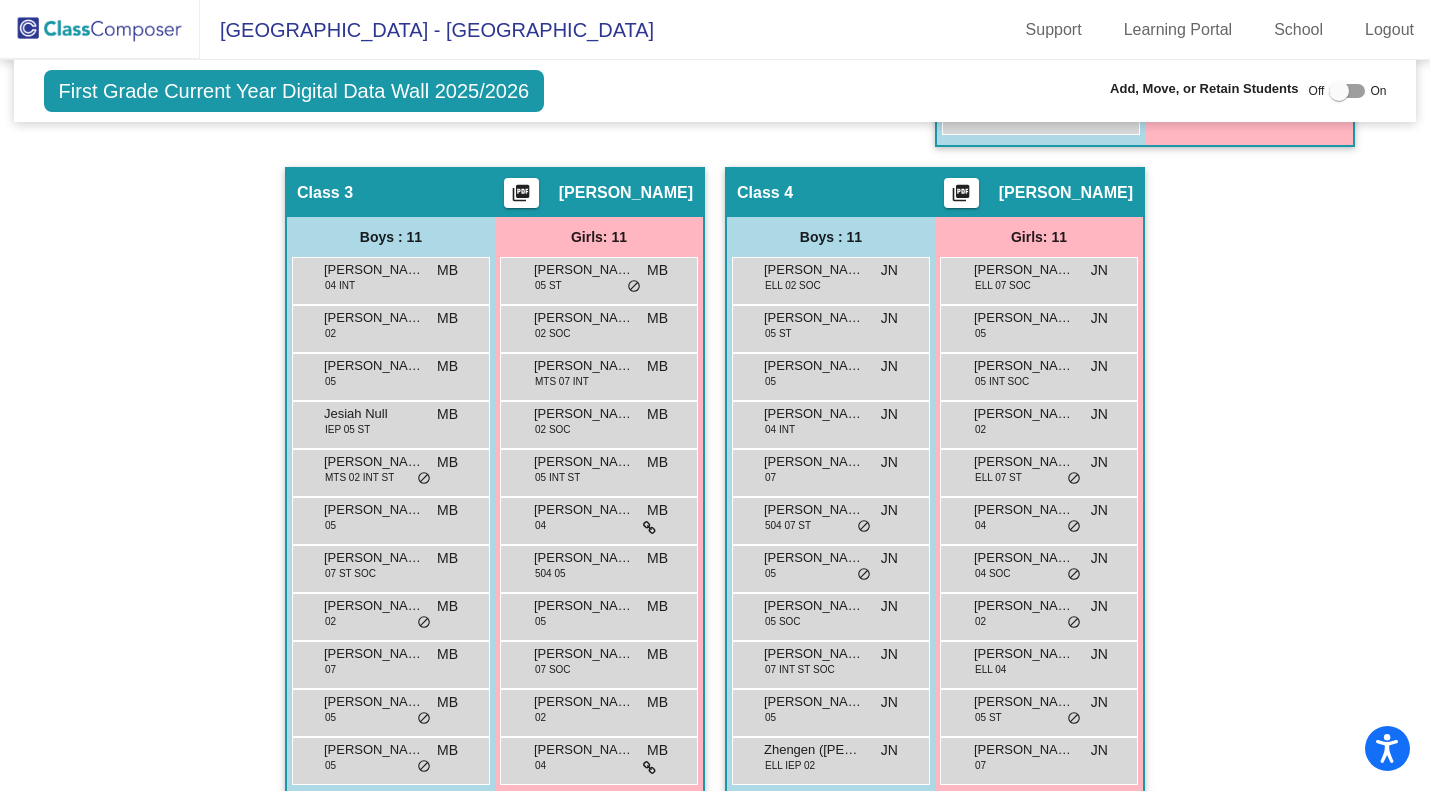 scroll, scrollTop: 1151, scrollLeft: 0, axis: vertical 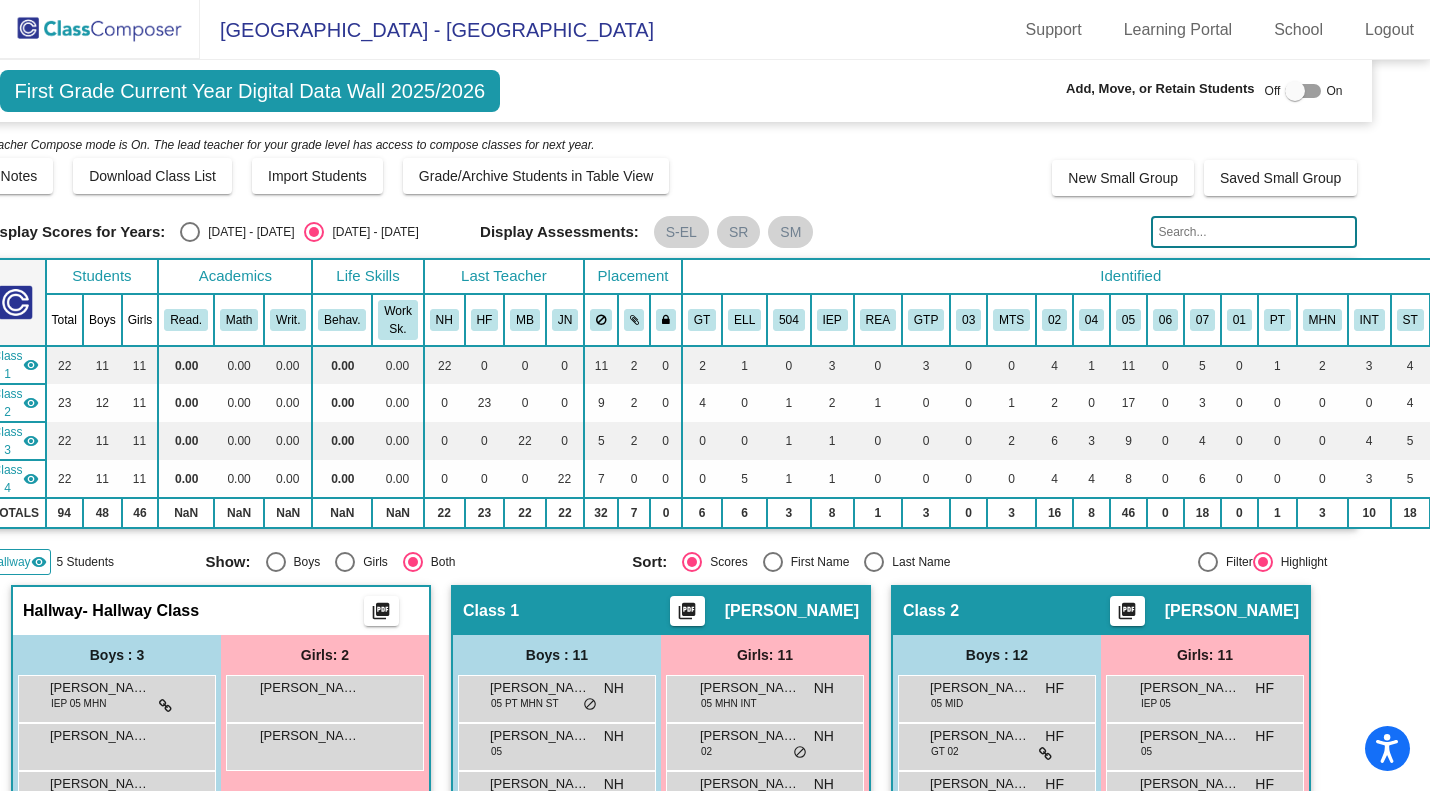 type 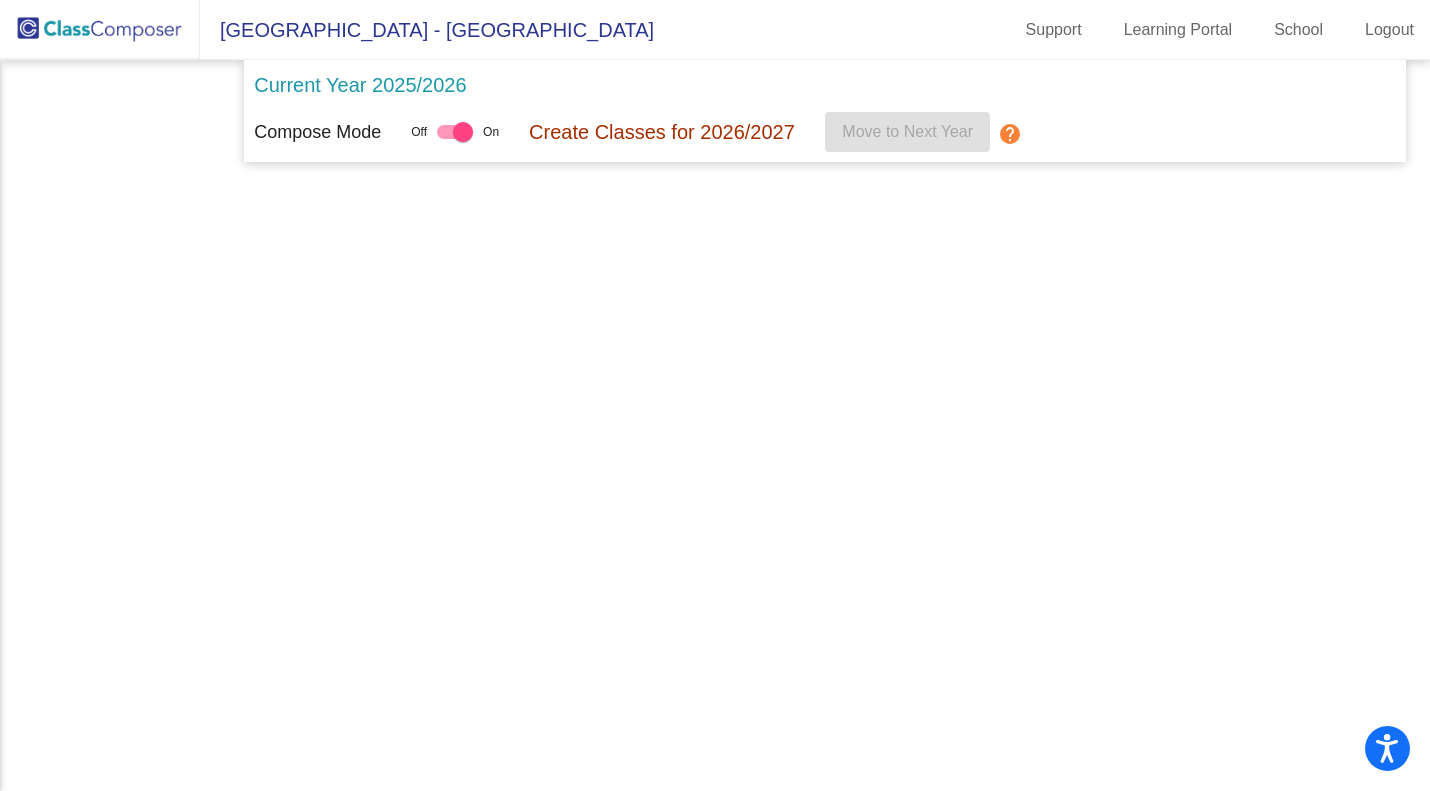 scroll, scrollTop: 0, scrollLeft: 0, axis: both 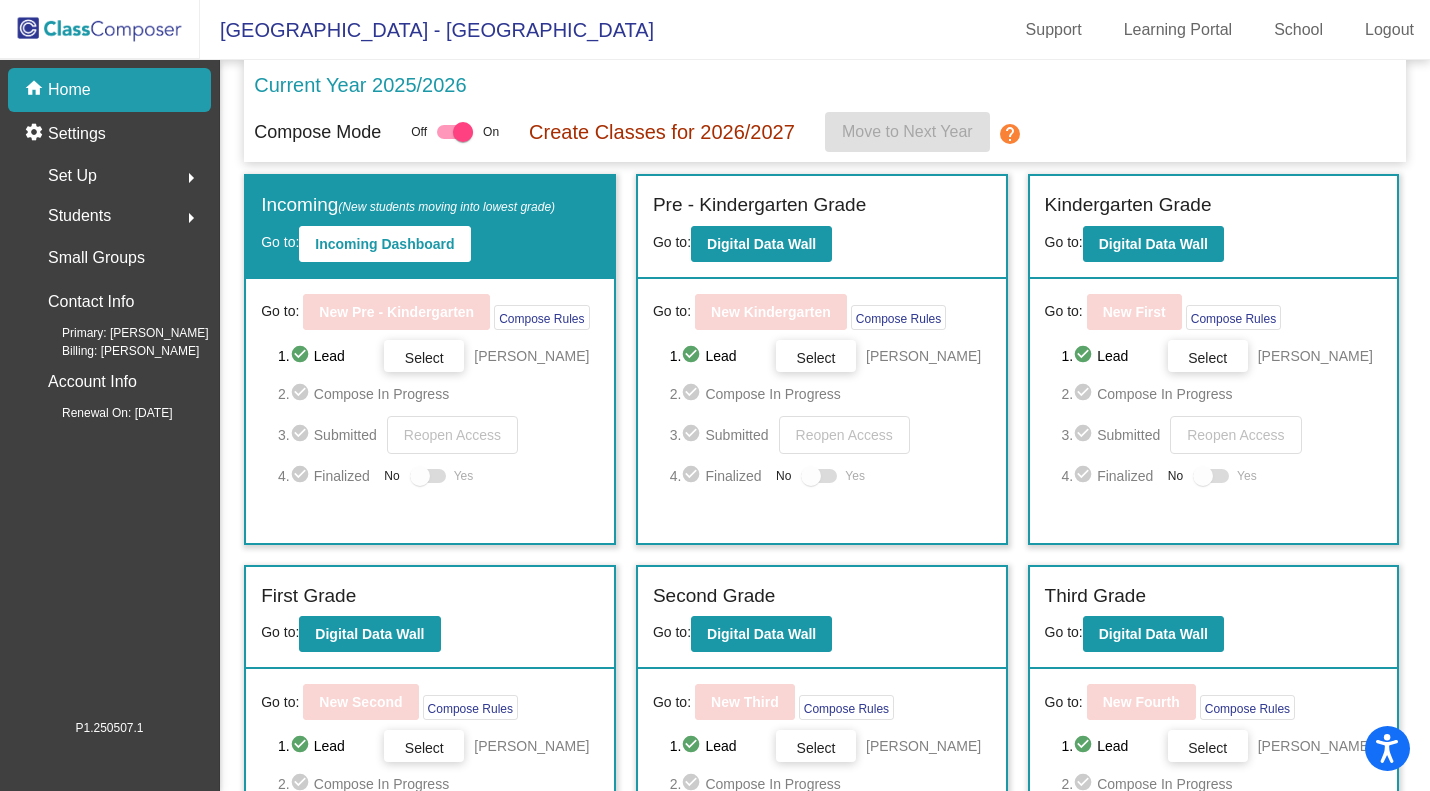 click on "Students  arrow_right" 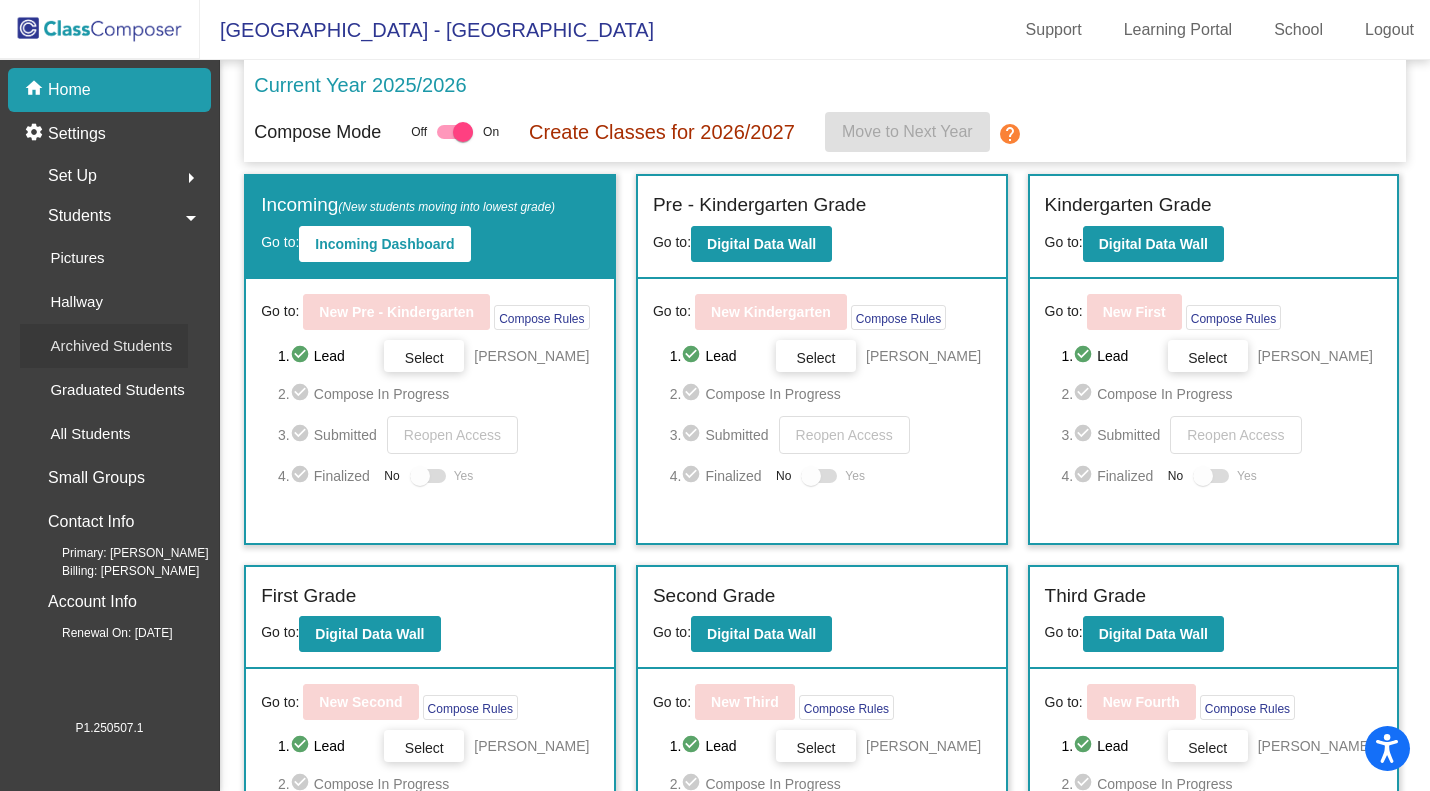 click on "Archived Students" 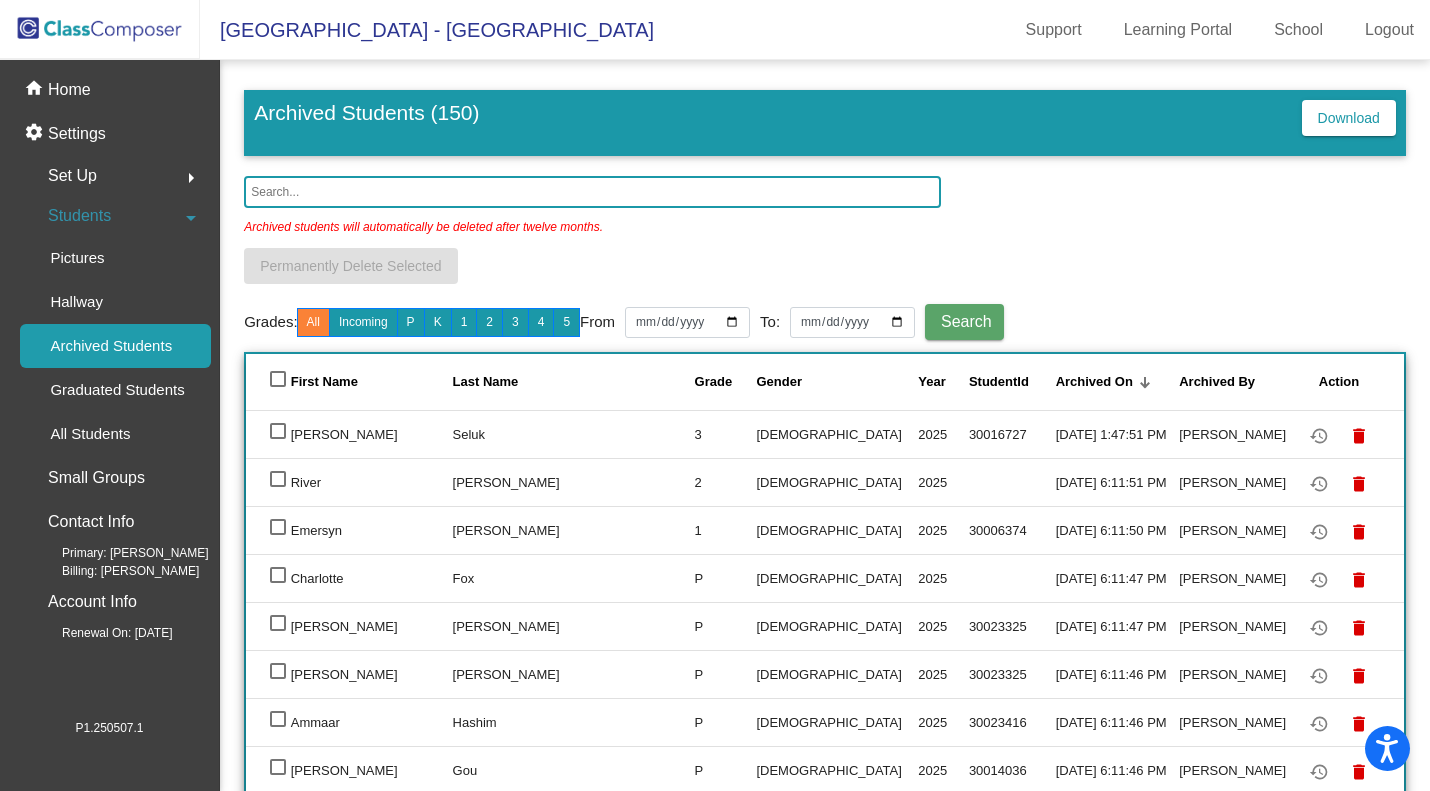 click 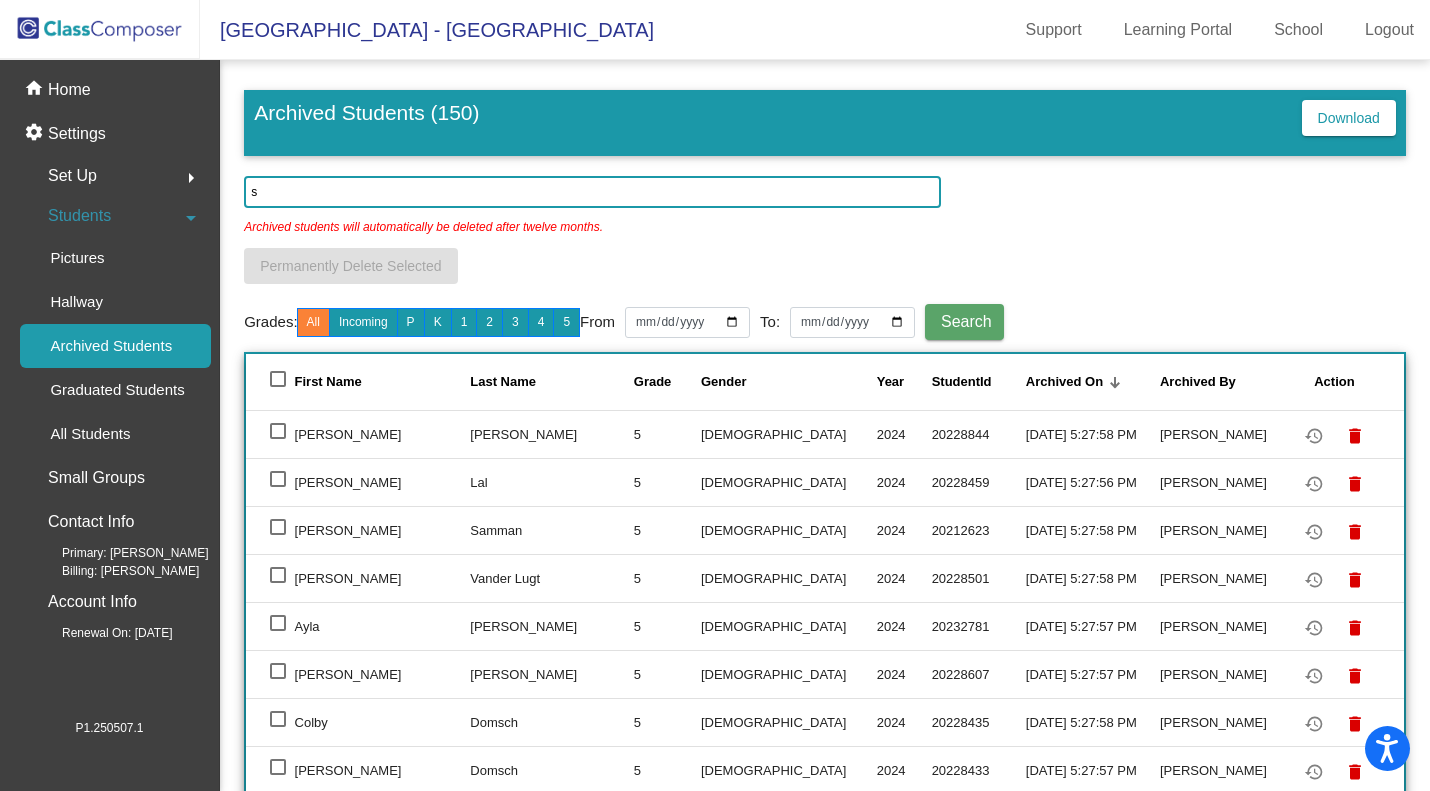 type on "seluk" 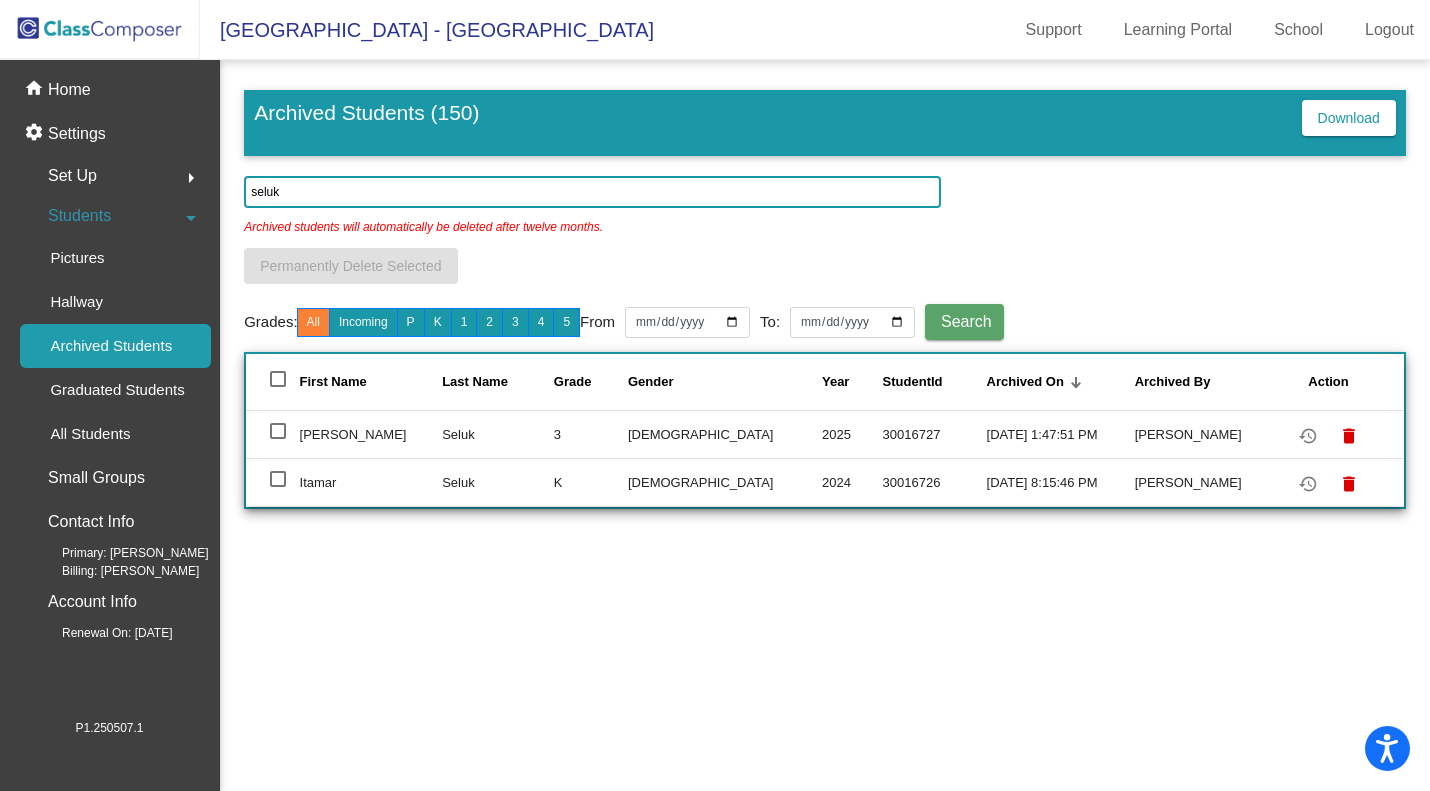 click 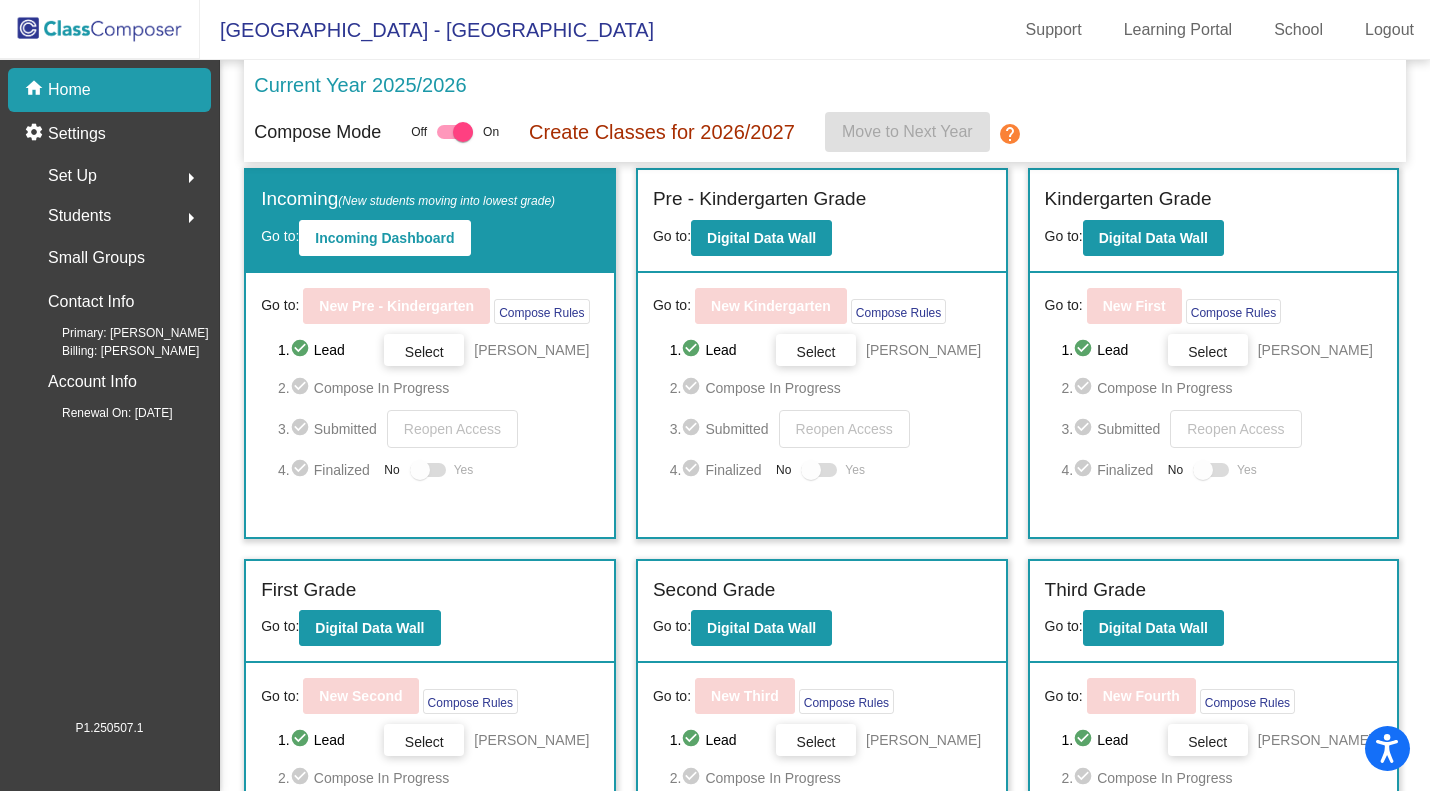 scroll, scrollTop: 0, scrollLeft: 0, axis: both 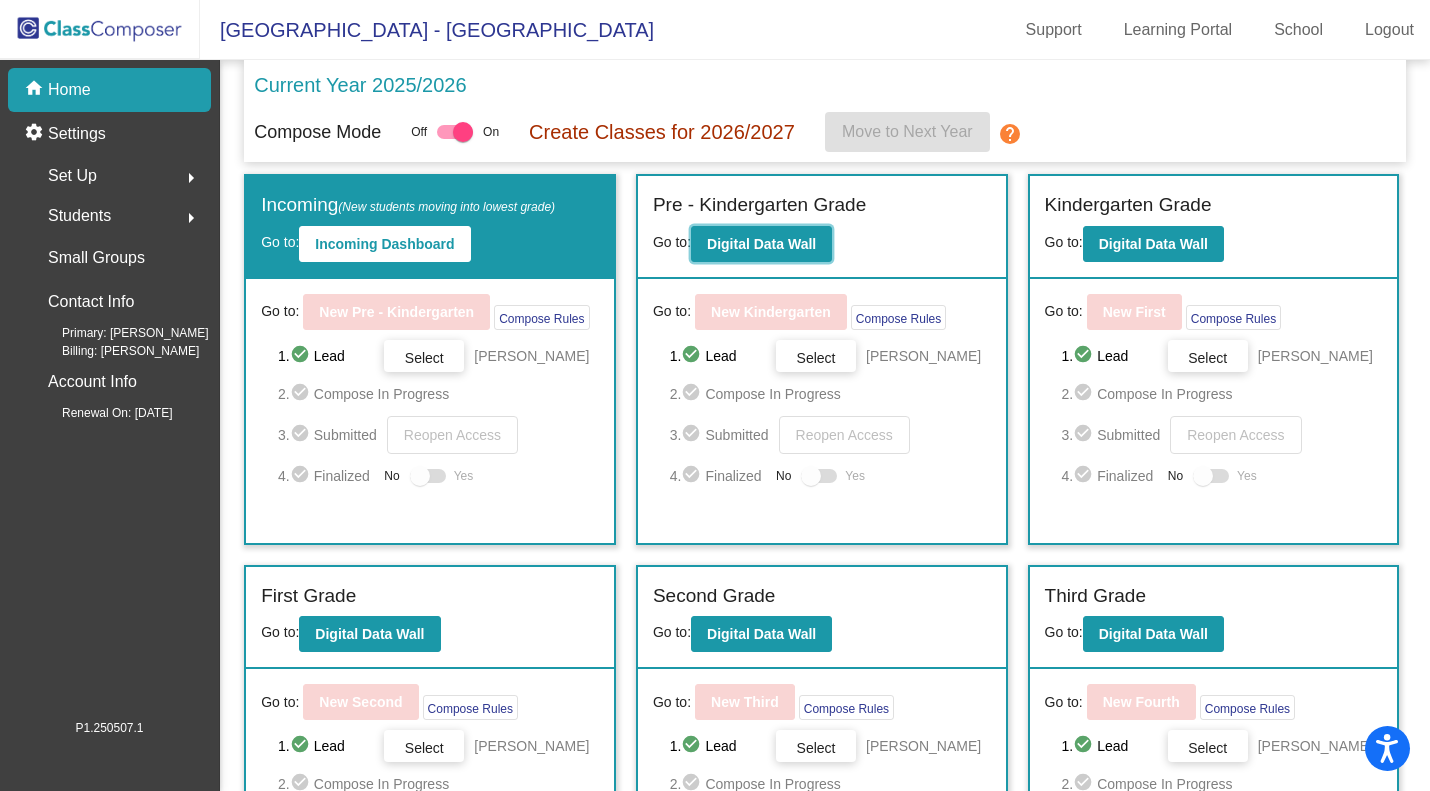 click on "Digital Data Wall" 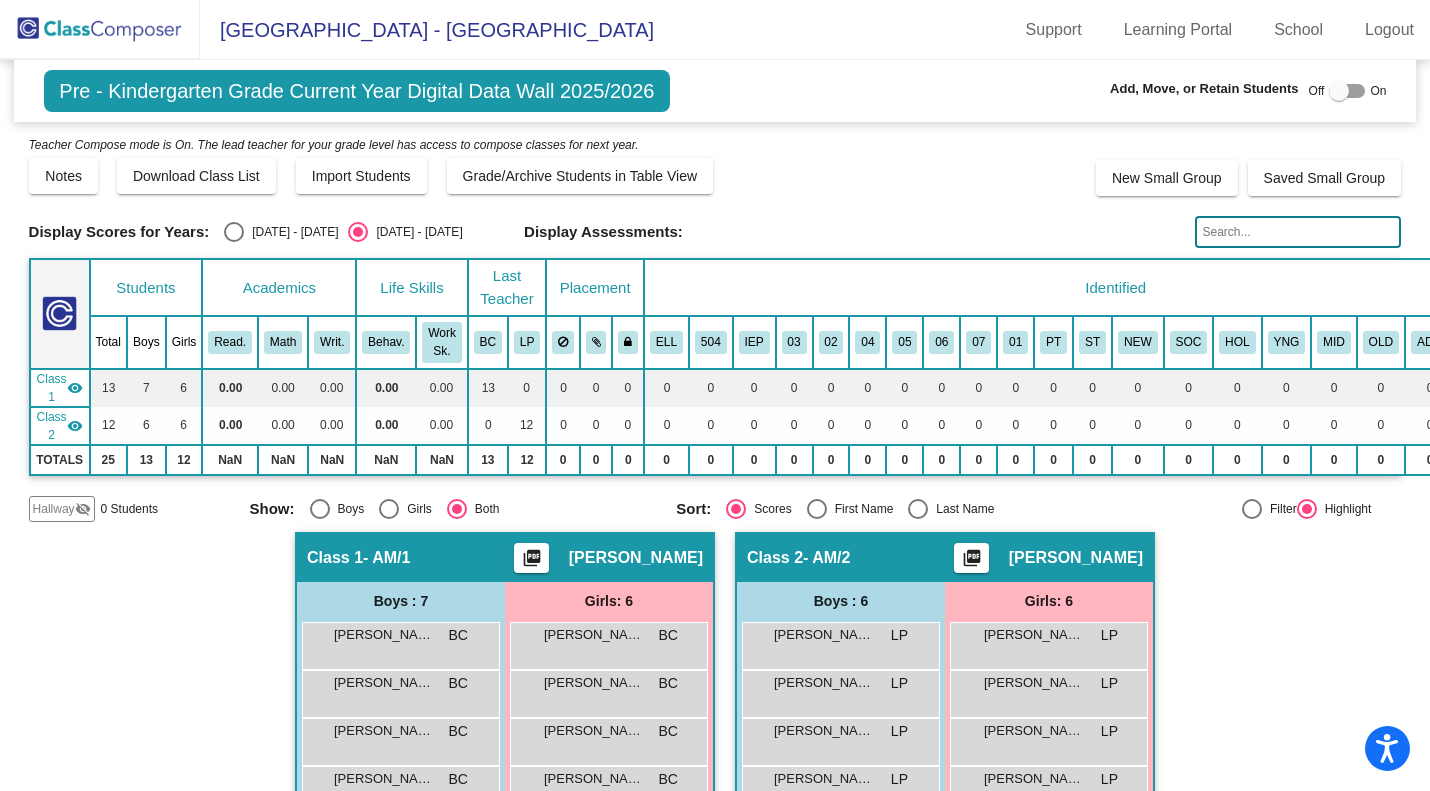 click 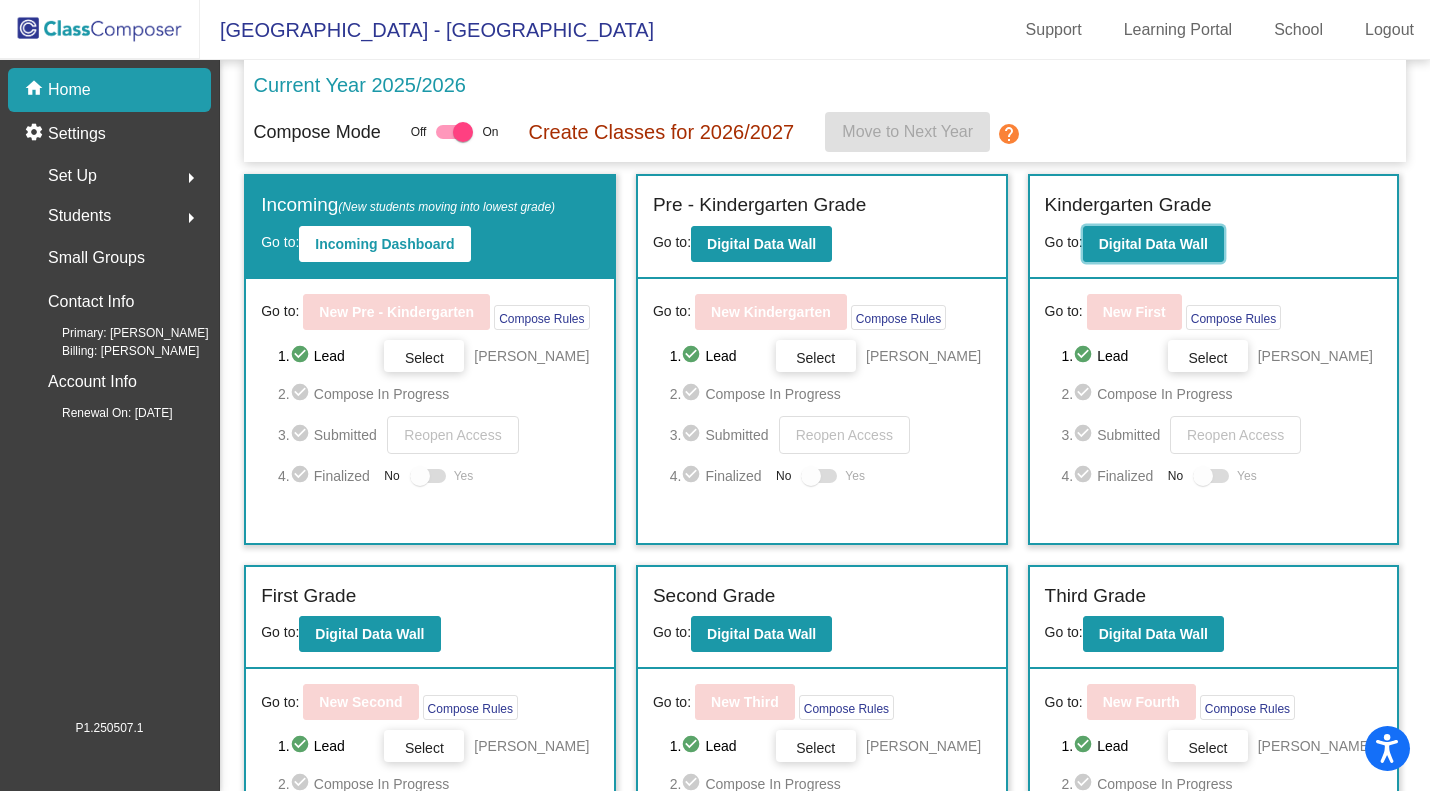 click on "Digital Data Wall" 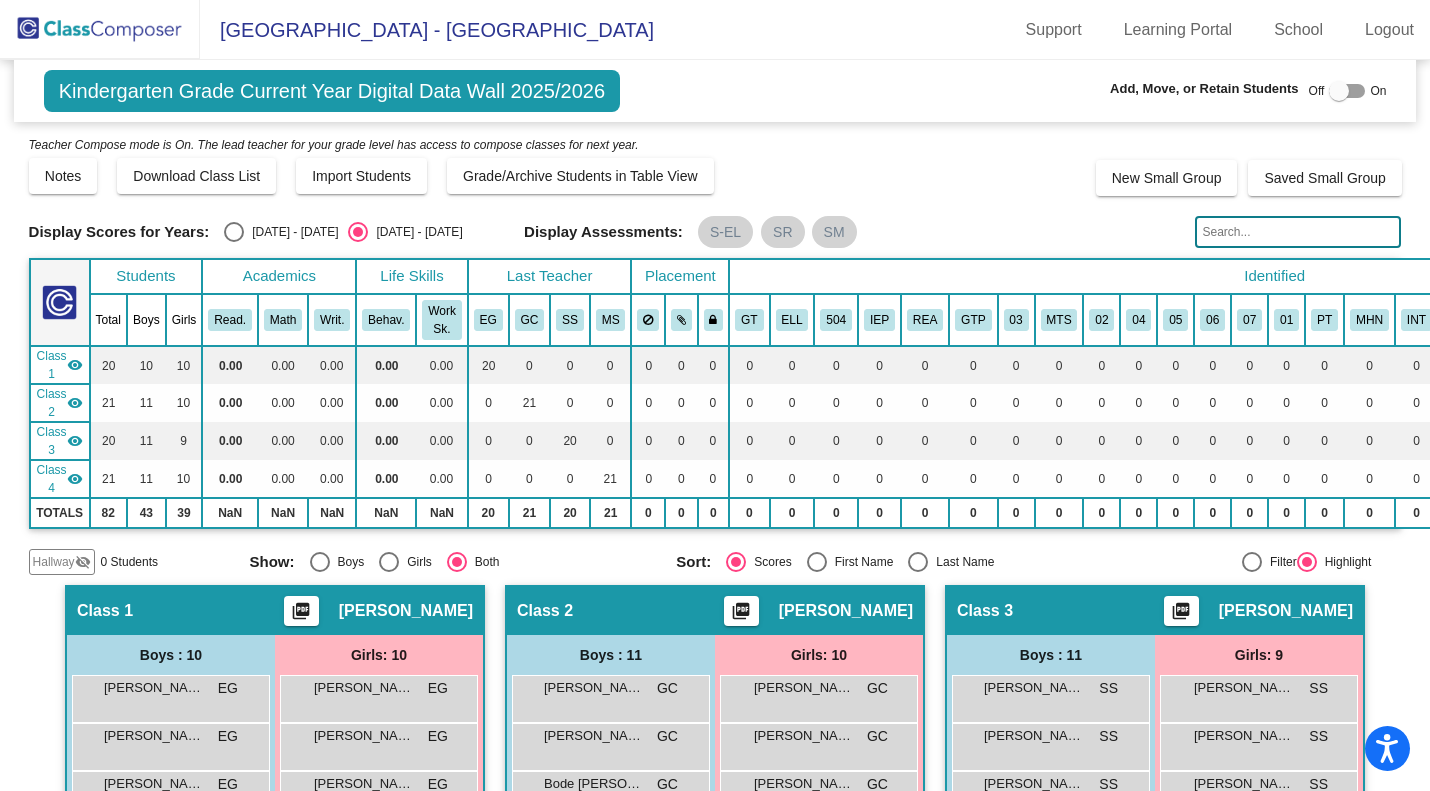 click 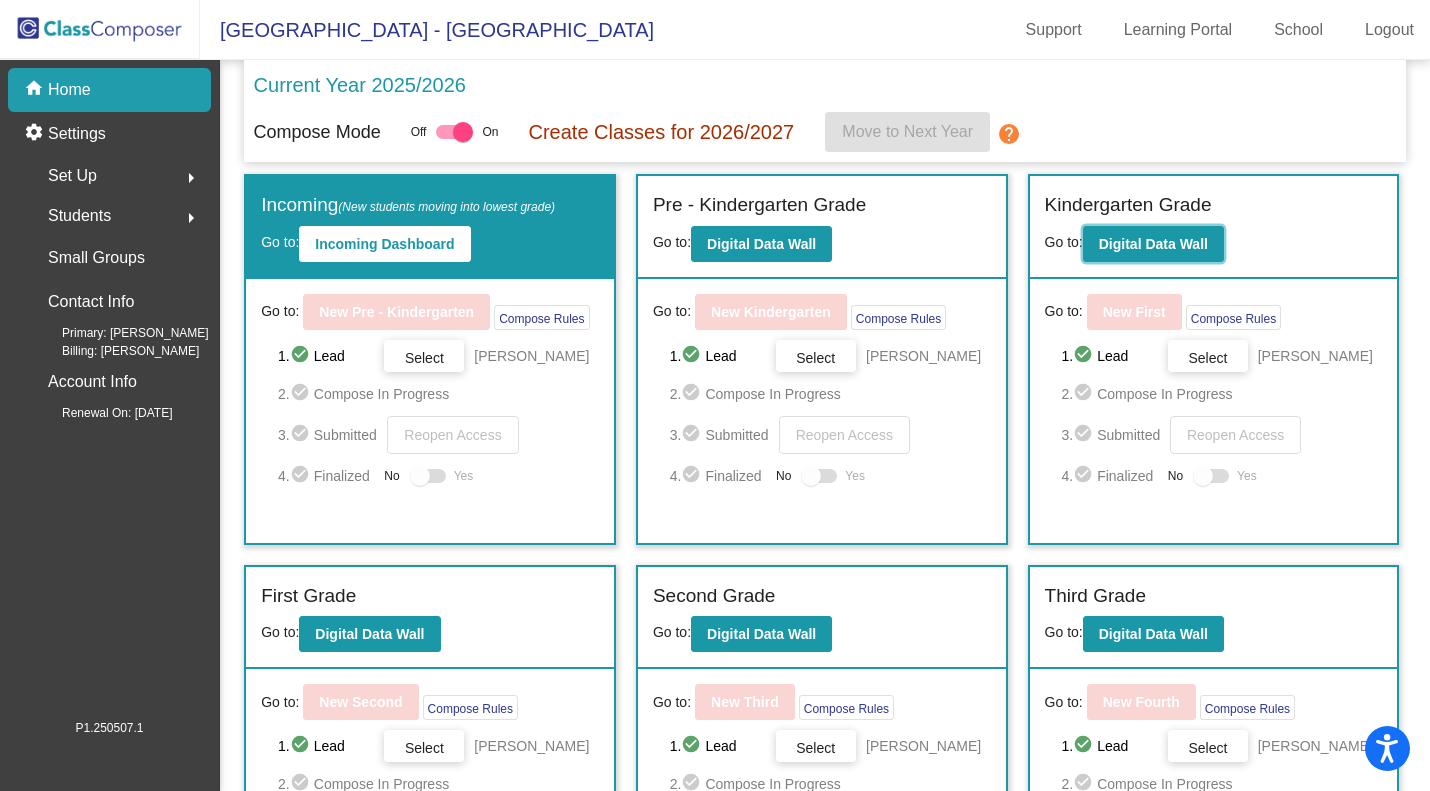 click on "Digital Data Wall" 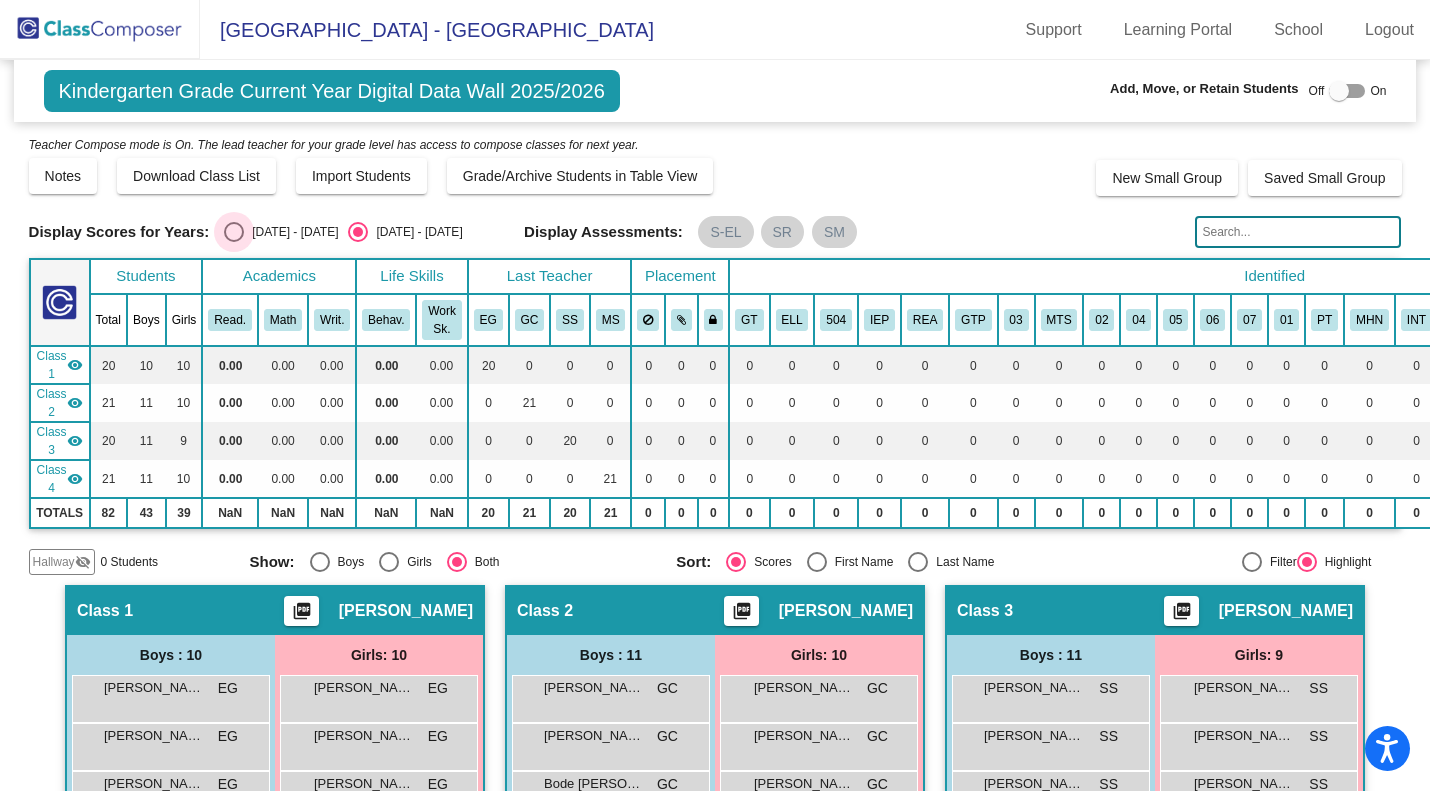 click at bounding box center [234, 232] 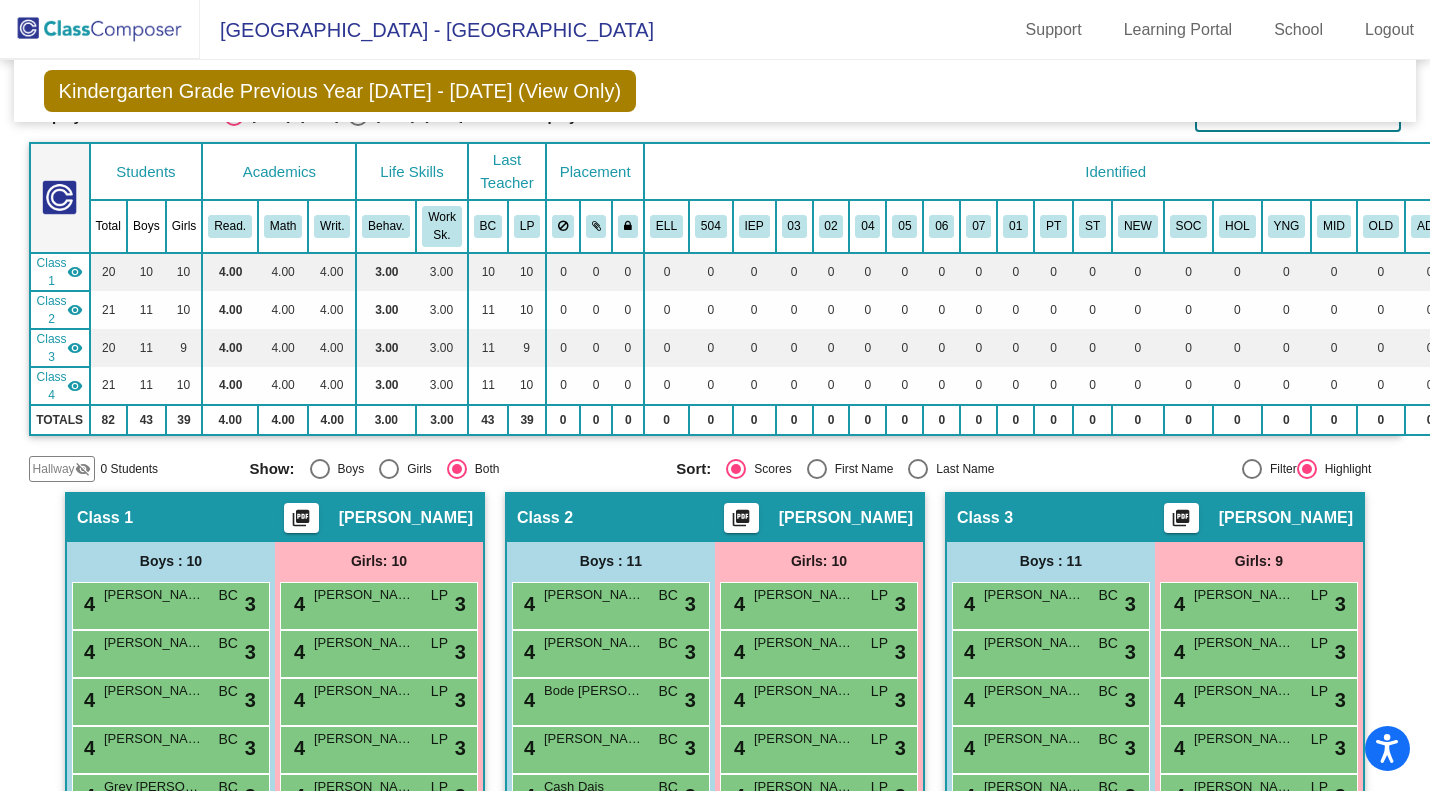 scroll, scrollTop: 0, scrollLeft: 0, axis: both 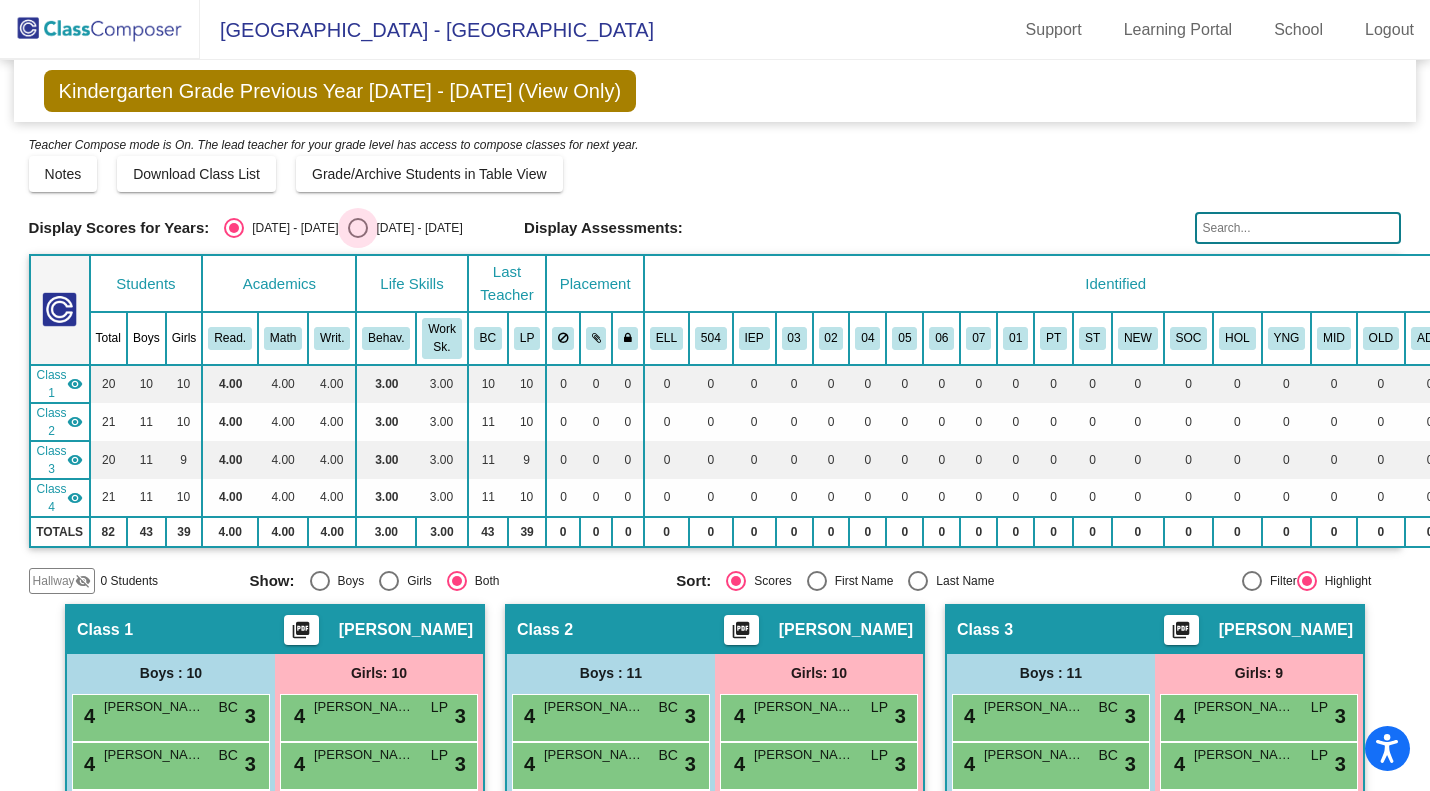 click at bounding box center (358, 228) 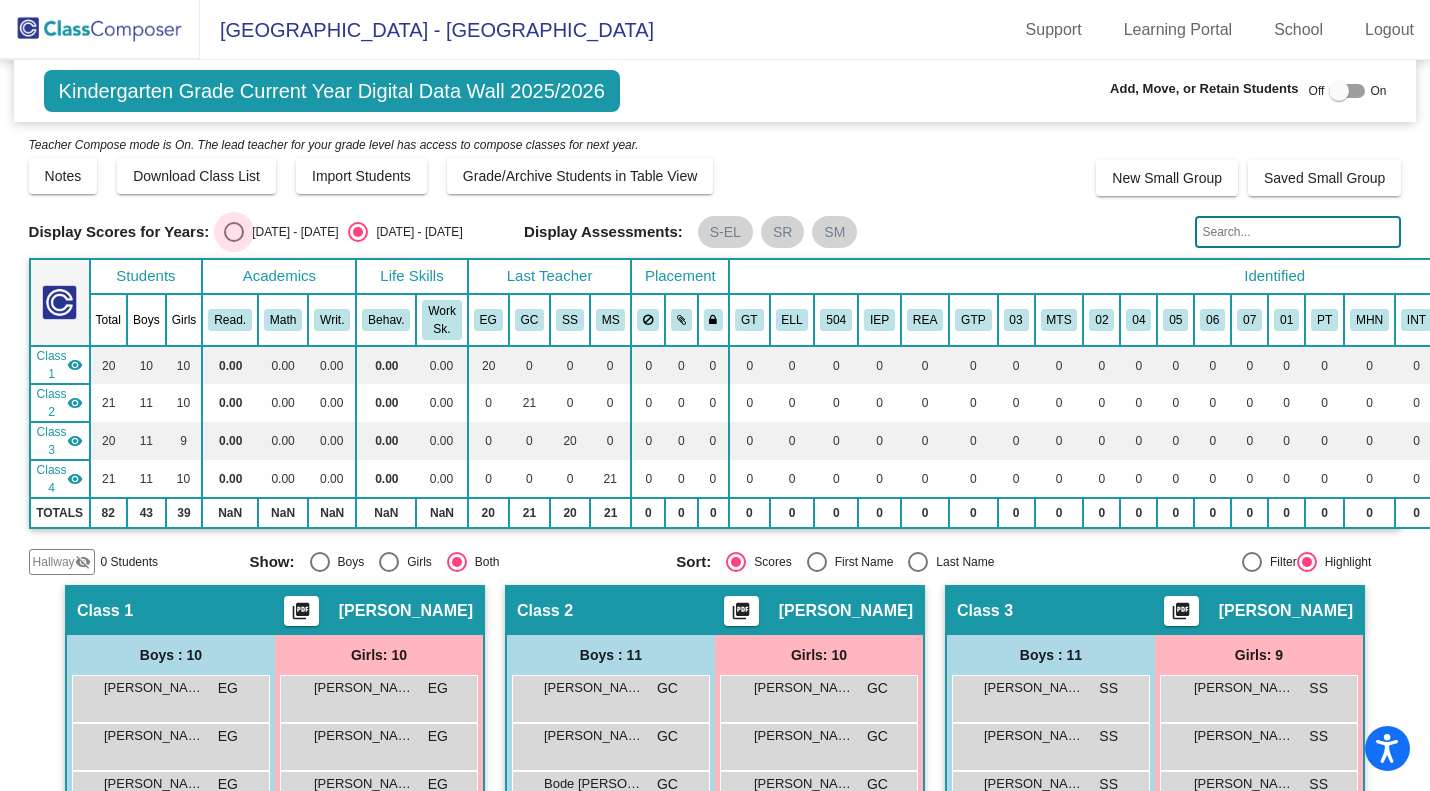 click at bounding box center (234, 232) 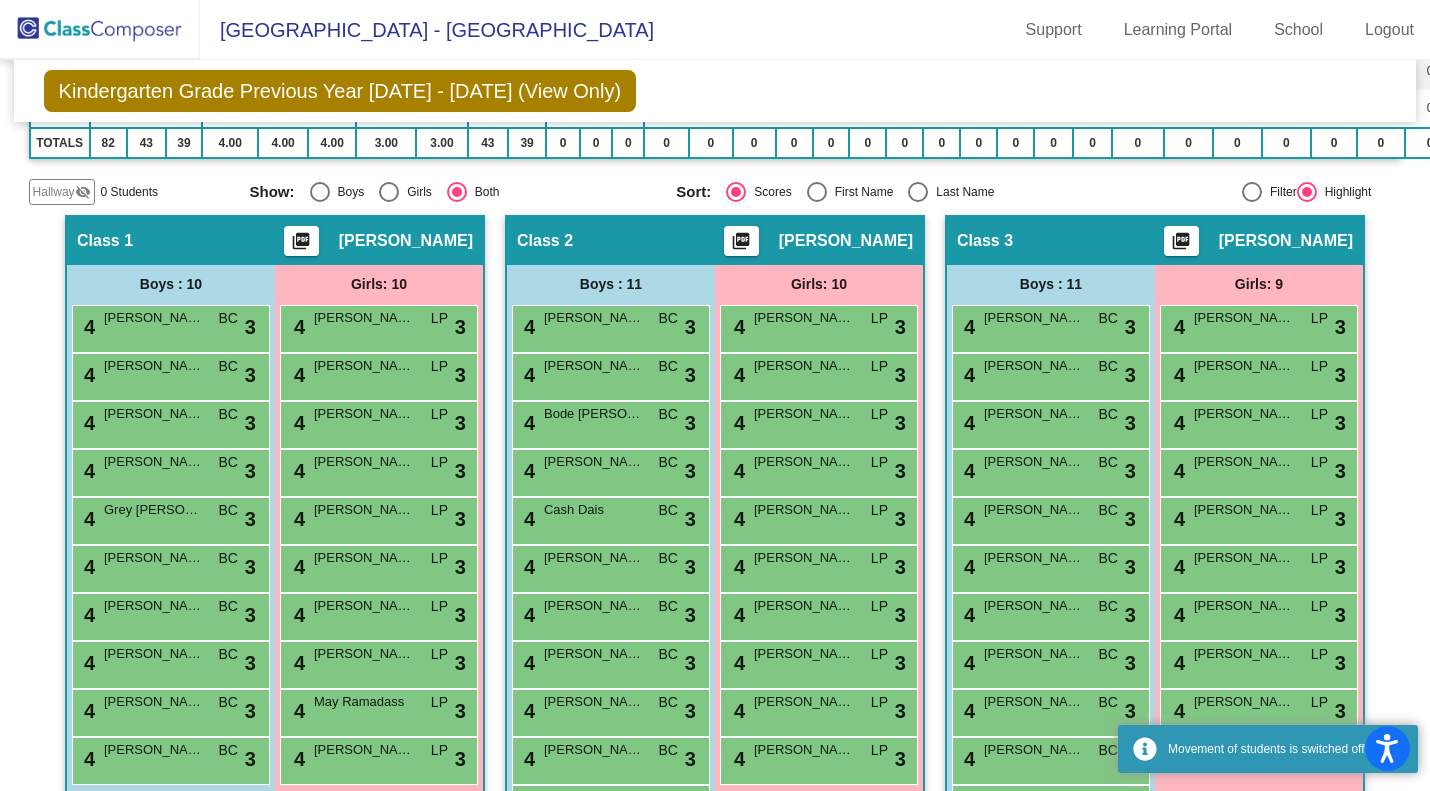 scroll, scrollTop: 393, scrollLeft: 0, axis: vertical 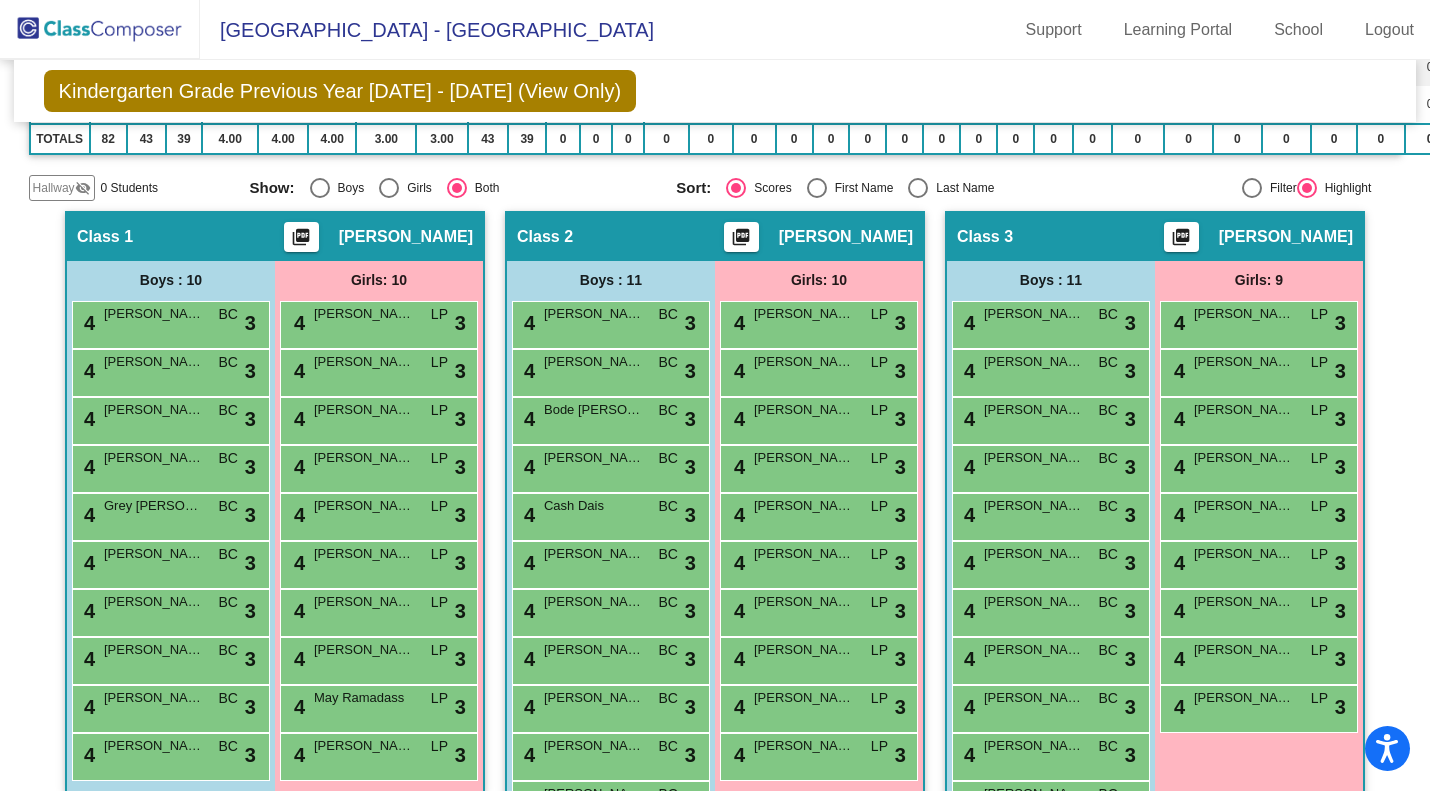 click on "4 Adeline Canepa LP lock do_not_disturb_alt 3" at bounding box center (378, 322) 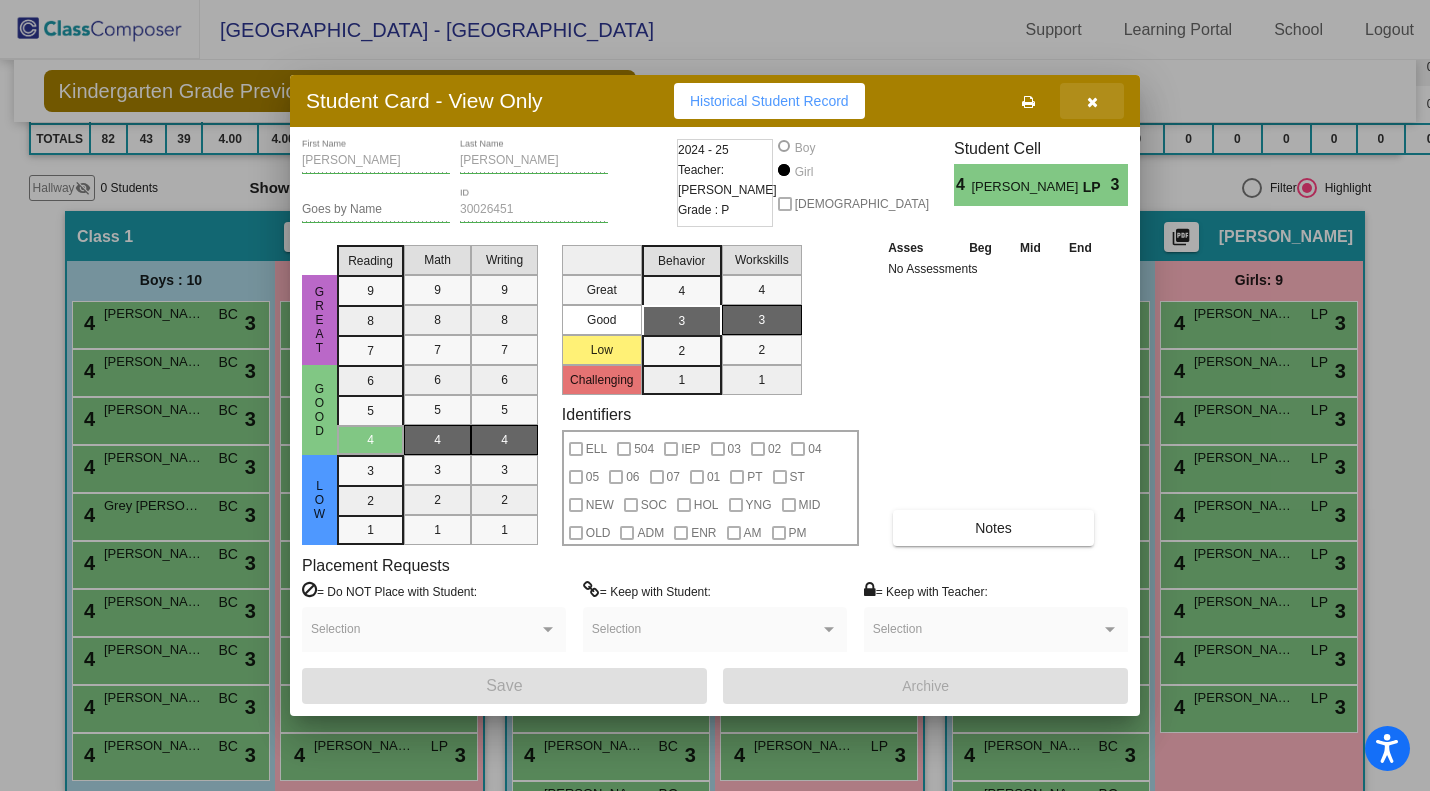 click at bounding box center (1092, 102) 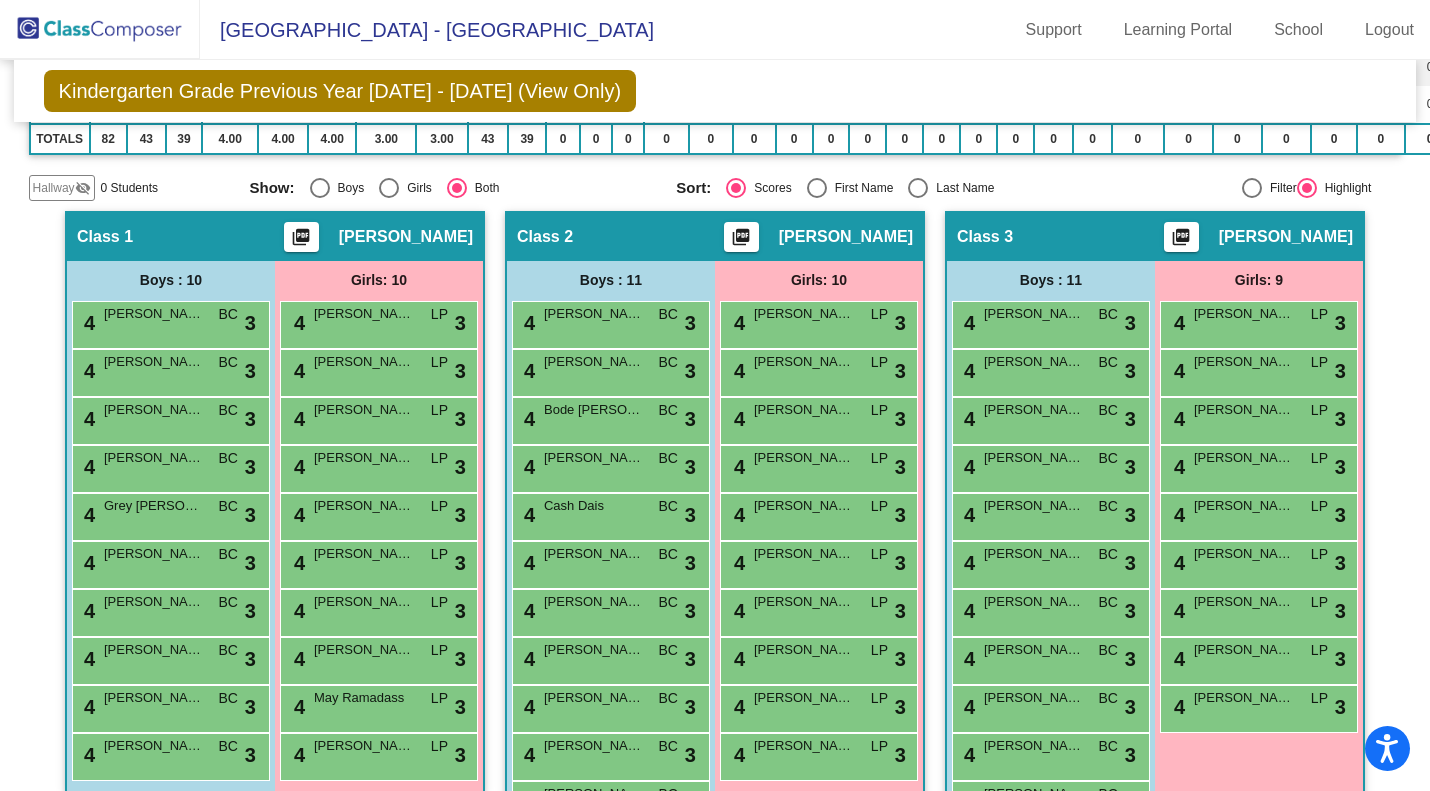 click on "4 Ellington Griswold LP lock do_not_disturb_alt 3" at bounding box center [818, 418] 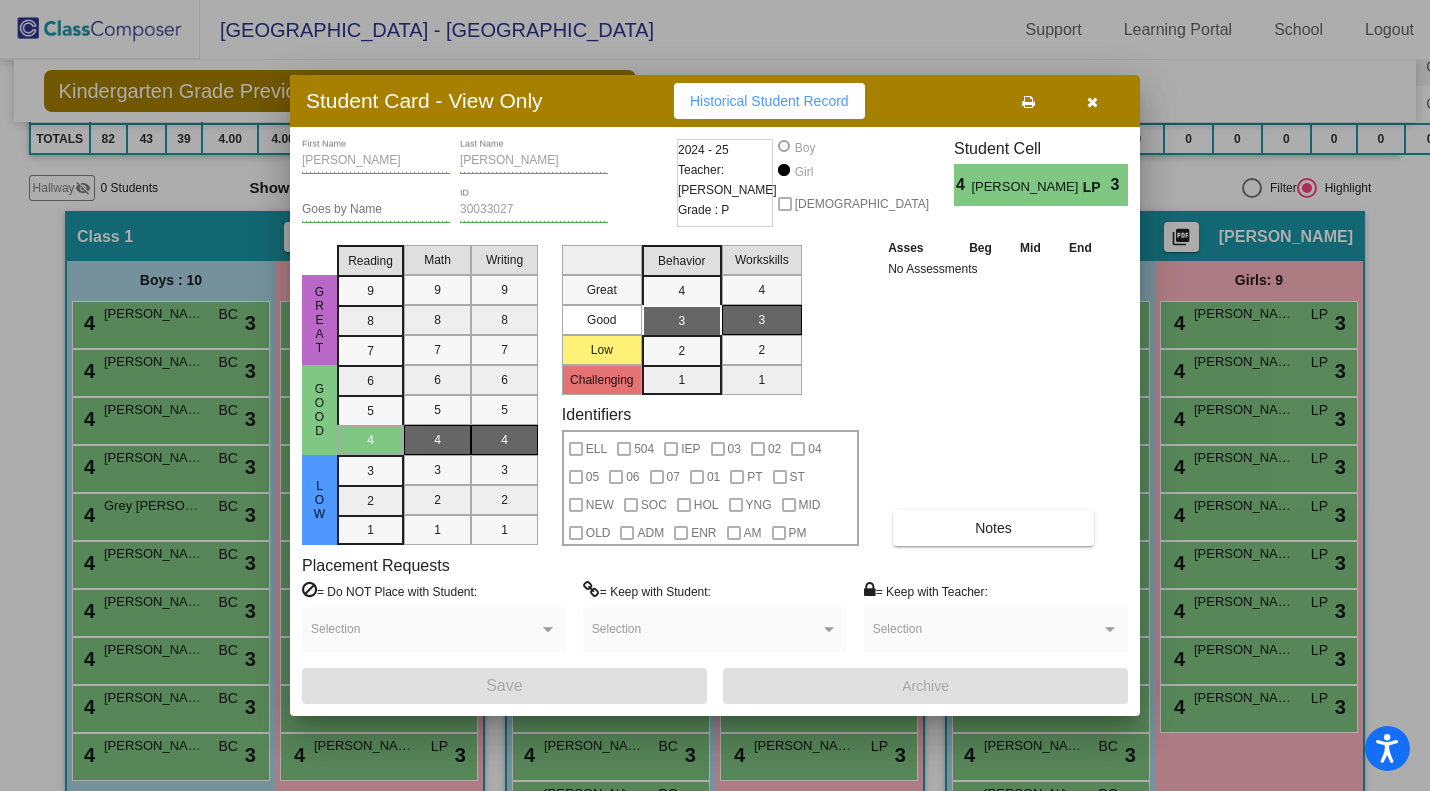 click on "Writing 9 8 7 6 5 4 3 2 1" at bounding box center (504, 391) 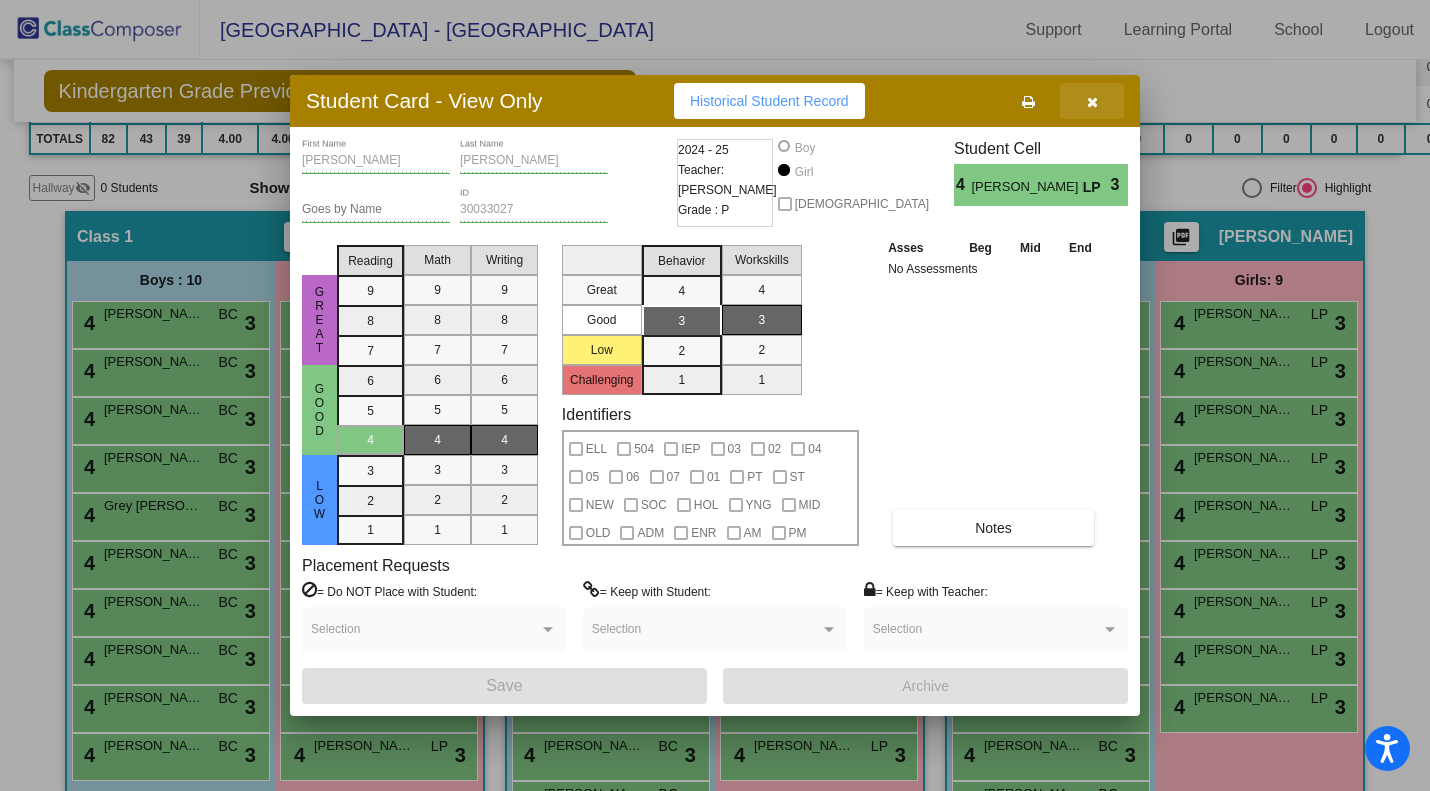 click at bounding box center (1092, 102) 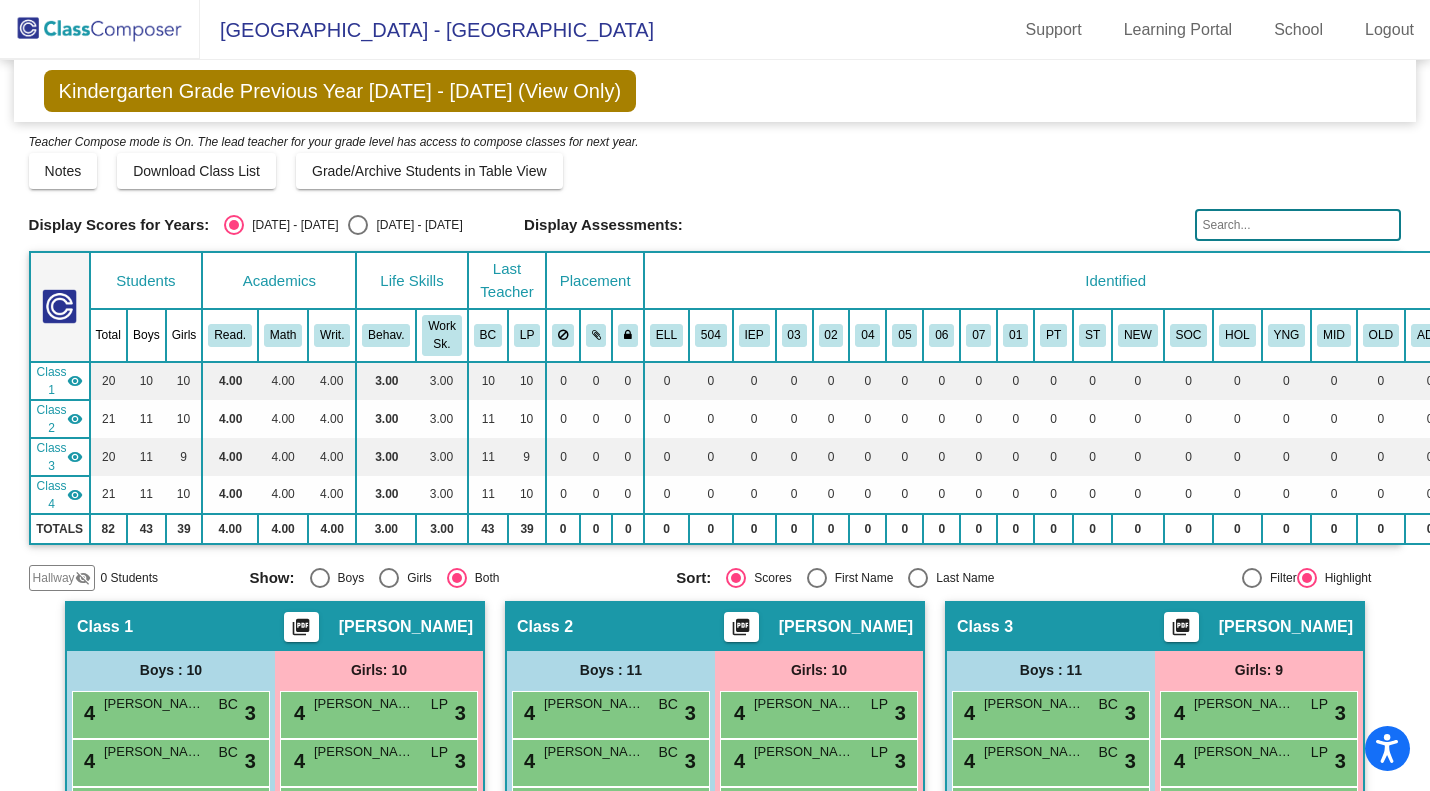 scroll, scrollTop: 0, scrollLeft: 0, axis: both 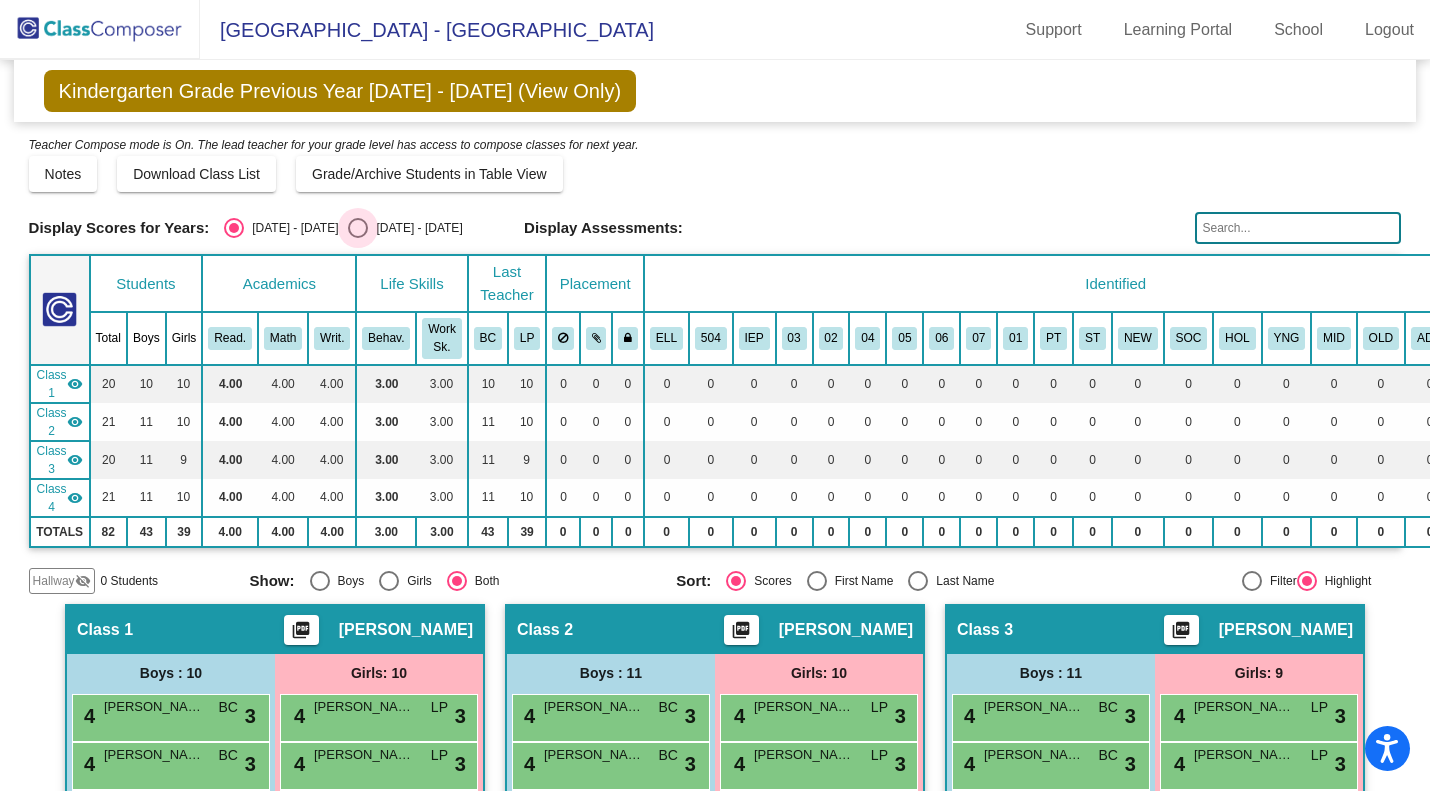 click at bounding box center (358, 228) 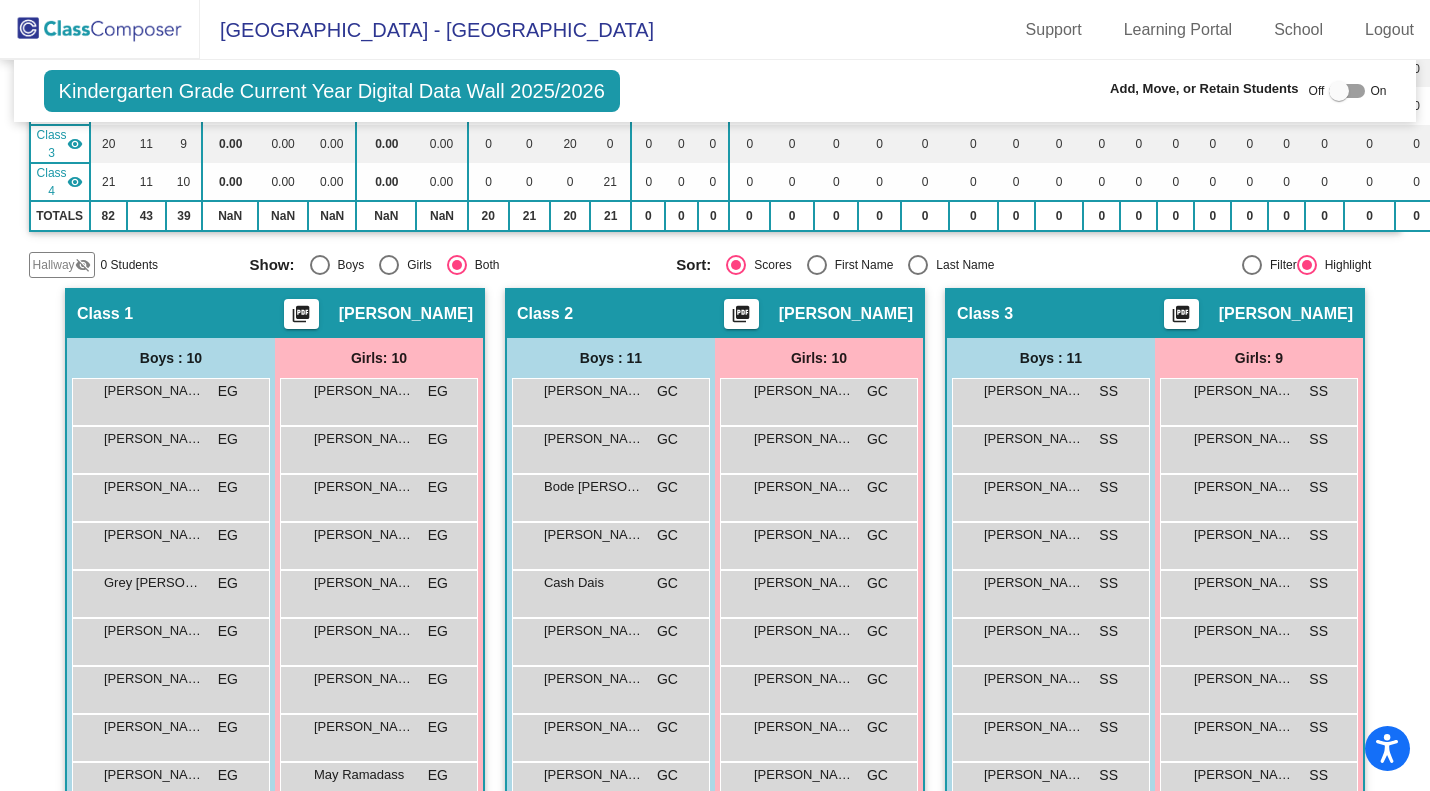 scroll, scrollTop: 78, scrollLeft: 0, axis: vertical 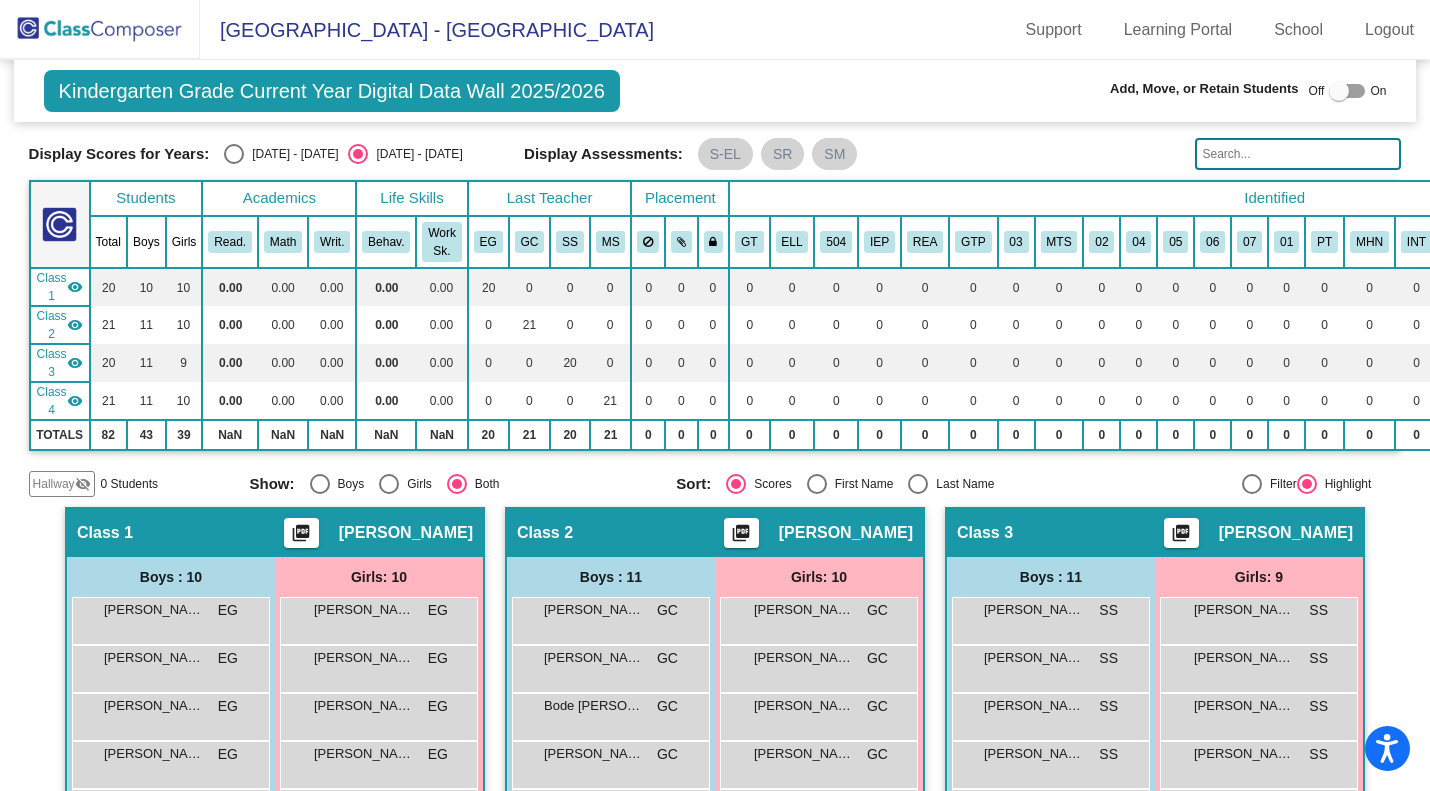 click 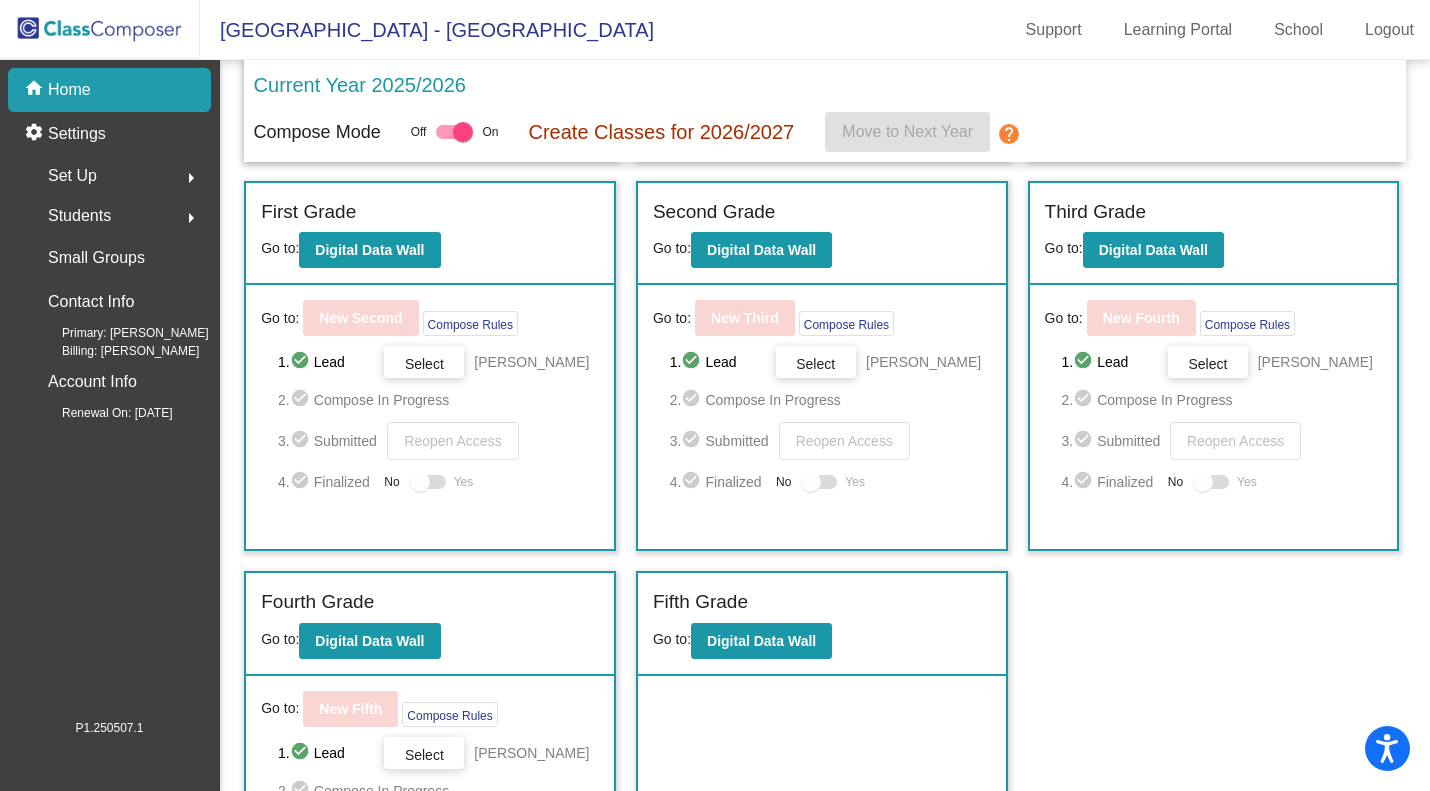 scroll, scrollTop: 535, scrollLeft: 0, axis: vertical 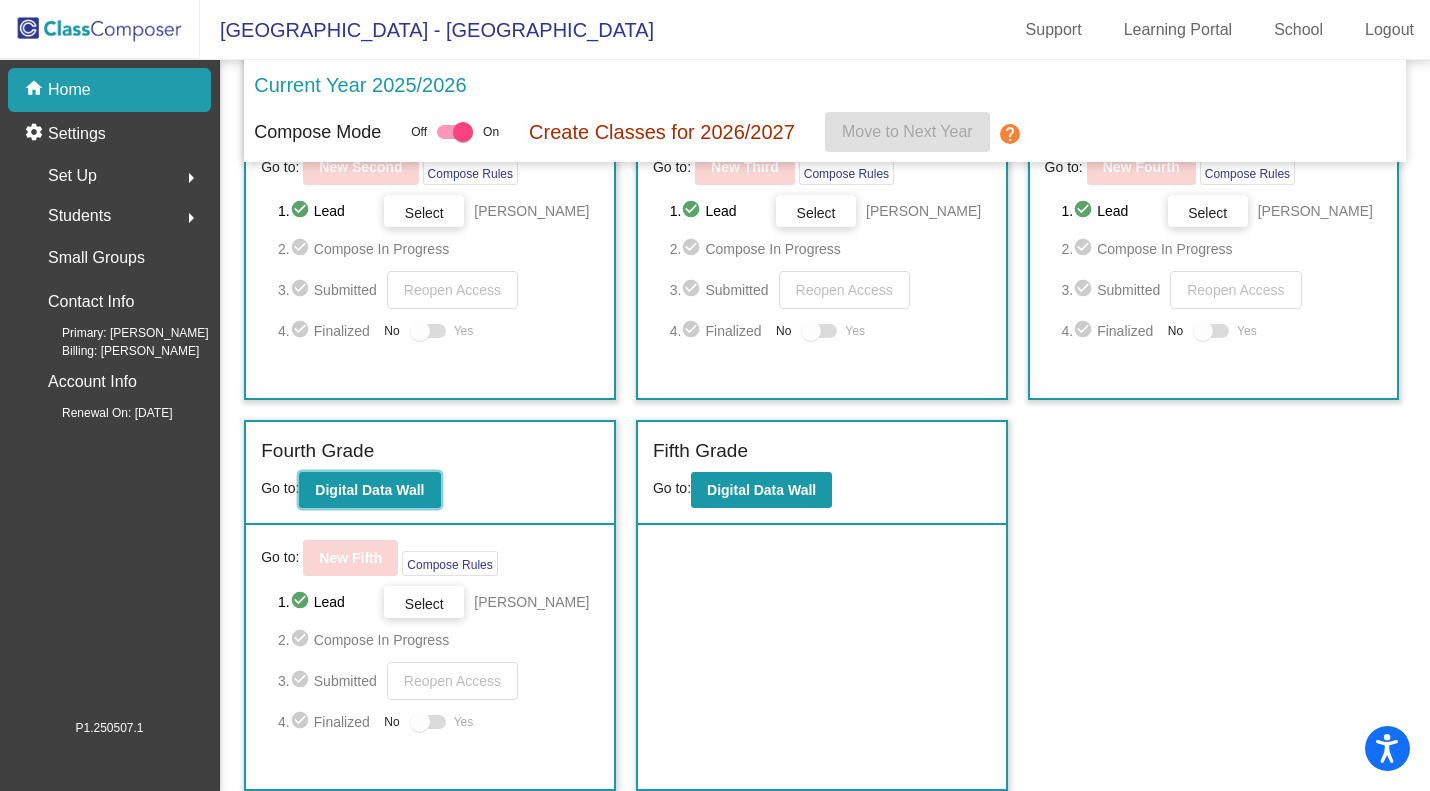 click on "Digital Data Wall" 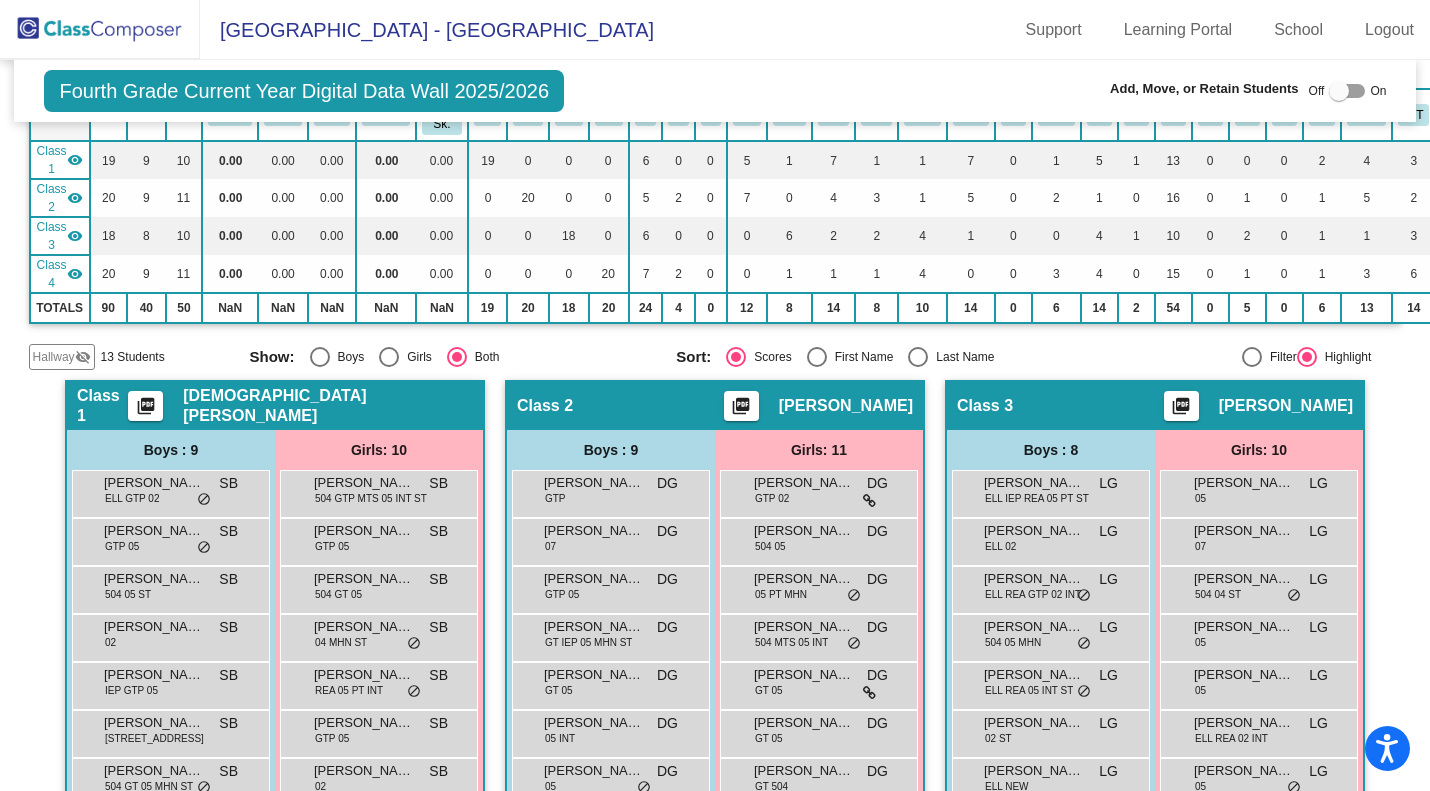 scroll, scrollTop: 211, scrollLeft: 0, axis: vertical 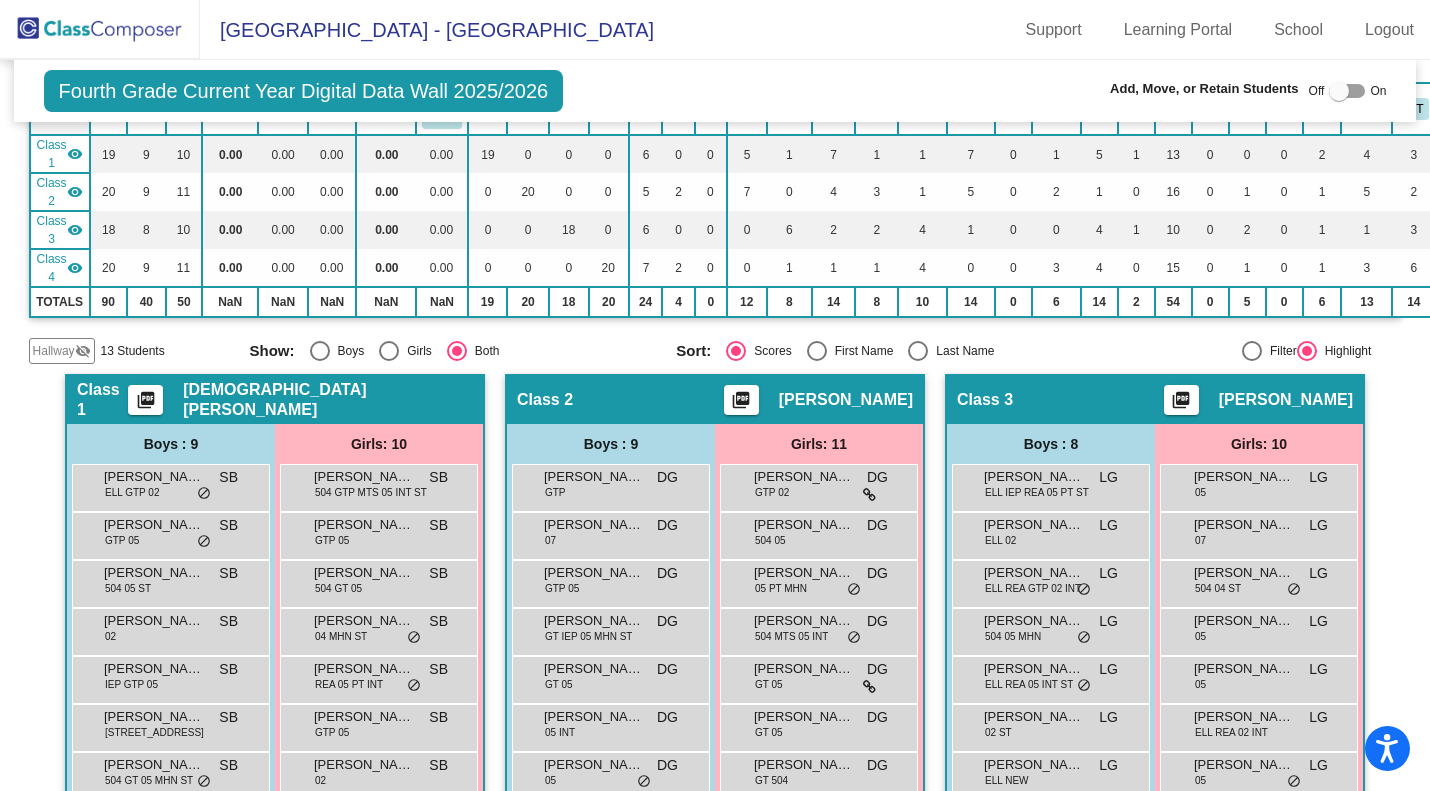 click 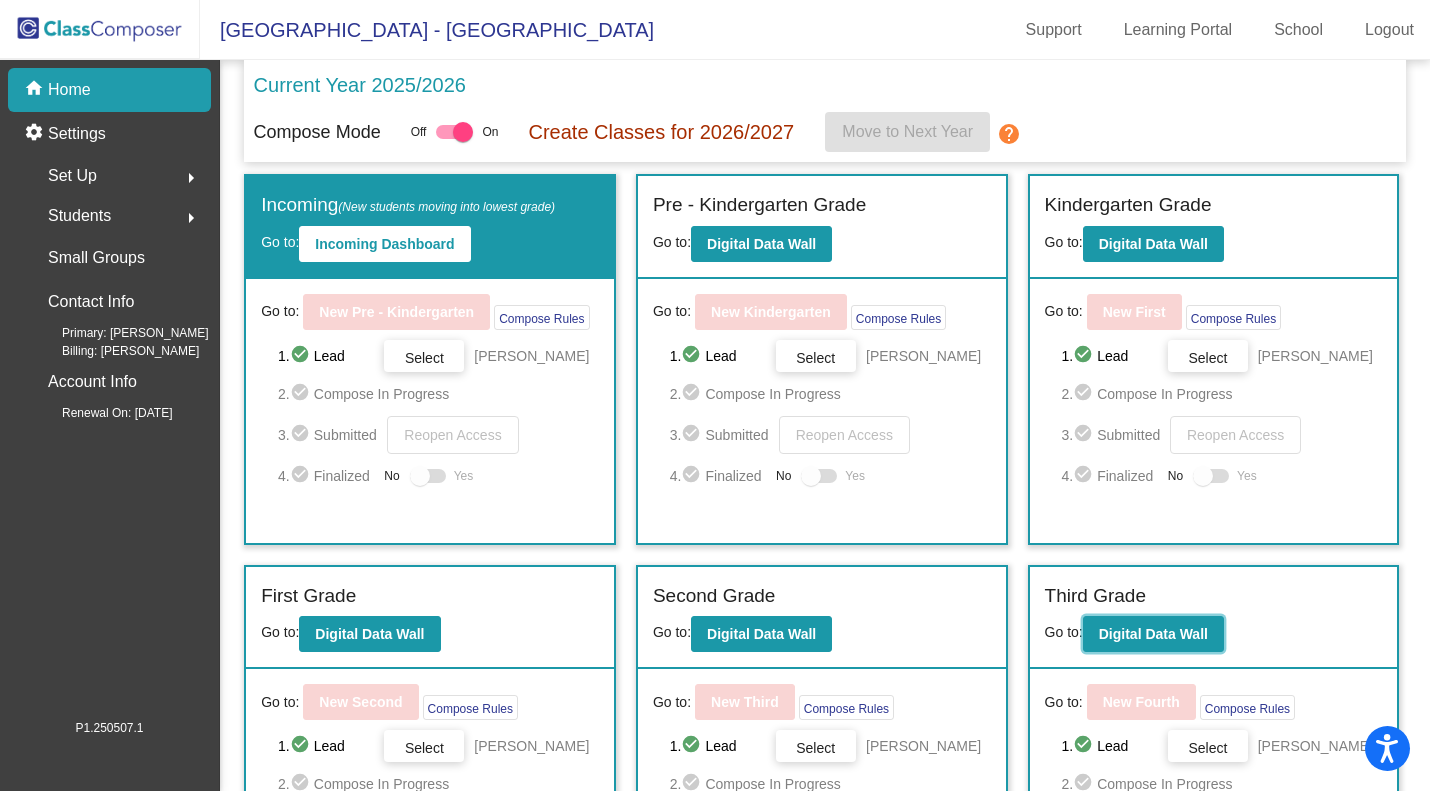 click on "Digital Data Wall" 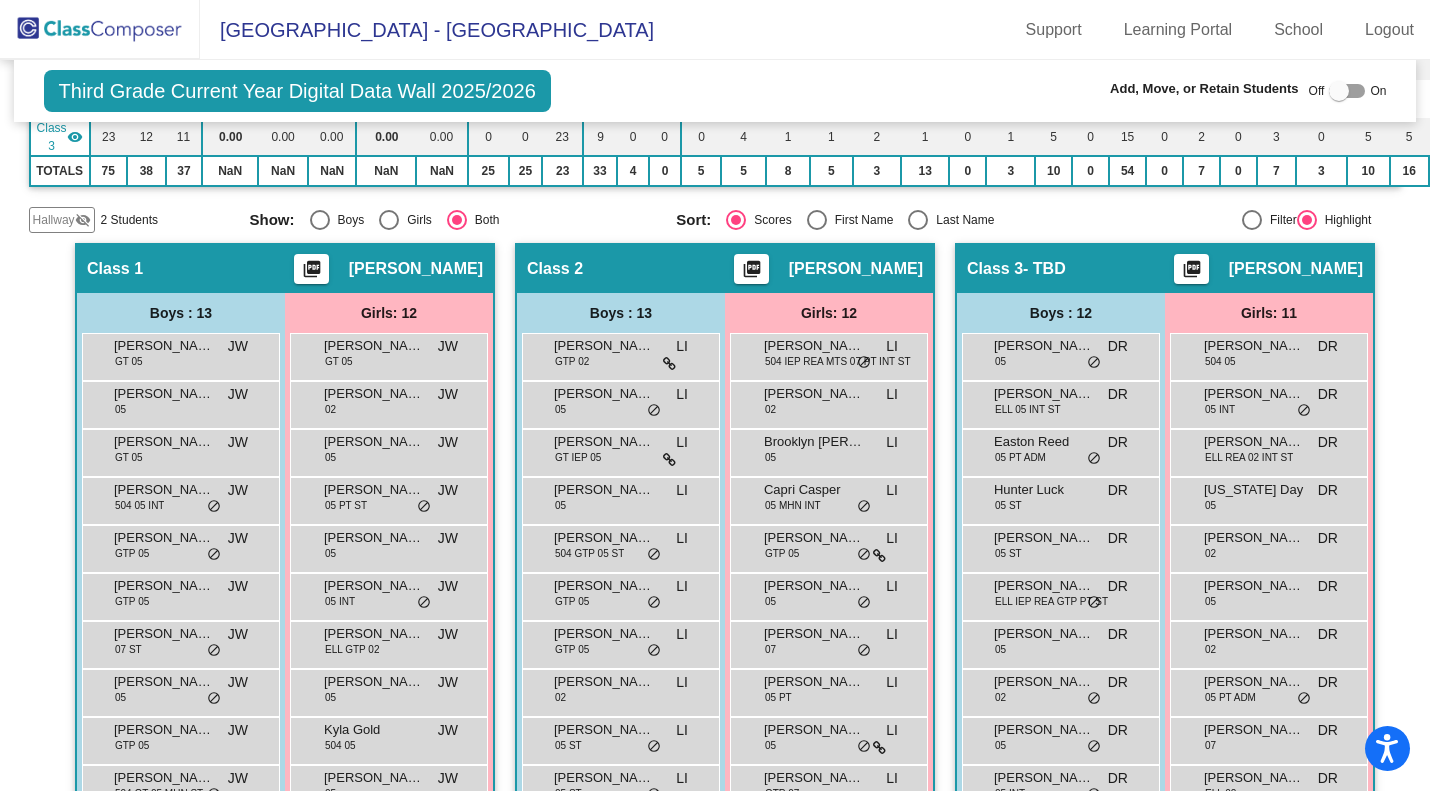 scroll, scrollTop: 305, scrollLeft: 0, axis: vertical 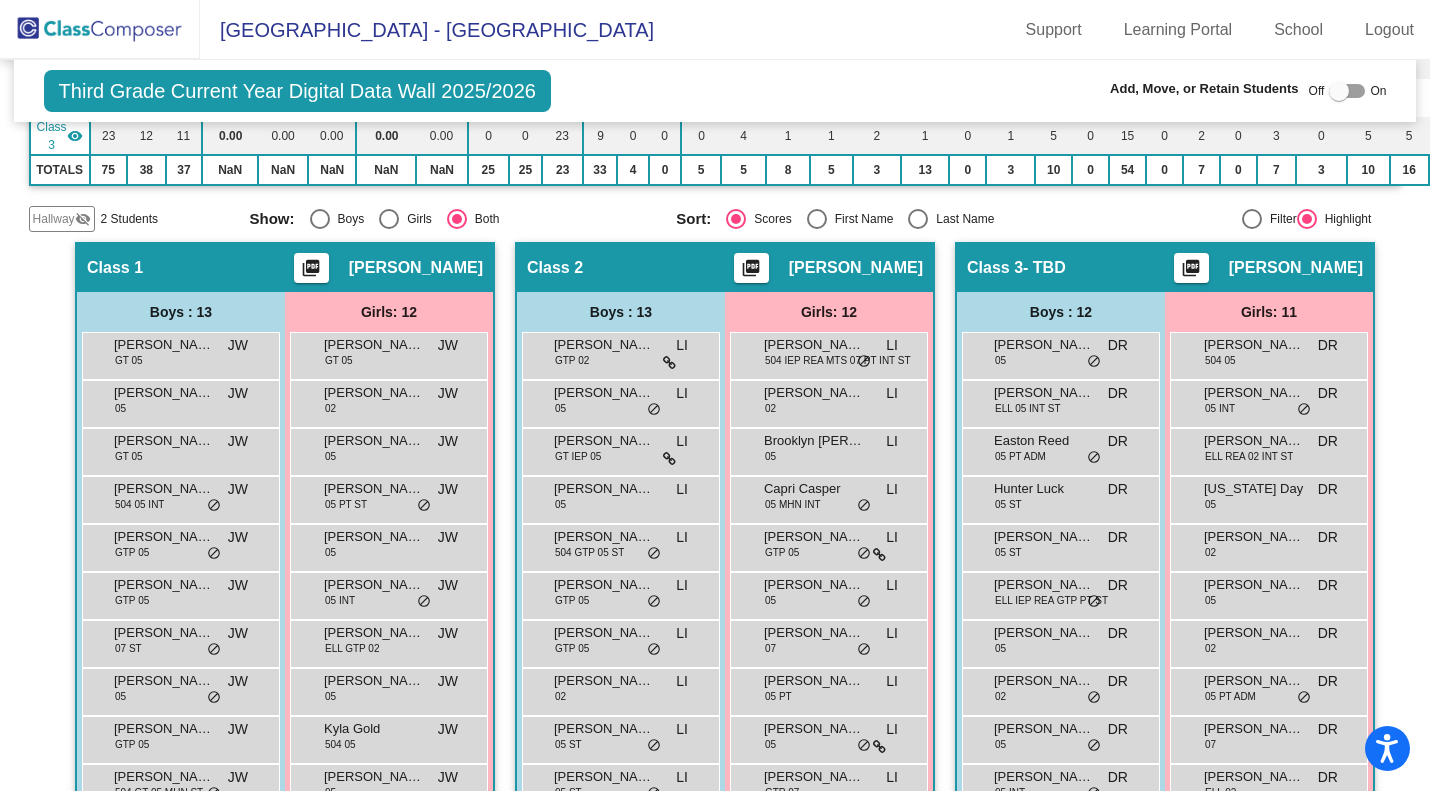 click on "2 Students" 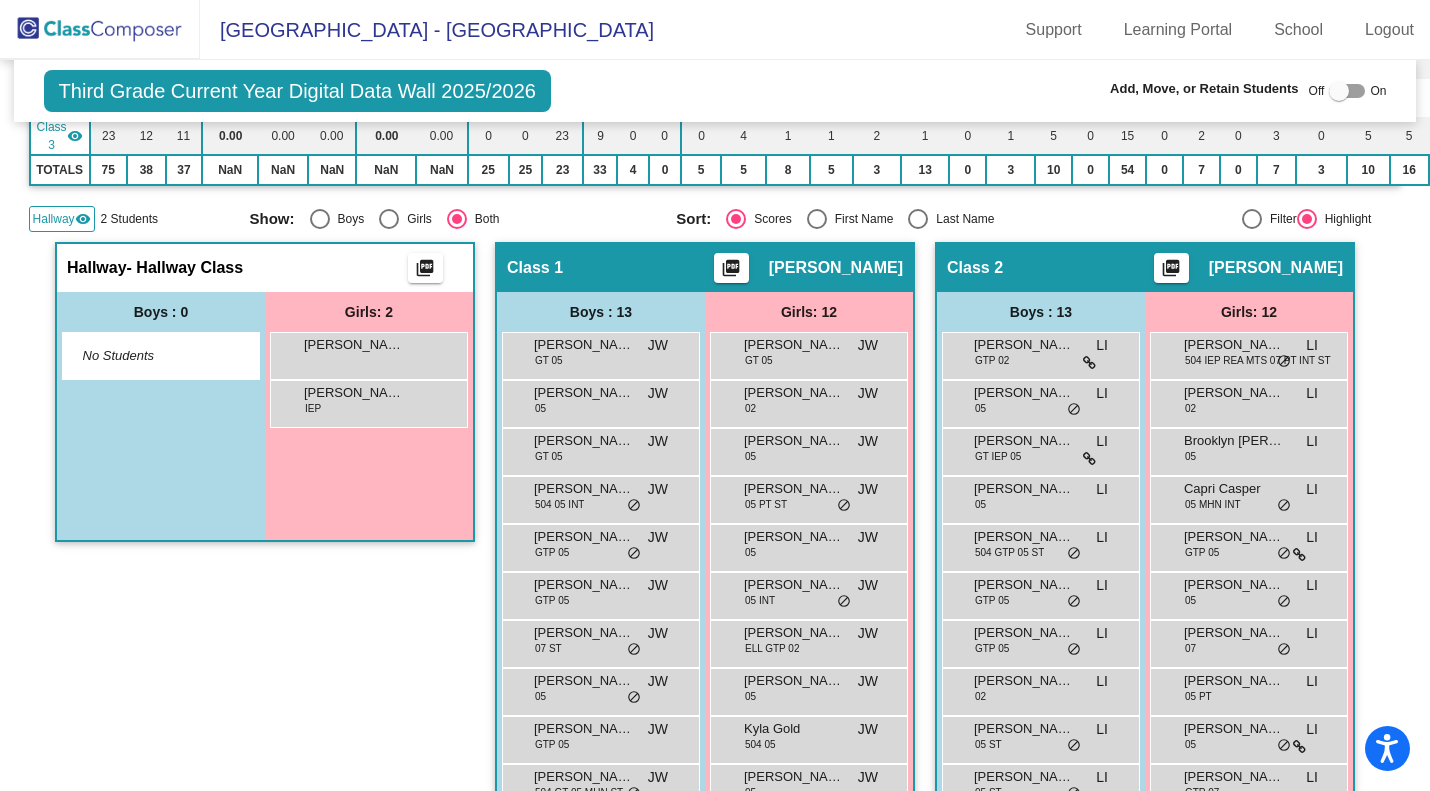 click on "Hallway   visibility" 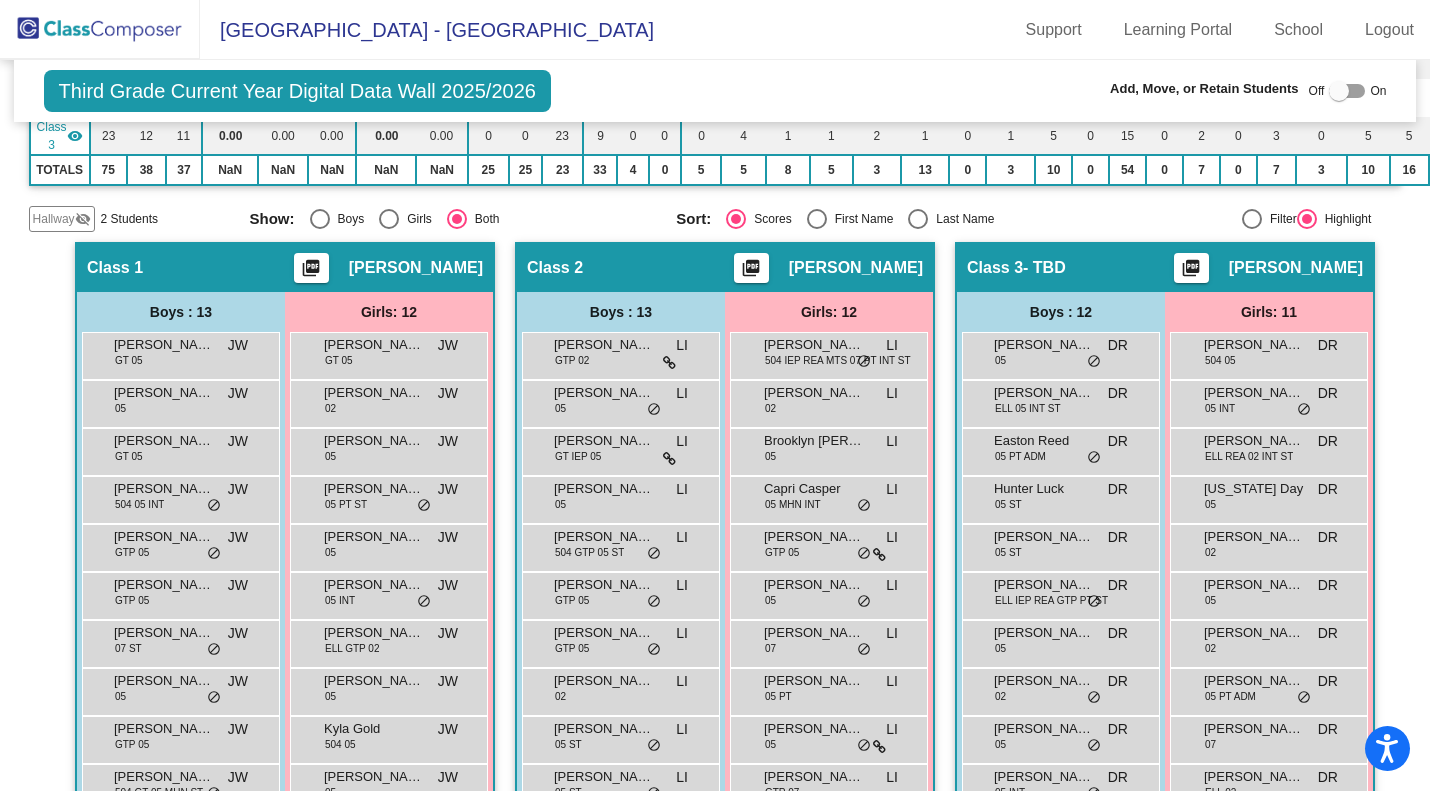 click on "Hallway   visibility_off" 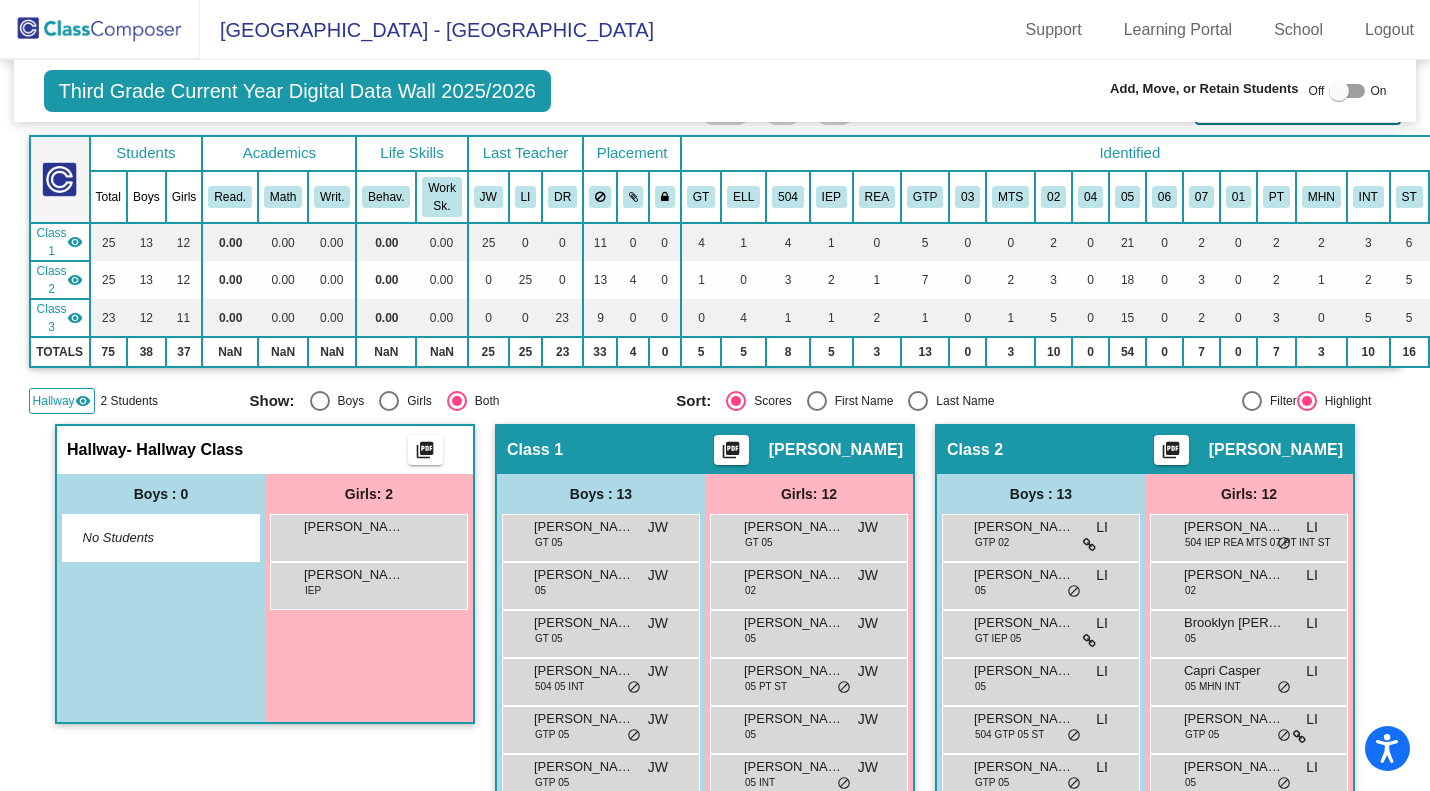 scroll, scrollTop: 0, scrollLeft: 0, axis: both 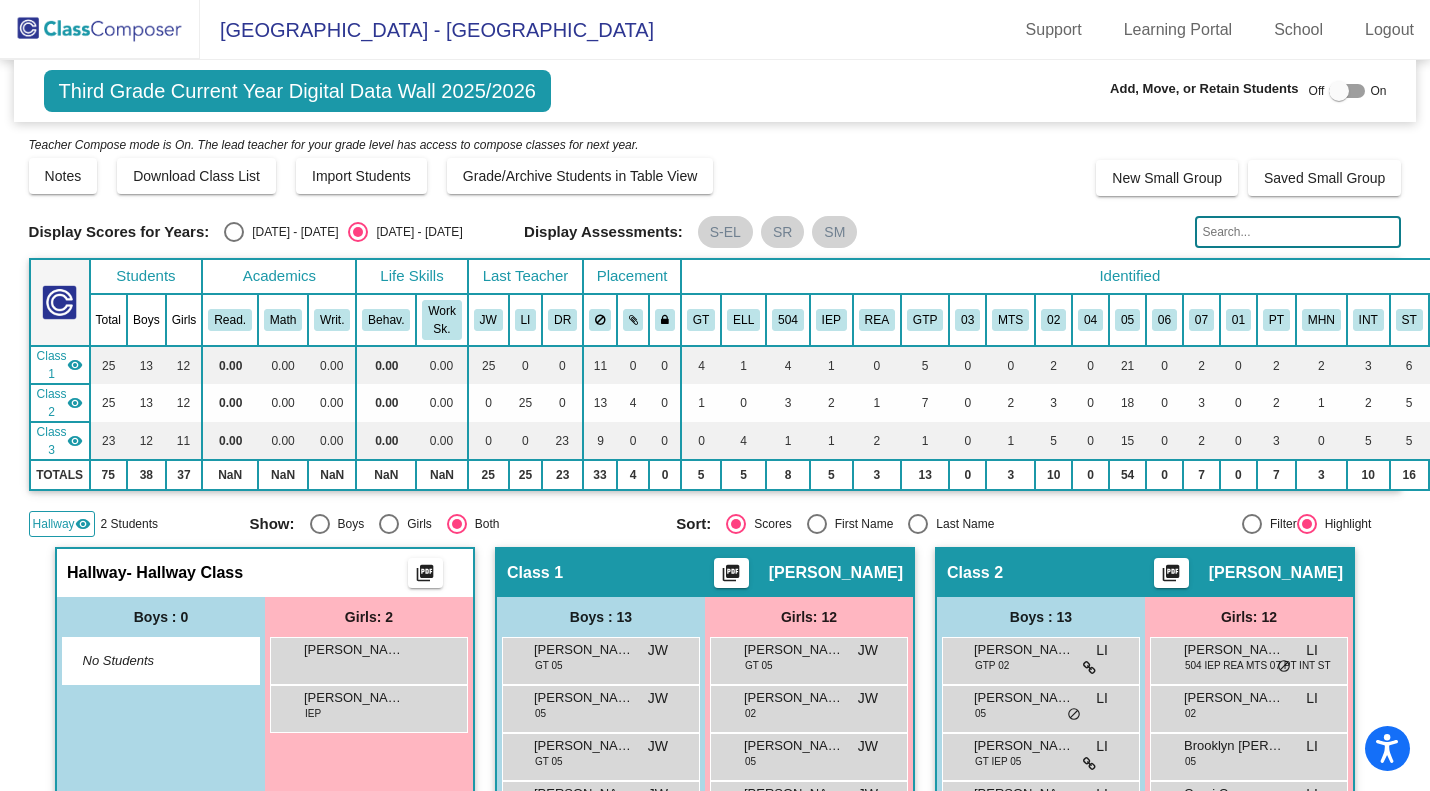 click 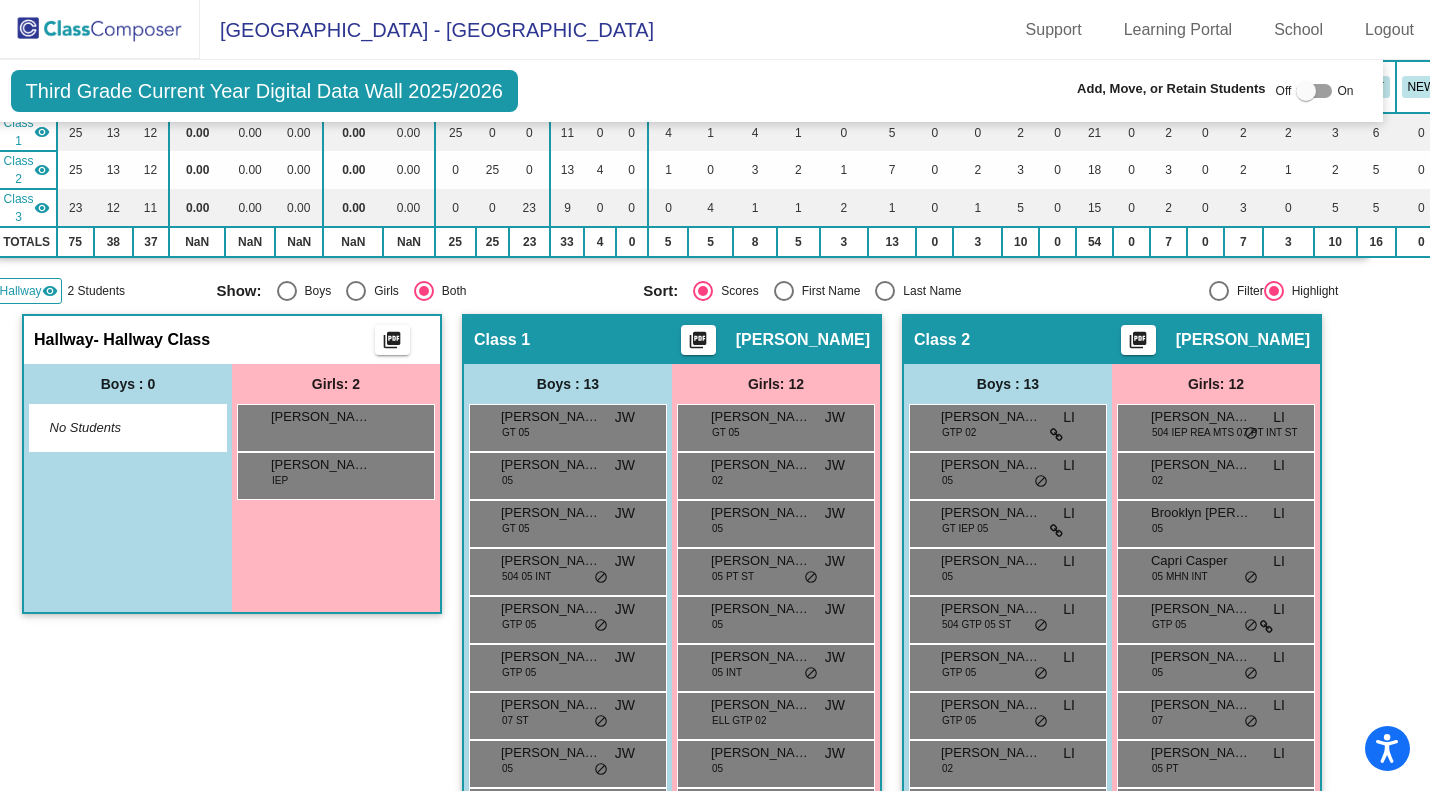 scroll, scrollTop: 0, scrollLeft: 33, axis: horizontal 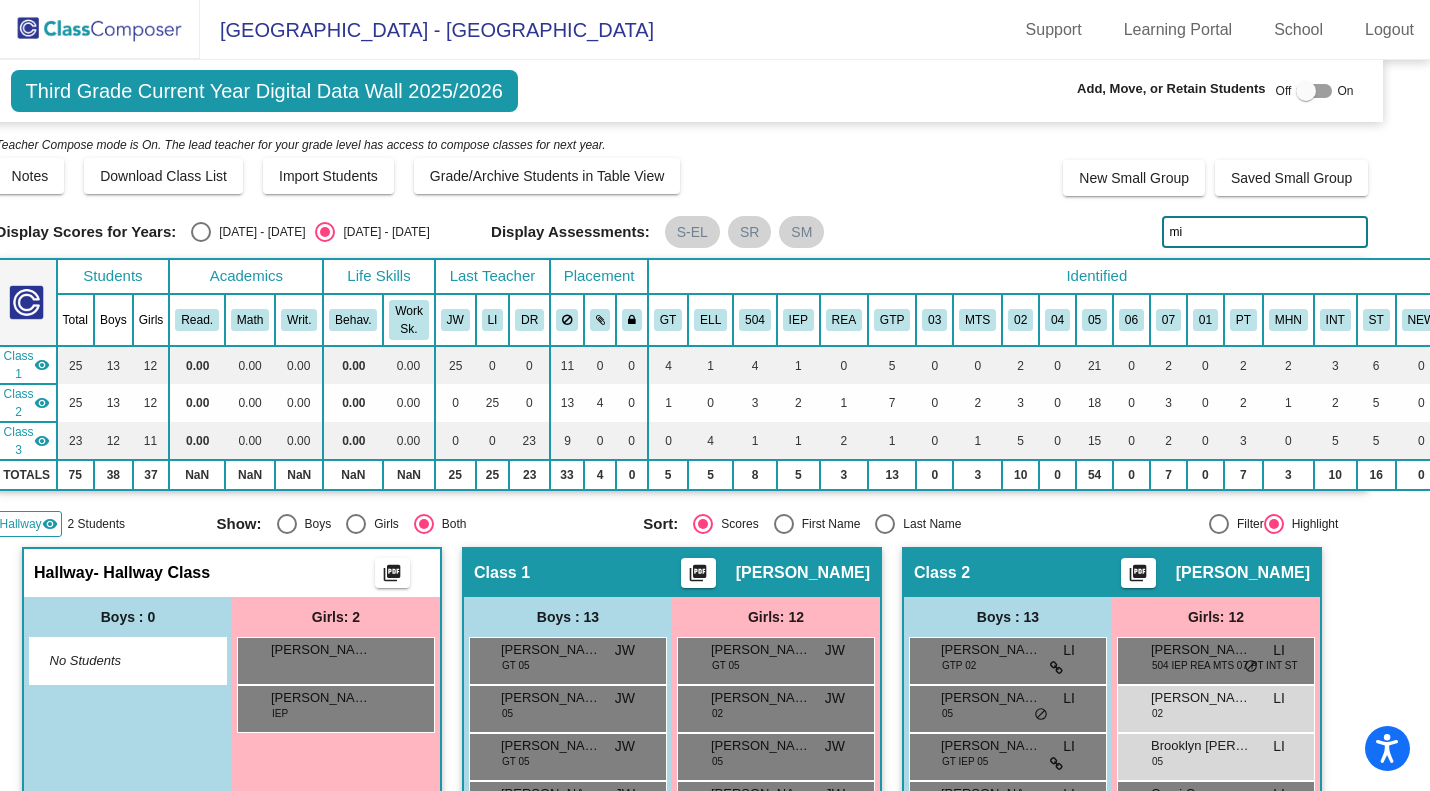 type on "m" 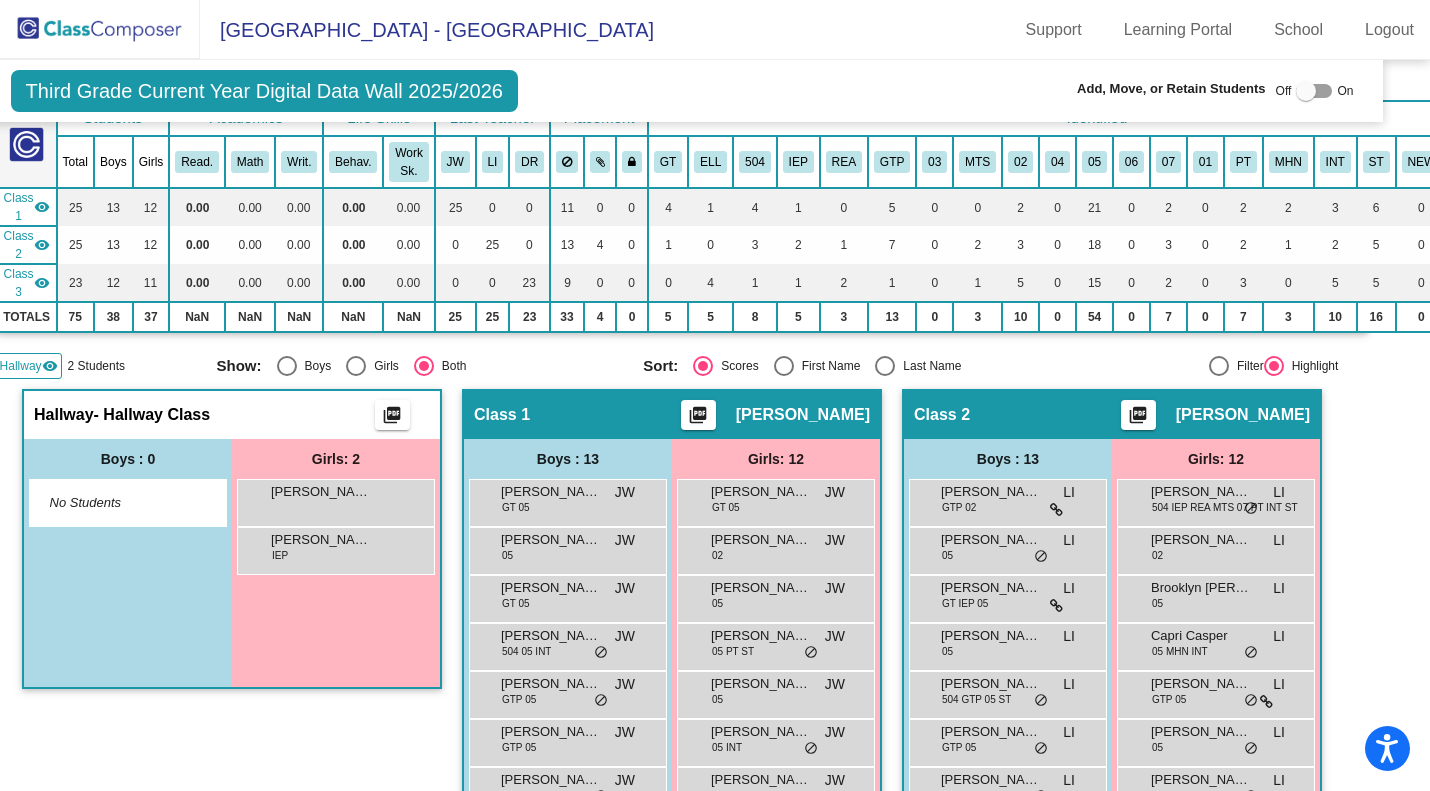 scroll, scrollTop: 264, scrollLeft: 33, axis: both 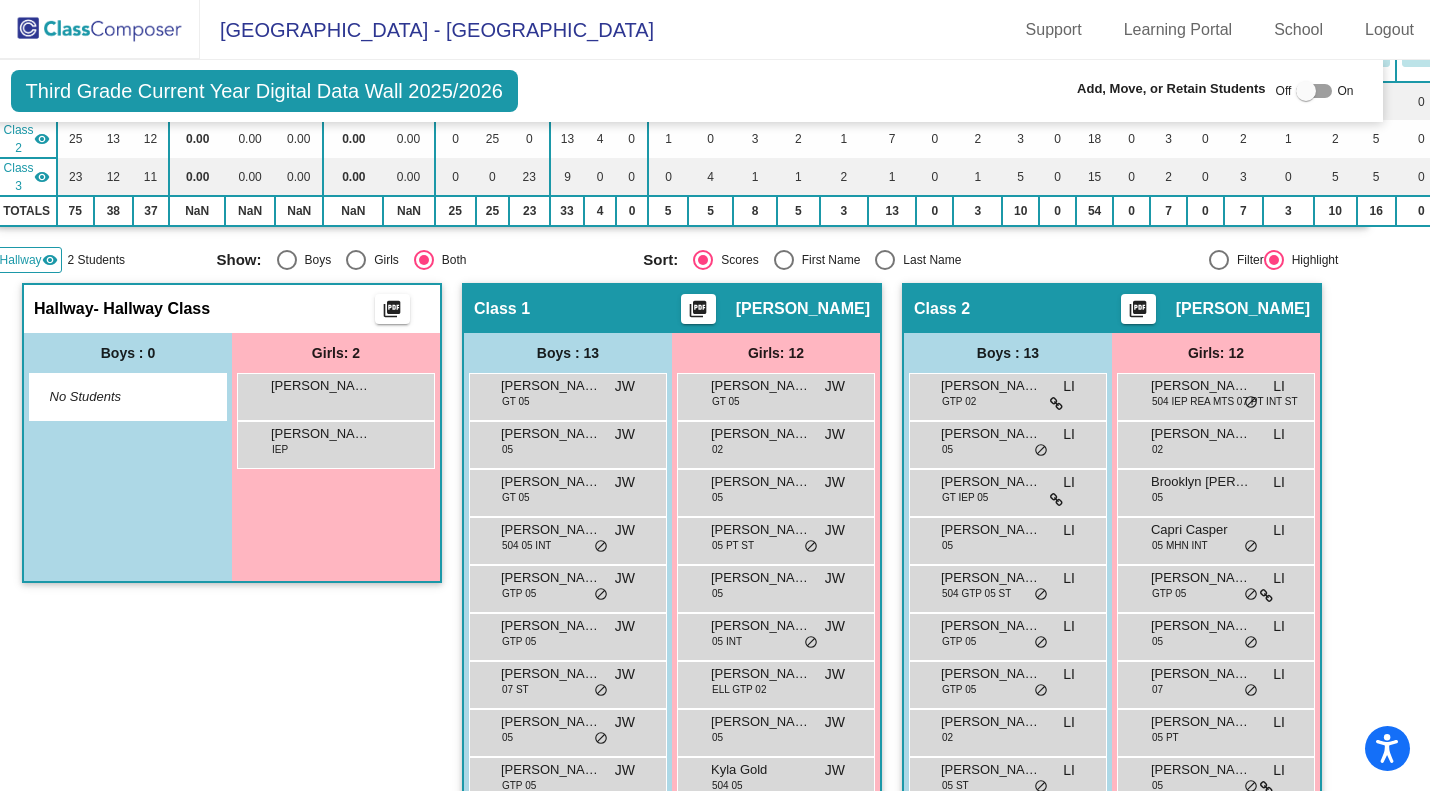 type 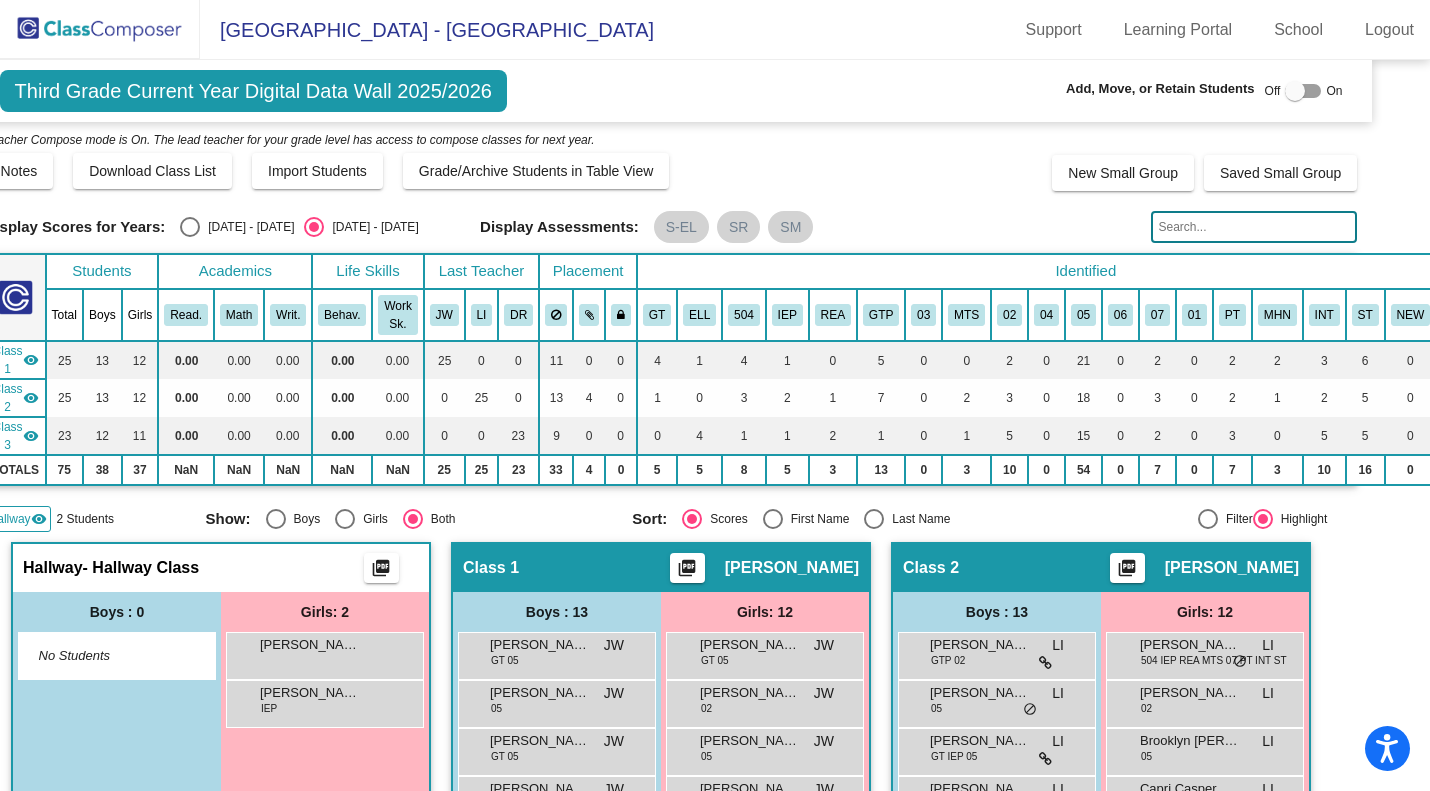 scroll, scrollTop: 5, scrollLeft: 0, axis: vertical 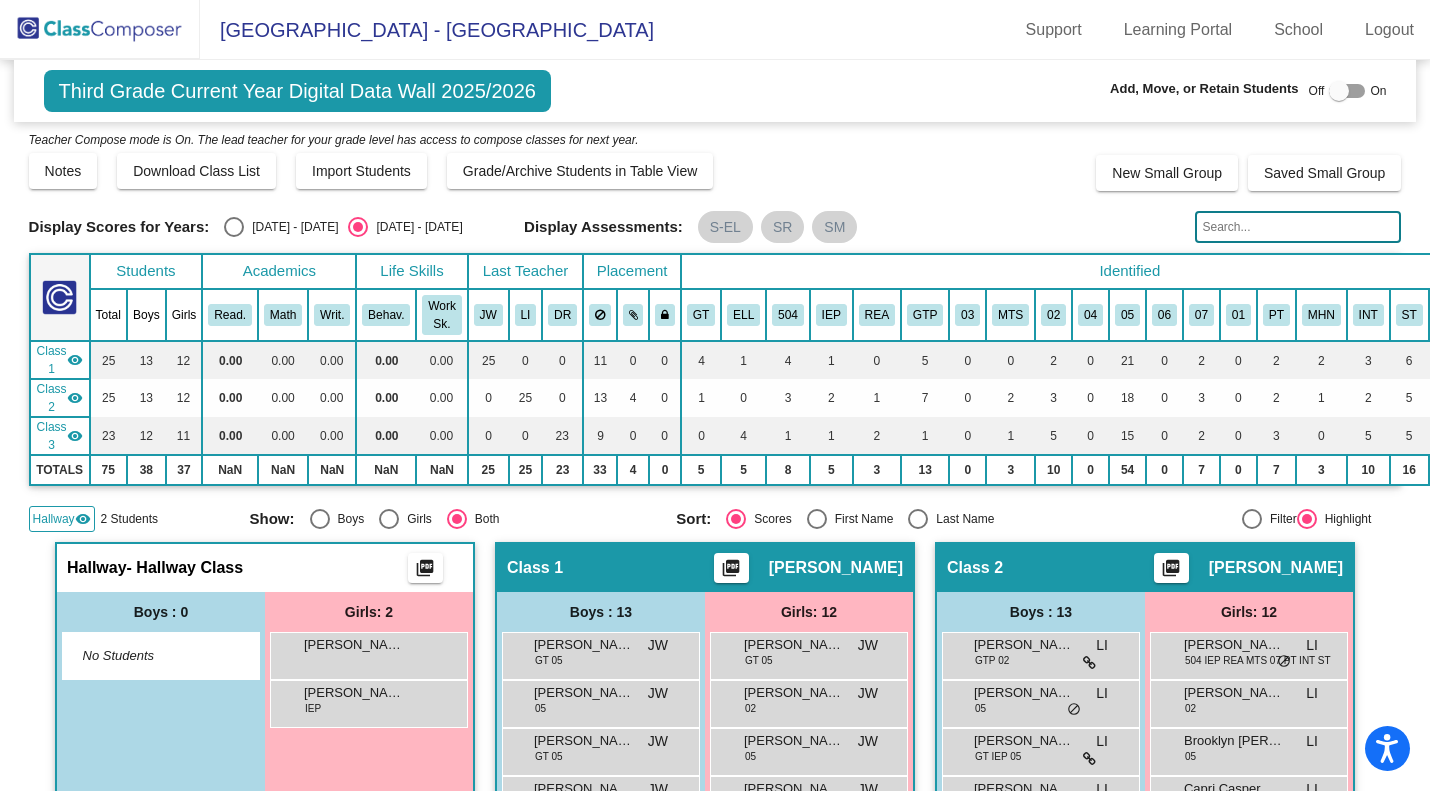 click on "Hallway" 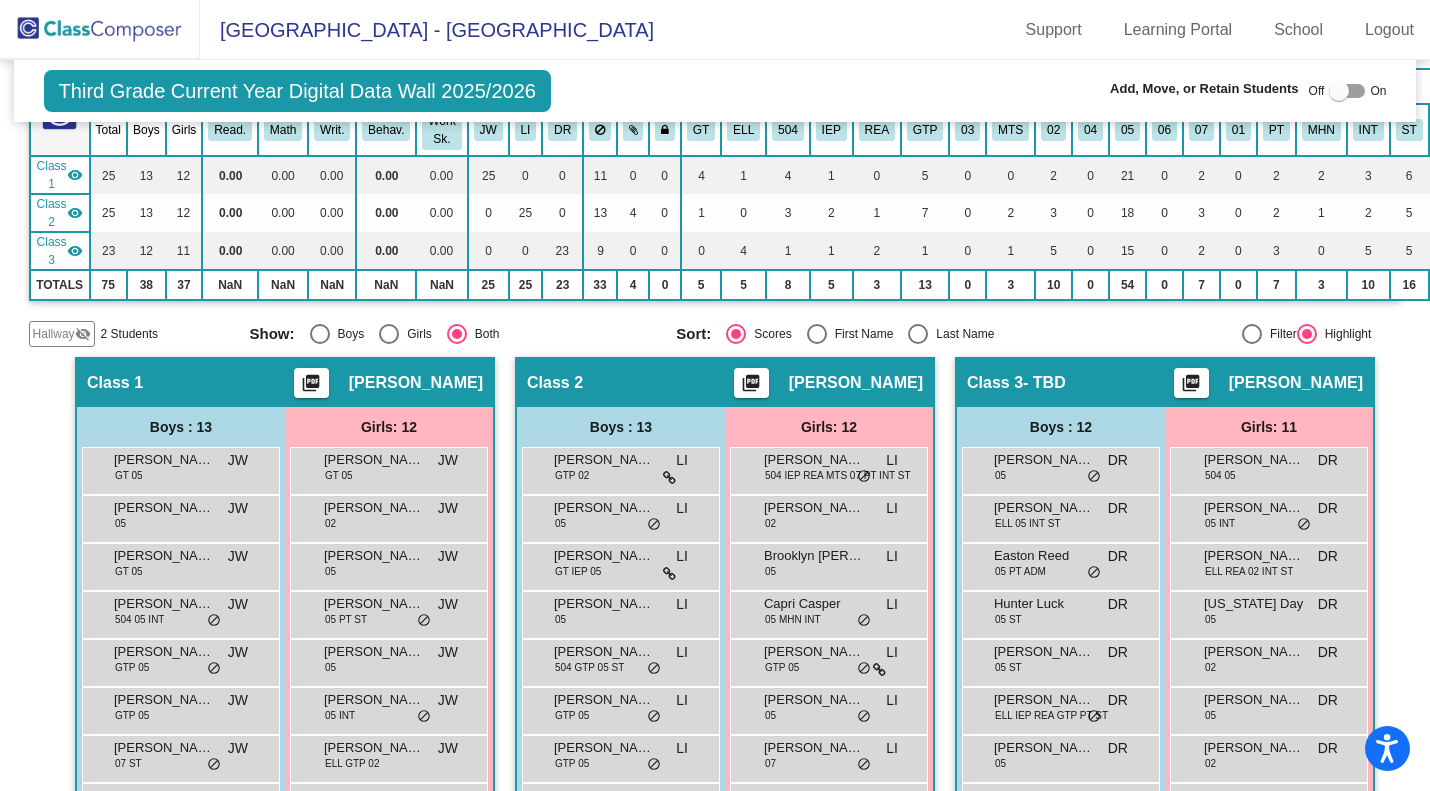 scroll, scrollTop: 0, scrollLeft: 0, axis: both 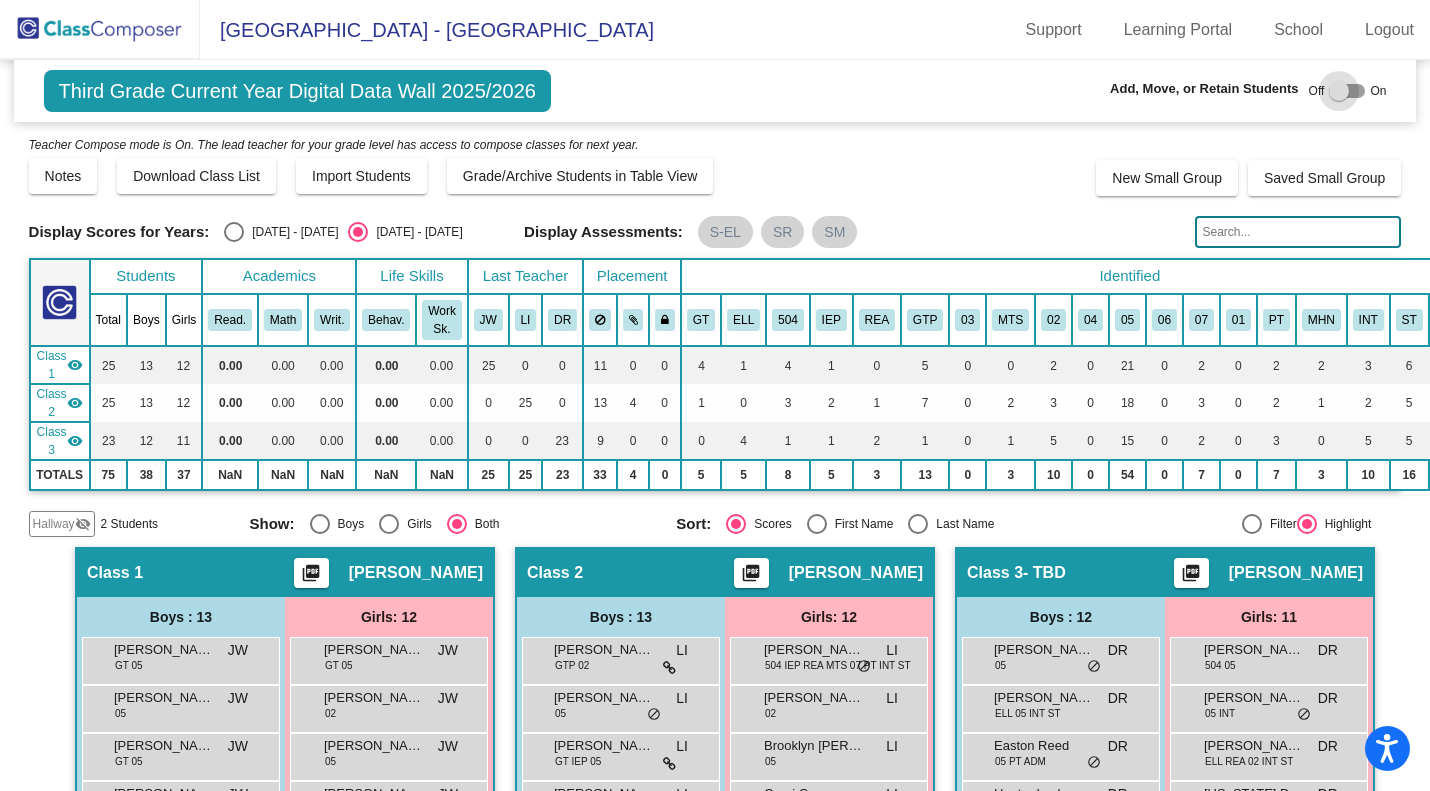 click at bounding box center [1339, 91] 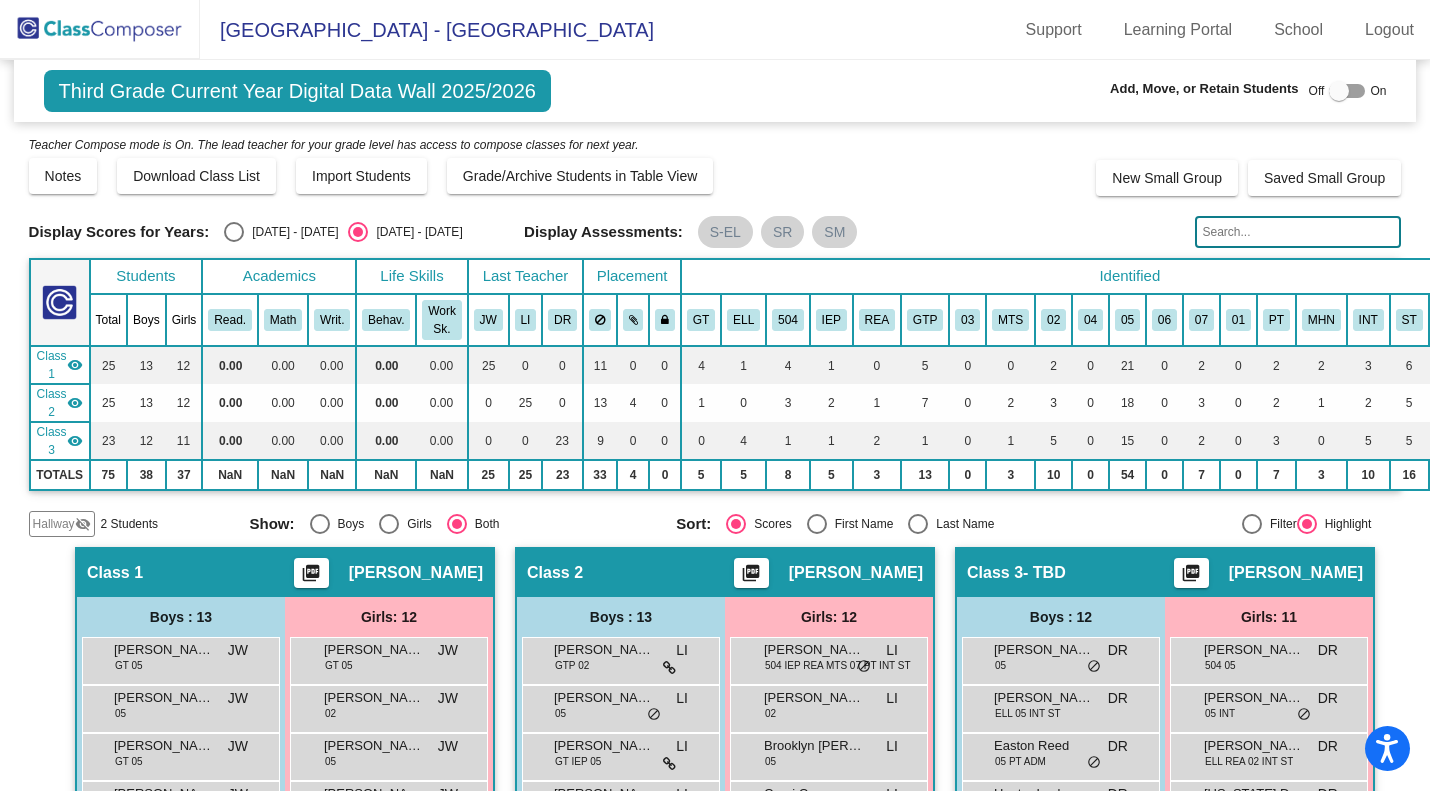 checkbox on "true" 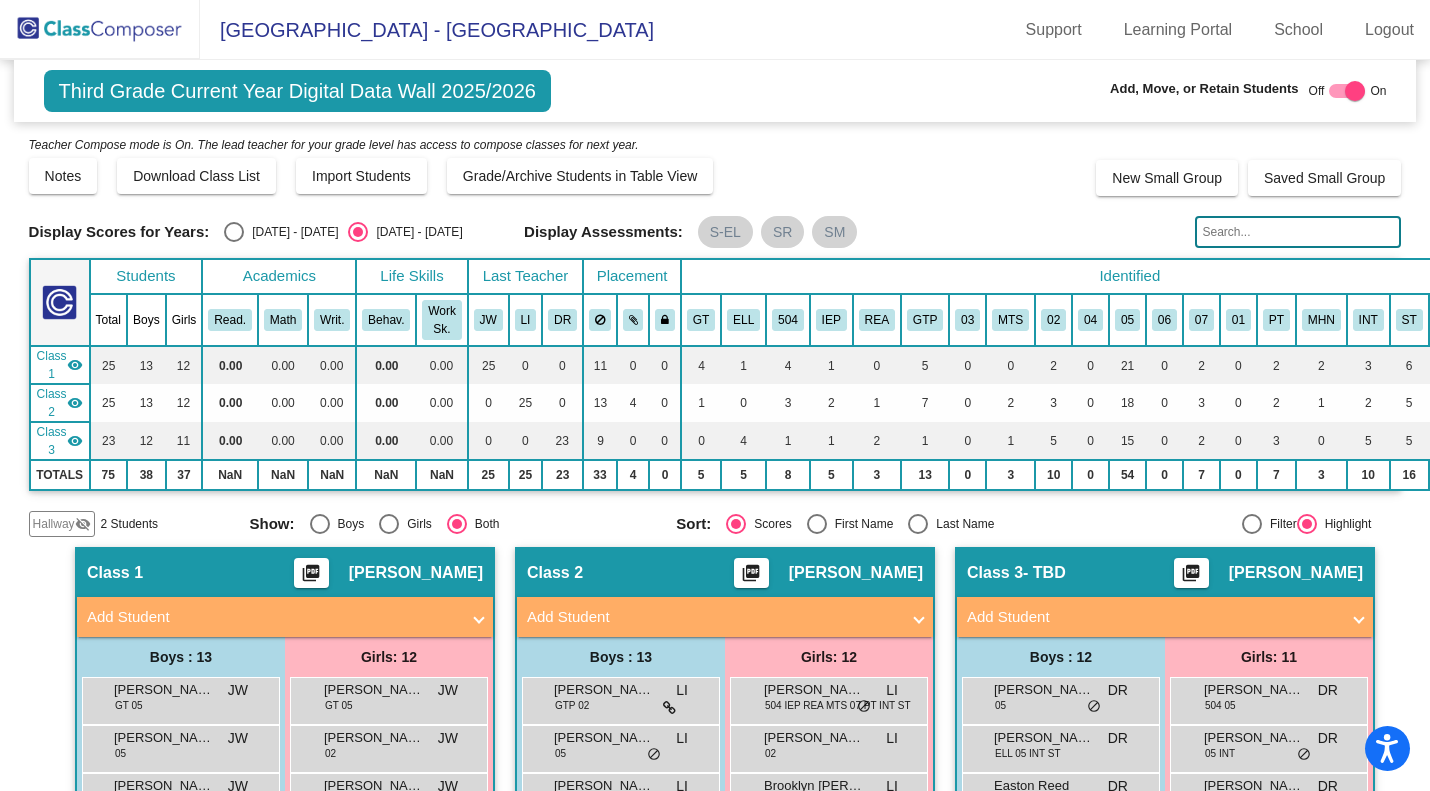 click on "2 Students" 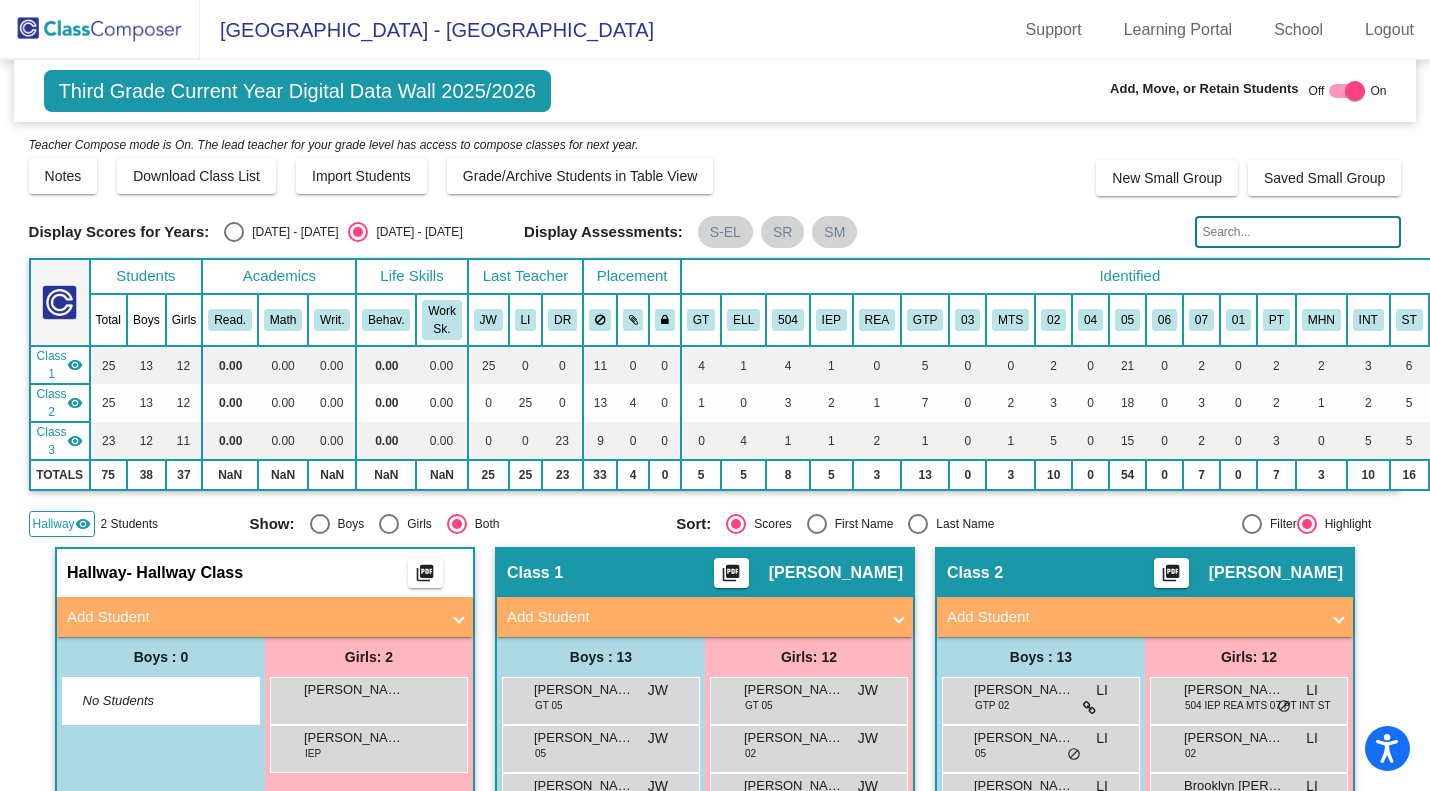 click 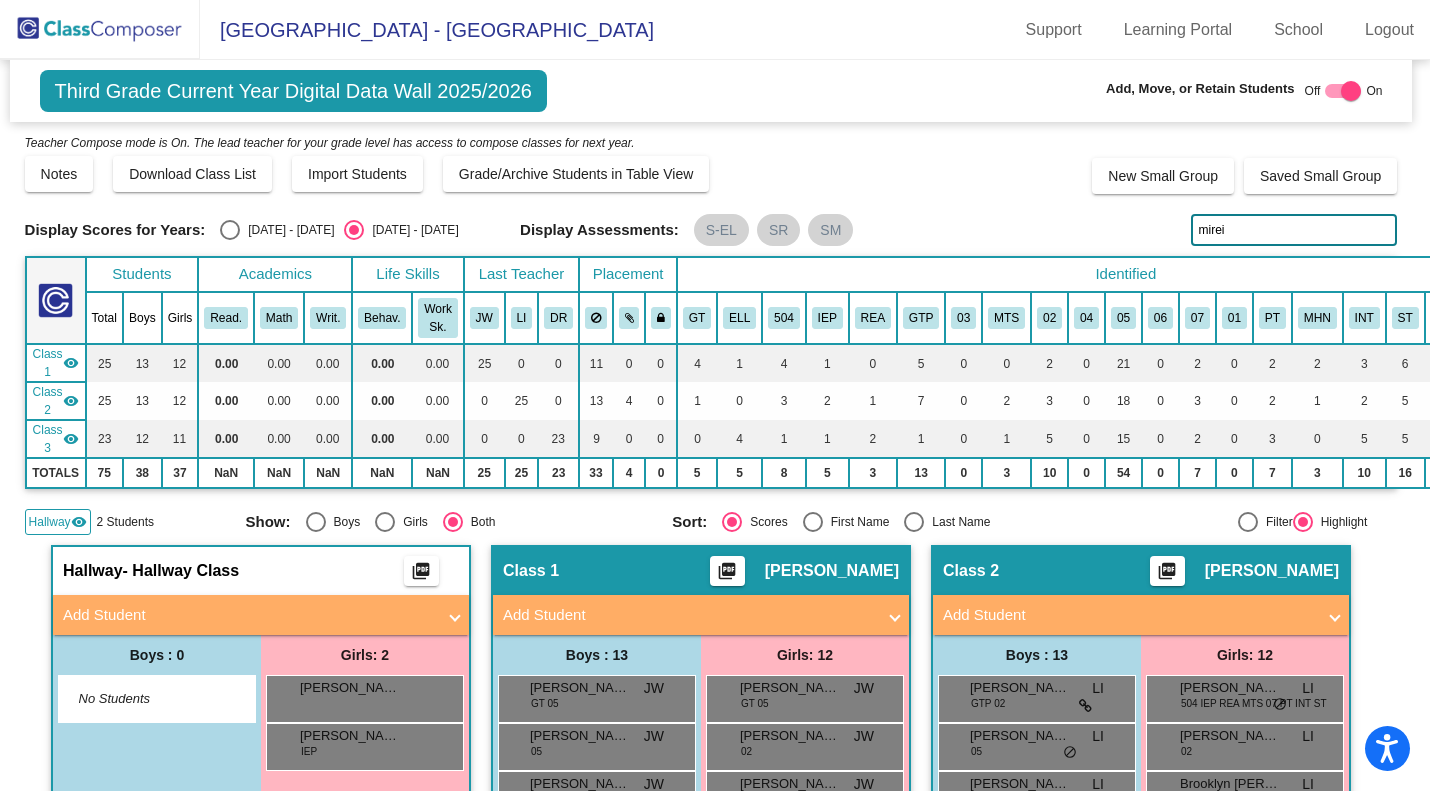 scroll, scrollTop: 0, scrollLeft: 4, axis: horizontal 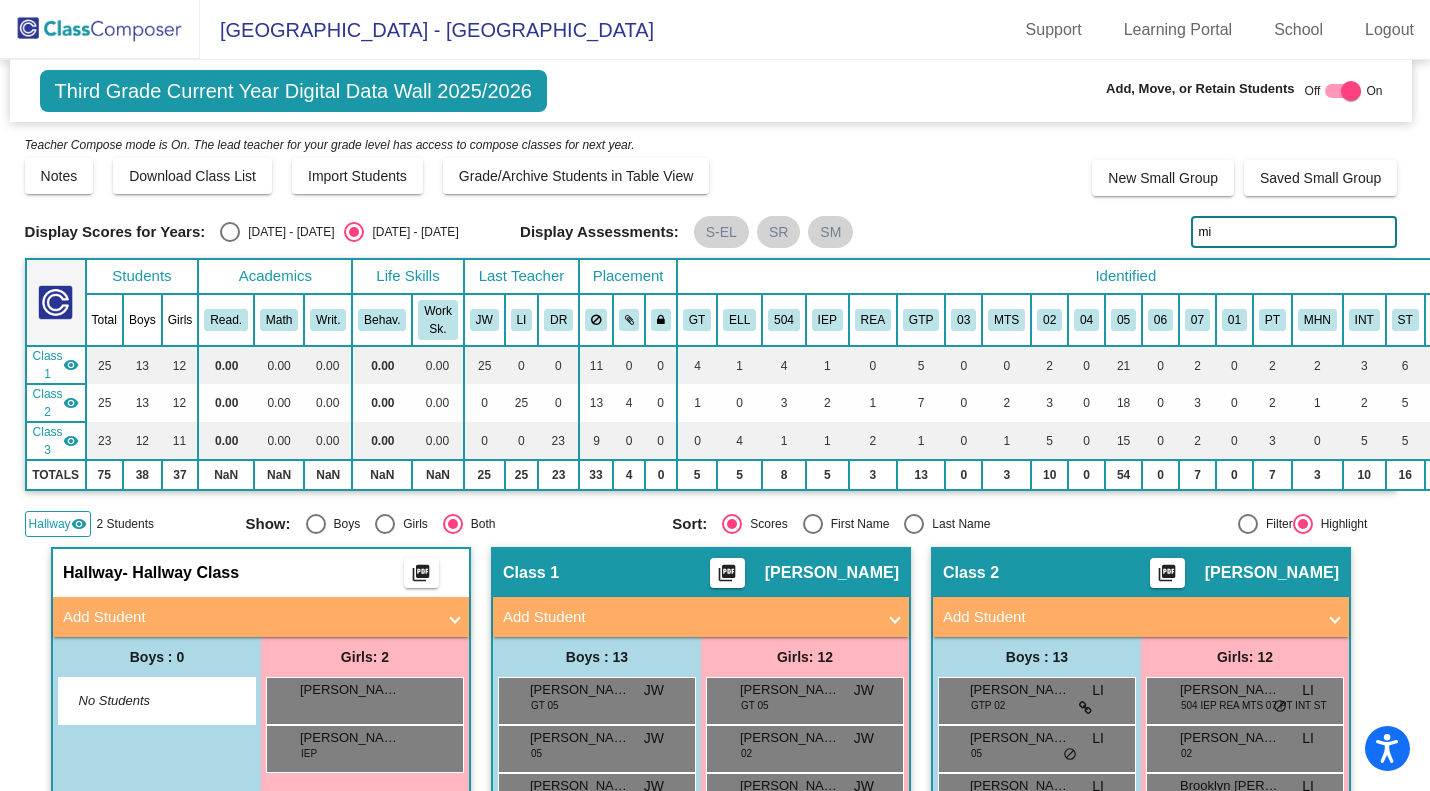 type on "m" 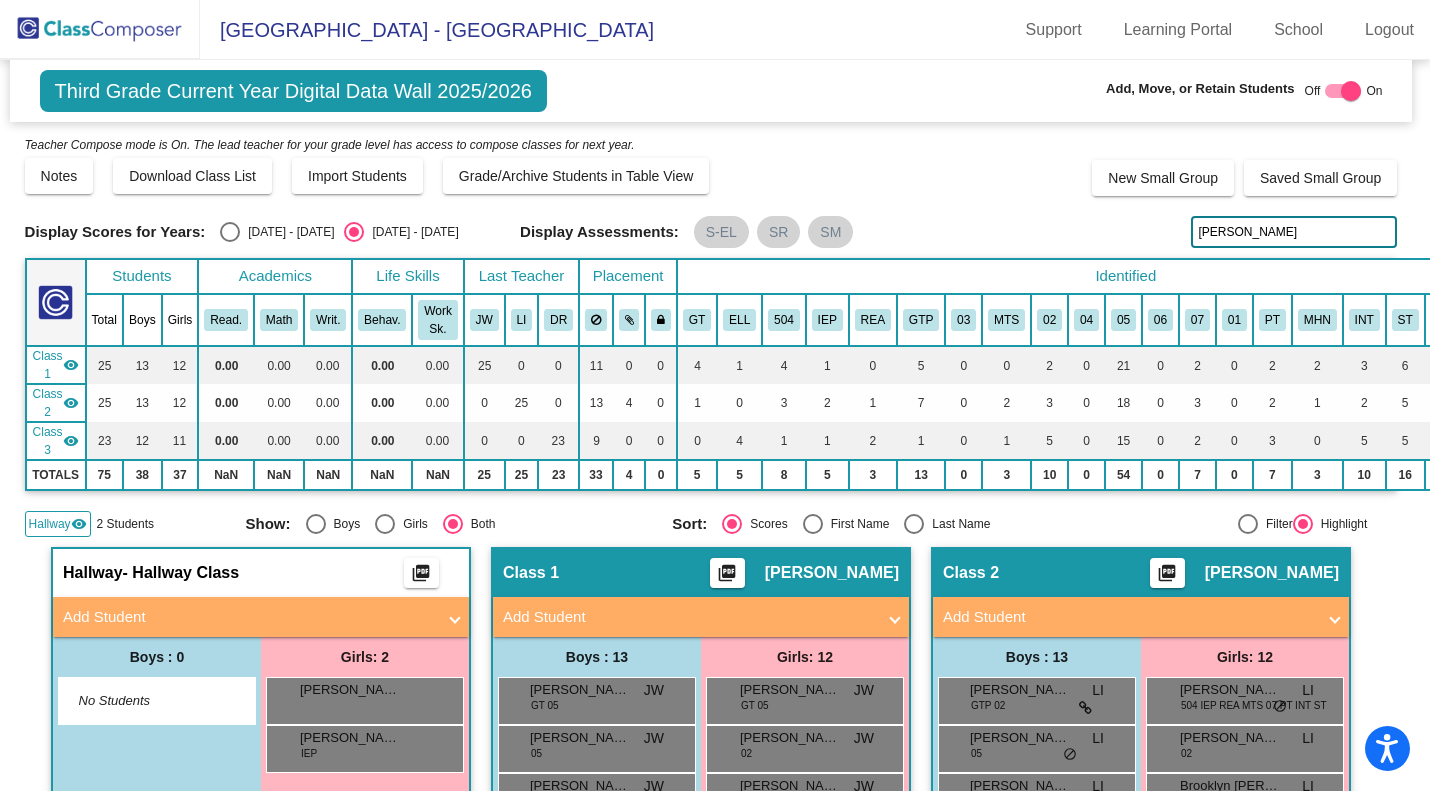 type on "hamlin" 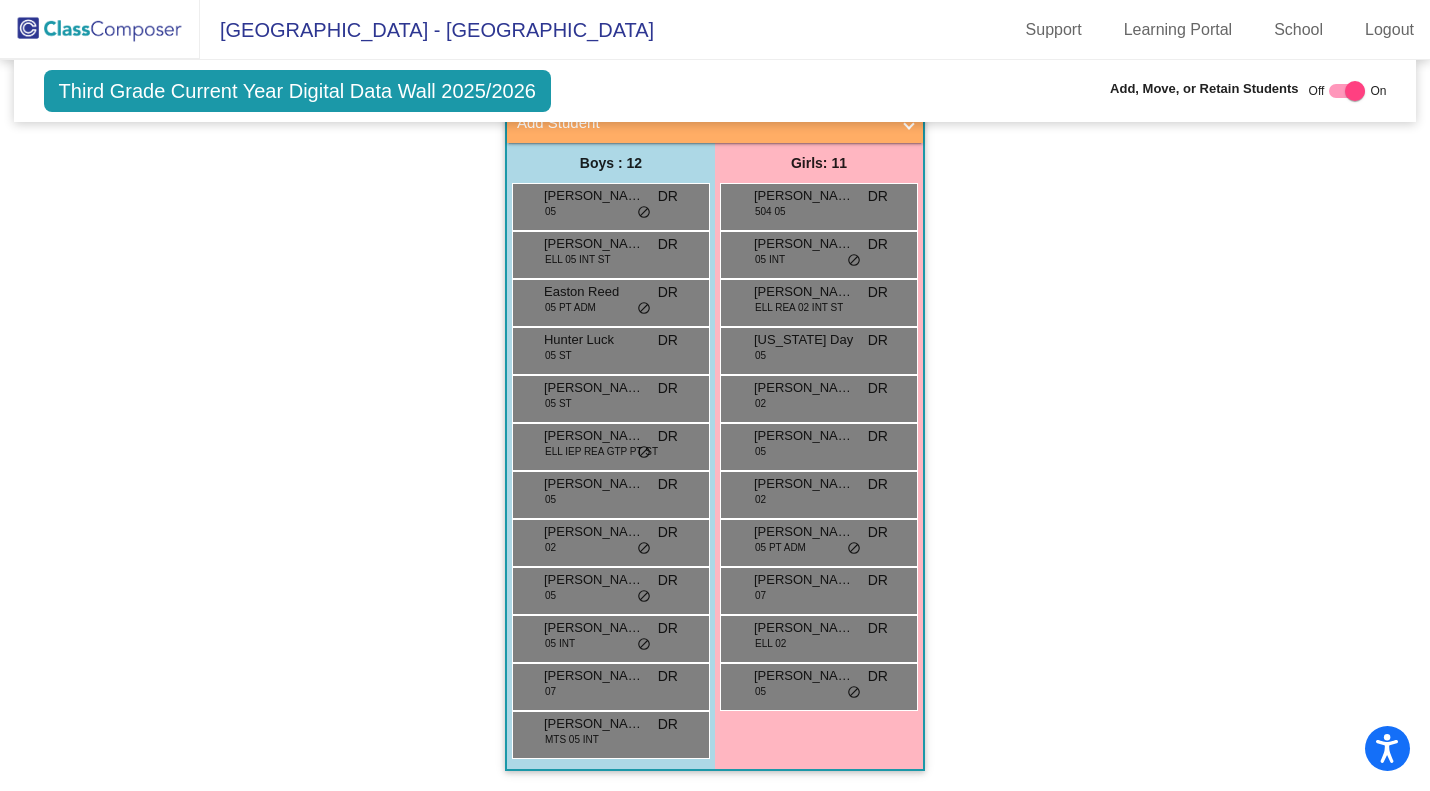 scroll, scrollTop: 1289, scrollLeft: 0, axis: vertical 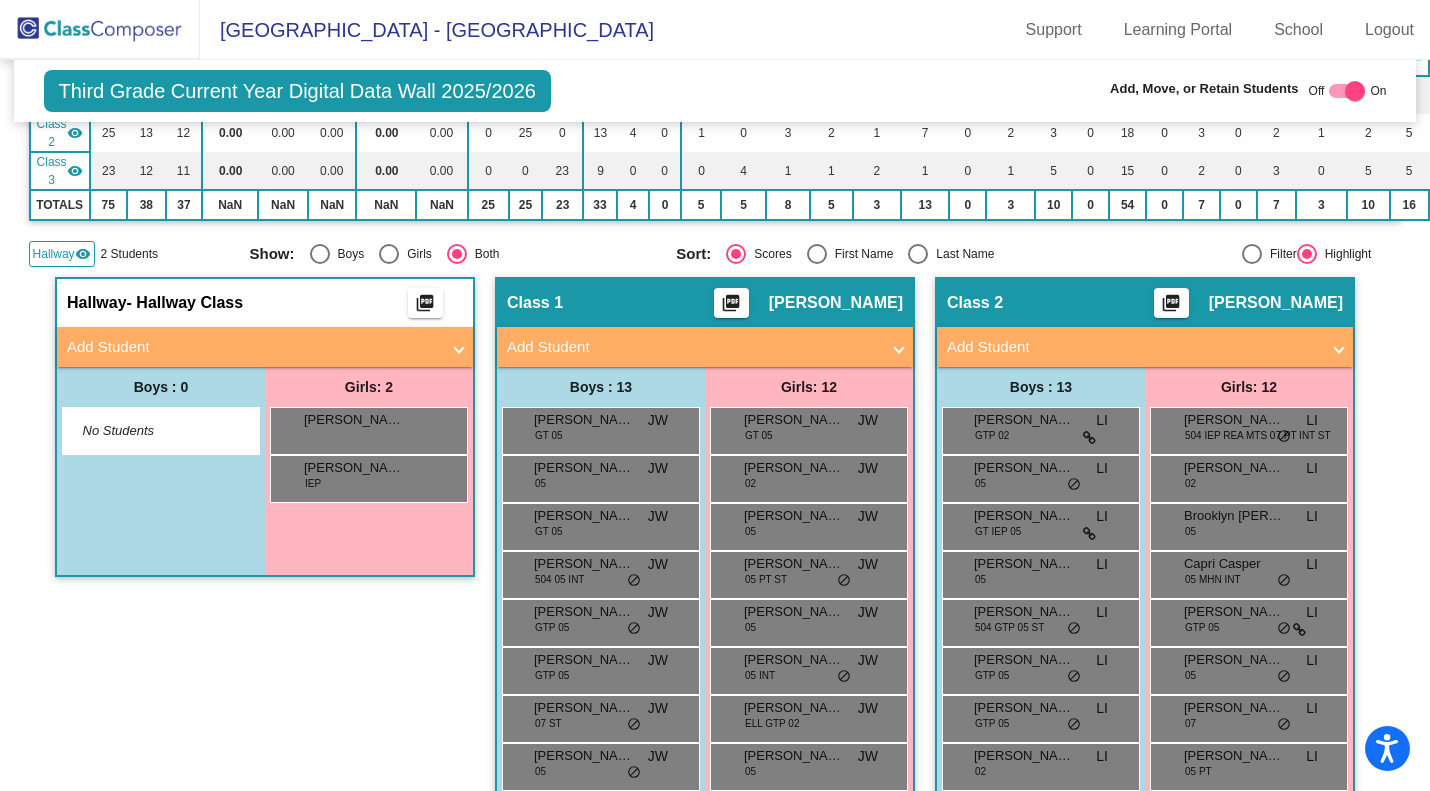 click on "Add Student" at bounding box center (253, 347) 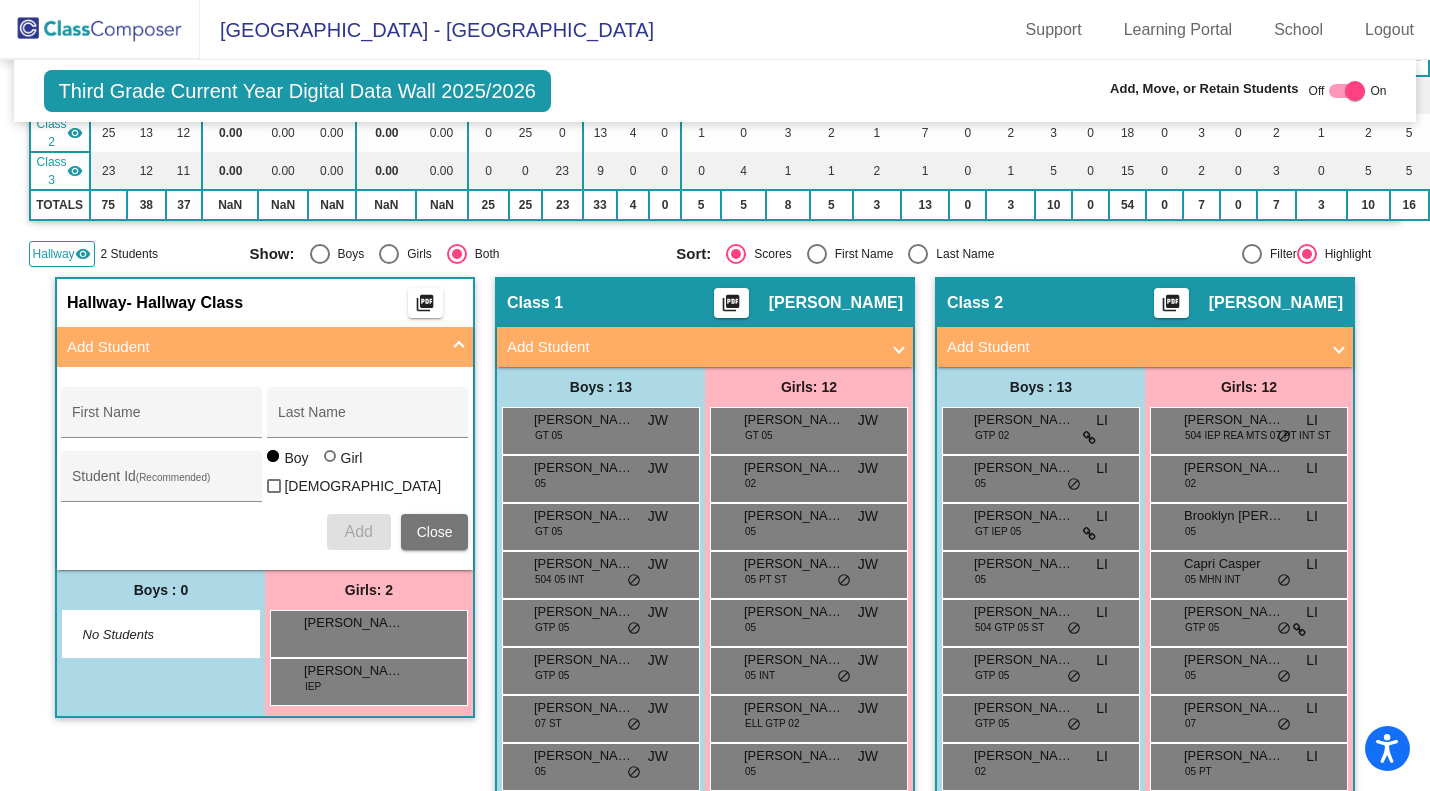 click on "First Name" at bounding box center [162, 418] 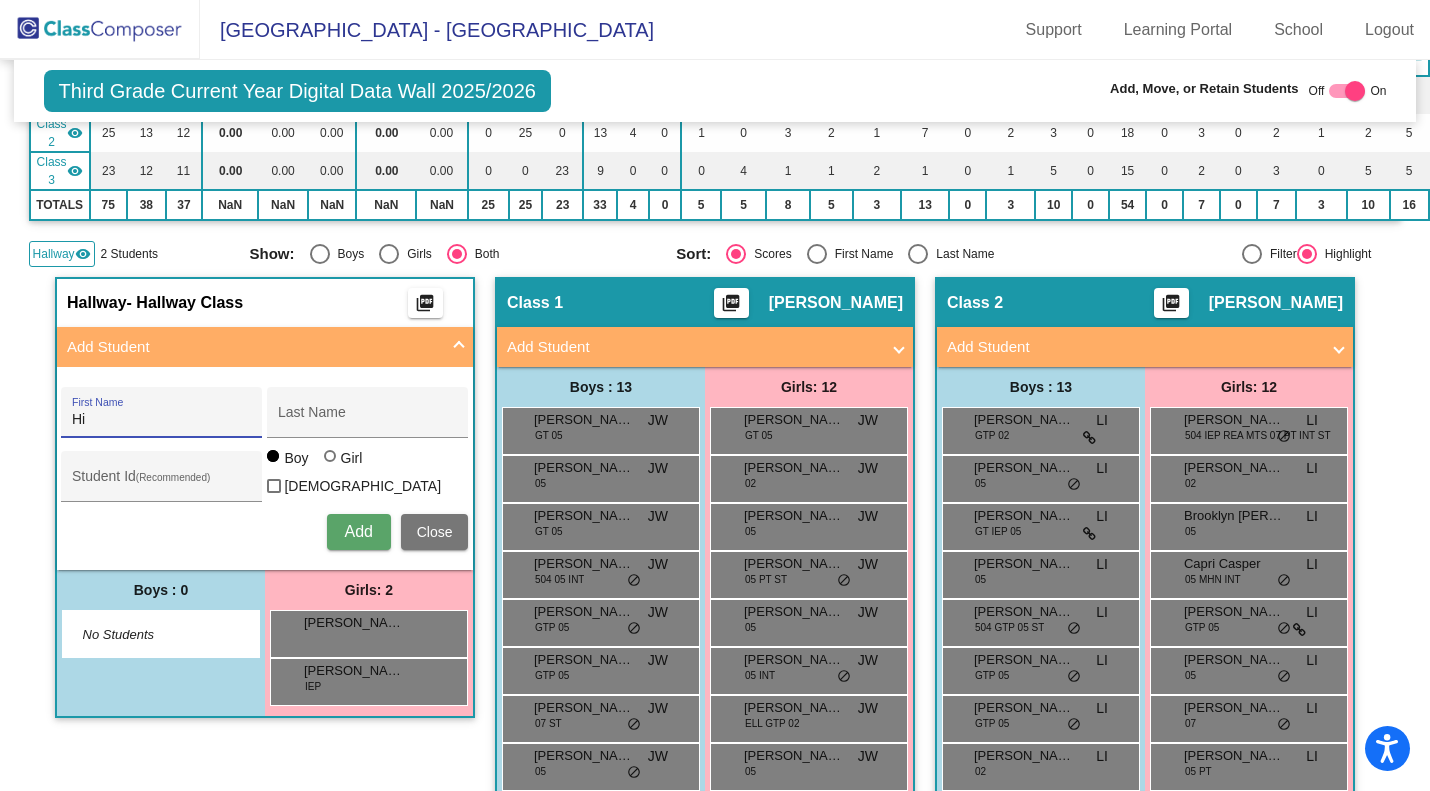 type on "H" 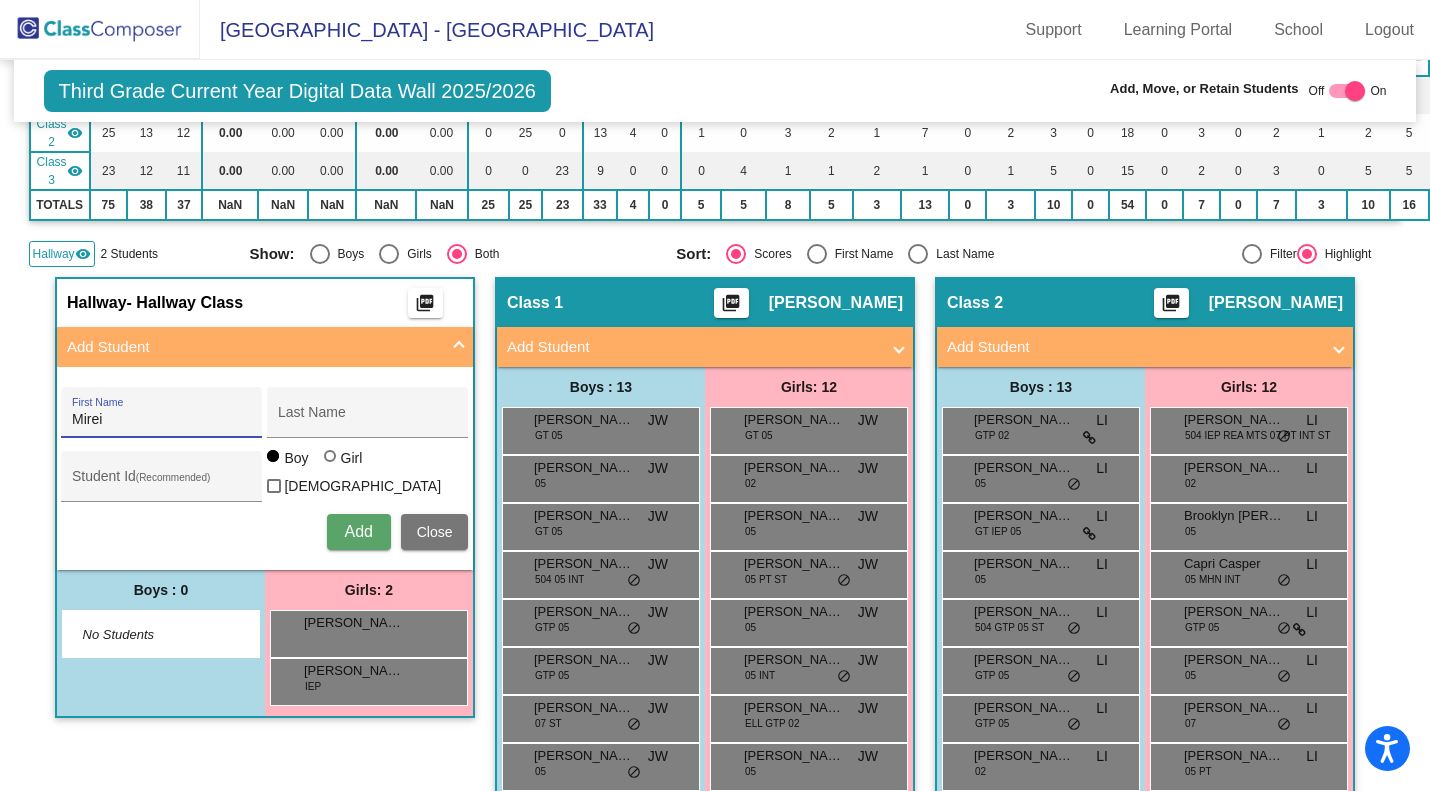 type on "Mirei" 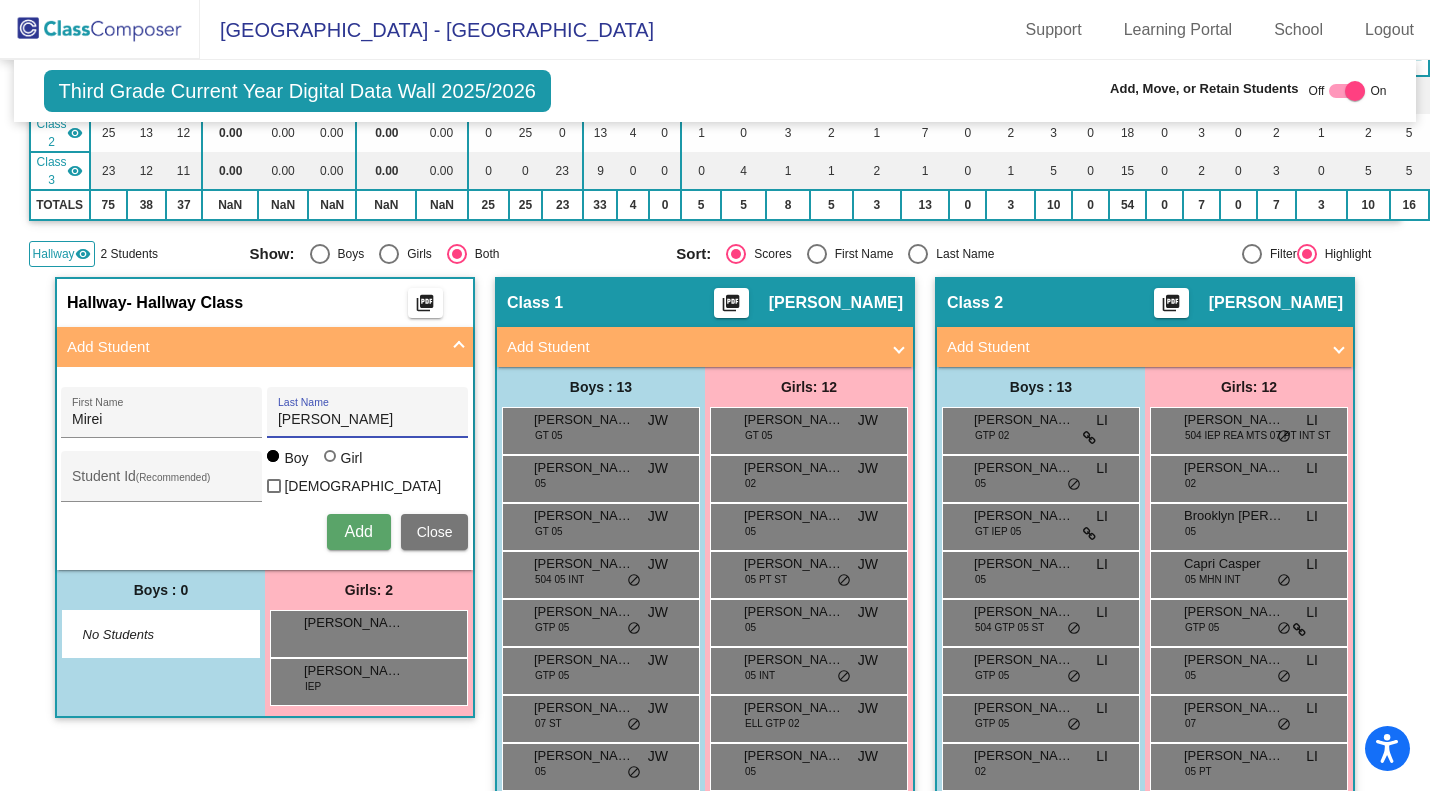 type on "Hamlin" 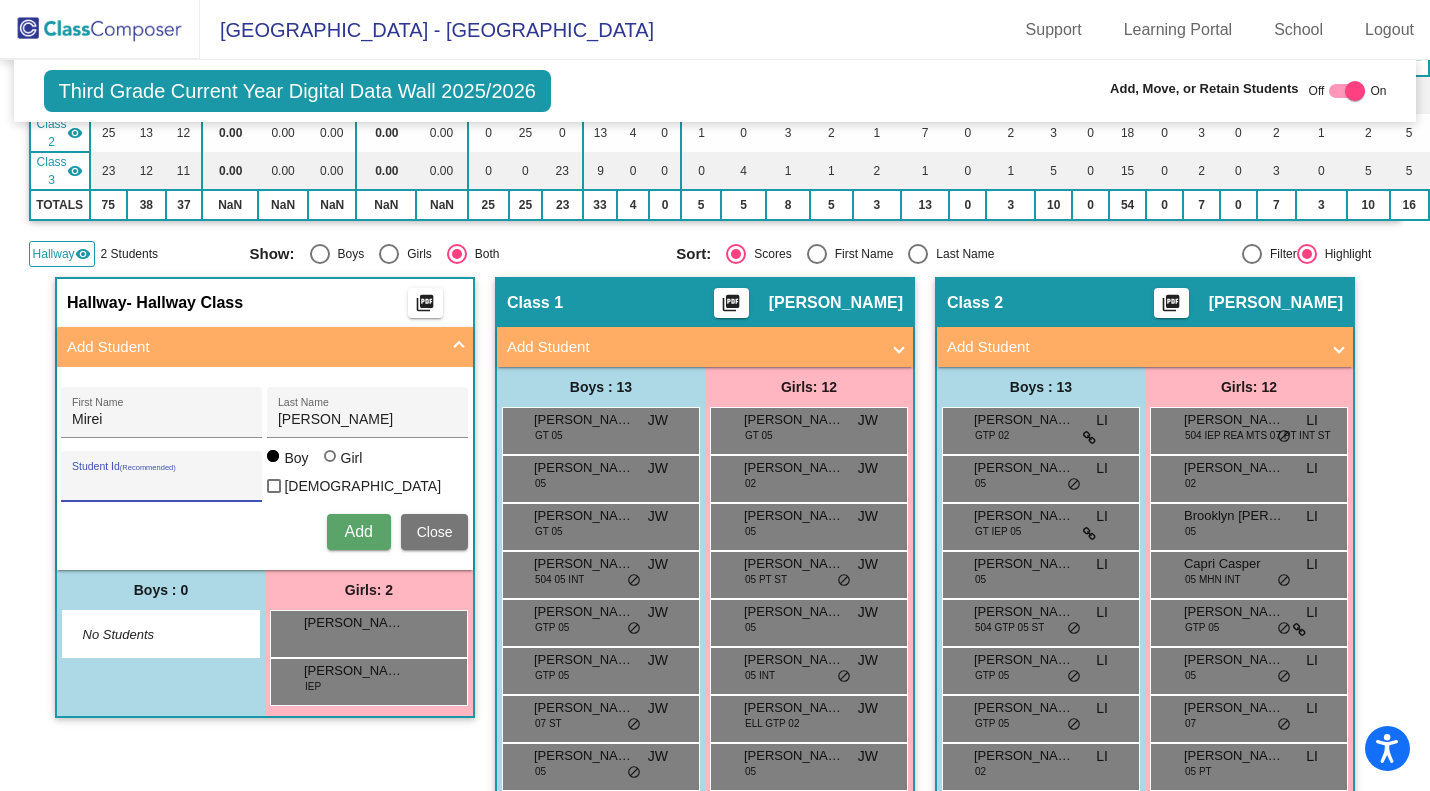 click on "Student Id  (Recommended)" at bounding box center (162, 484) 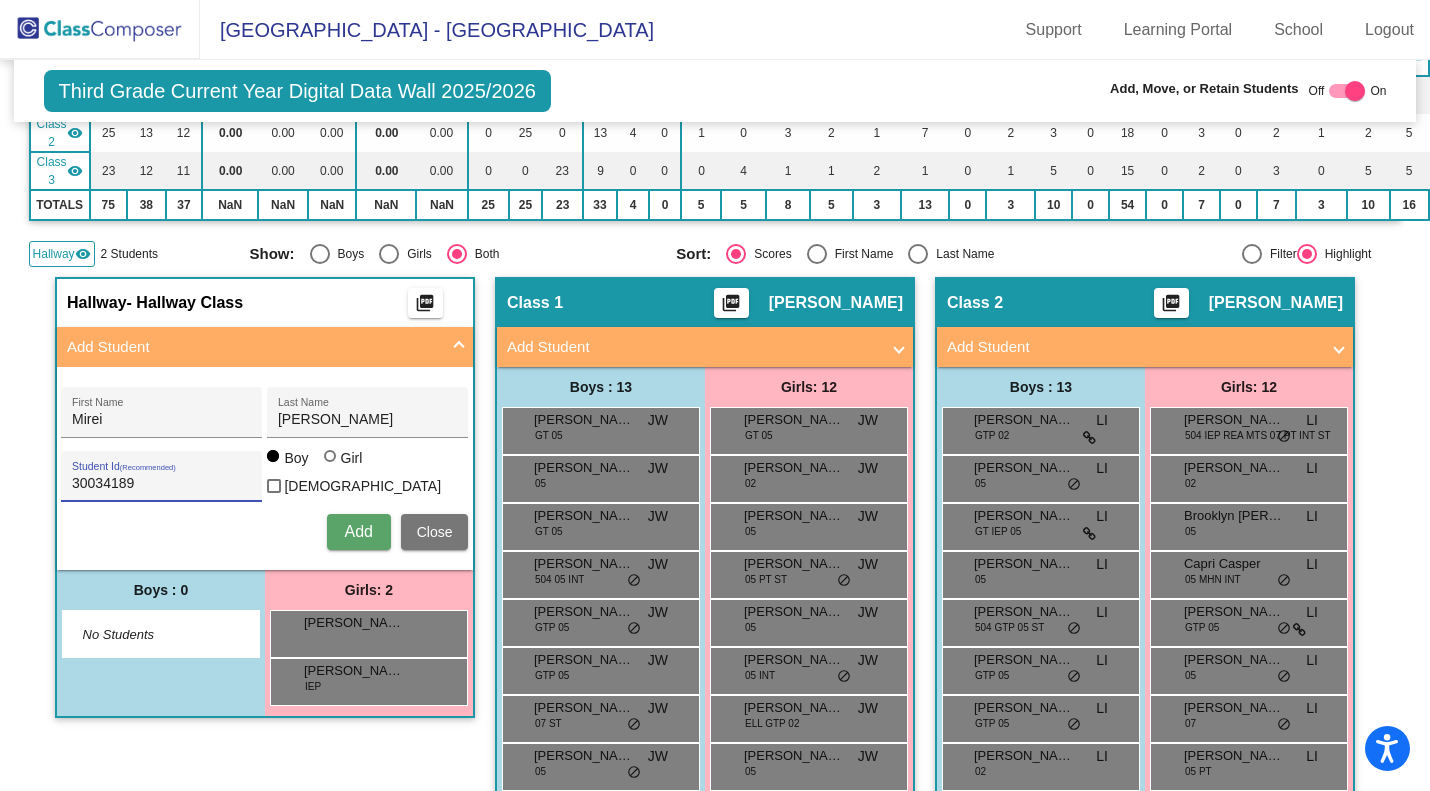 type on "30034189" 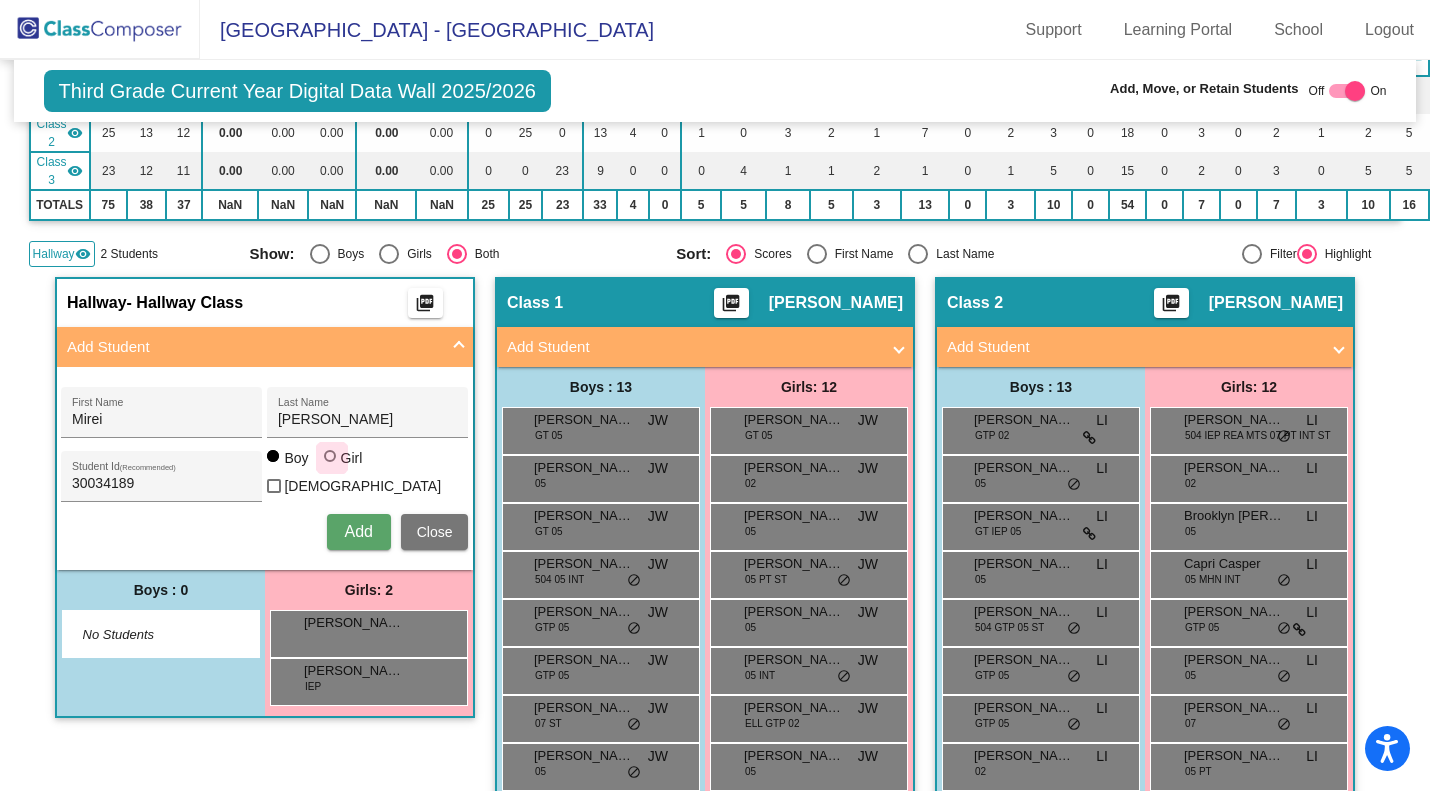click at bounding box center (330, 456) 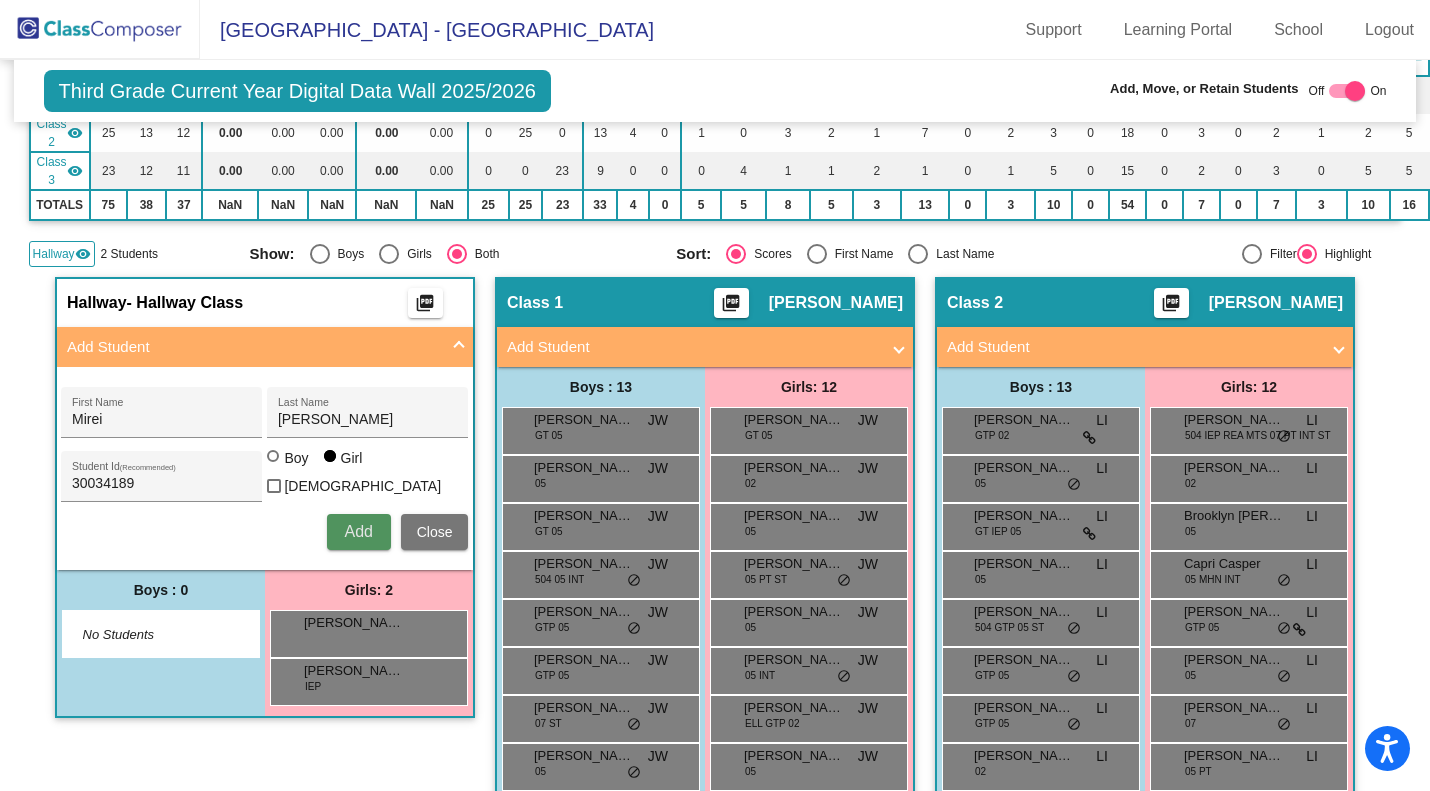 click on "Add" at bounding box center [358, 531] 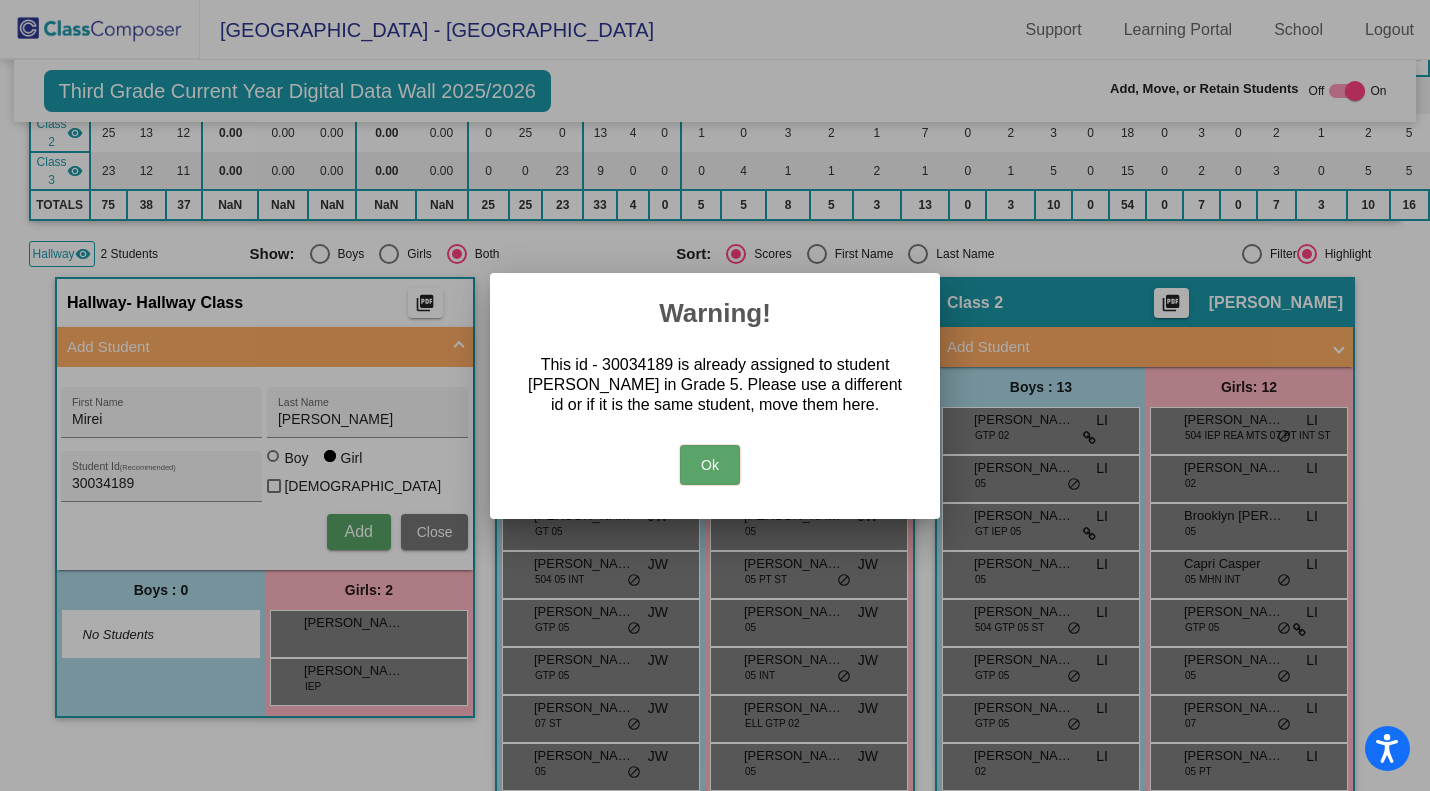 click on "Ok" at bounding box center (710, 465) 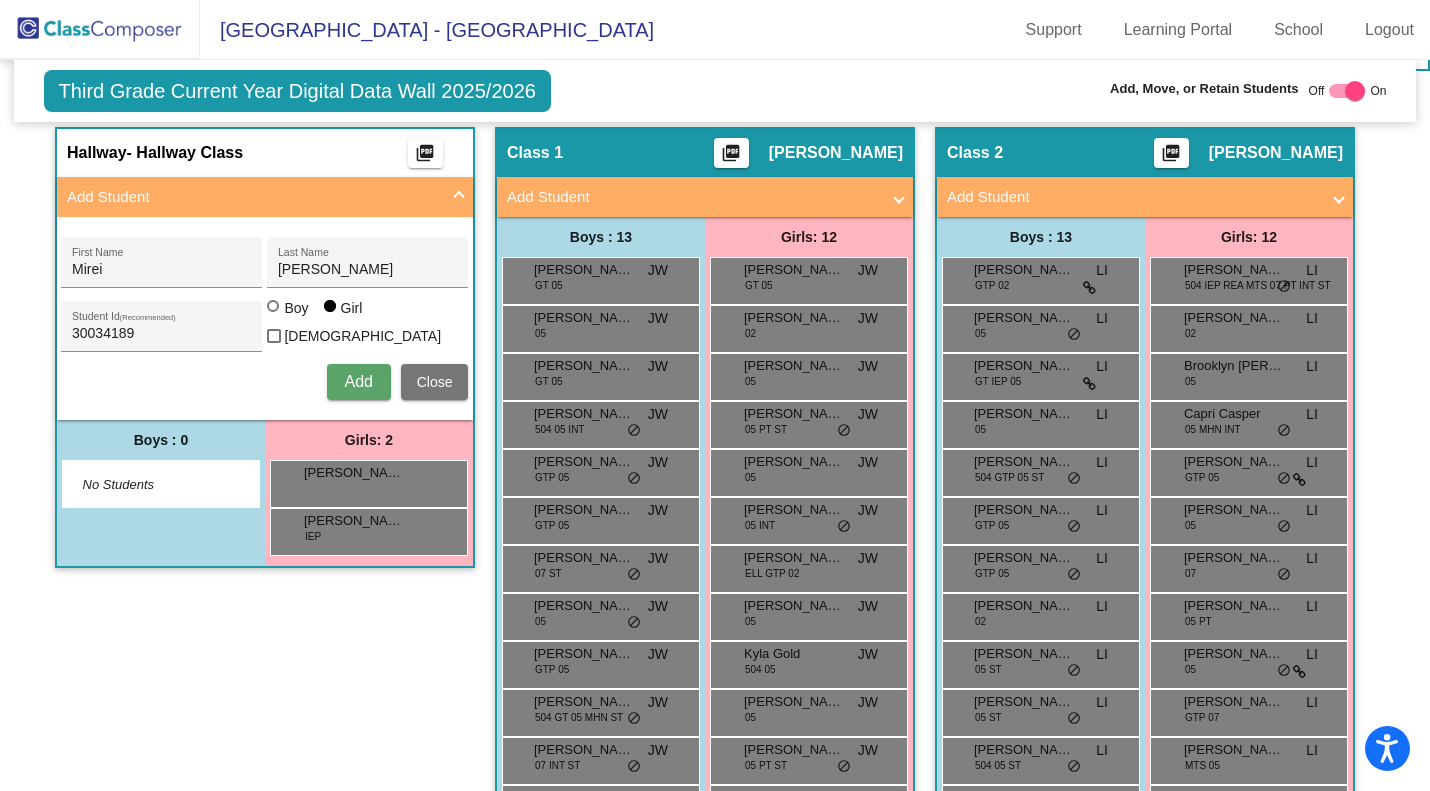 scroll, scrollTop: 426, scrollLeft: 0, axis: vertical 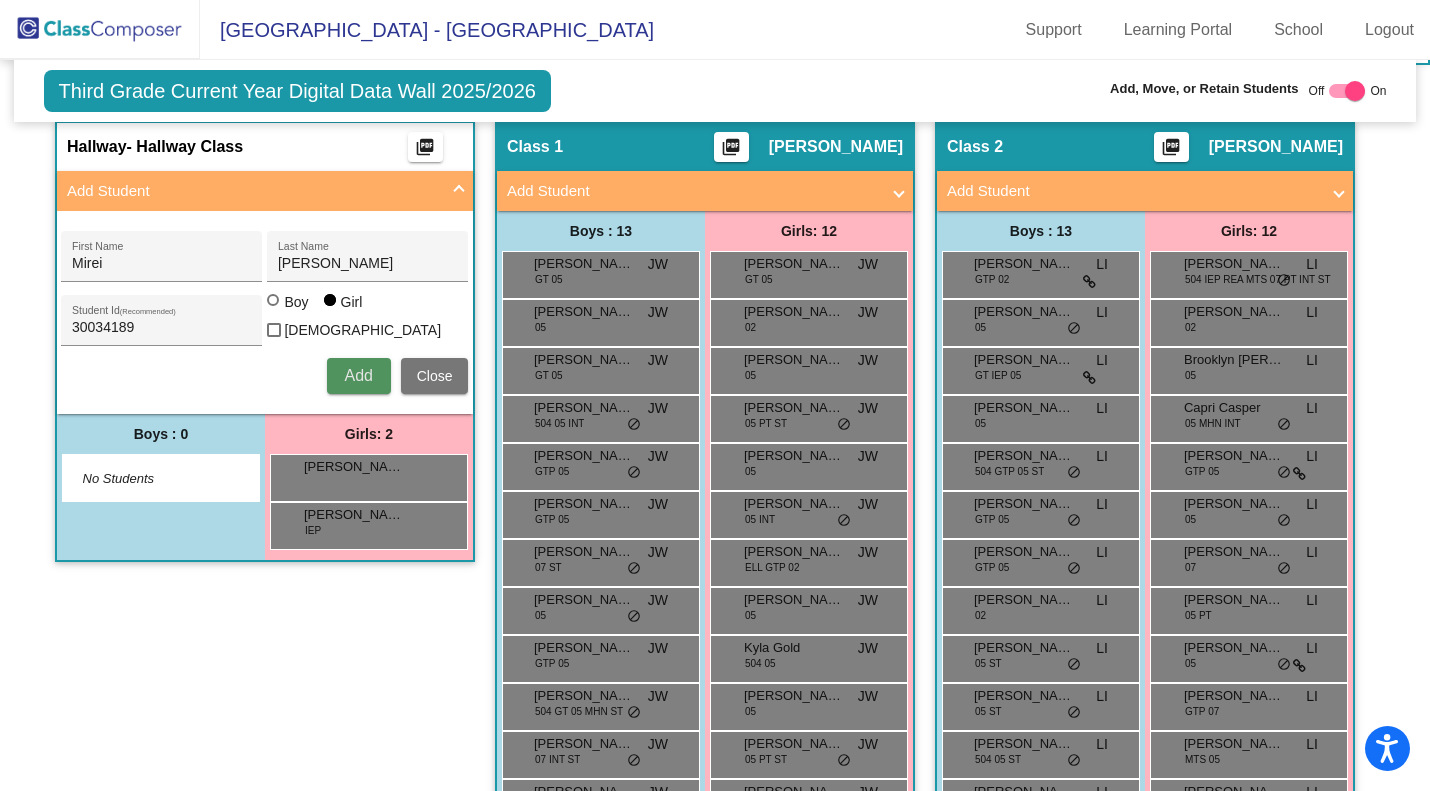 click on "Add" at bounding box center (358, 375) 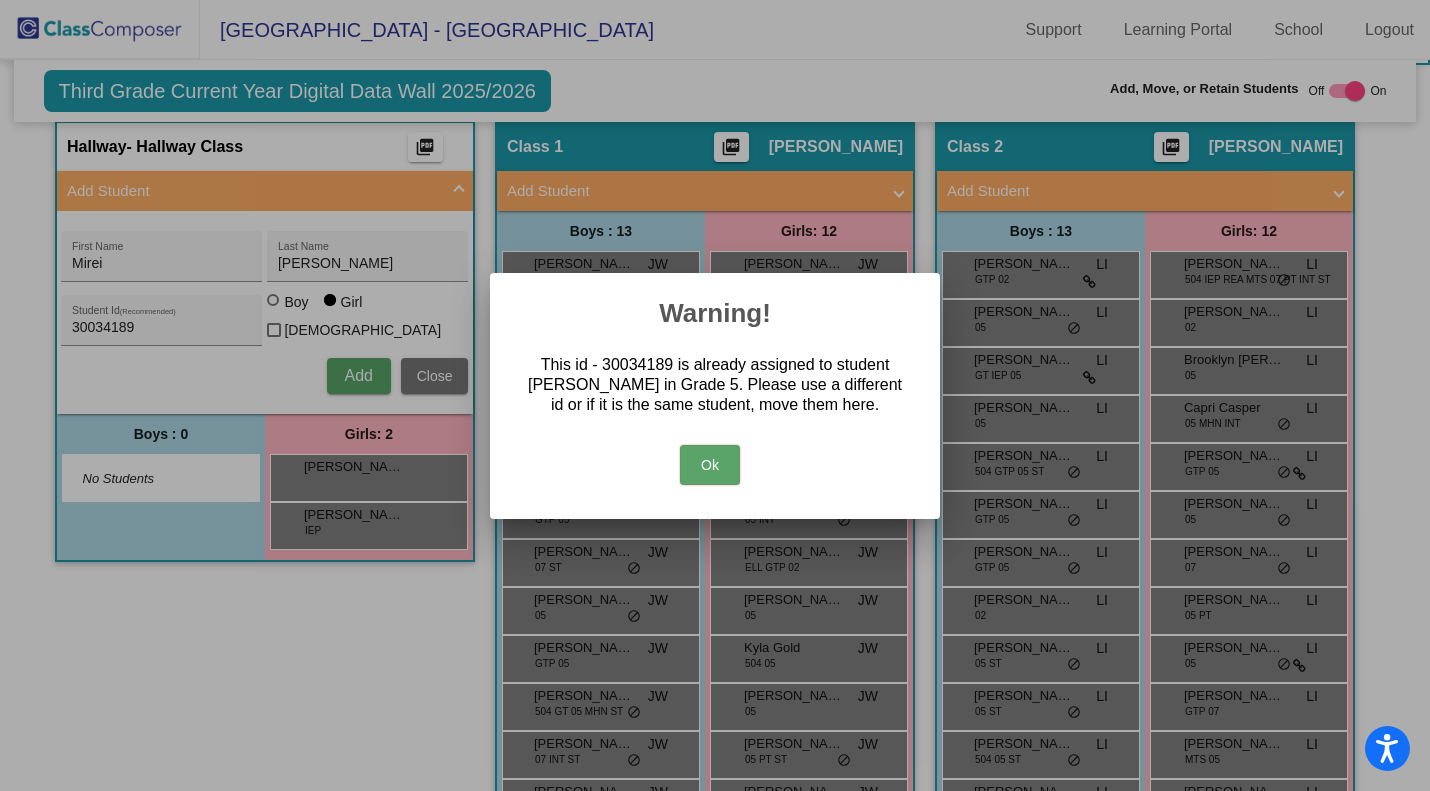click on "Ok" at bounding box center [710, 465] 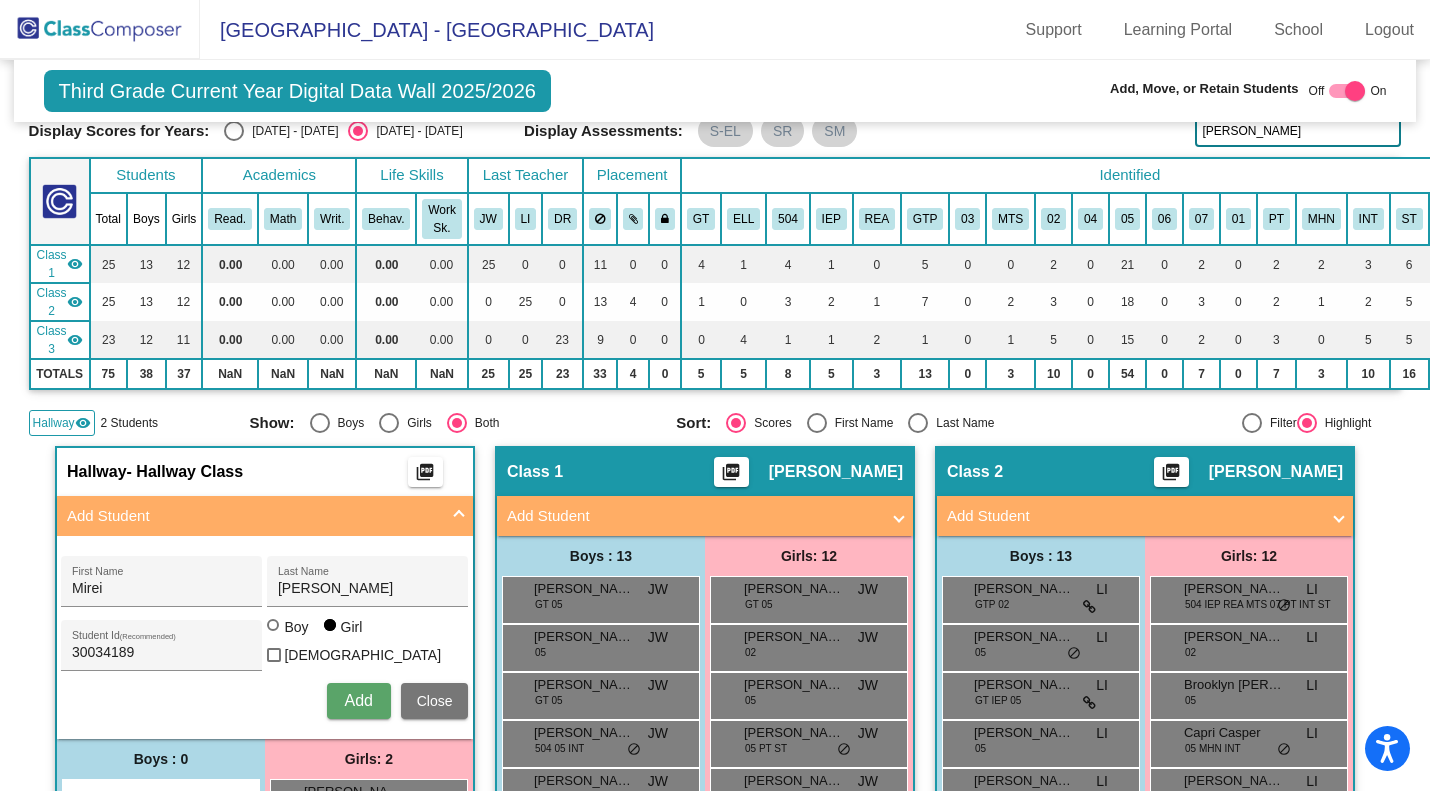 scroll, scrollTop: 0, scrollLeft: 0, axis: both 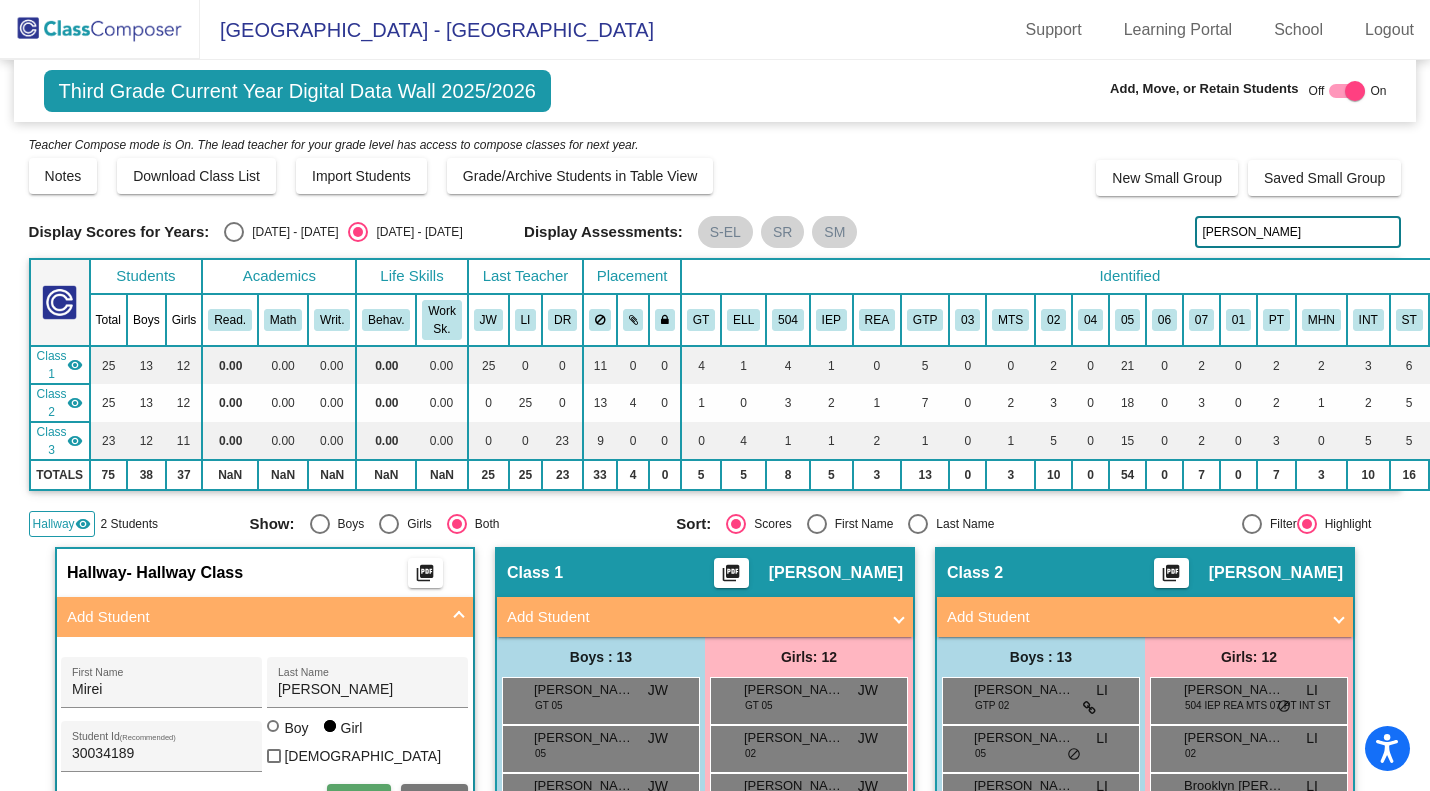 click on "hamlin" 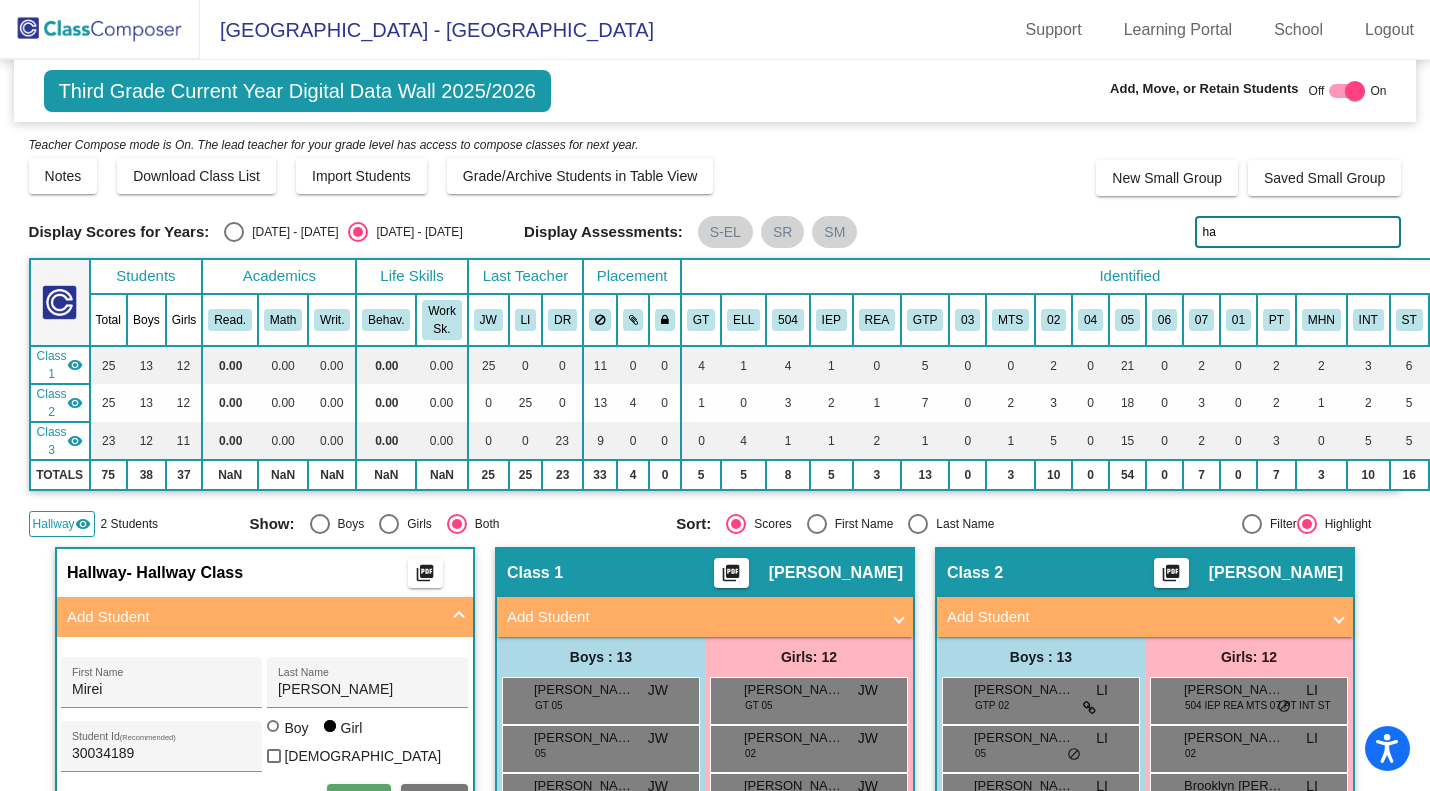 type on "h" 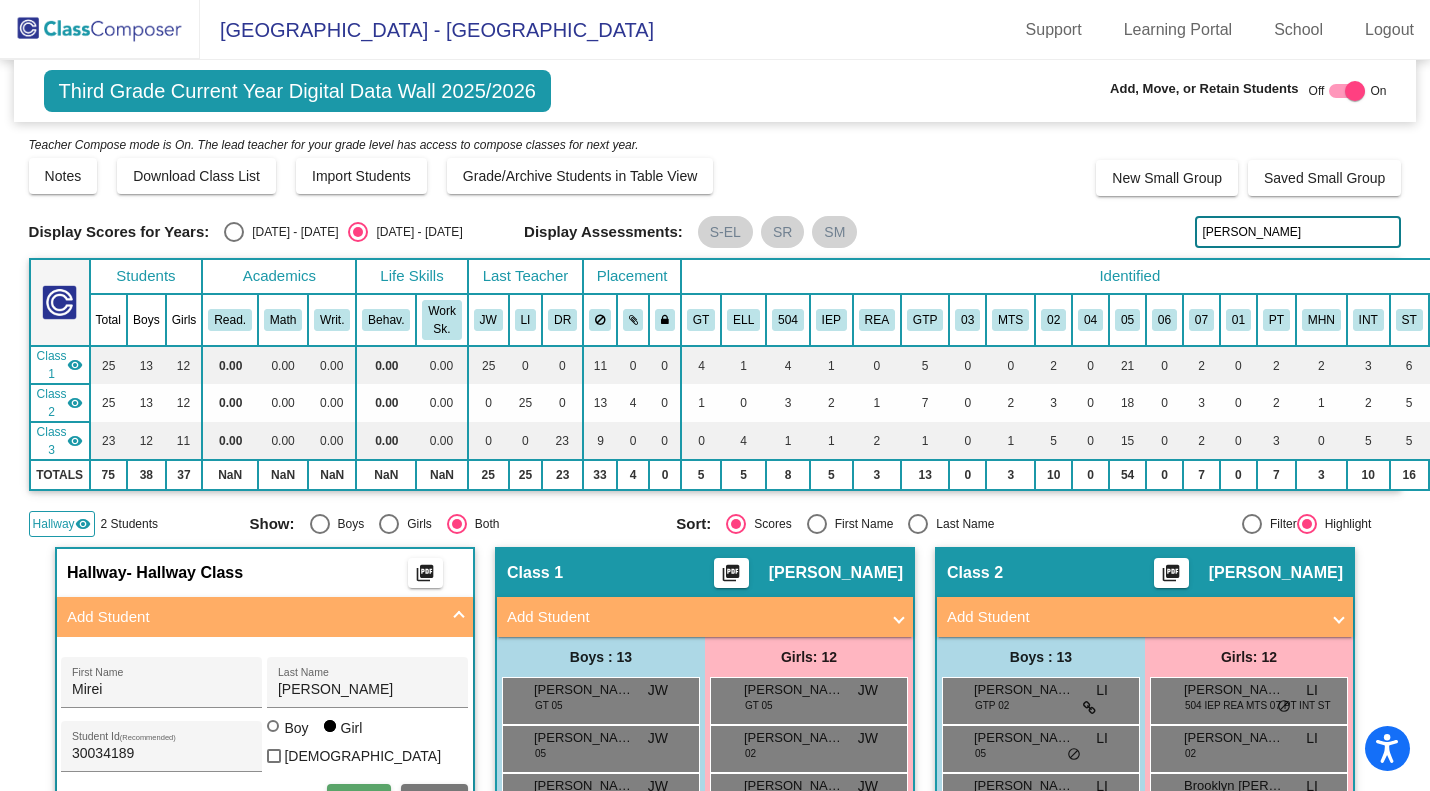 type on "Purcell" 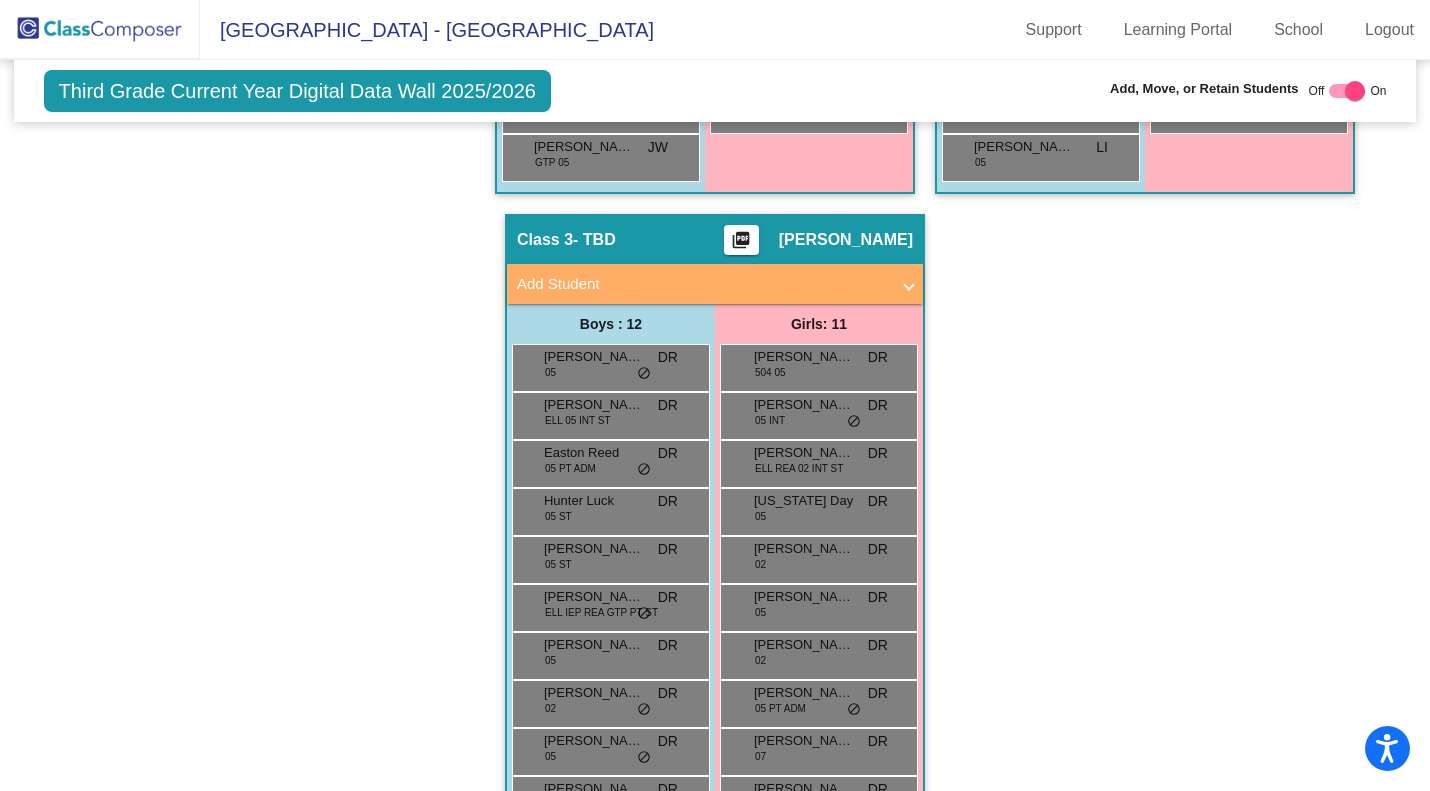 scroll, scrollTop: 1289, scrollLeft: 0, axis: vertical 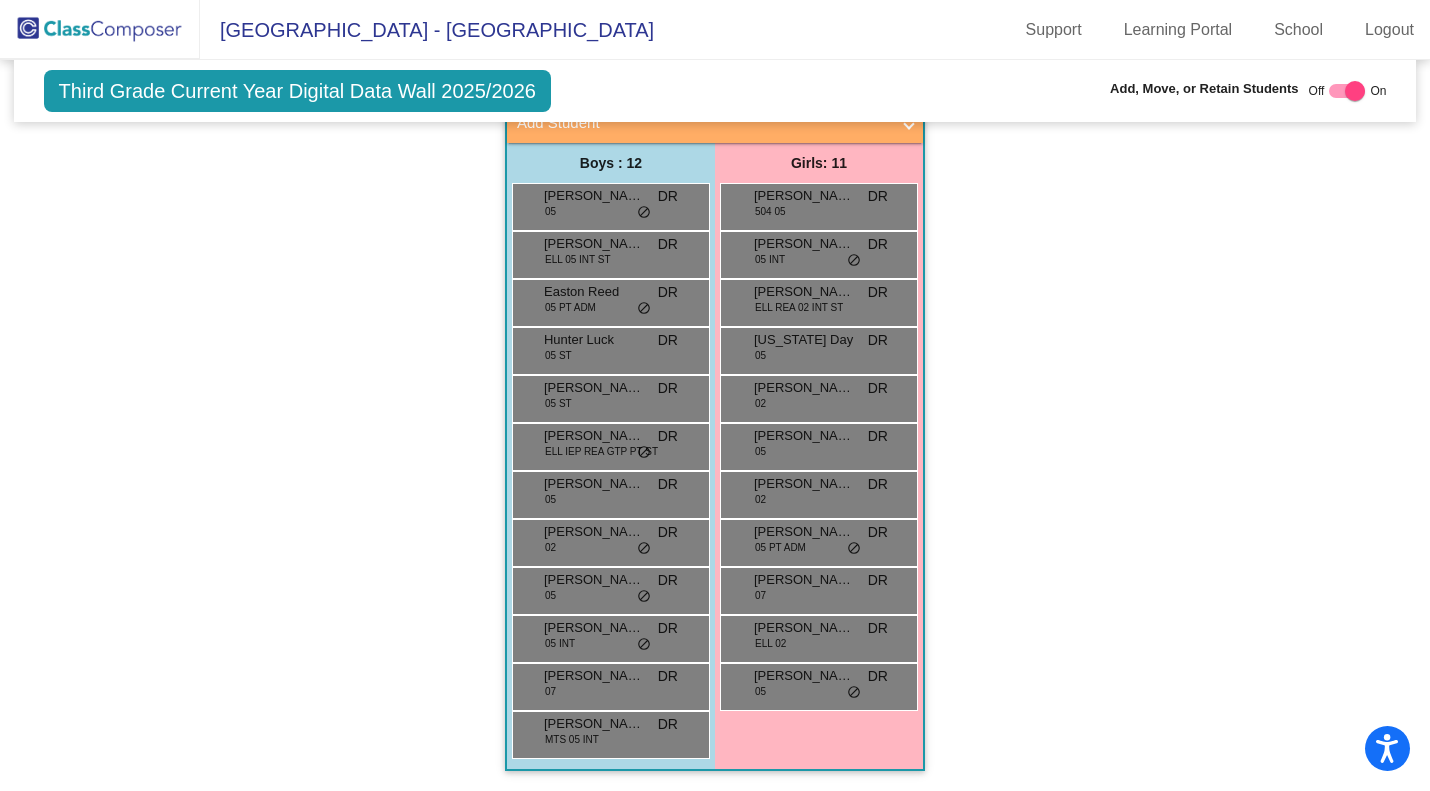 click 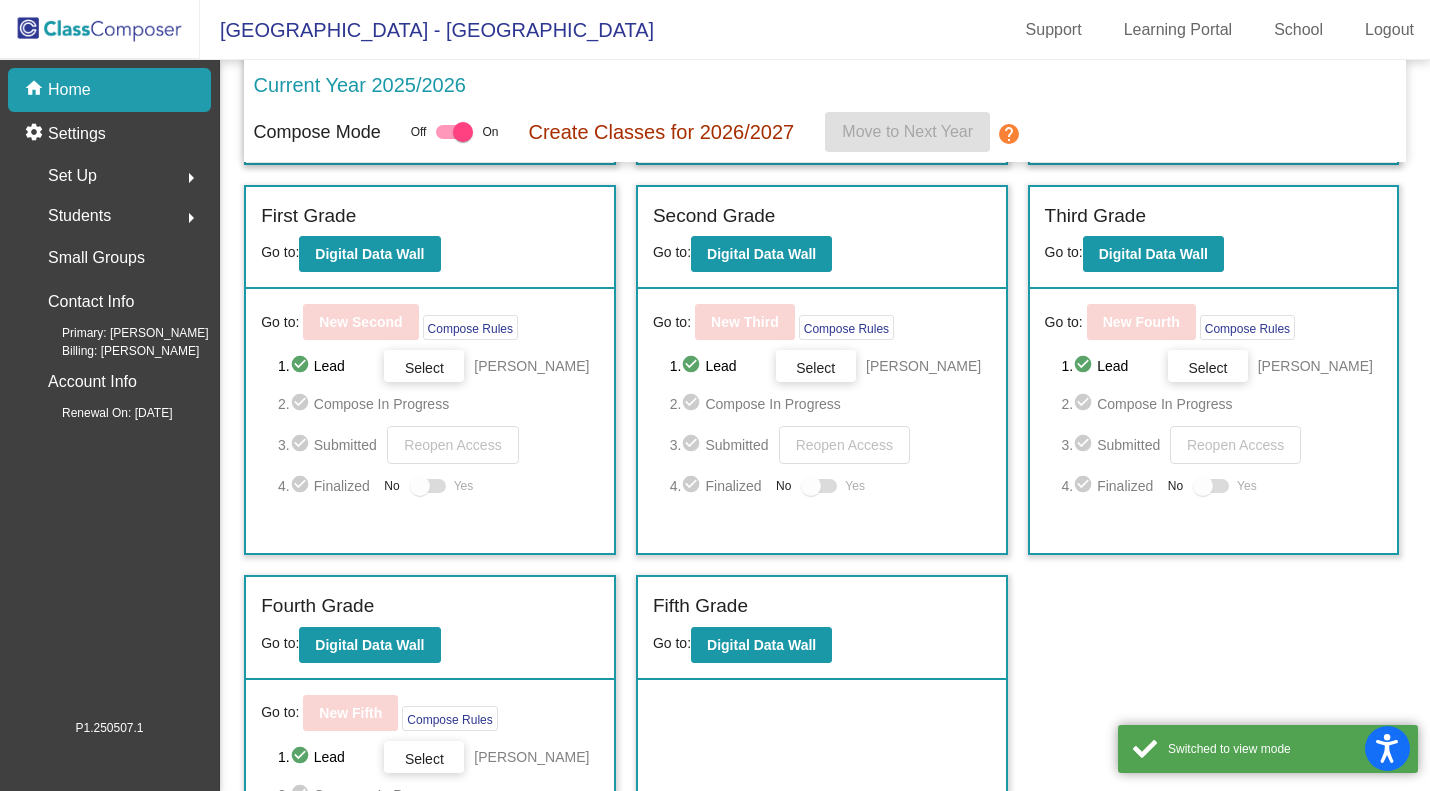 scroll, scrollTop: 535, scrollLeft: 0, axis: vertical 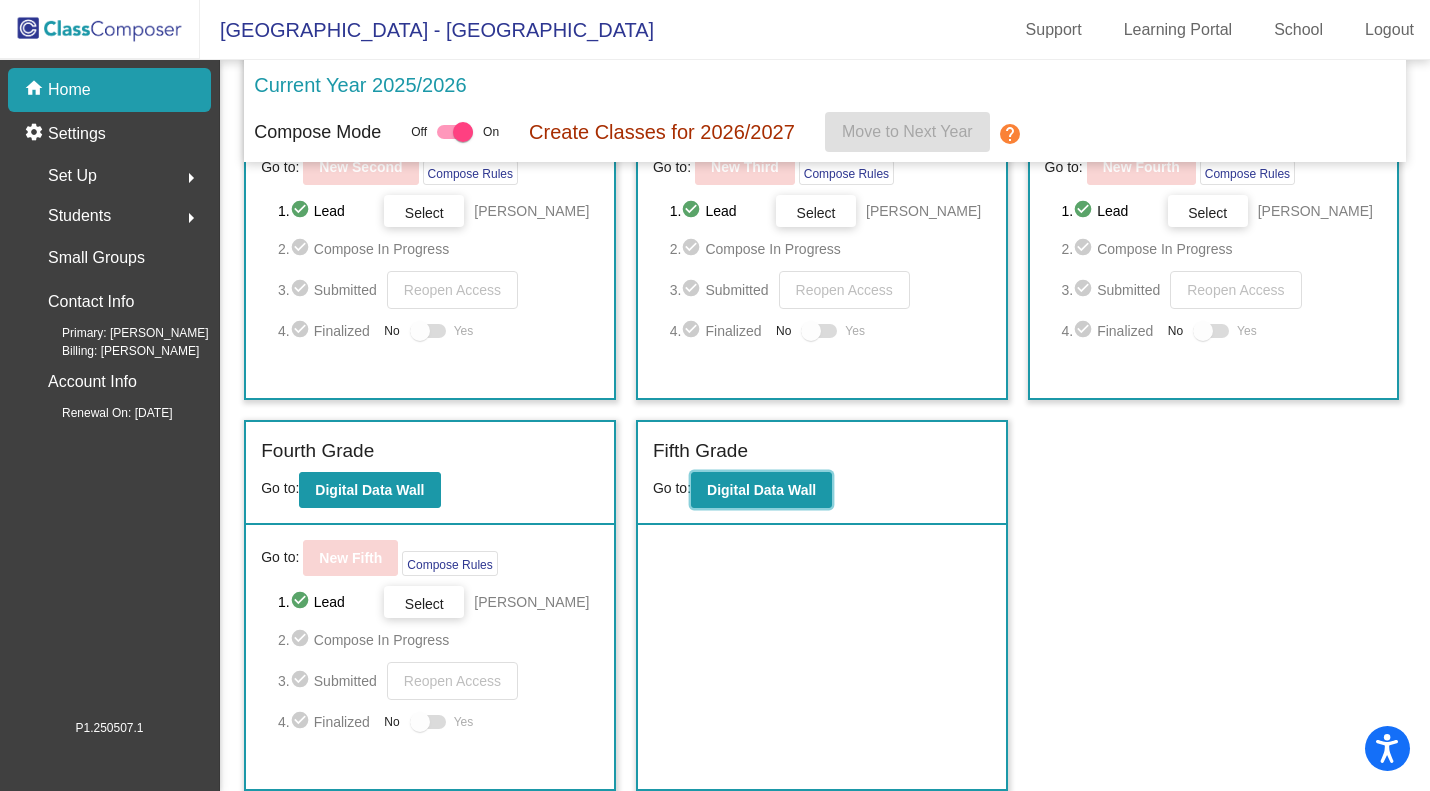 click on "Digital Data Wall" 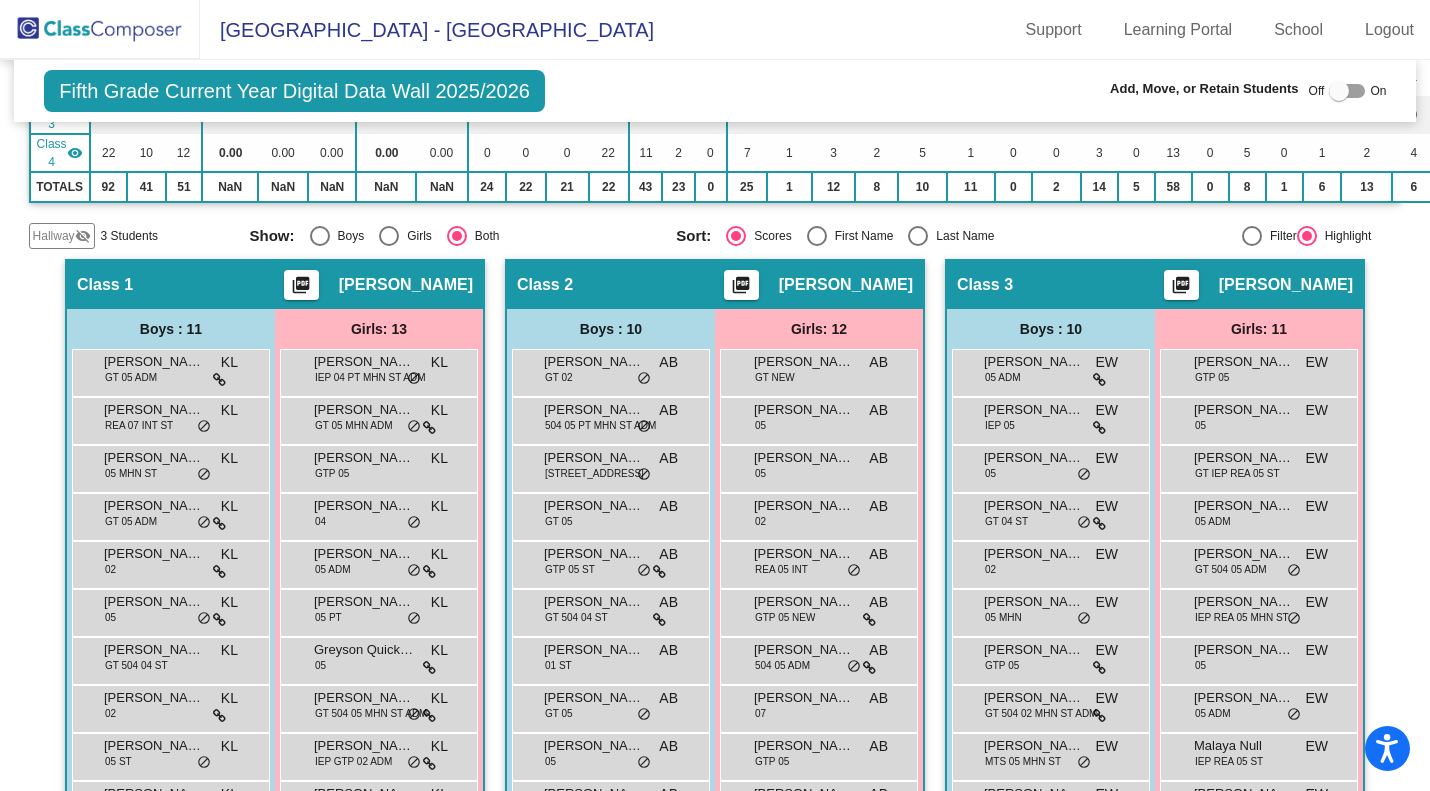 scroll, scrollTop: 31, scrollLeft: 0, axis: vertical 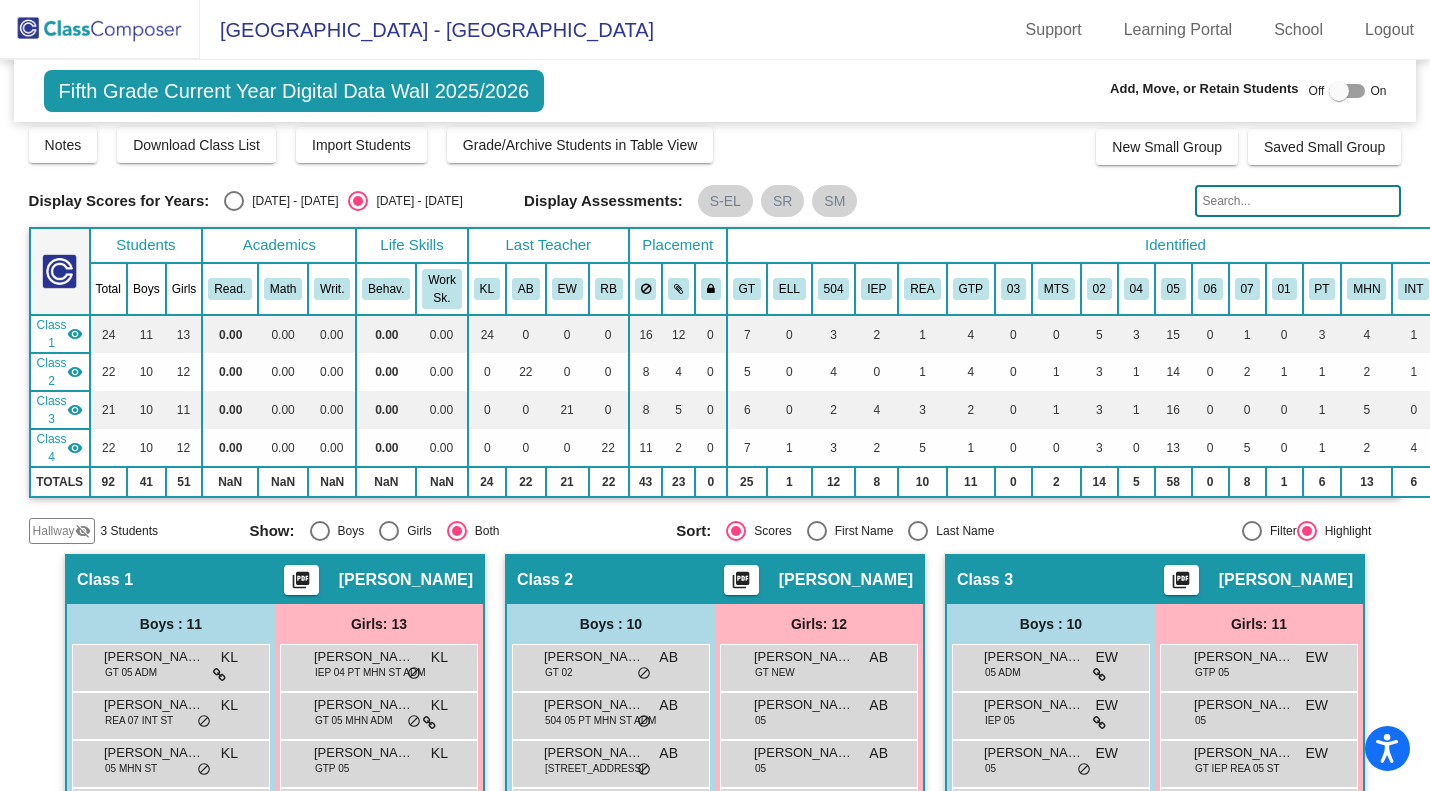 click 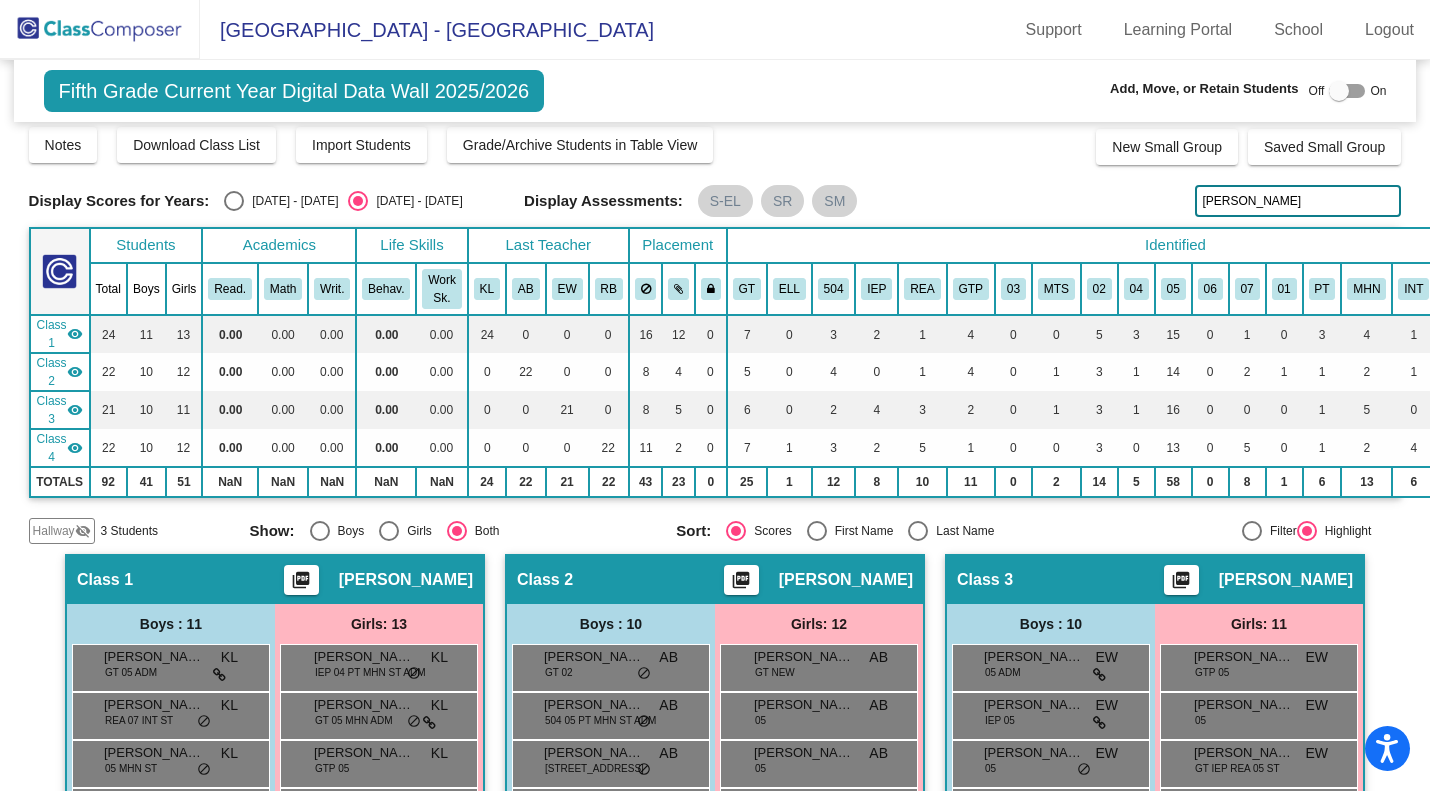 type on "purcell" 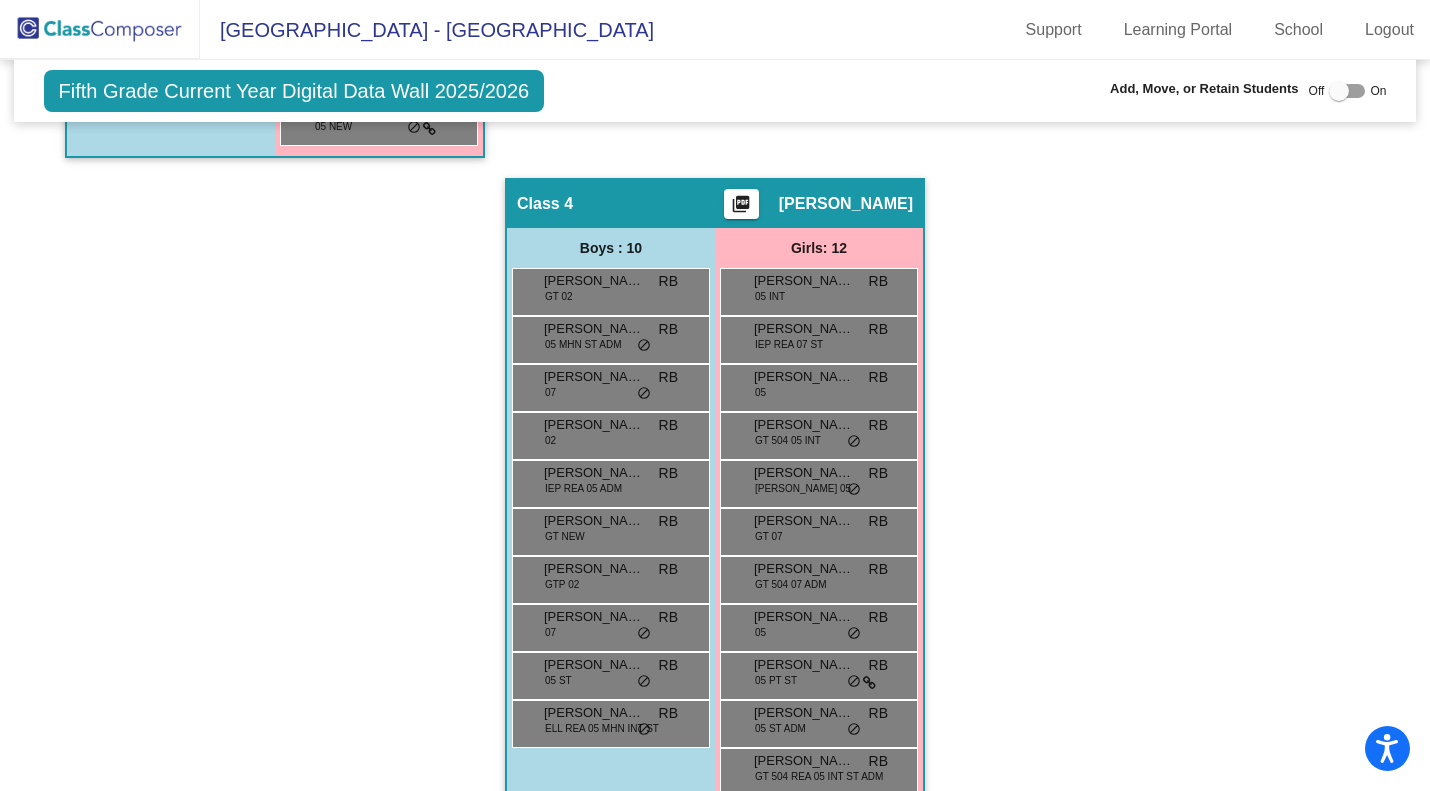 scroll, scrollTop: 1247, scrollLeft: 0, axis: vertical 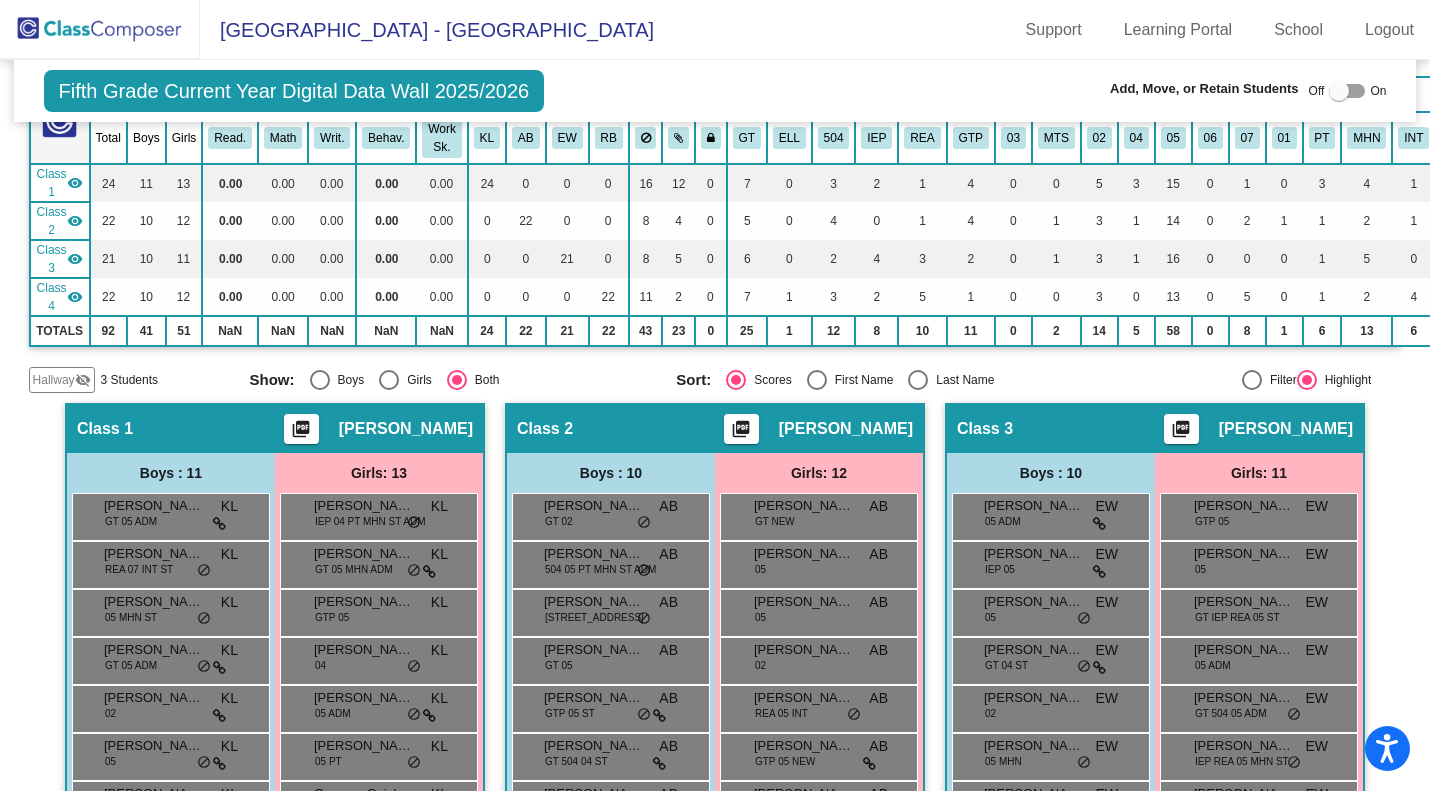 click on "visibility_off" 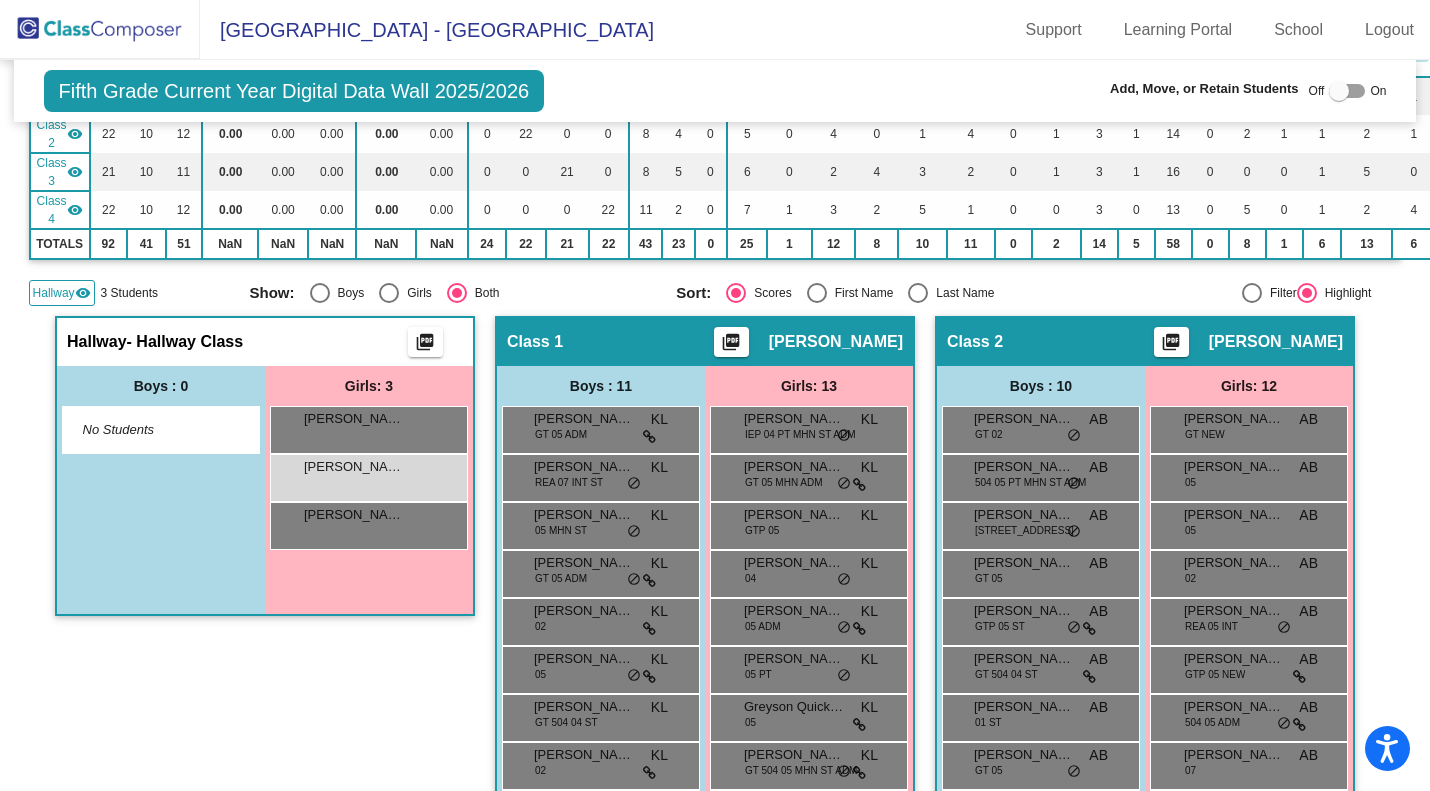 scroll, scrollTop: 270, scrollLeft: 0, axis: vertical 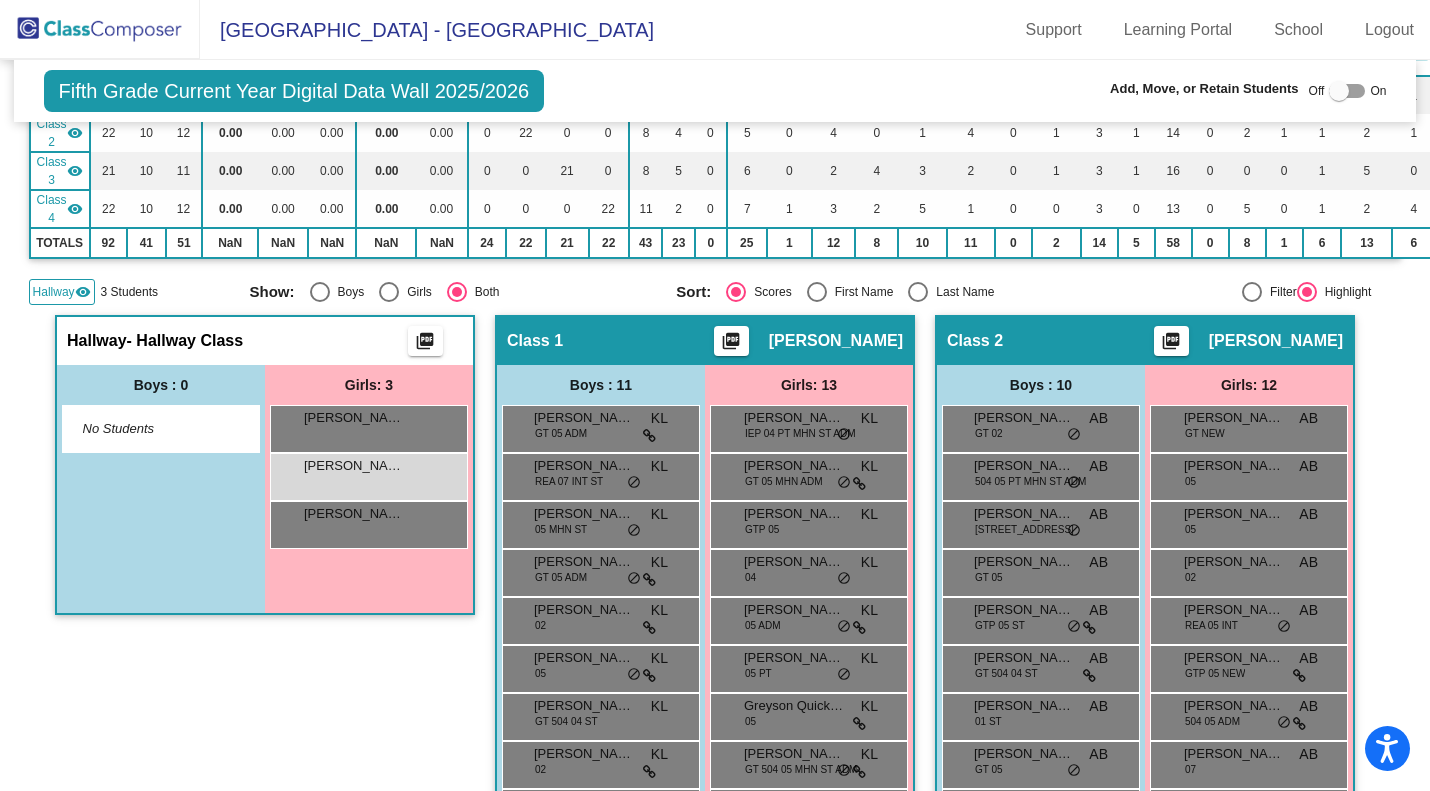 click on "[PERSON_NAME]" at bounding box center [354, 466] 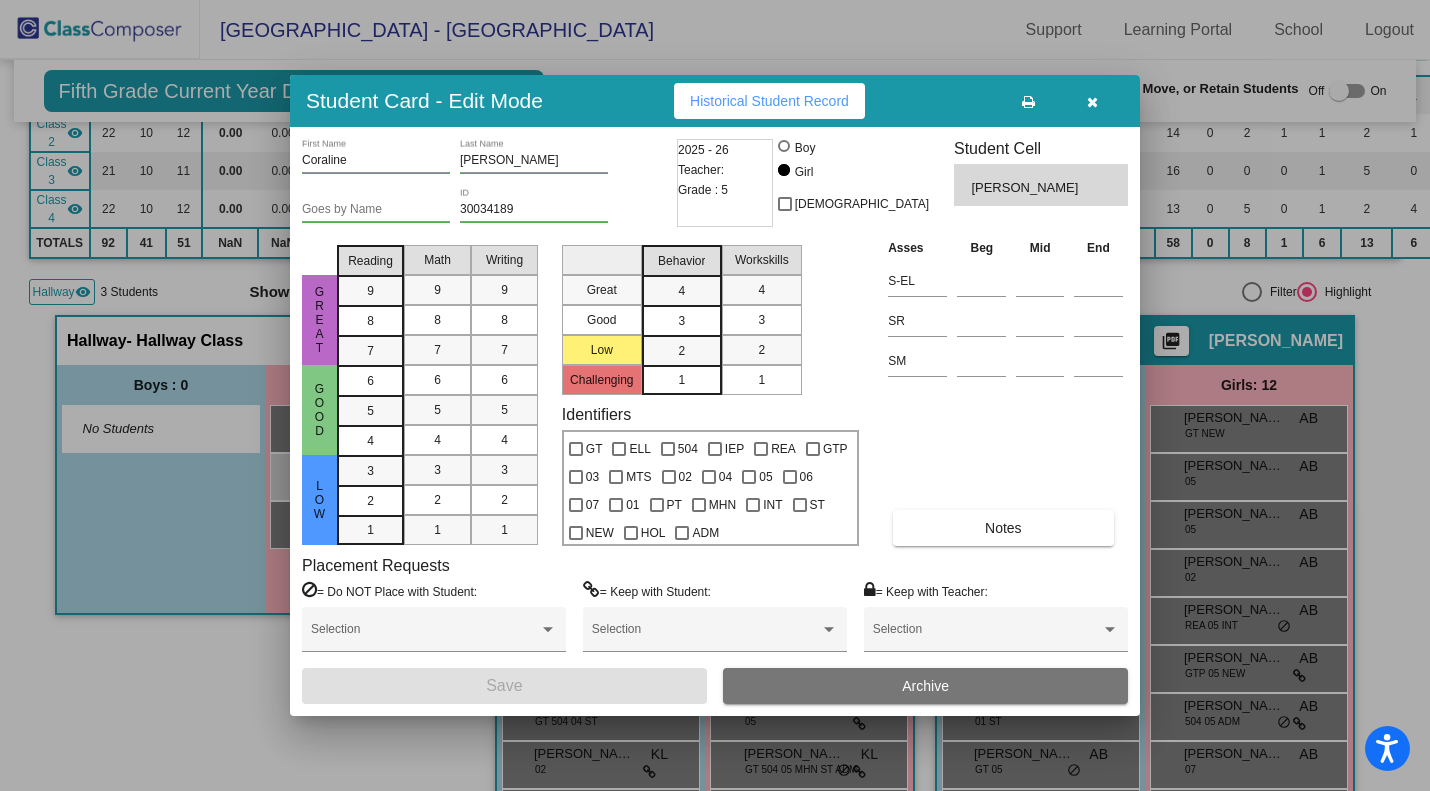 click on "30034189 ID" at bounding box center (534, 205) 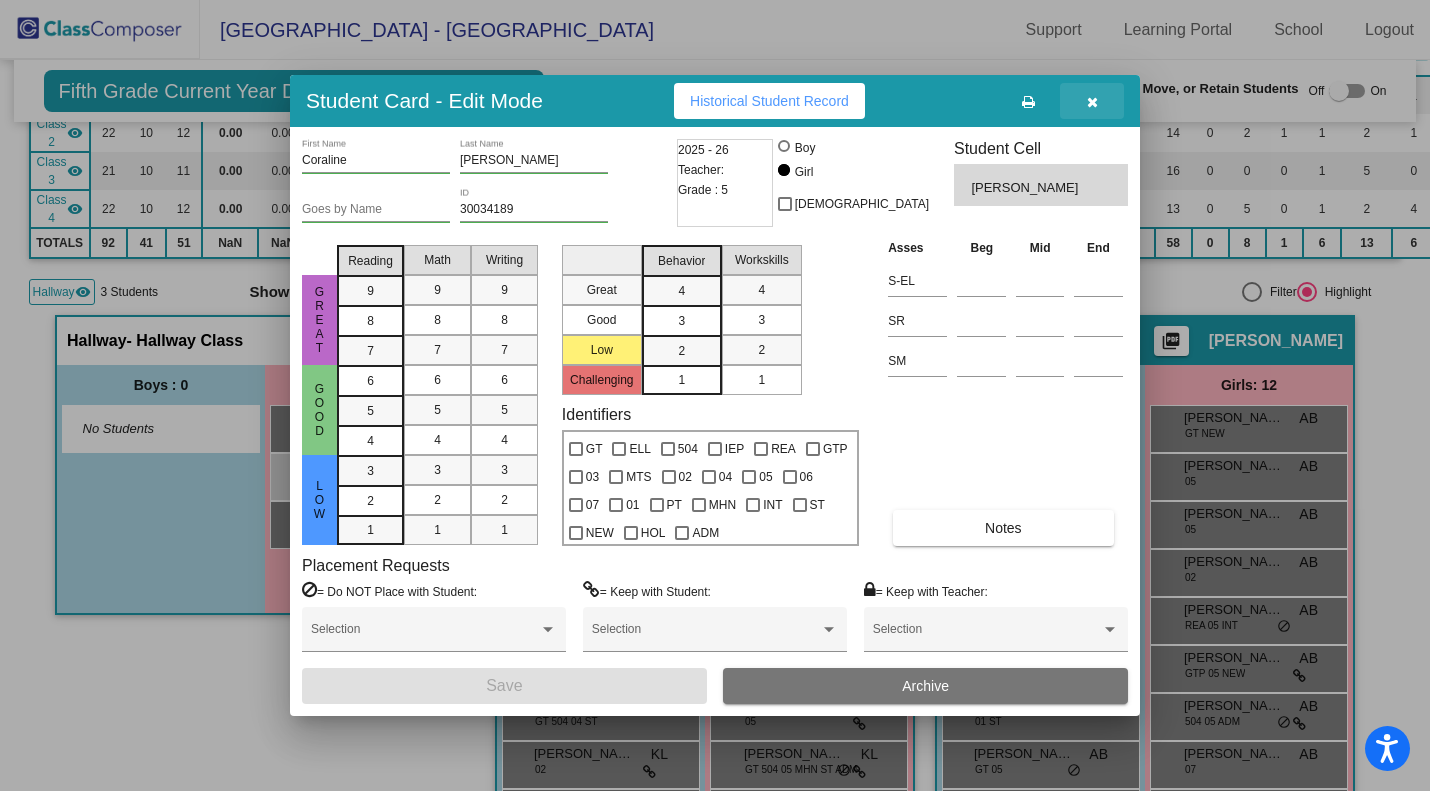click at bounding box center (1092, 101) 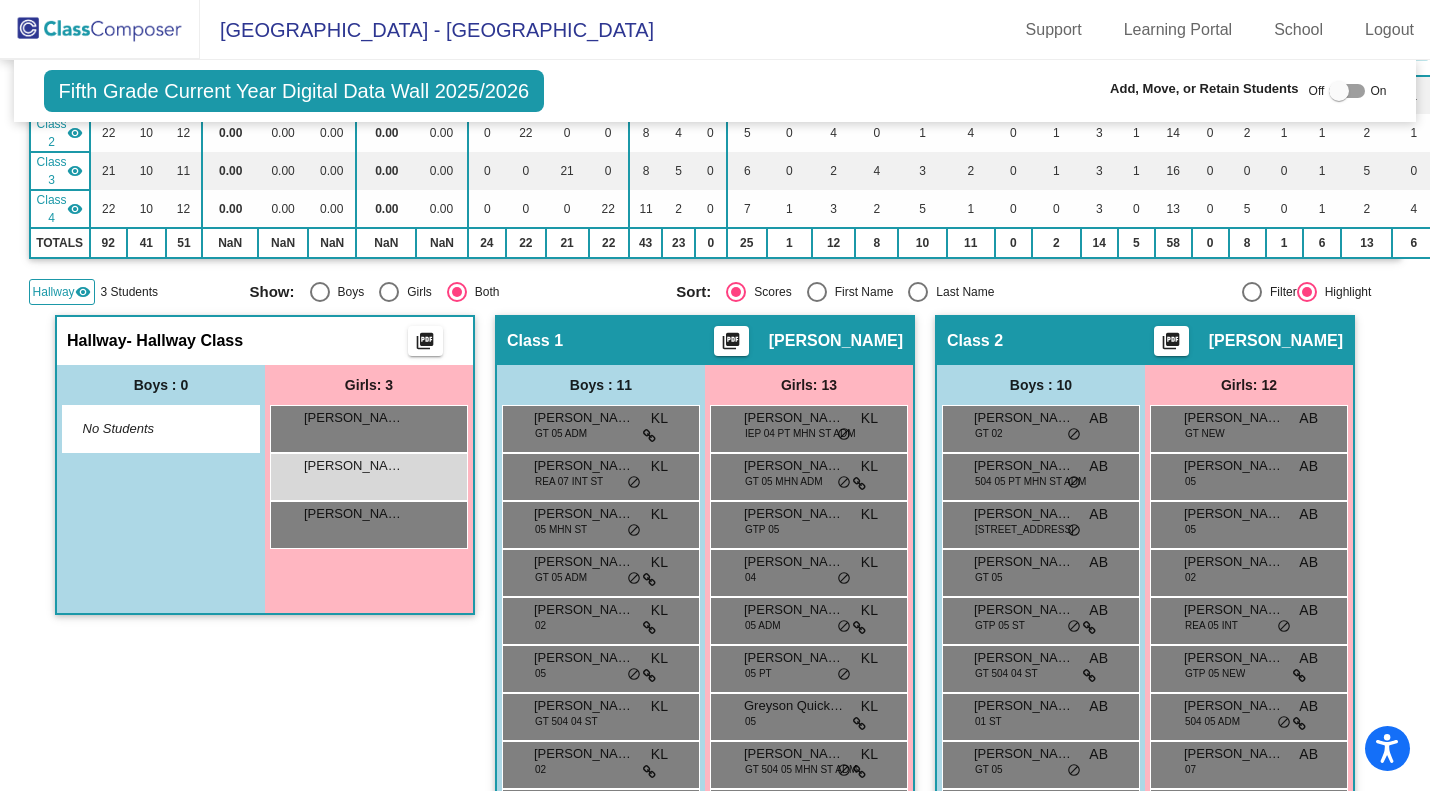 click 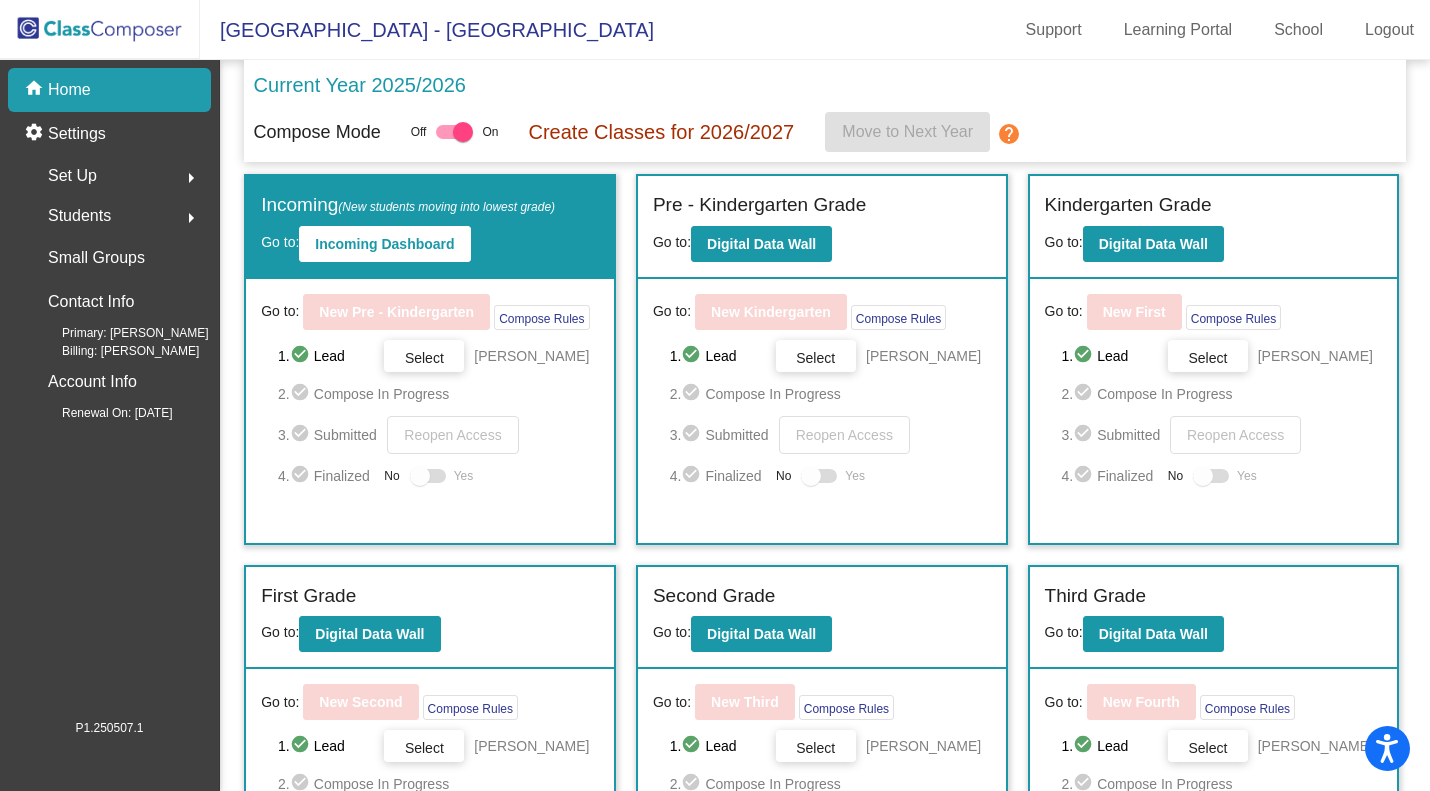 click on "Students" 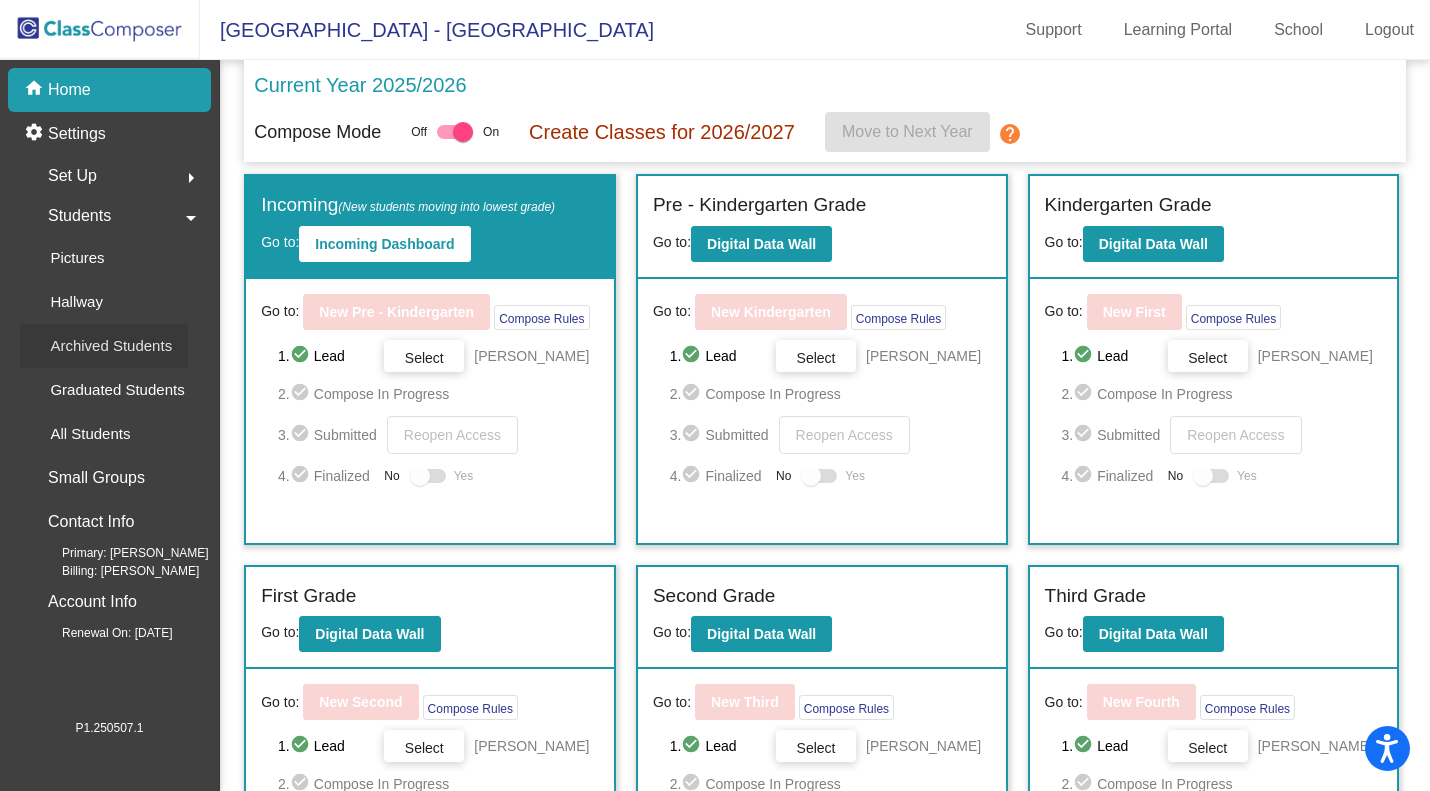 click on "Archived Students" 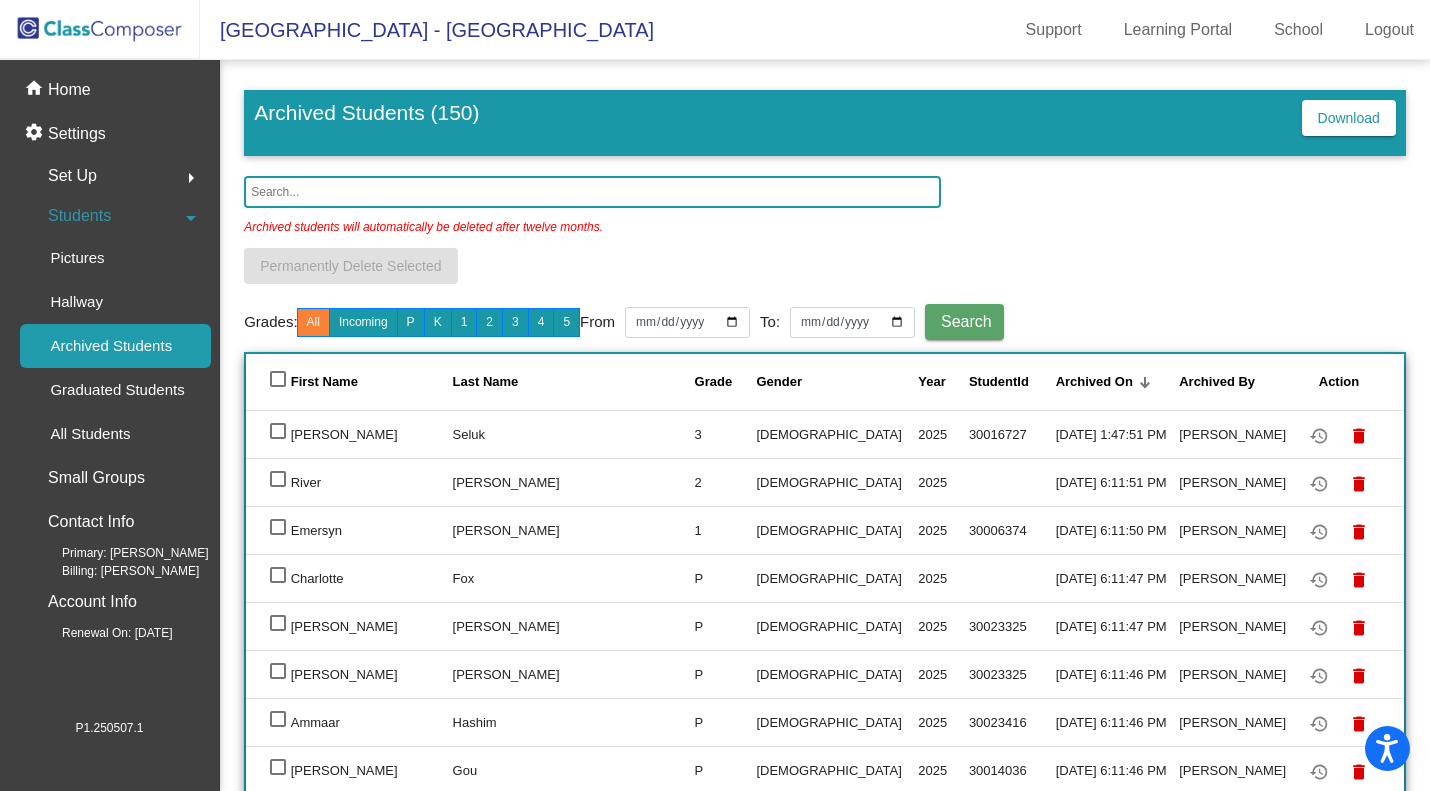 click 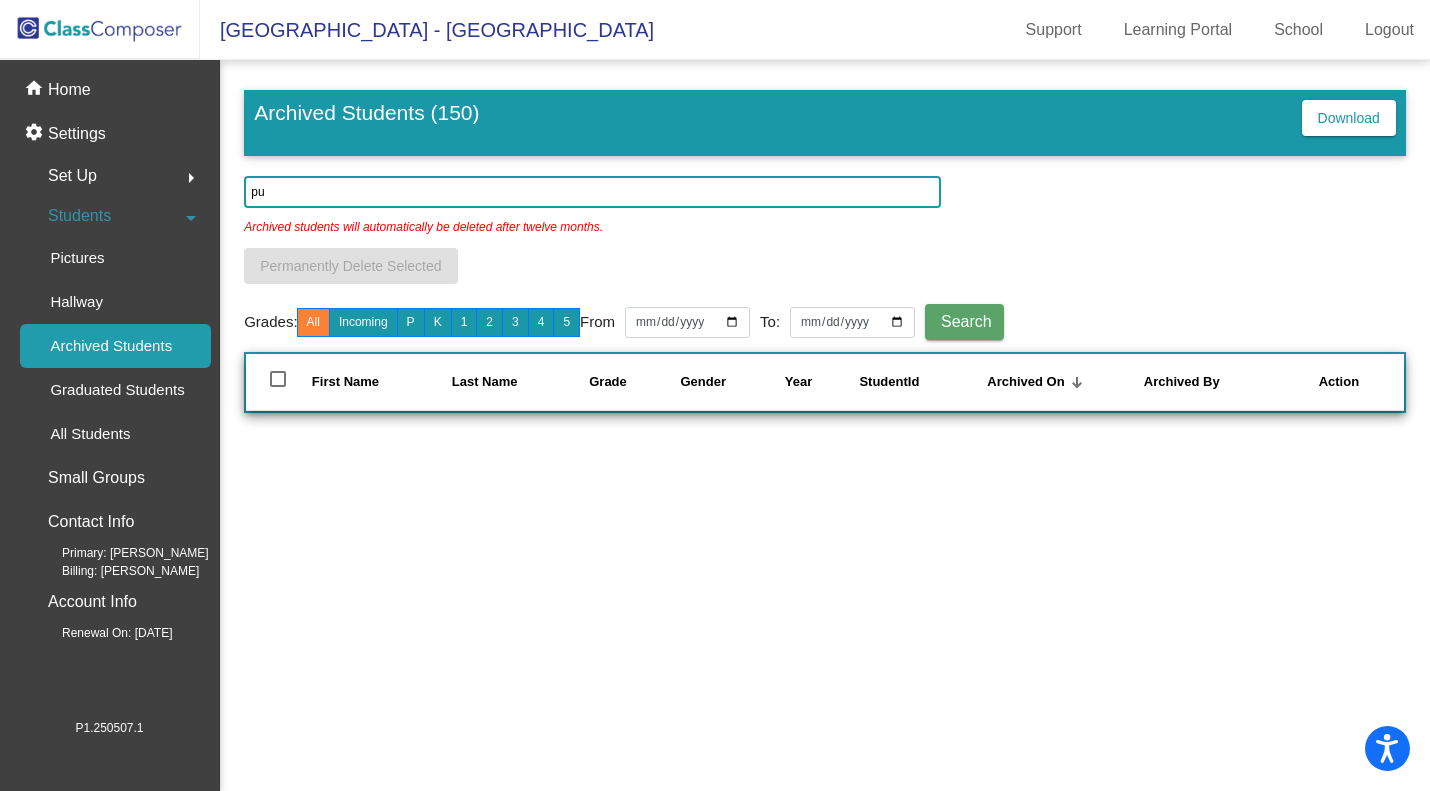 type on "p" 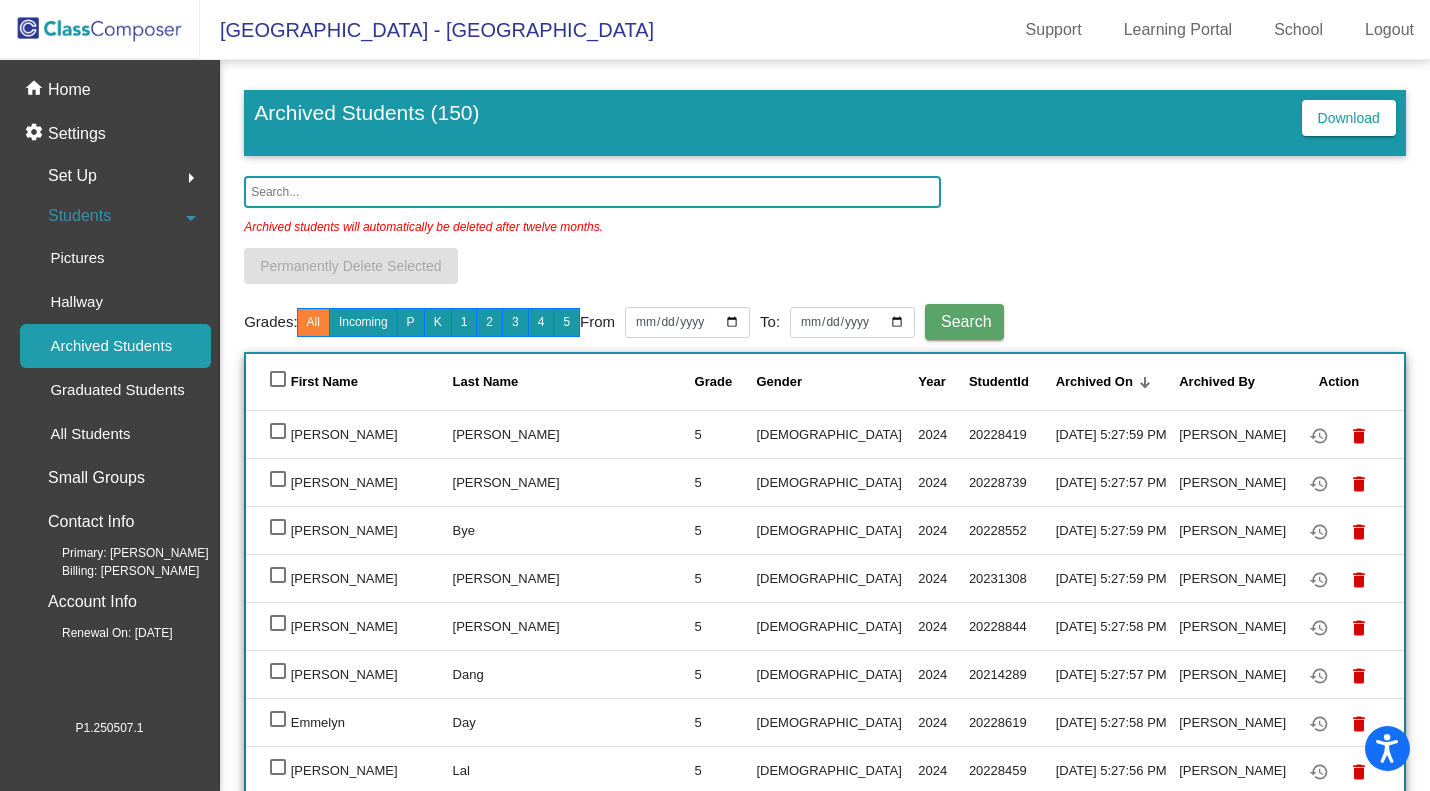 type 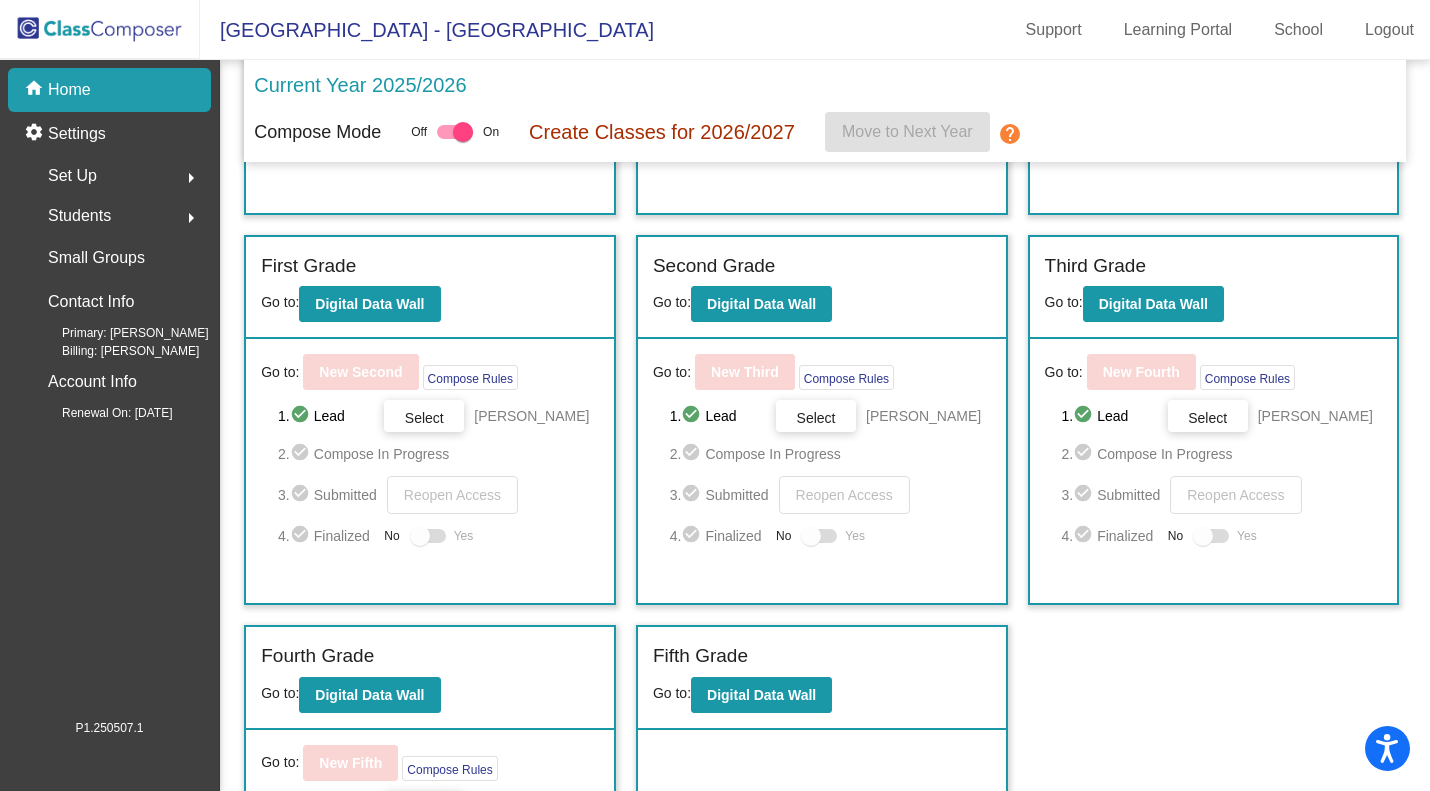 scroll, scrollTop: 331, scrollLeft: 0, axis: vertical 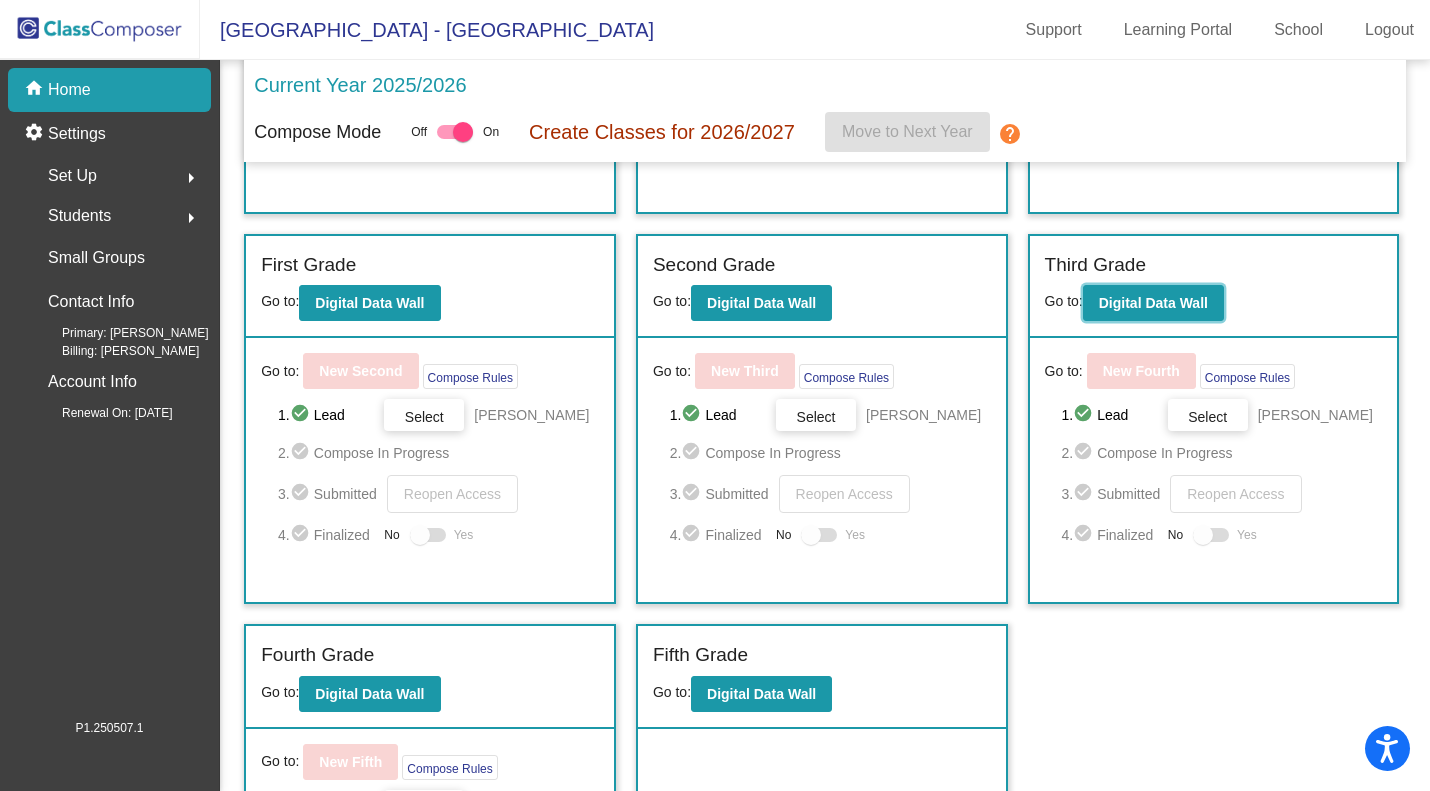 click on "Digital Data Wall" 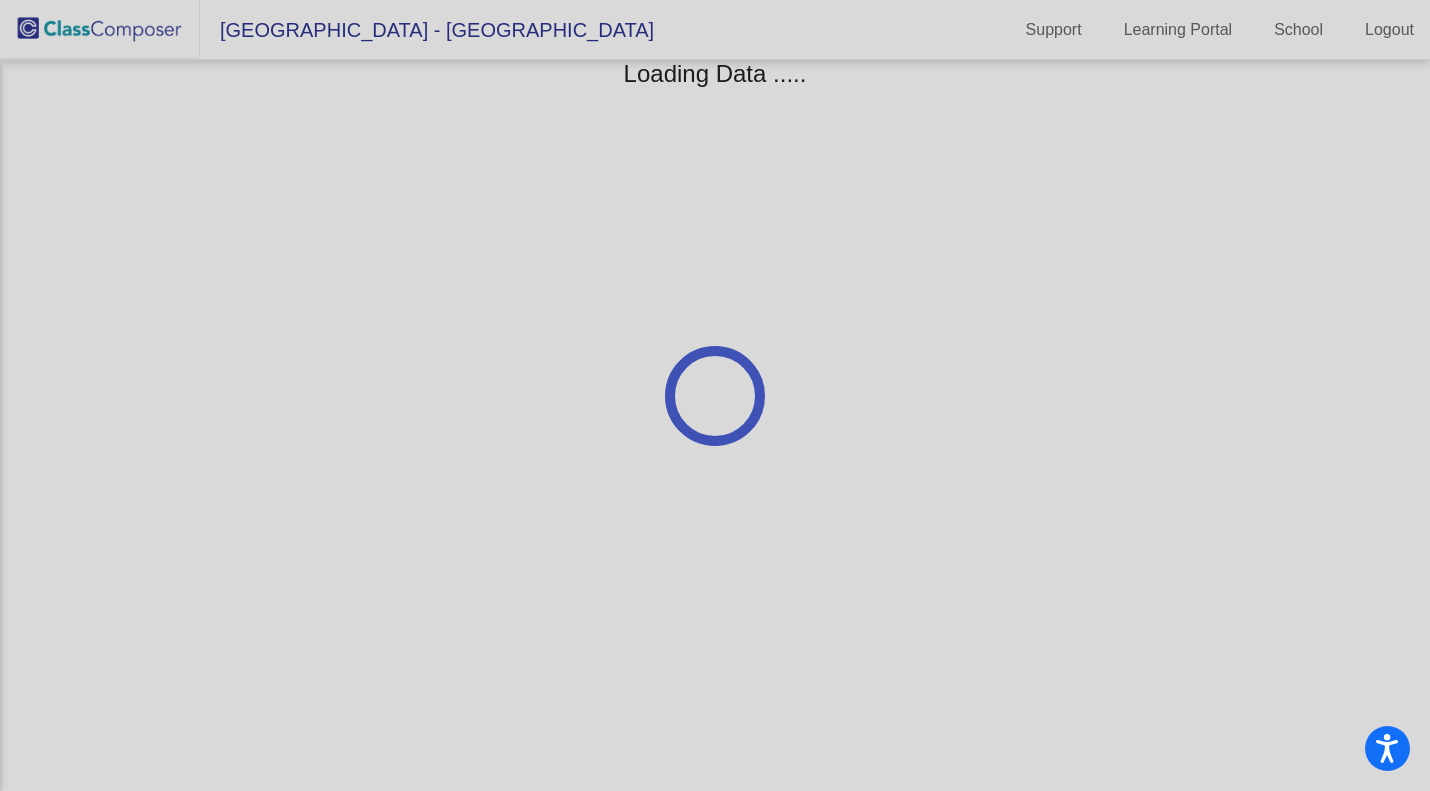 scroll, scrollTop: 0, scrollLeft: 0, axis: both 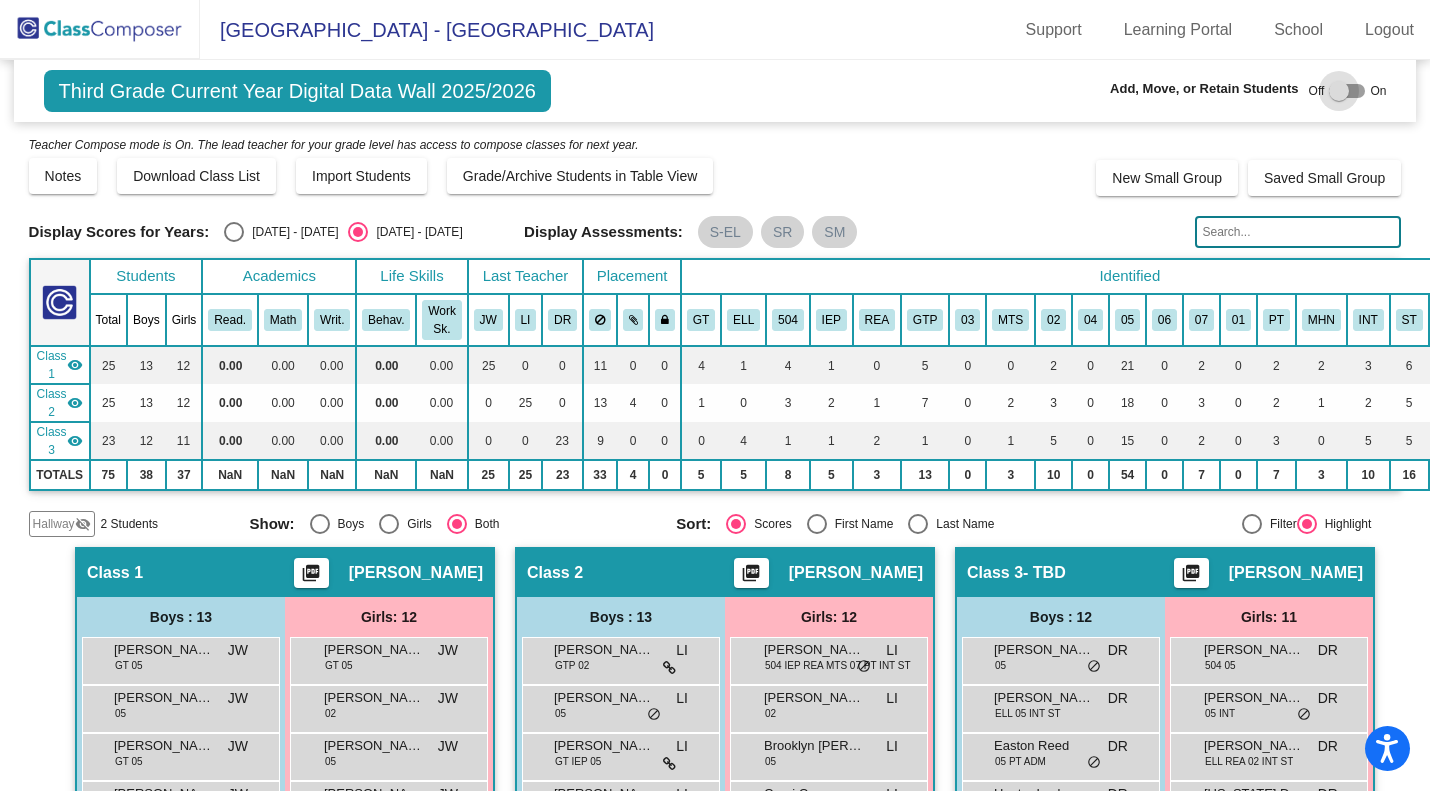 click at bounding box center (1339, 91) 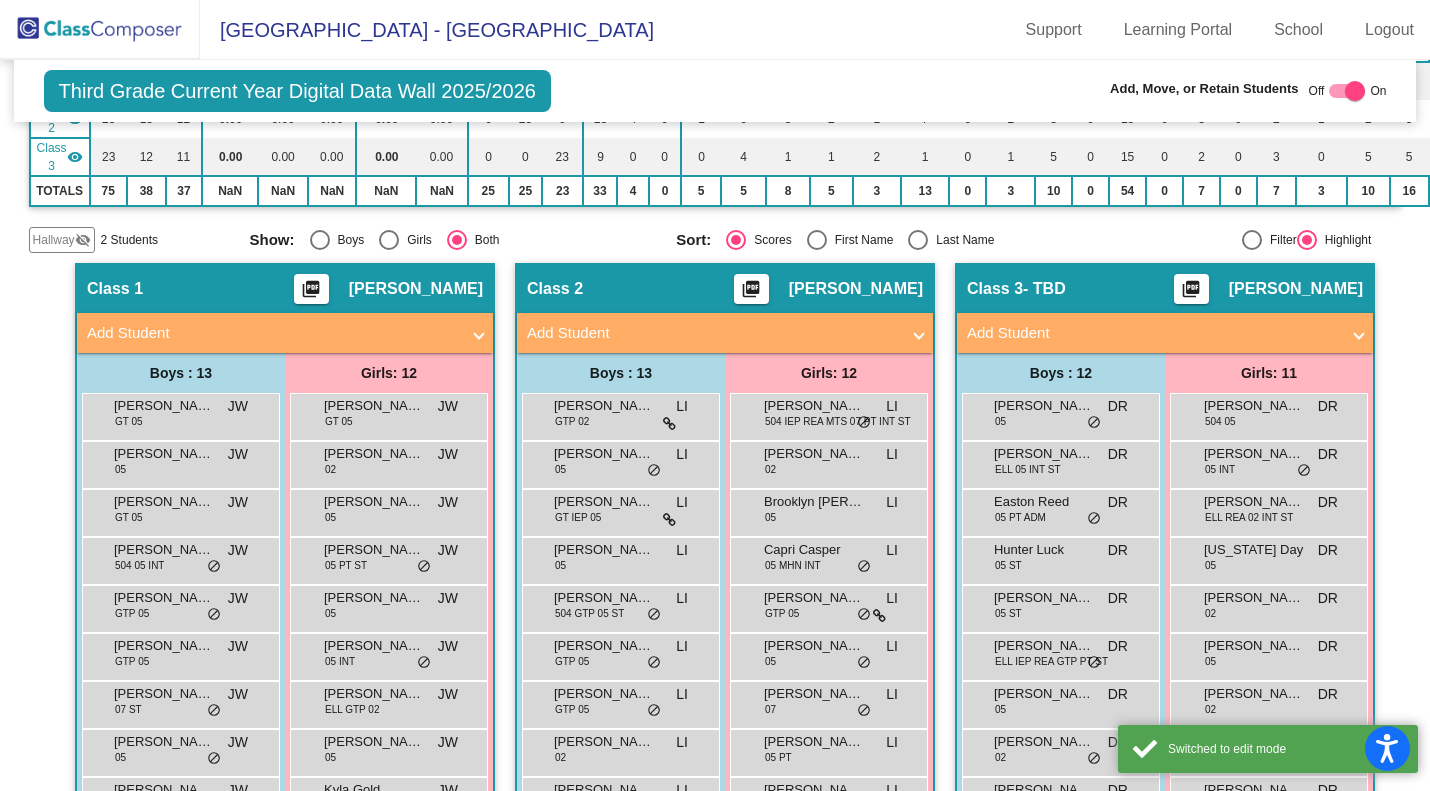 scroll, scrollTop: 286, scrollLeft: 0, axis: vertical 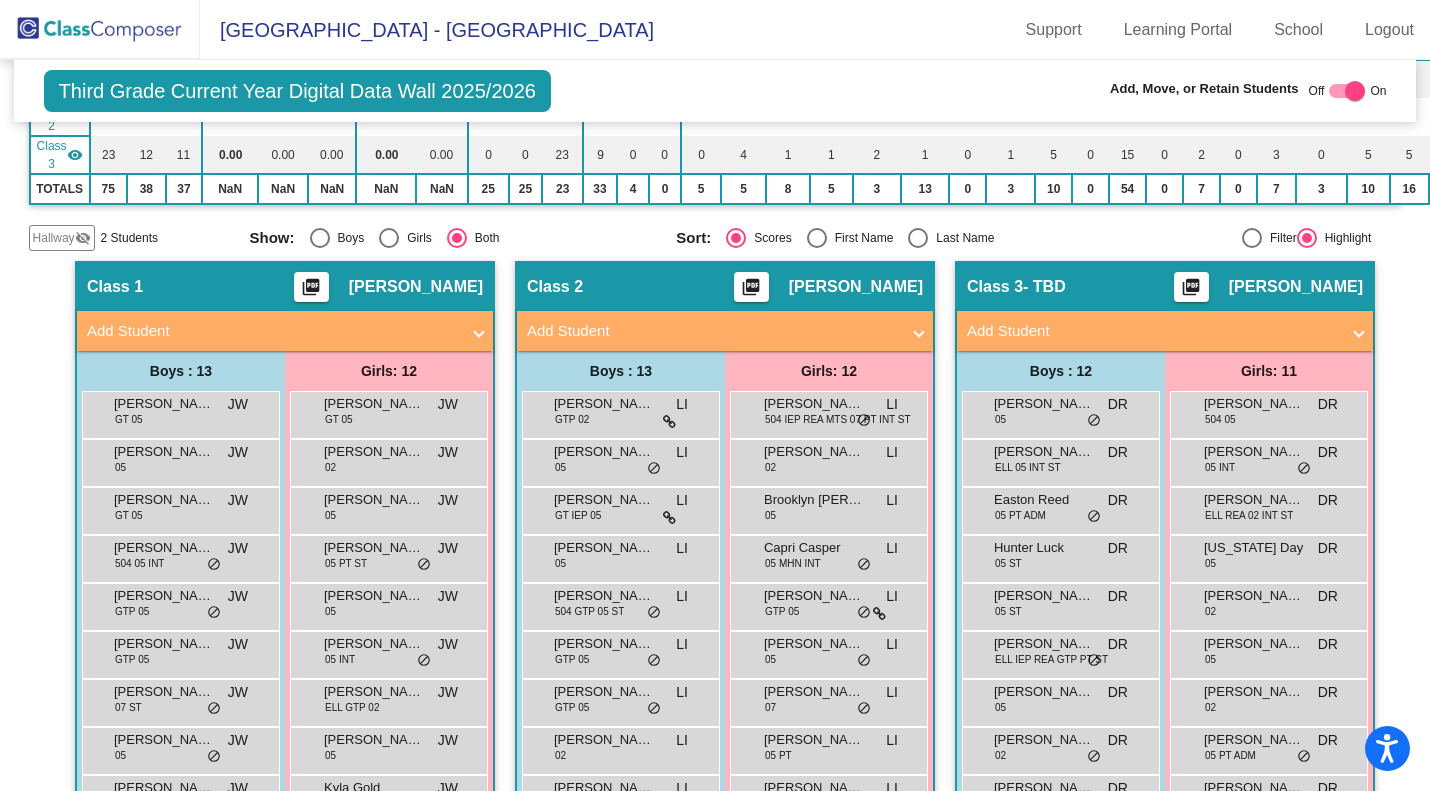 click on "Hallway" 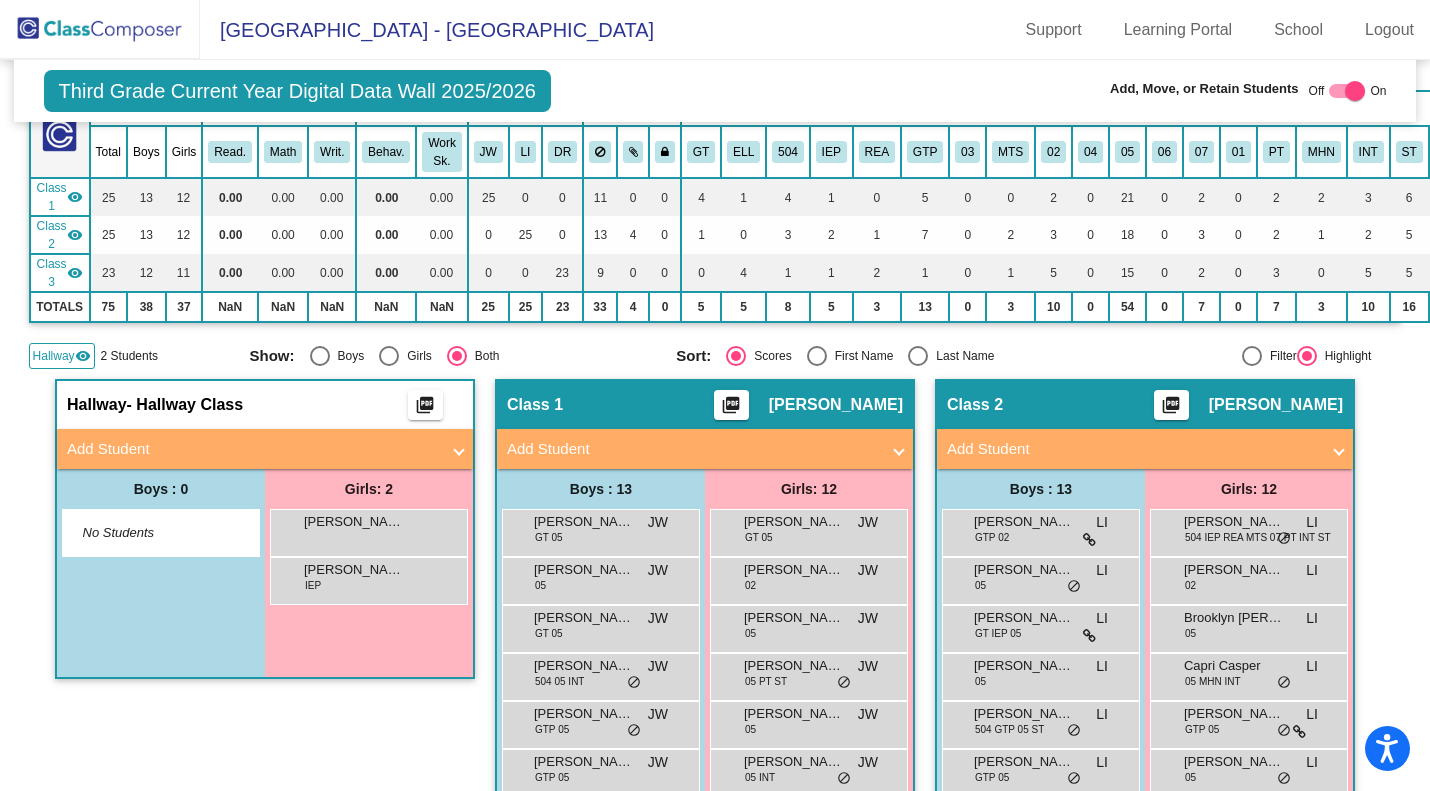 scroll, scrollTop: 165, scrollLeft: 0, axis: vertical 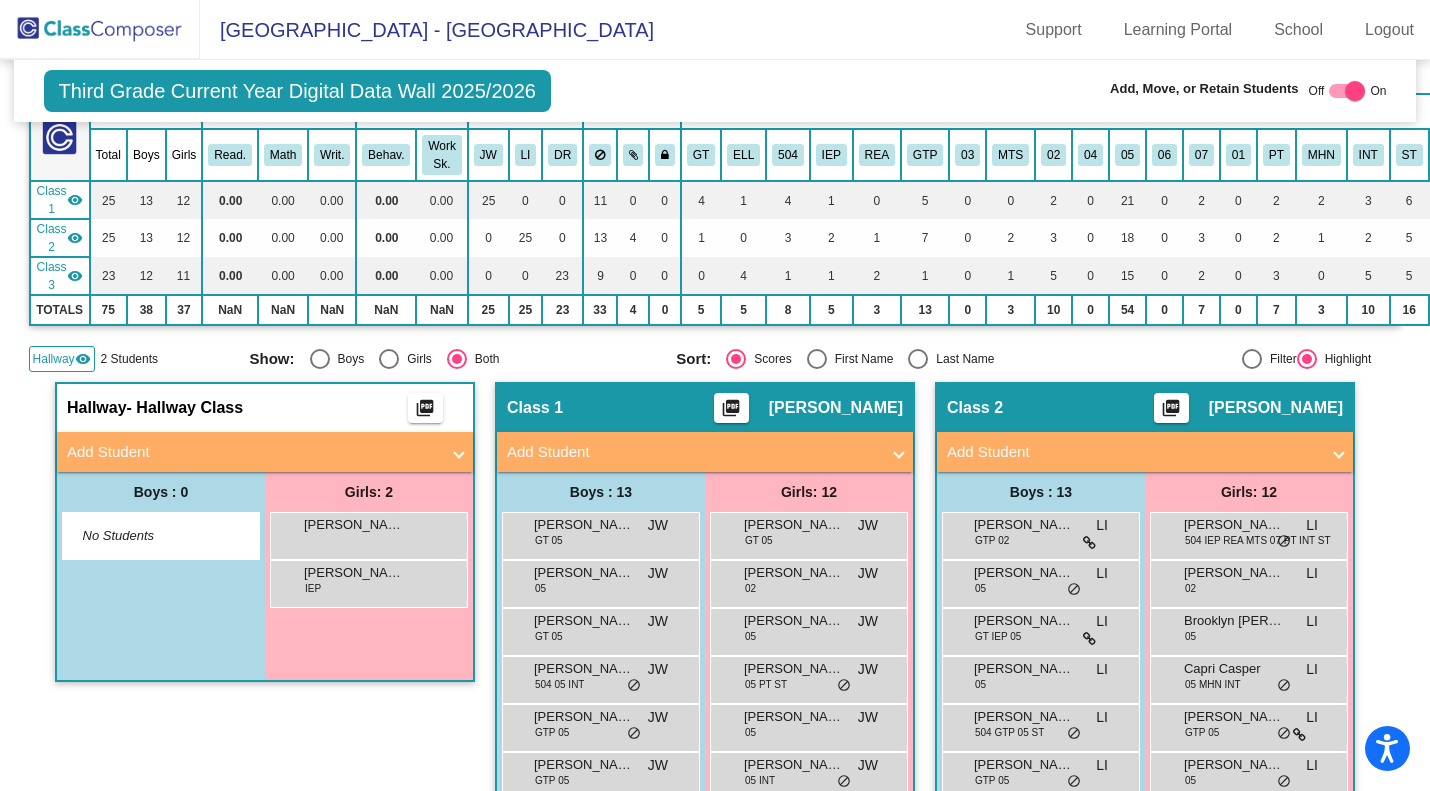 click on "Add Student" at bounding box center (253, 452) 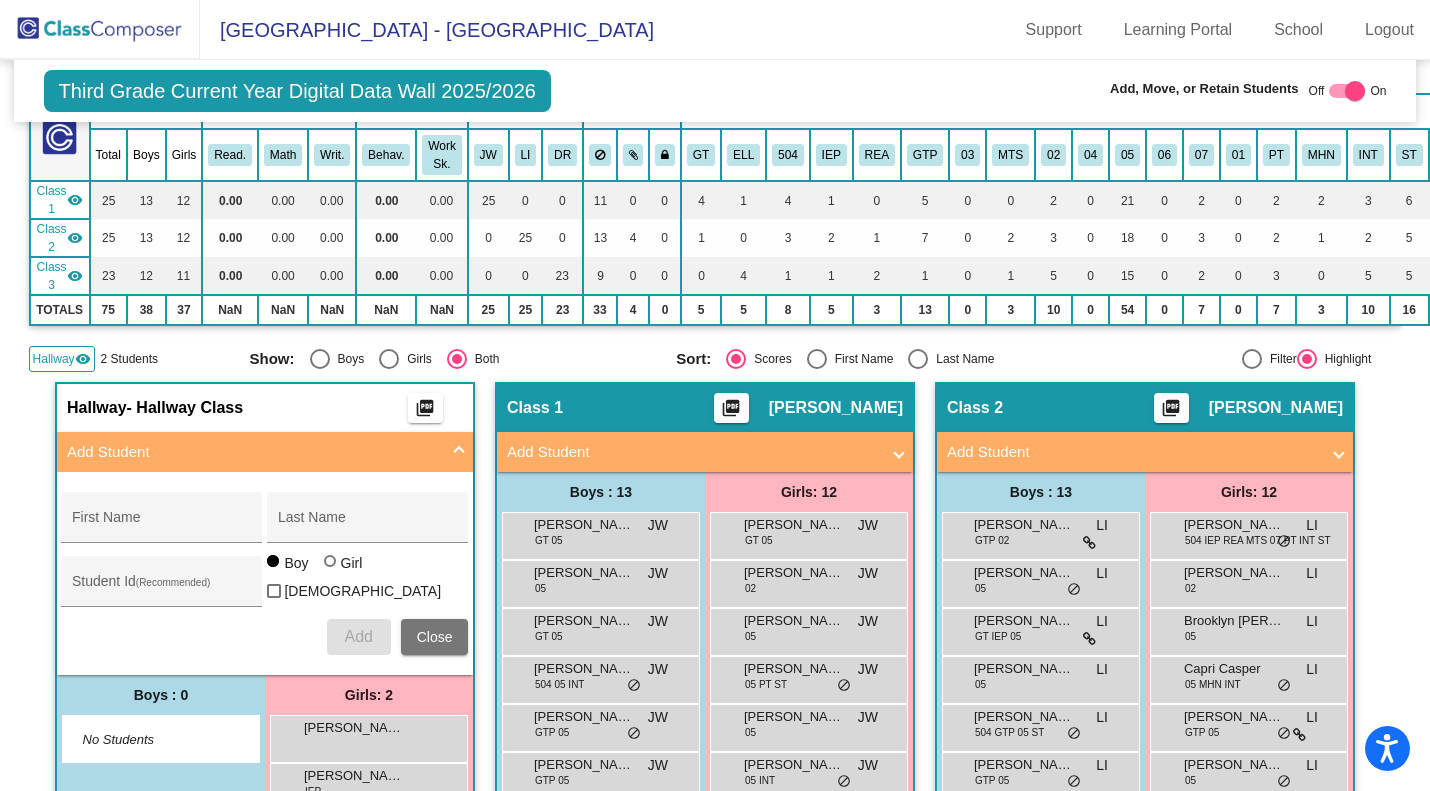 click on "First Name" at bounding box center [162, 523] 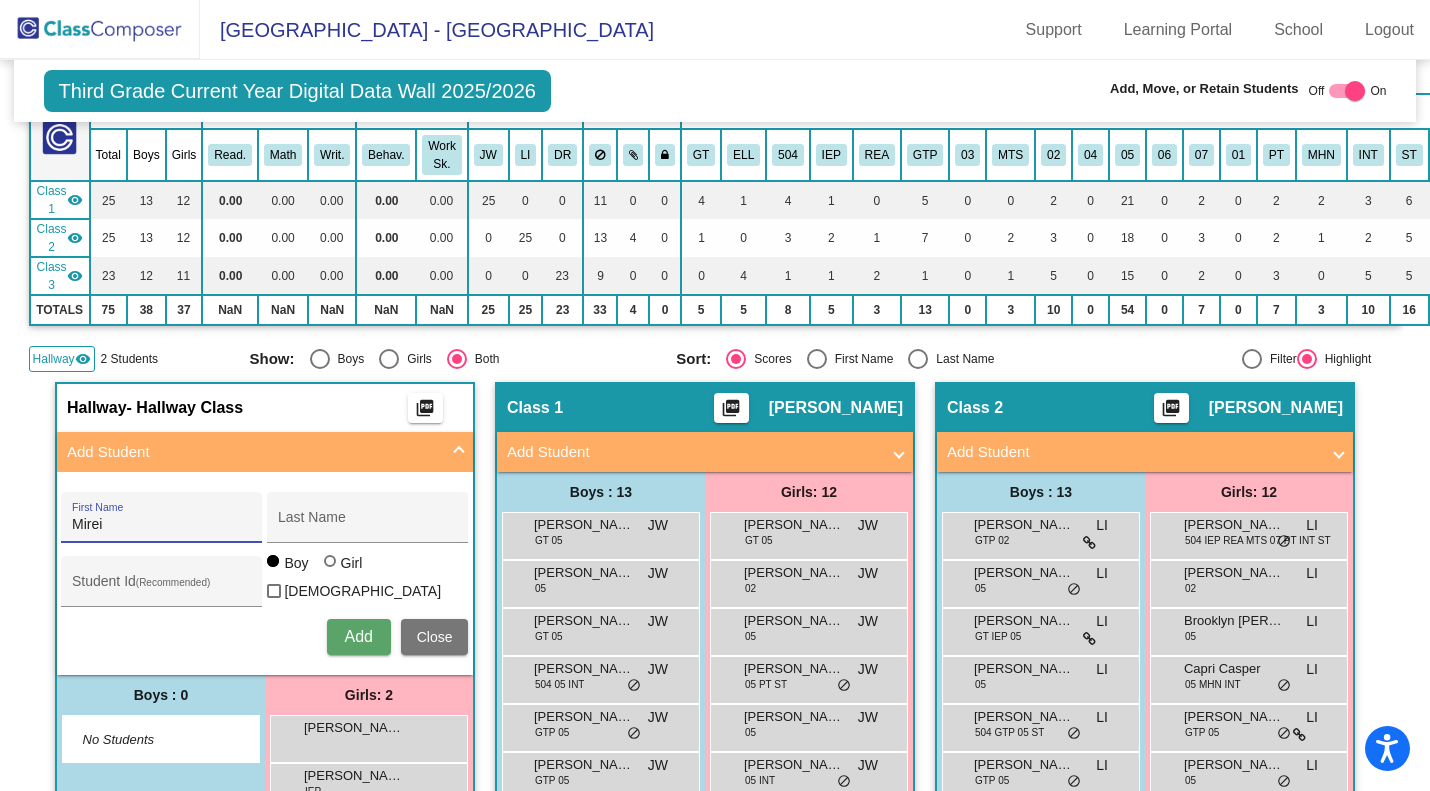 type on "Mirei" 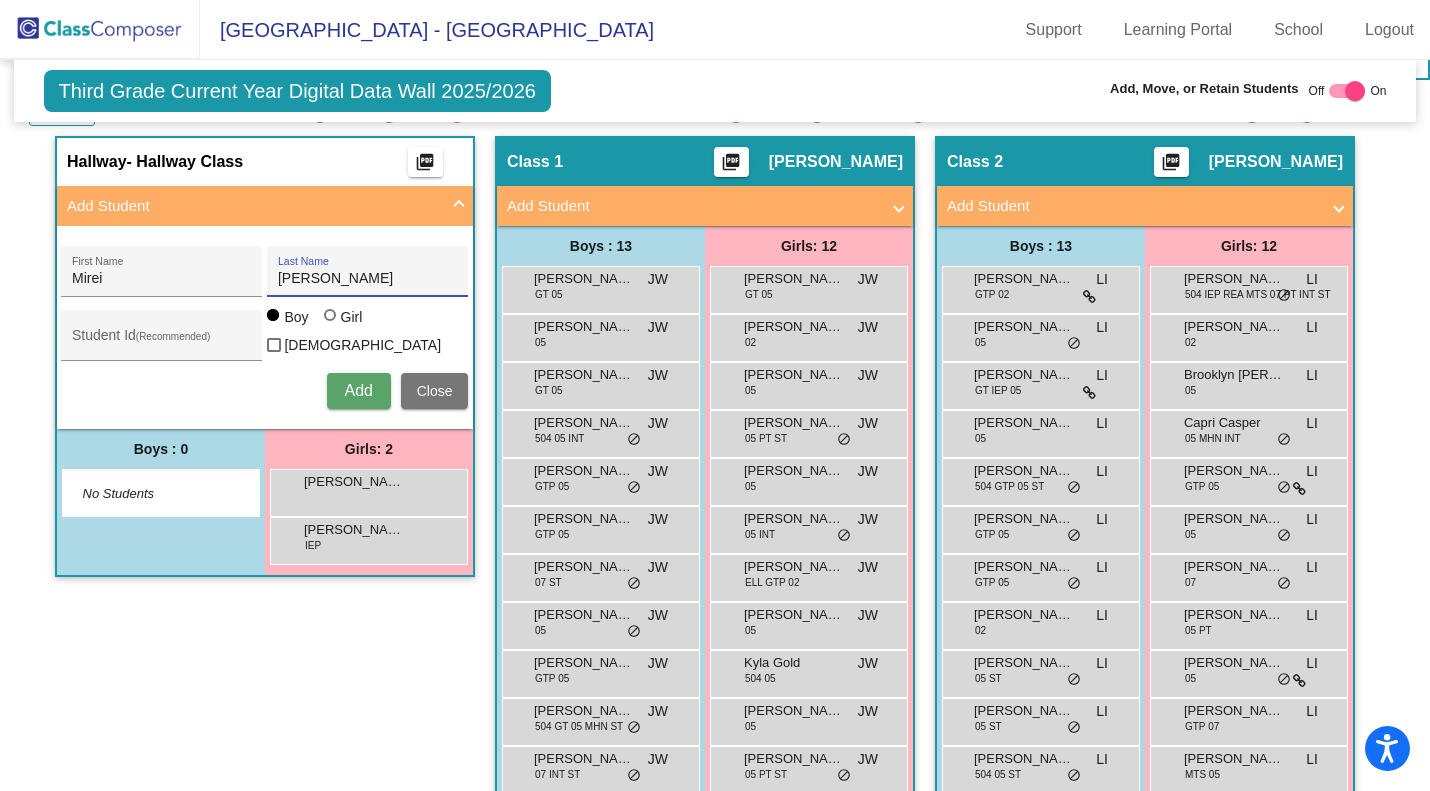 scroll, scrollTop: 452, scrollLeft: 0, axis: vertical 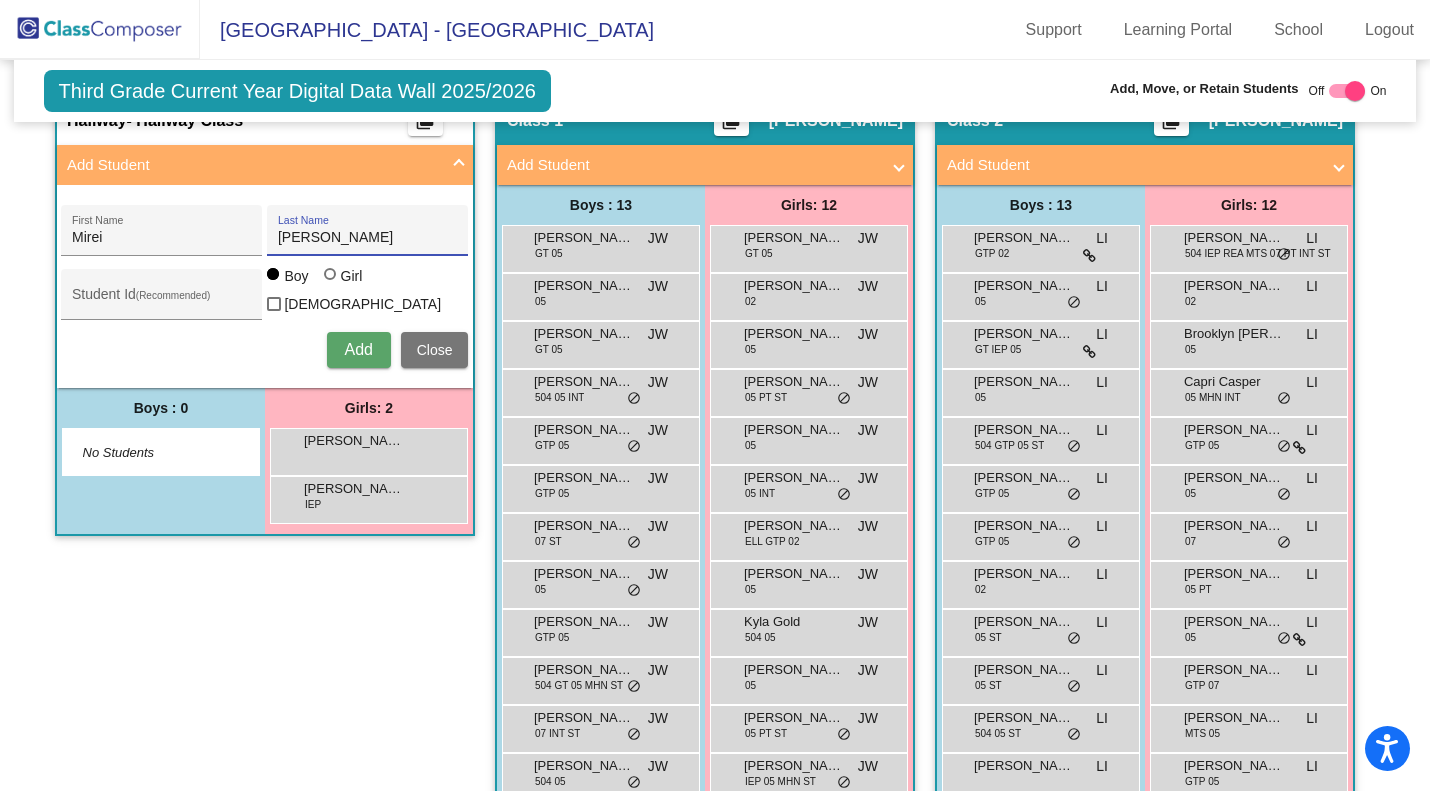 type on "Hamlin" 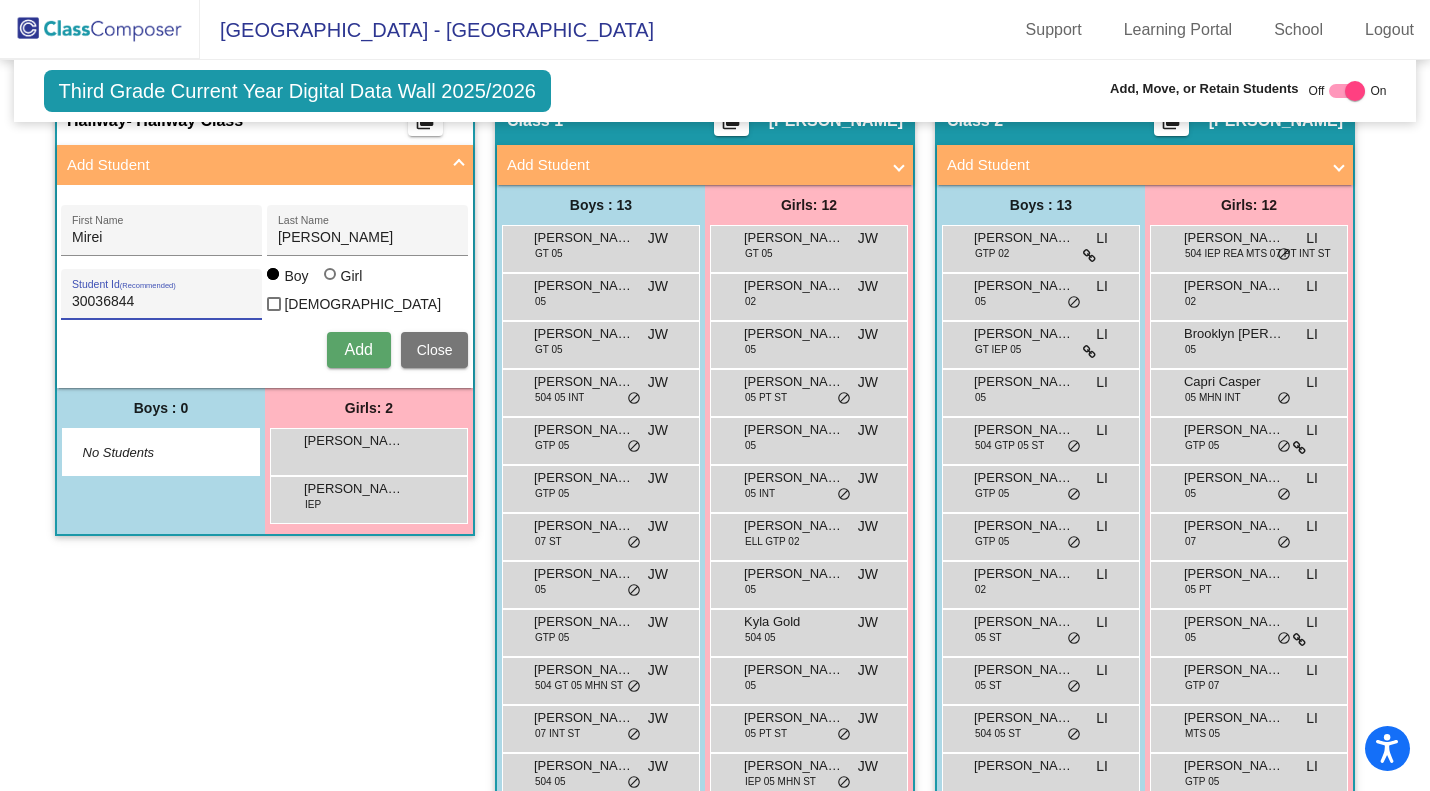 type on "30036844" 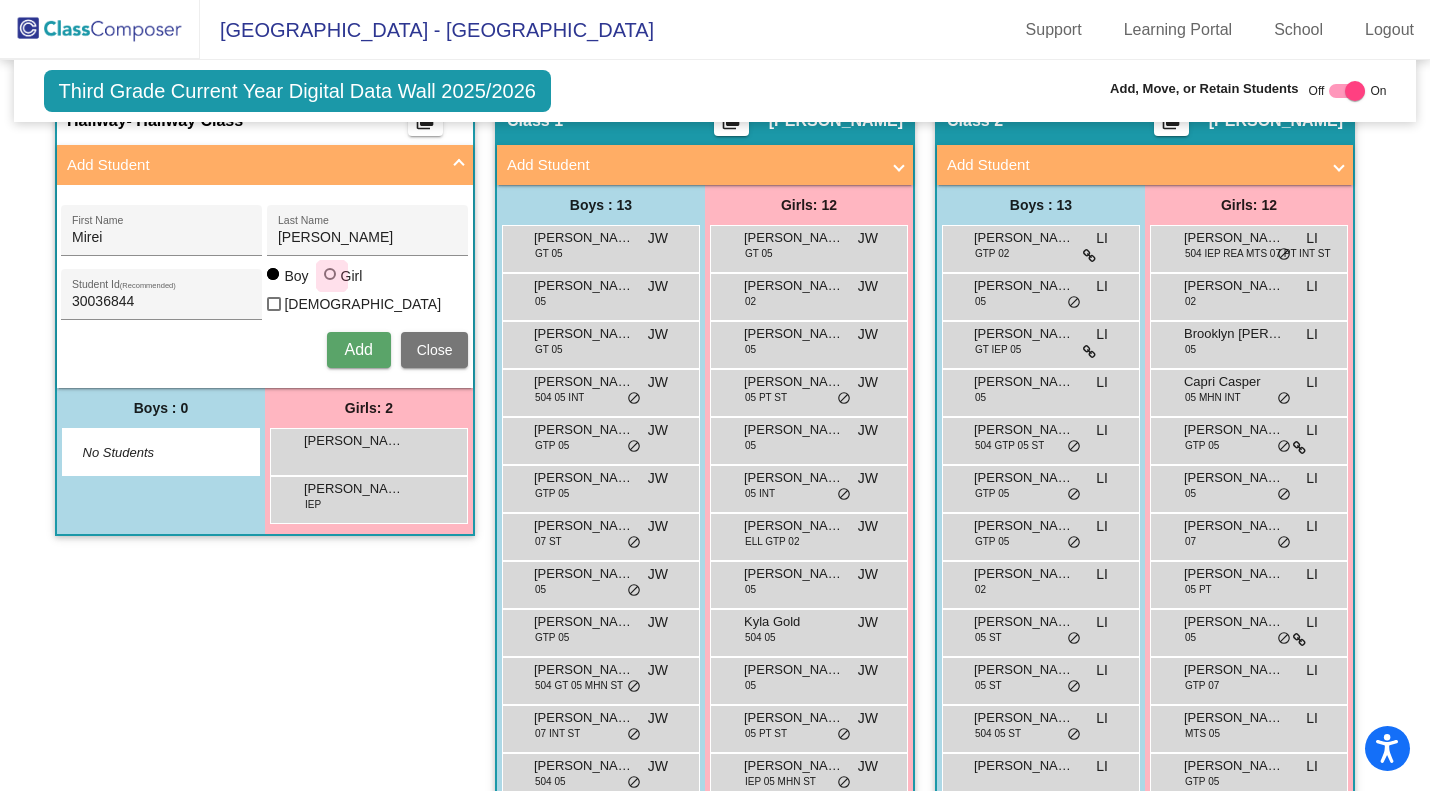 click at bounding box center [330, 274] 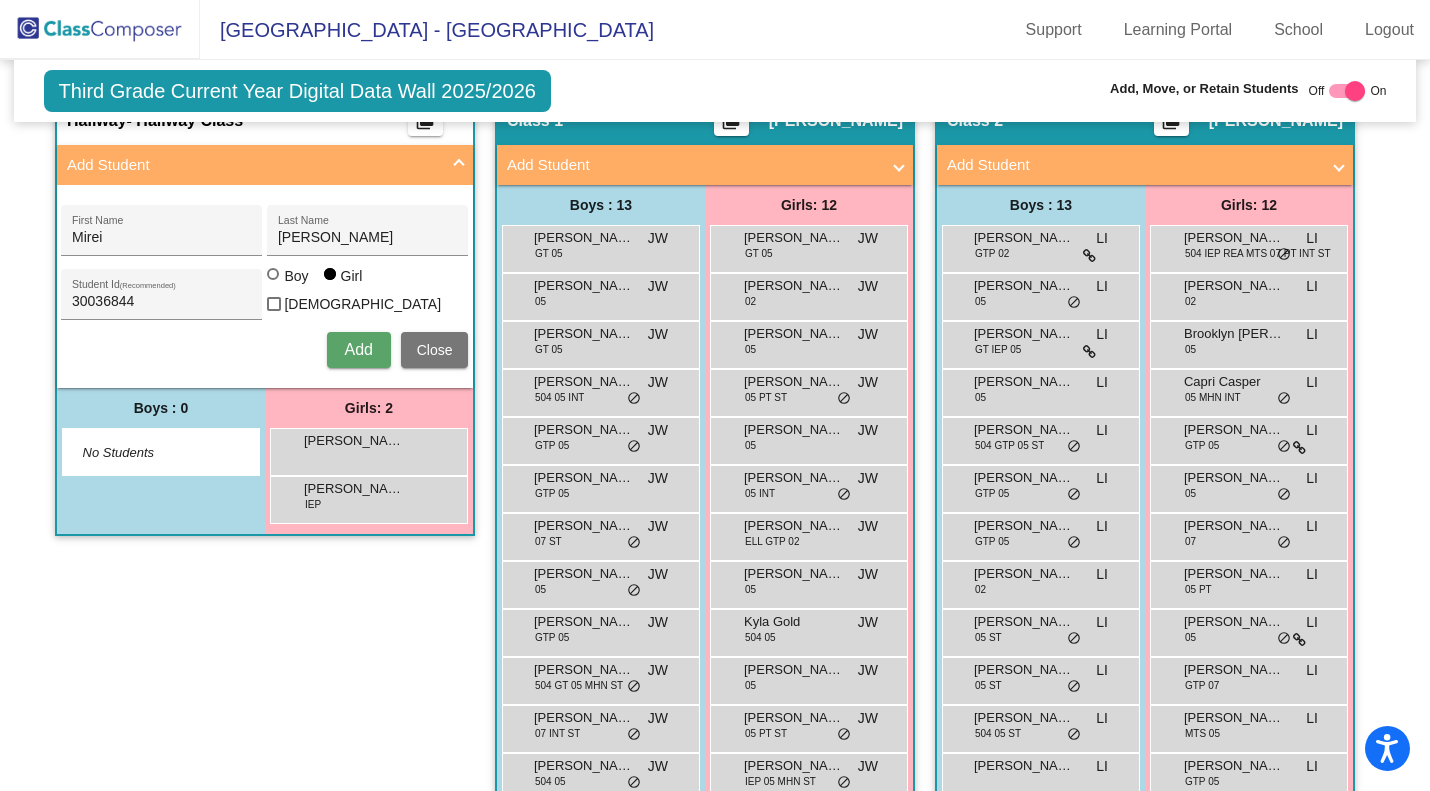click on "Add" at bounding box center [358, 349] 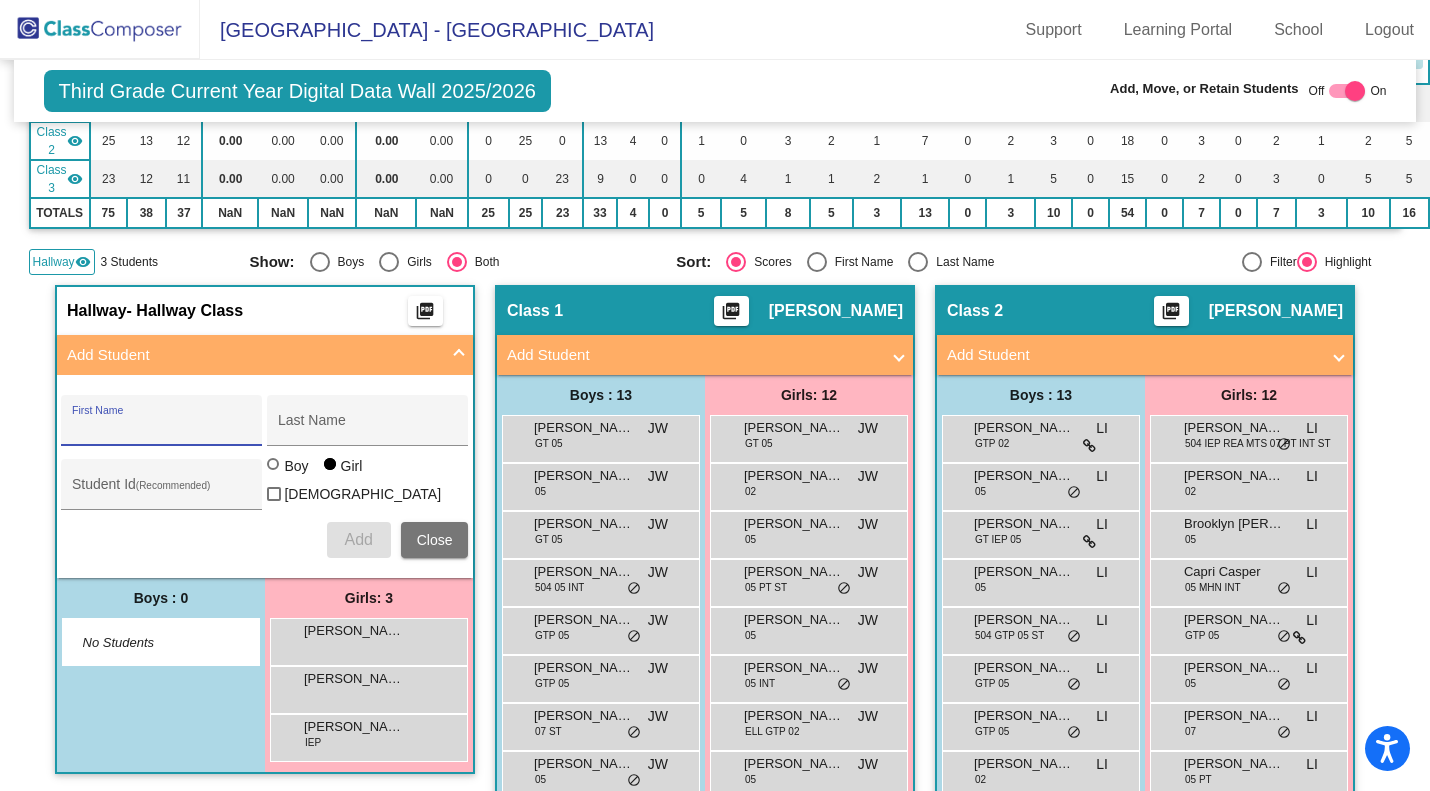 scroll, scrollTop: 261, scrollLeft: 0, axis: vertical 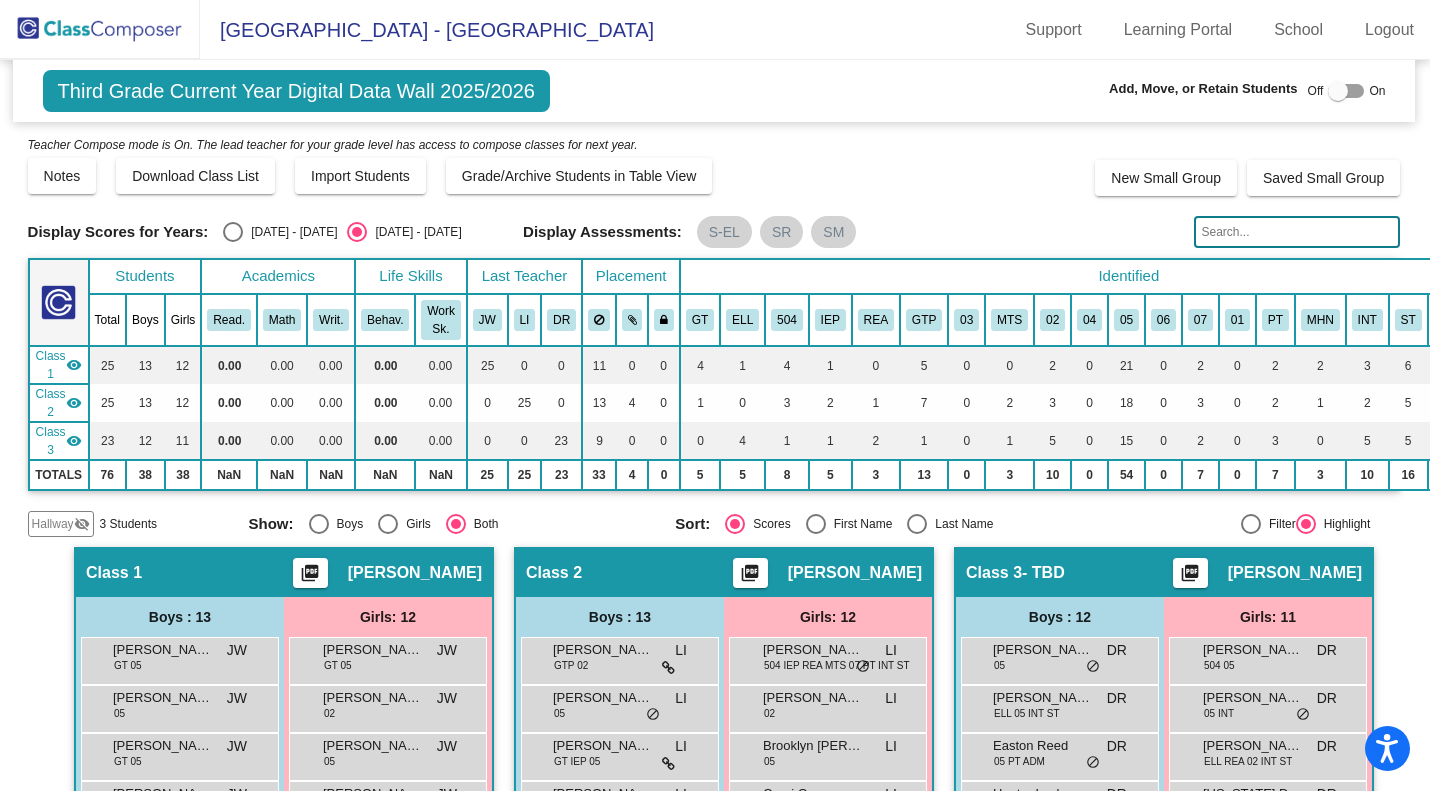 click 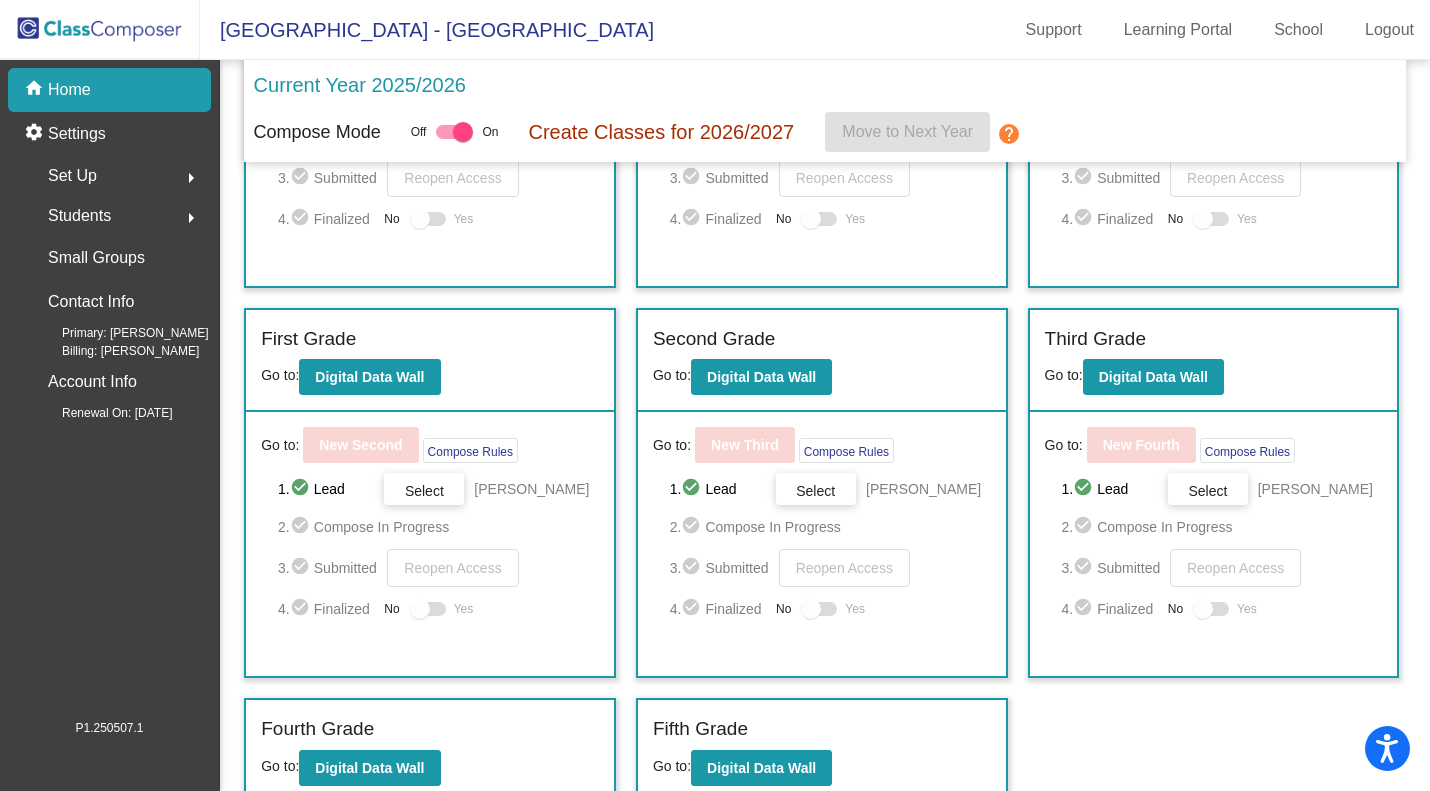 scroll, scrollTop: 535, scrollLeft: 0, axis: vertical 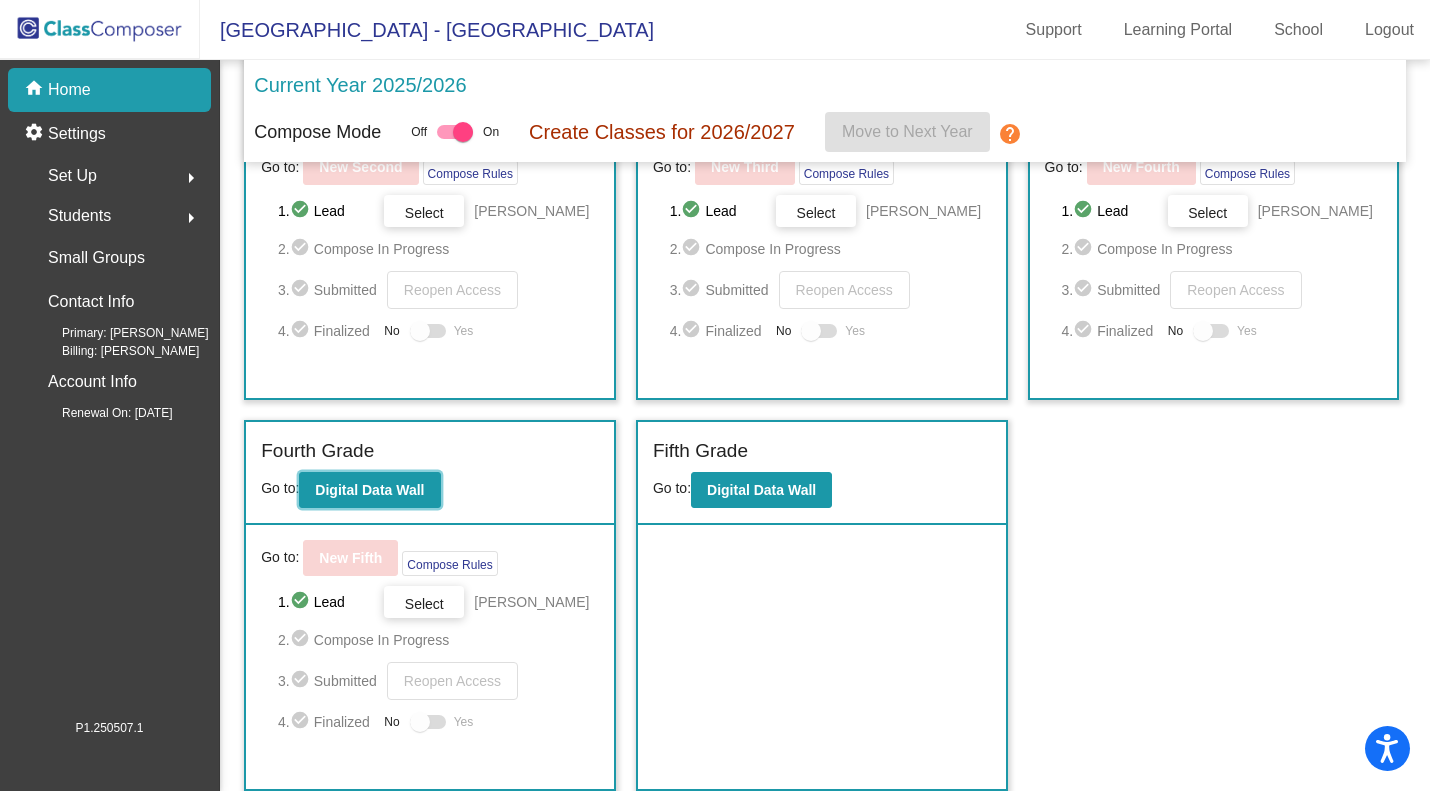 click on "Digital Data Wall" 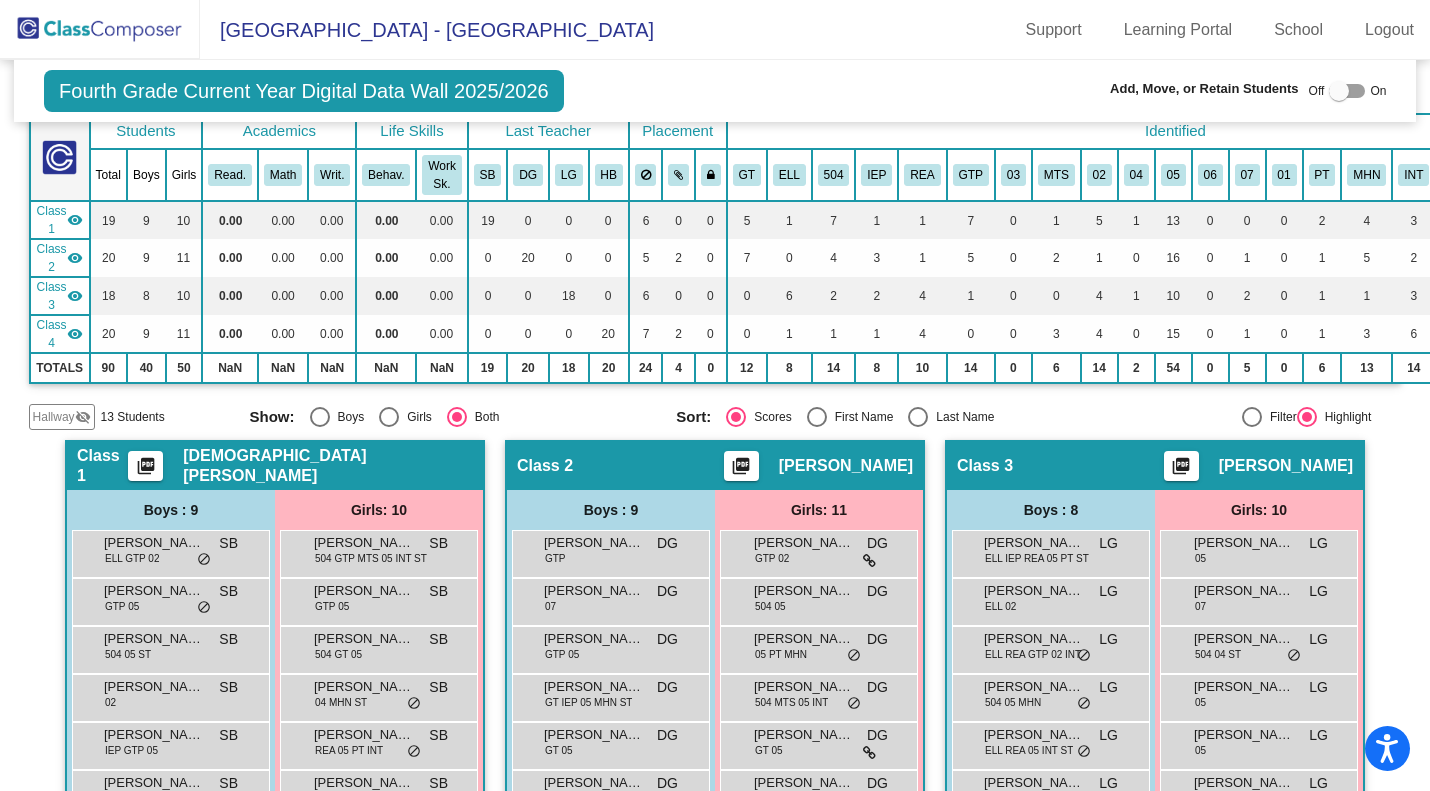 scroll, scrollTop: 0, scrollLeft: 0, axis: both 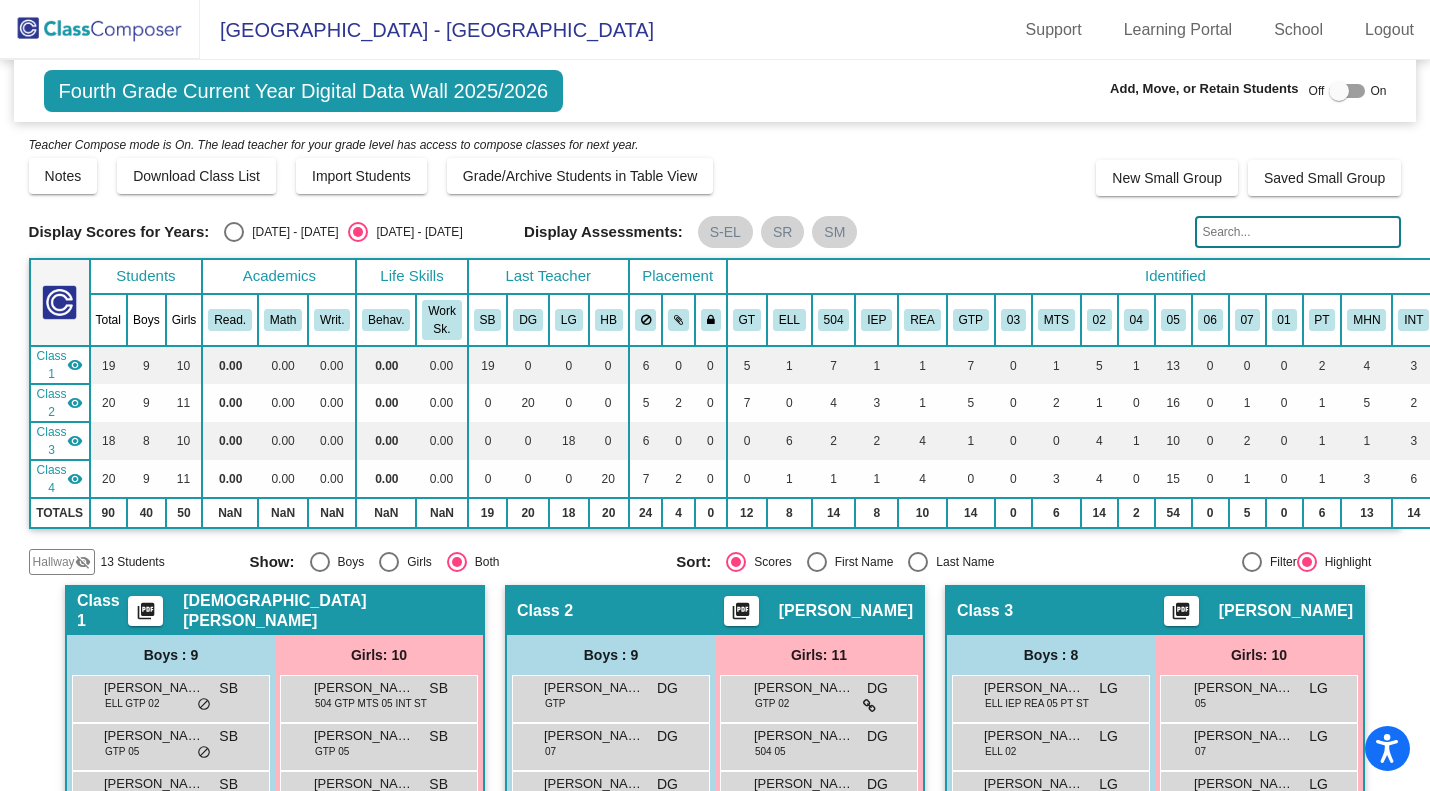 click 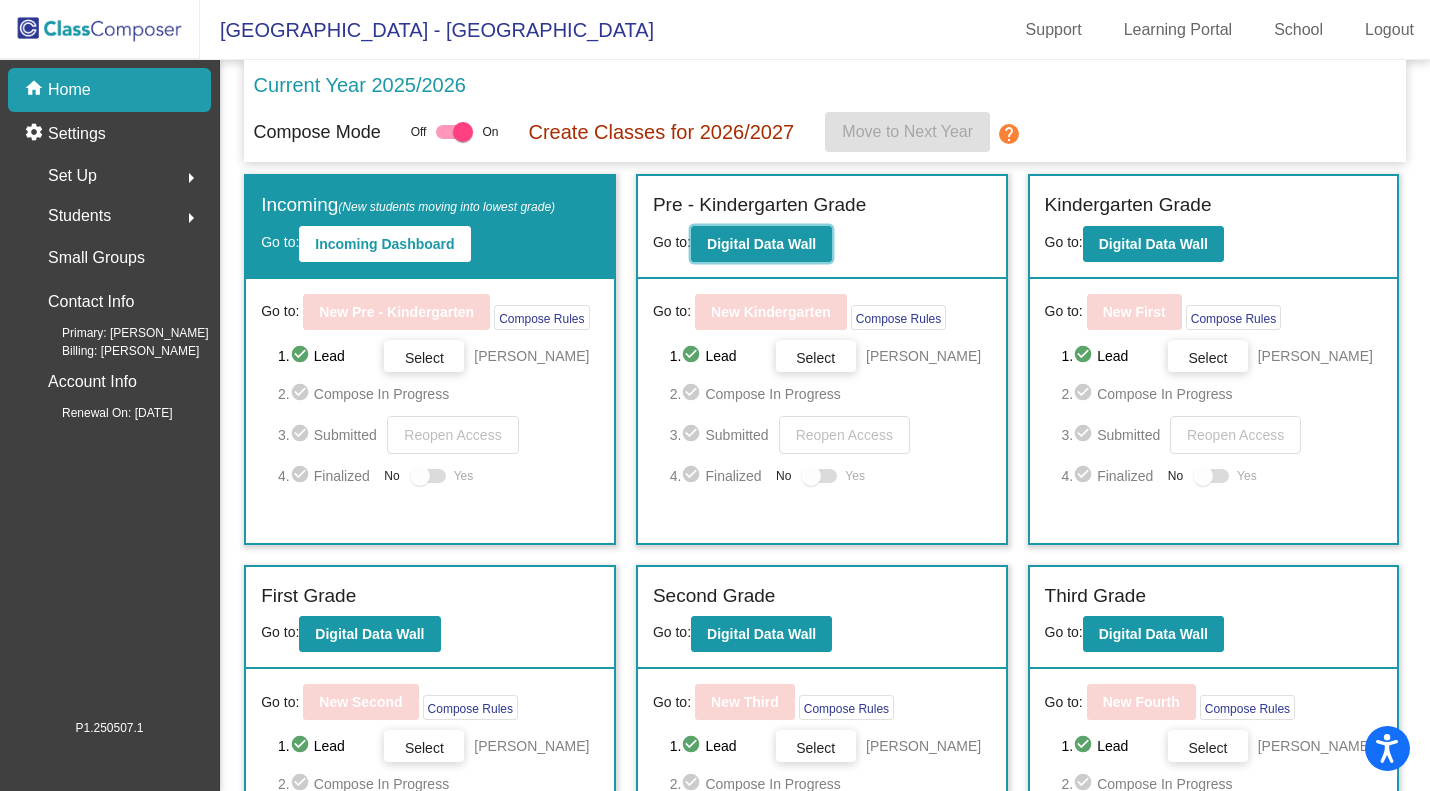 click on "Digital Data Wall" 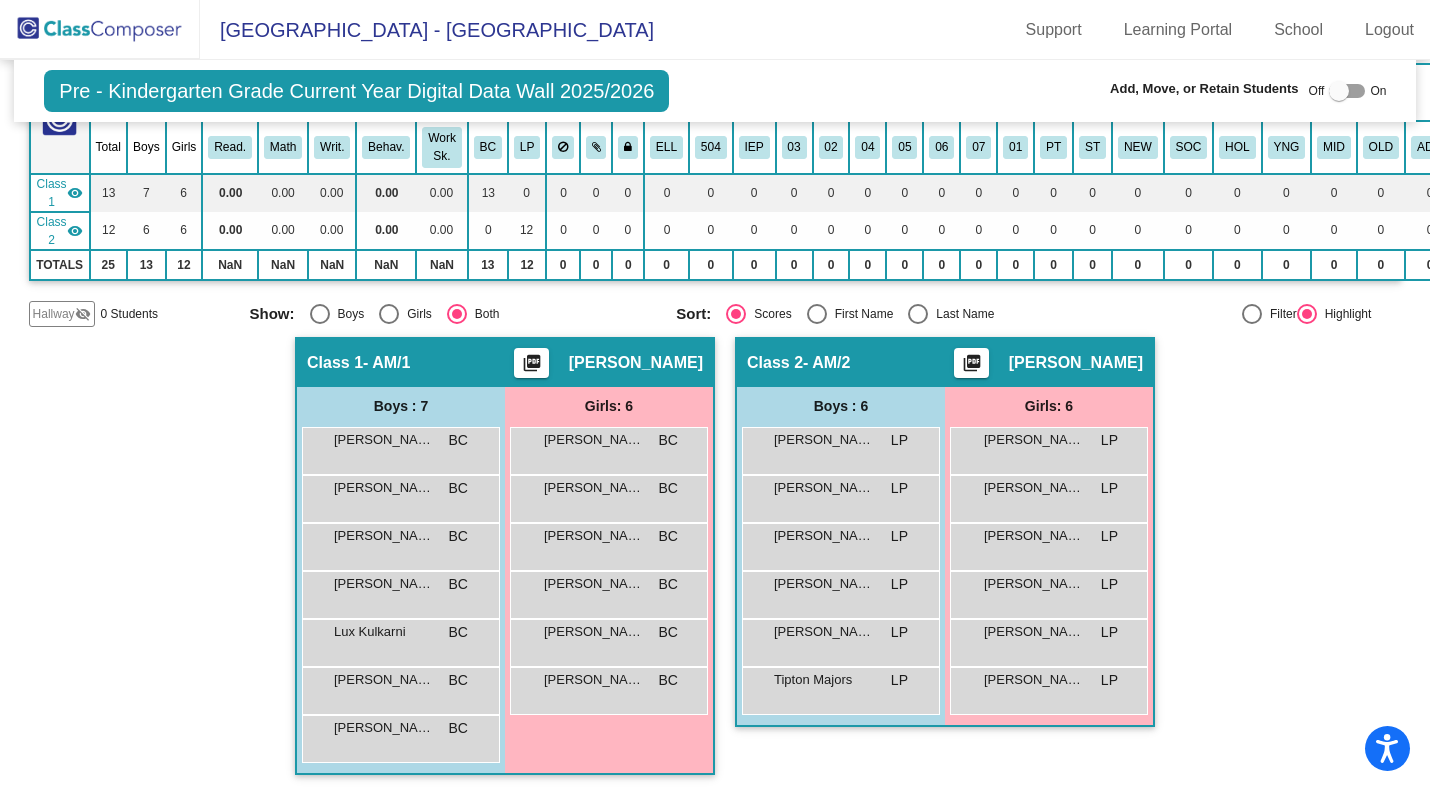 scroll, scrollTop: 196, scrollLeft: 0, axis: vertical 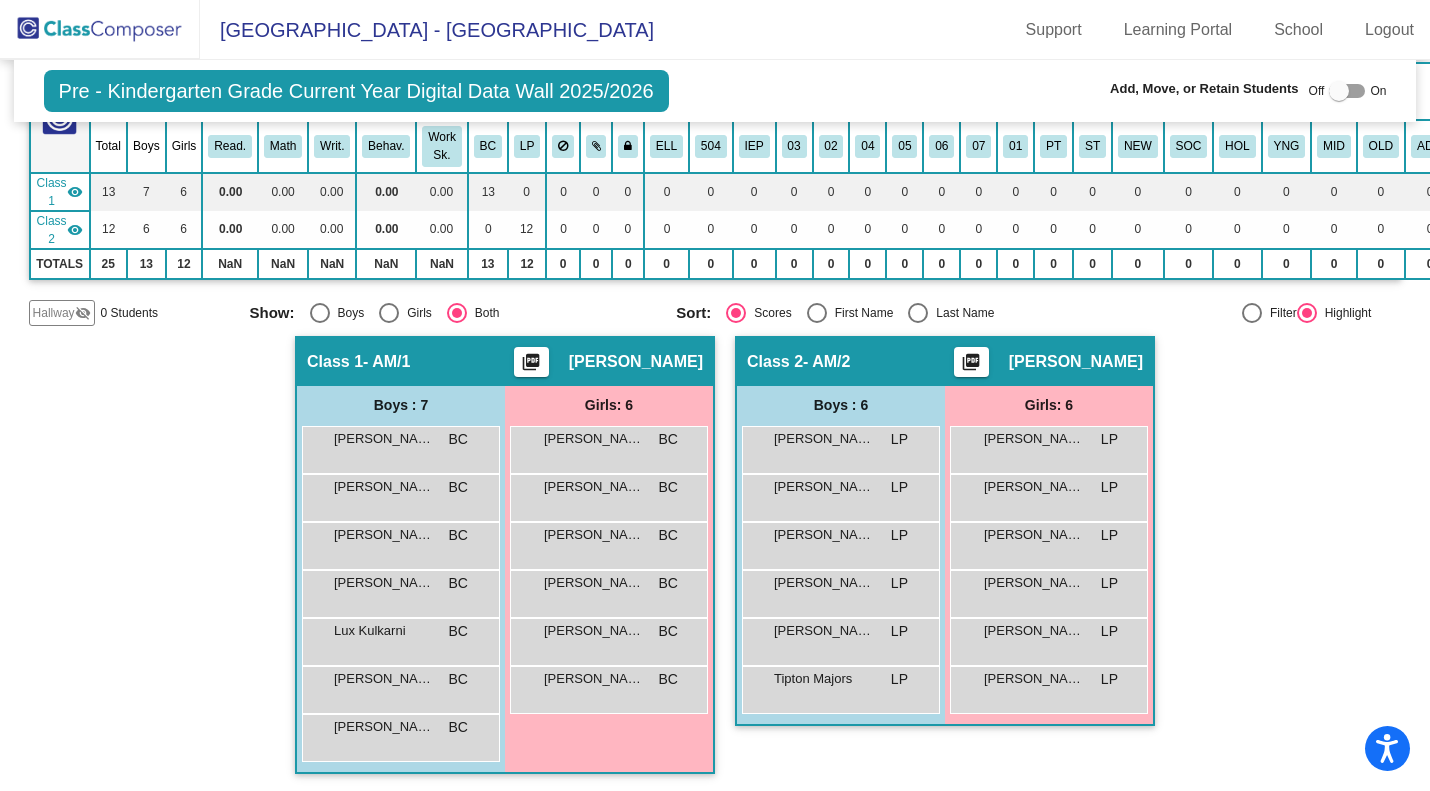 click 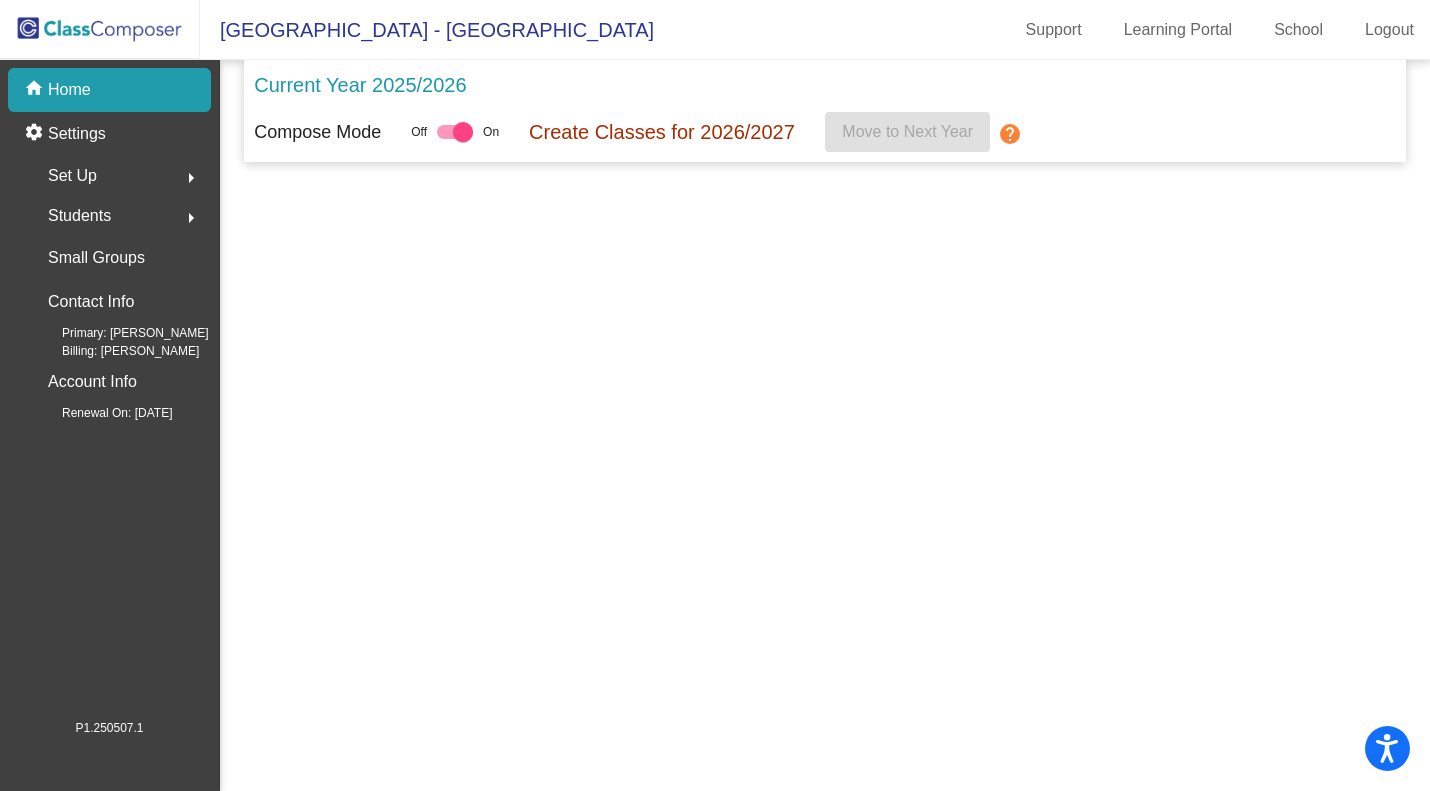 scroll, scrollTop: 0, scrollLeft: 0, axis: both 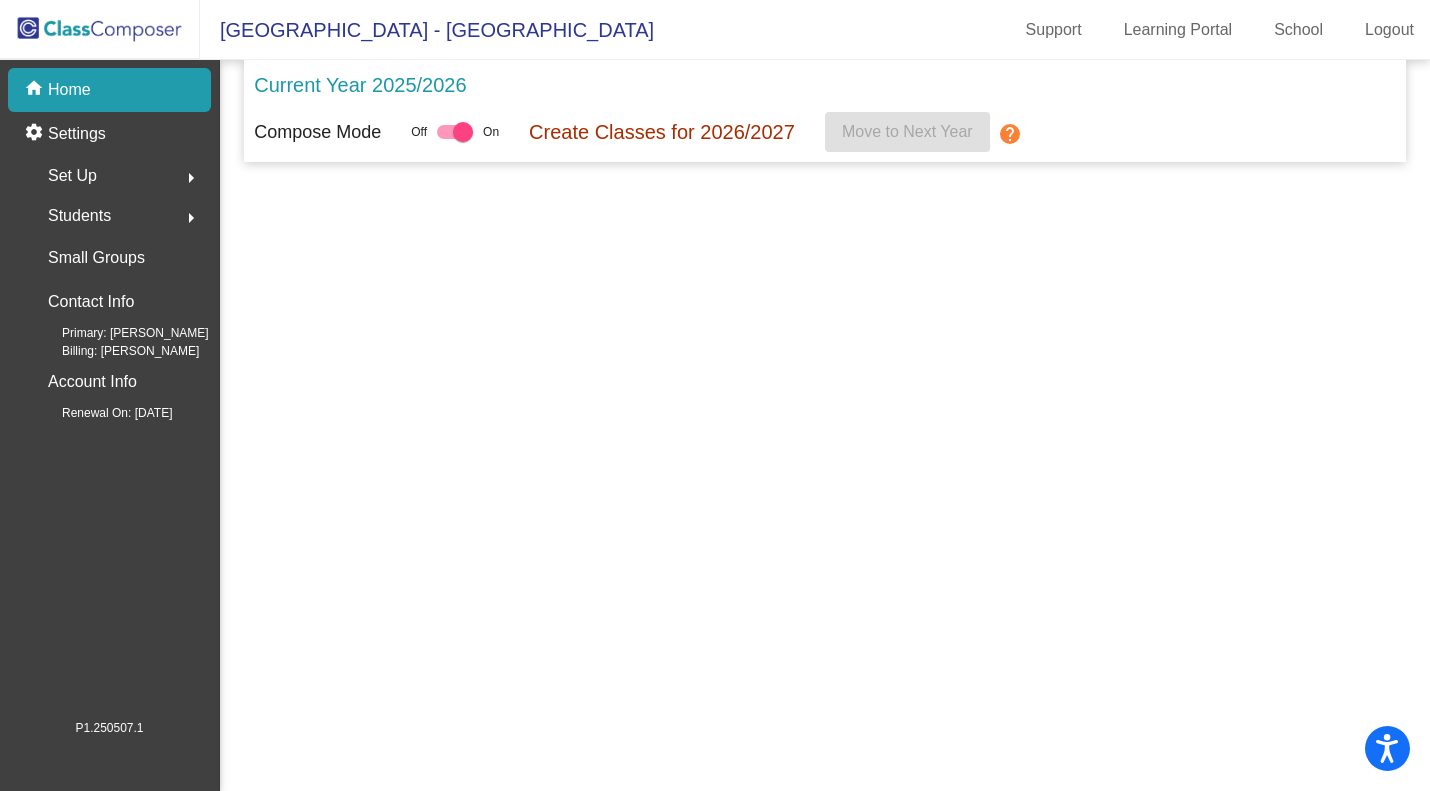 click 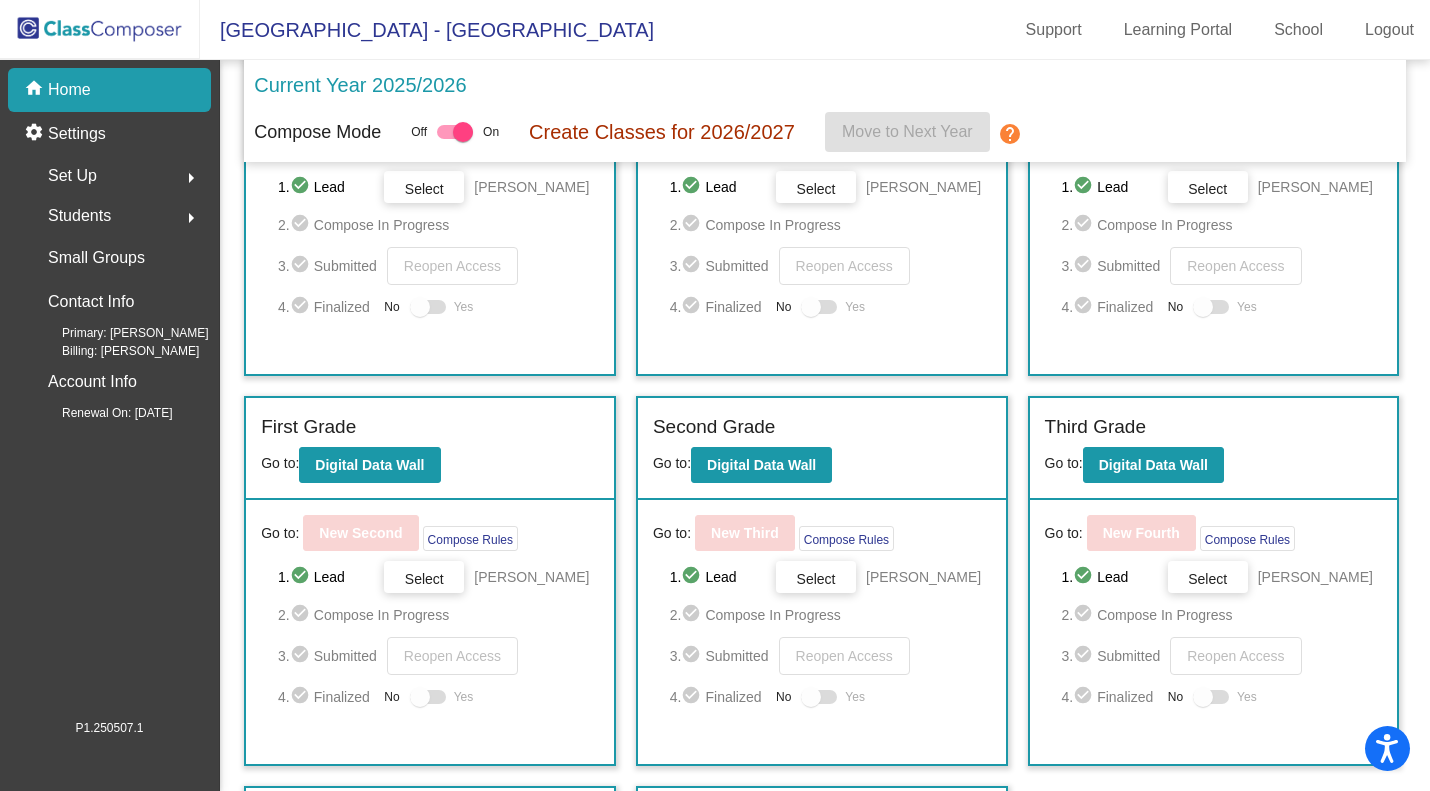 scroll, scrollTop: 288, scrollLeft: 0, axis: vertical 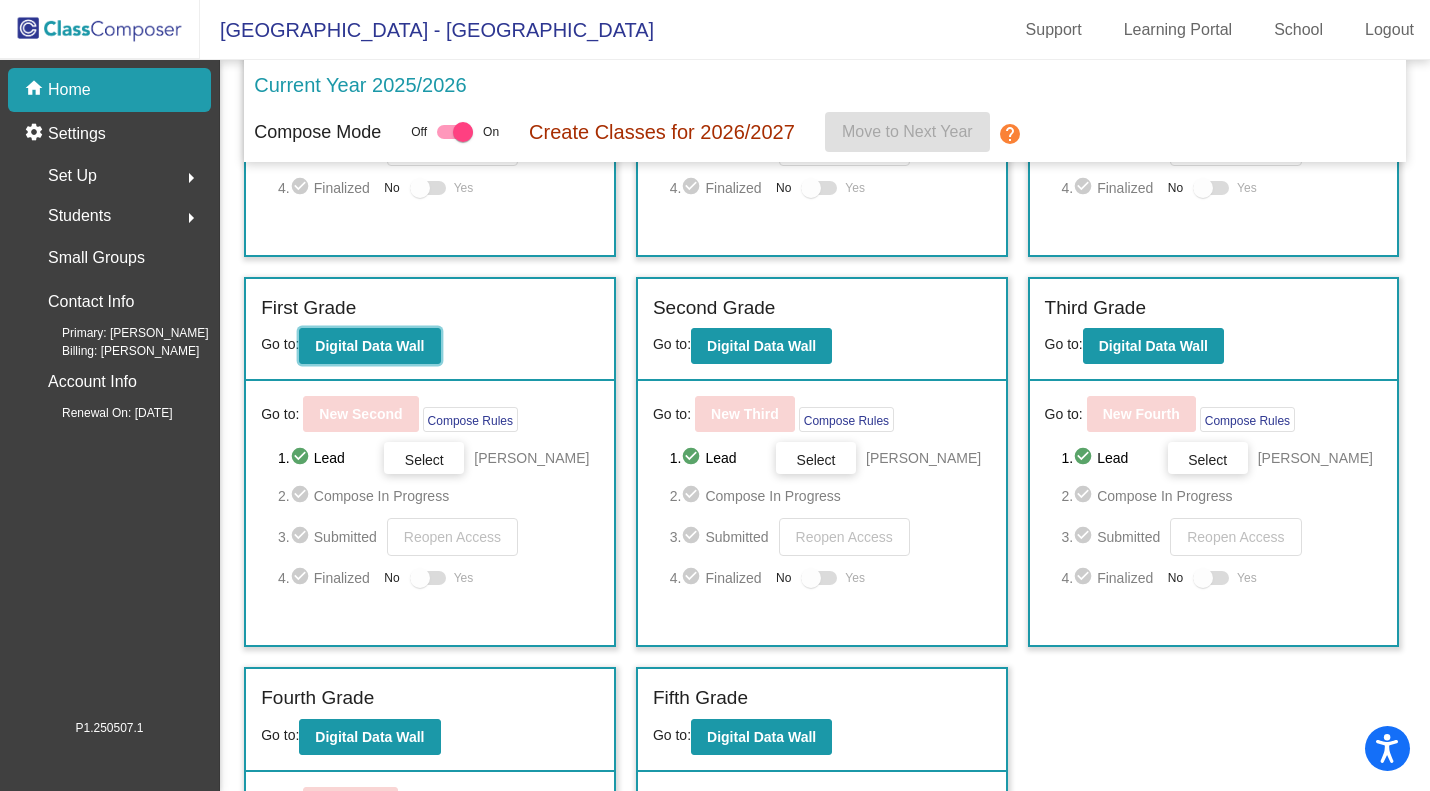 click on "Digital Data Wall" 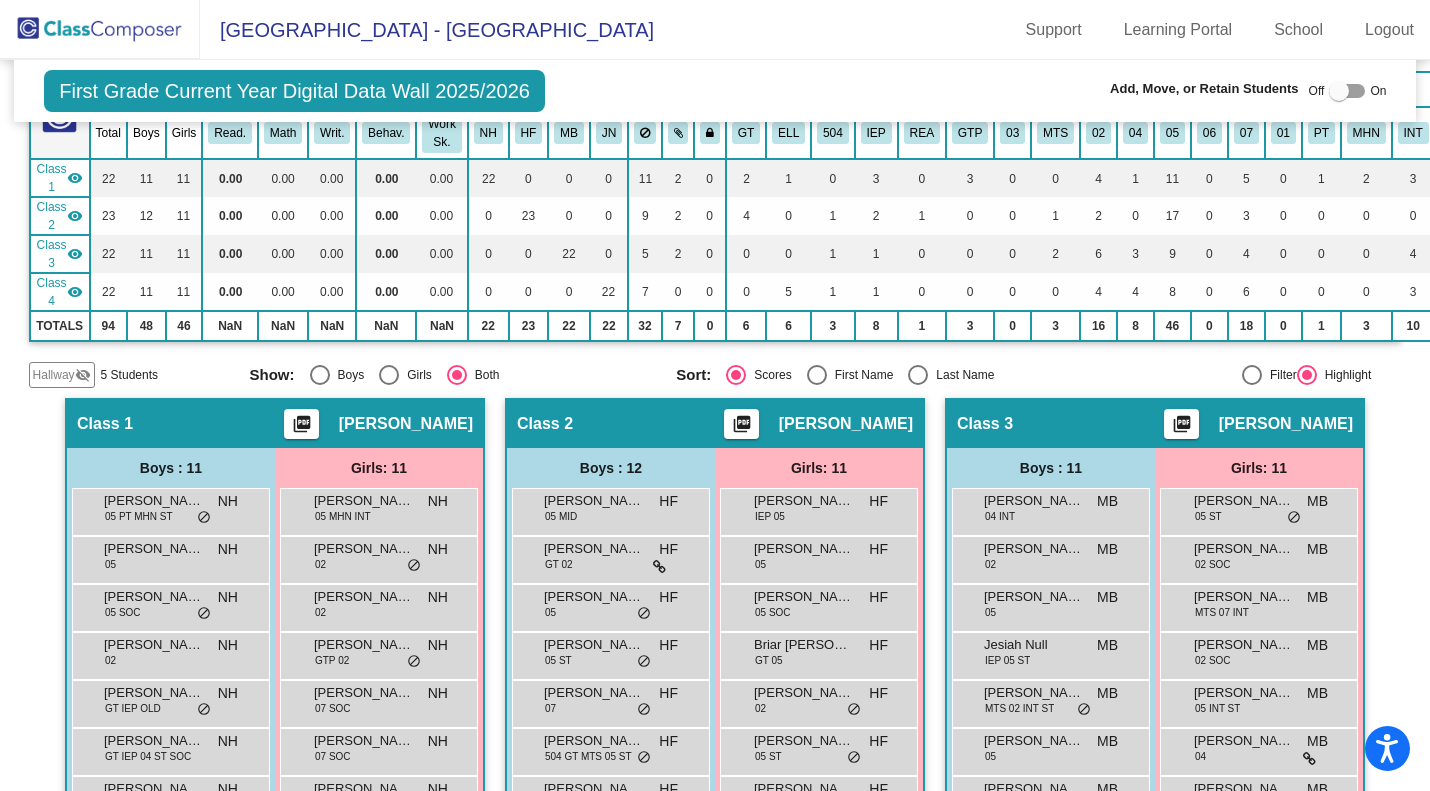 scroll, scrollTop: 188, scrollLeft: 0, axis: vertical 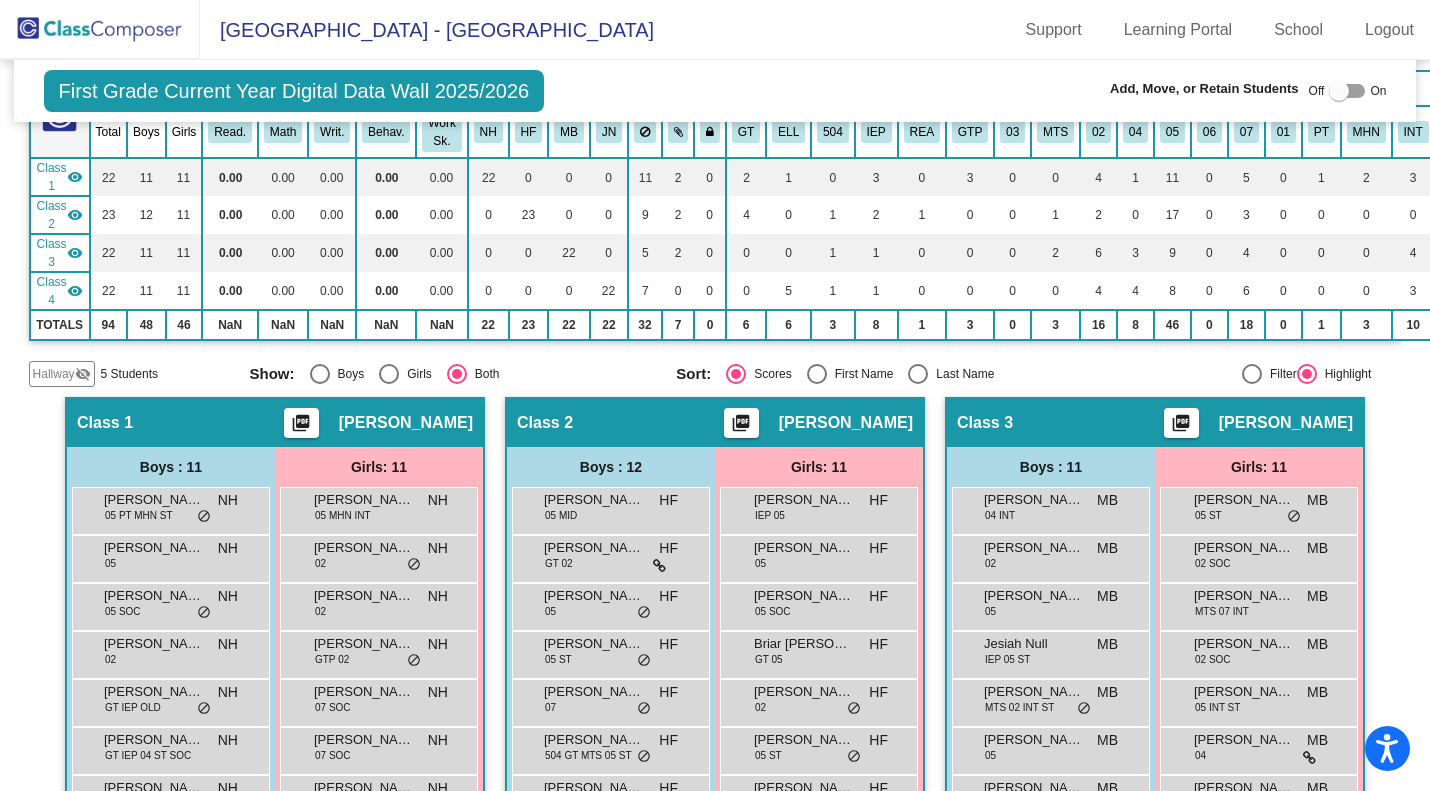 click on "Hallway" 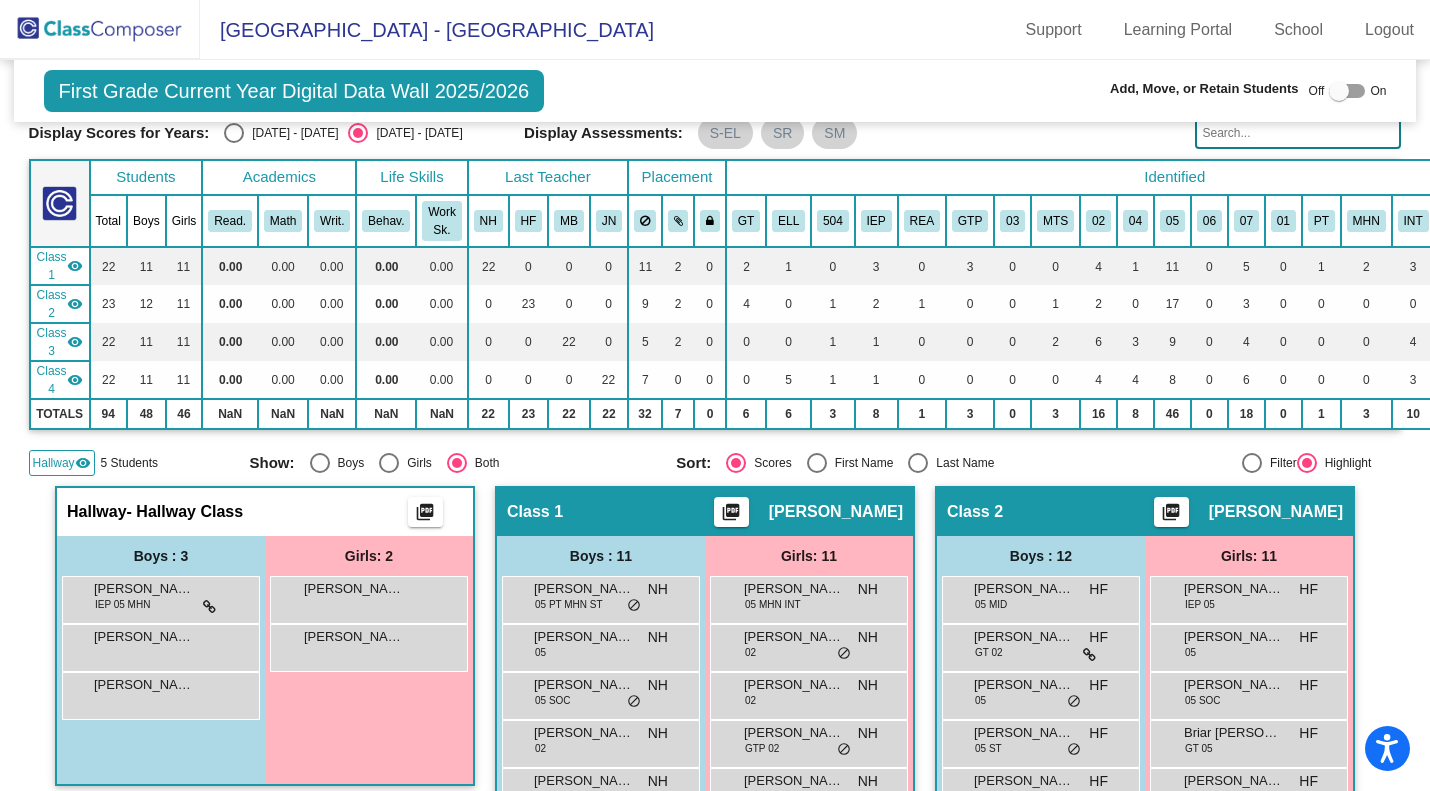 scroll, scrollTop: 0, scrollLeft: 0, axis: both 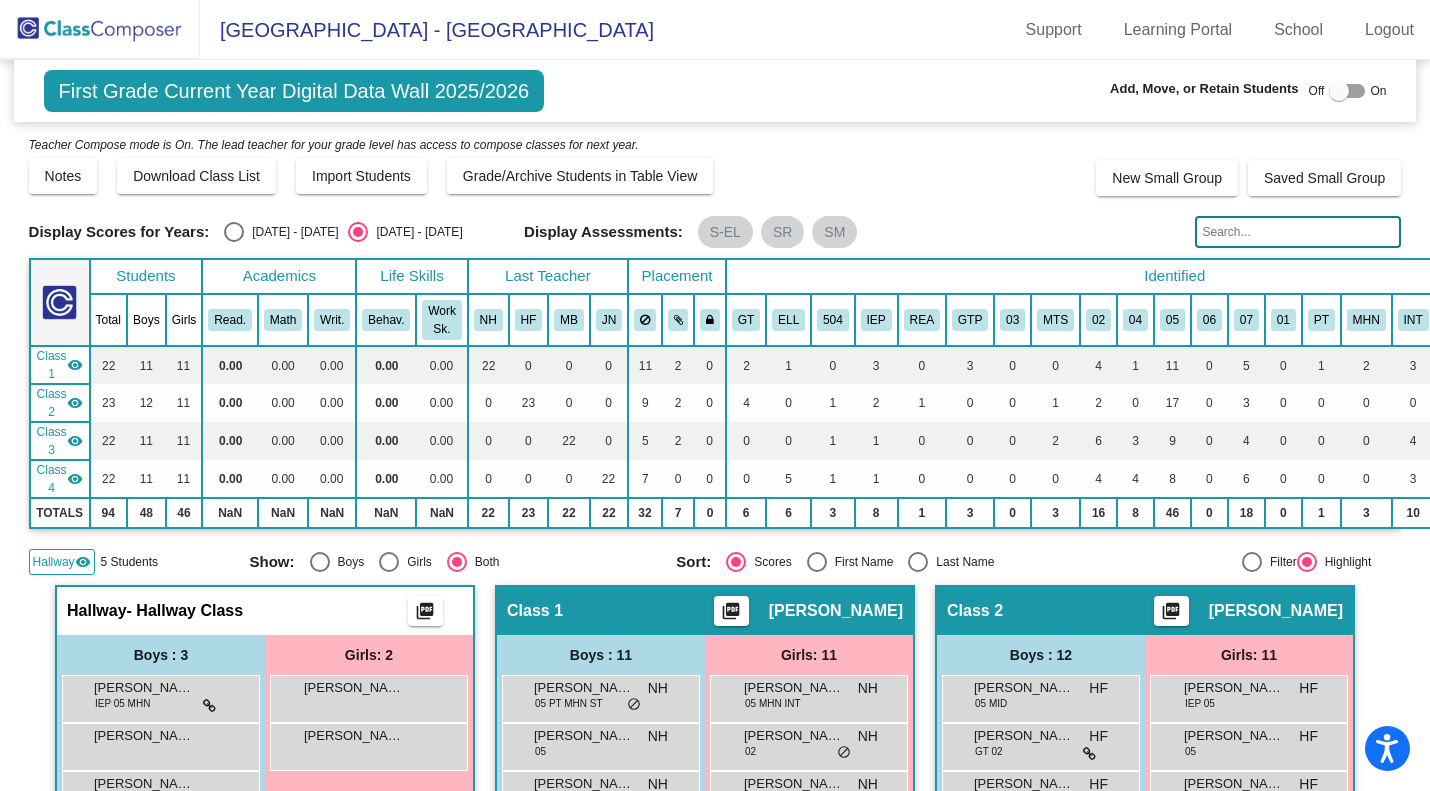 click 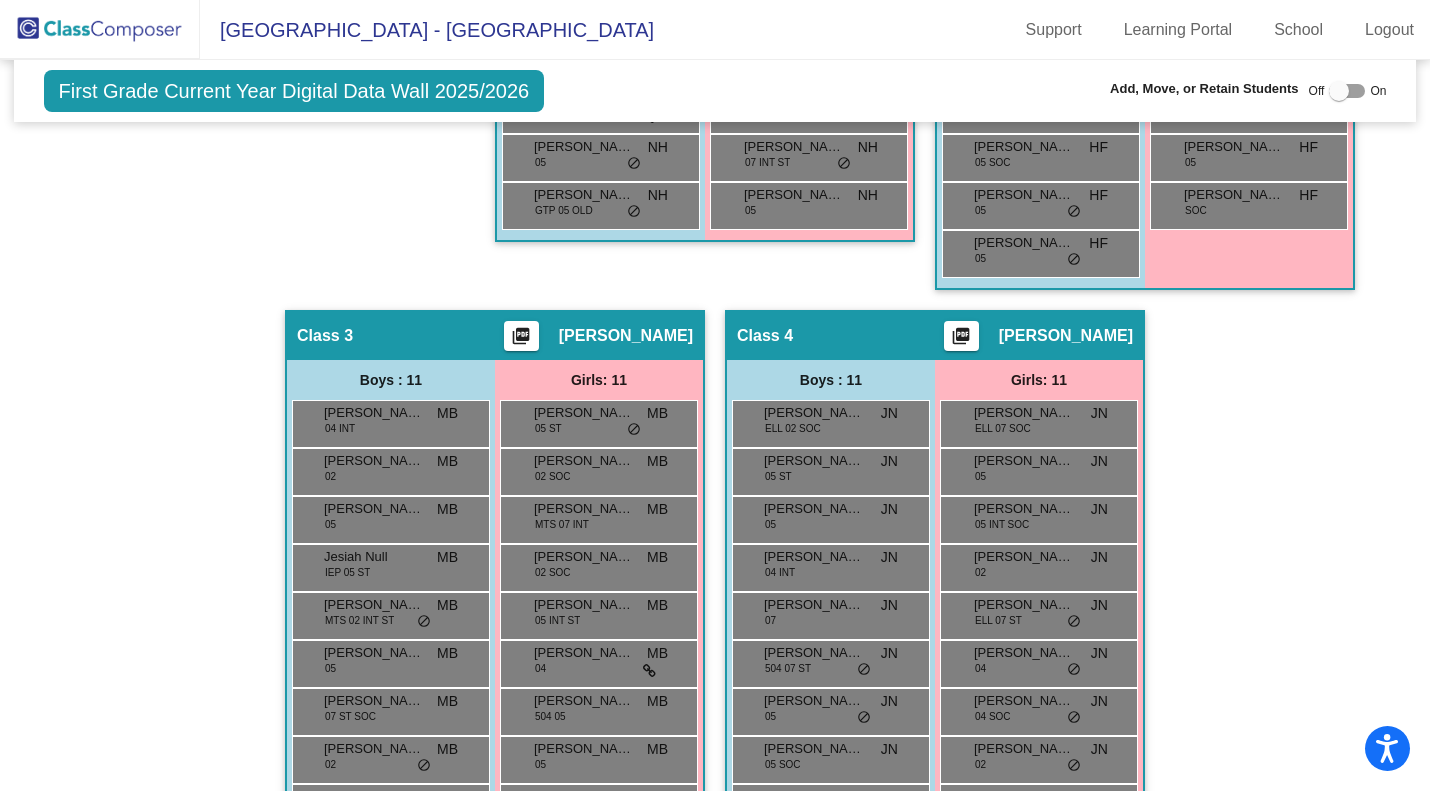 scroll, scrollTop: 1151, scrollLeft: 0, axis: vertical 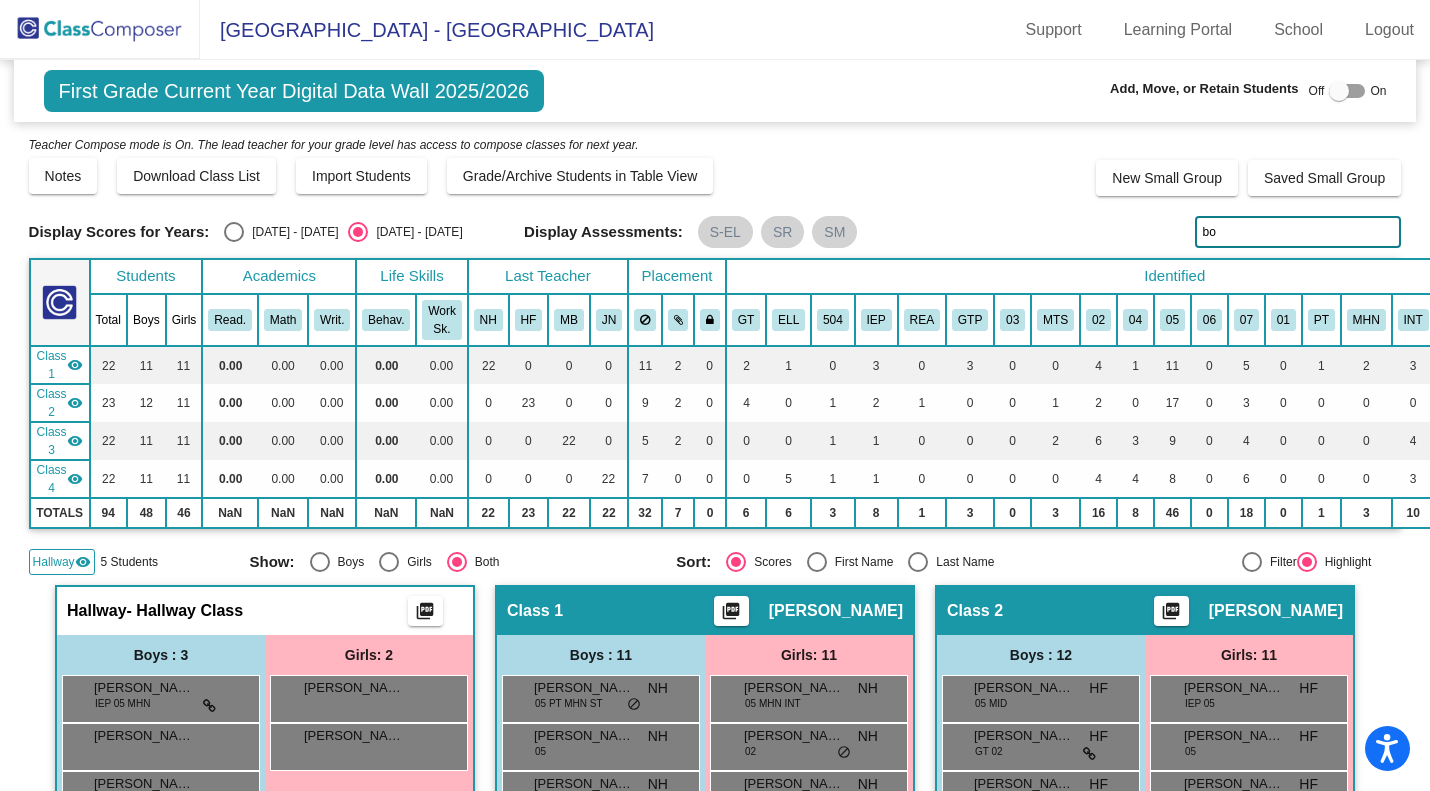 type on "b" 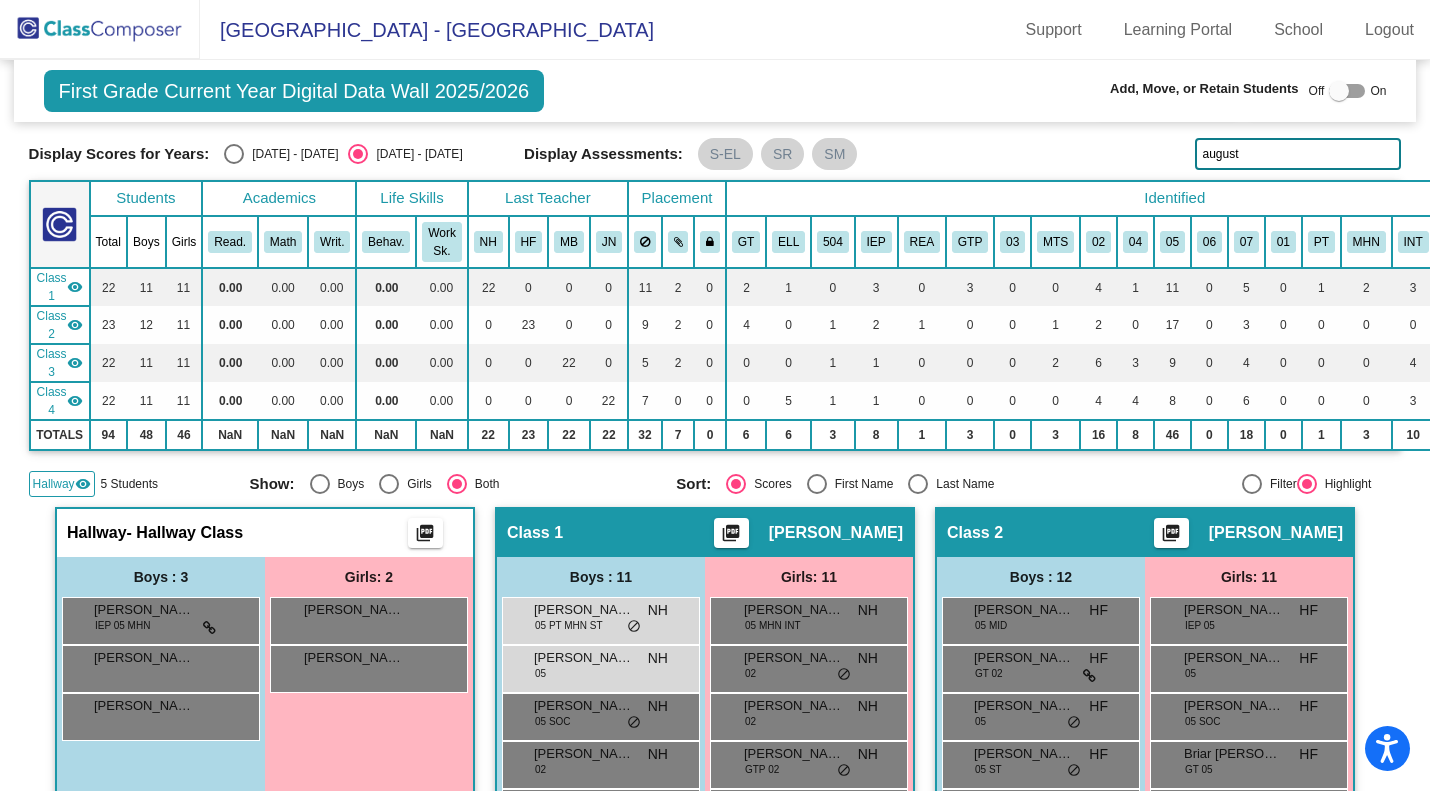scroll, scrollTop: 73, scrollLeft: 0, axis: vertical 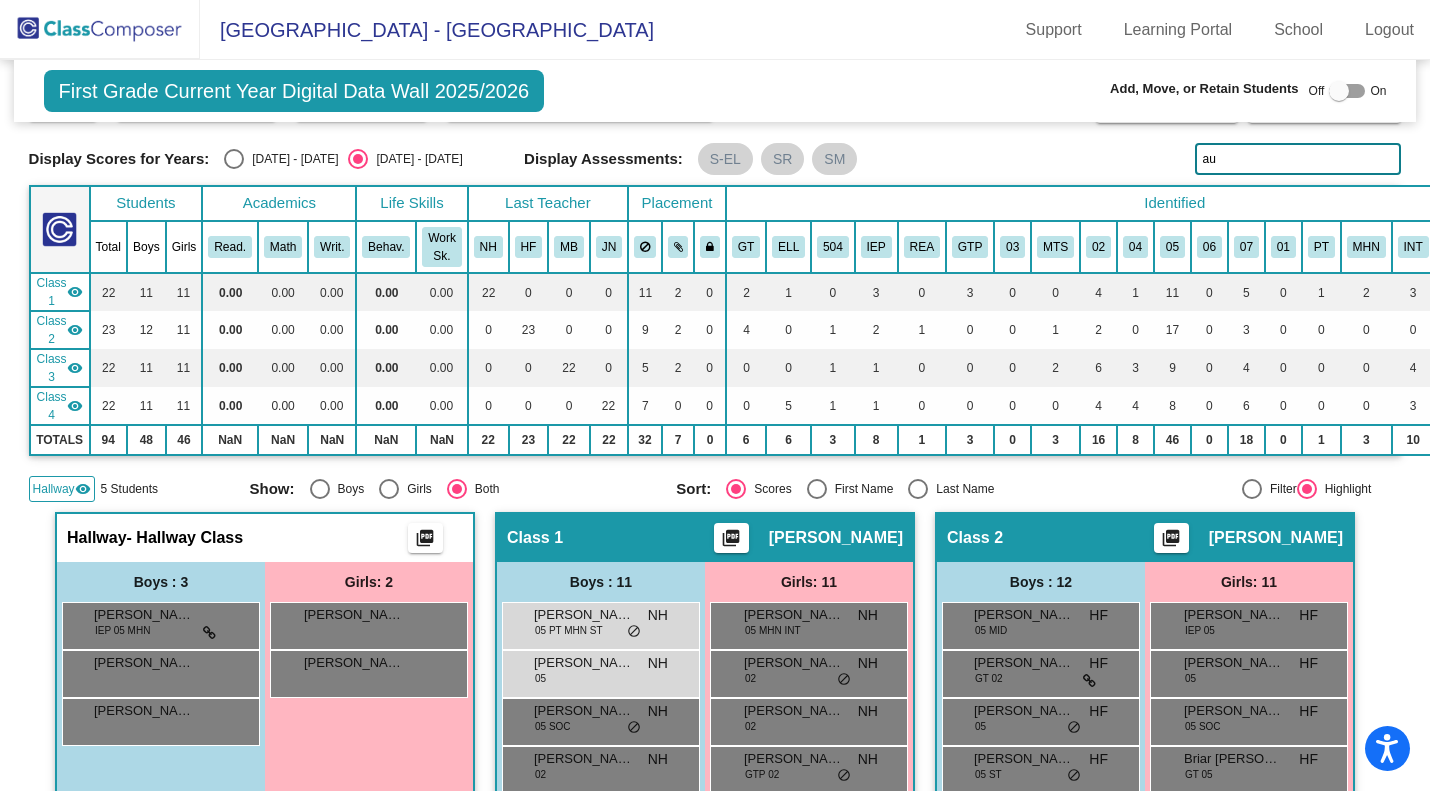 type on "a" 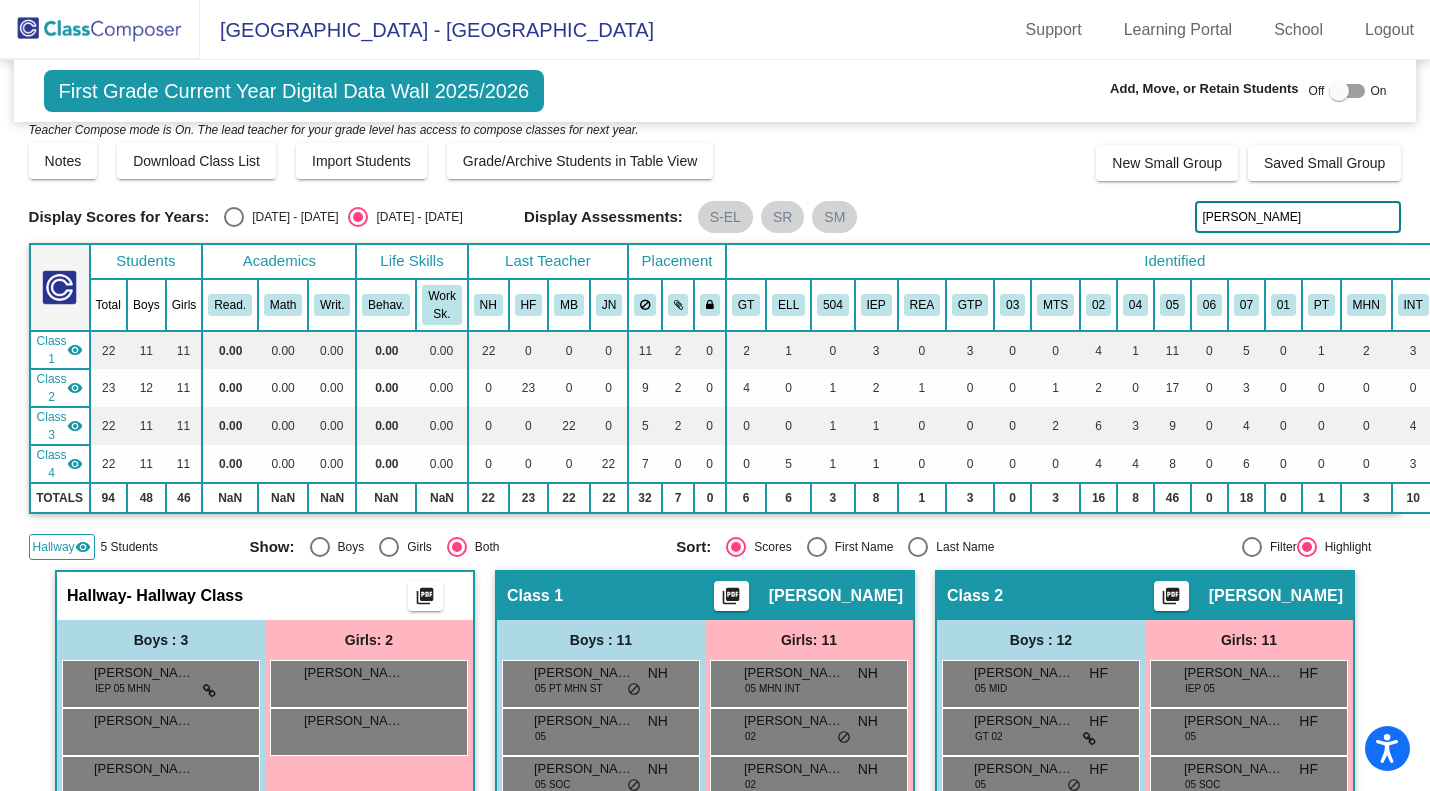 scroll, scrollTop: 0, scrollLeft: 0, axis: both 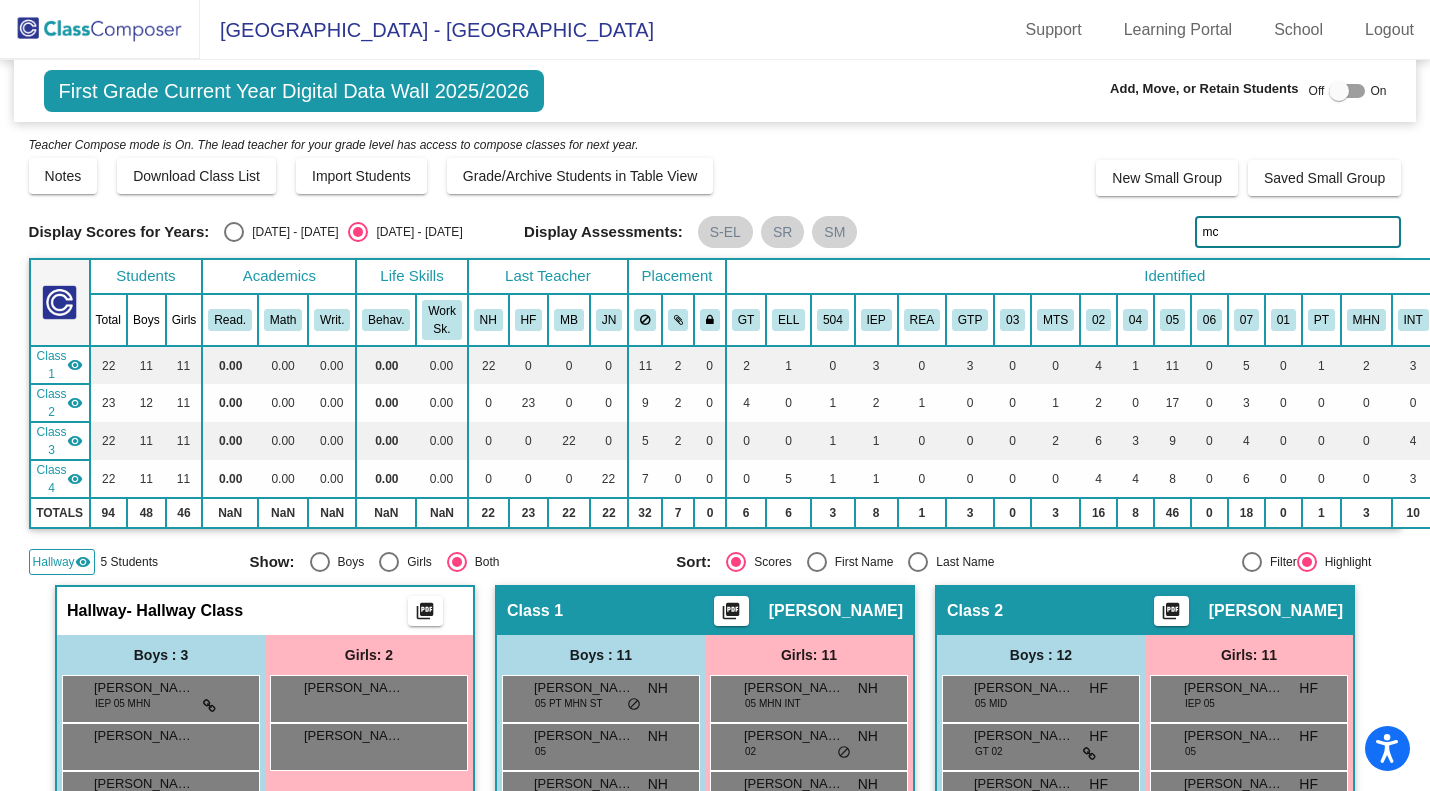 type on "m" 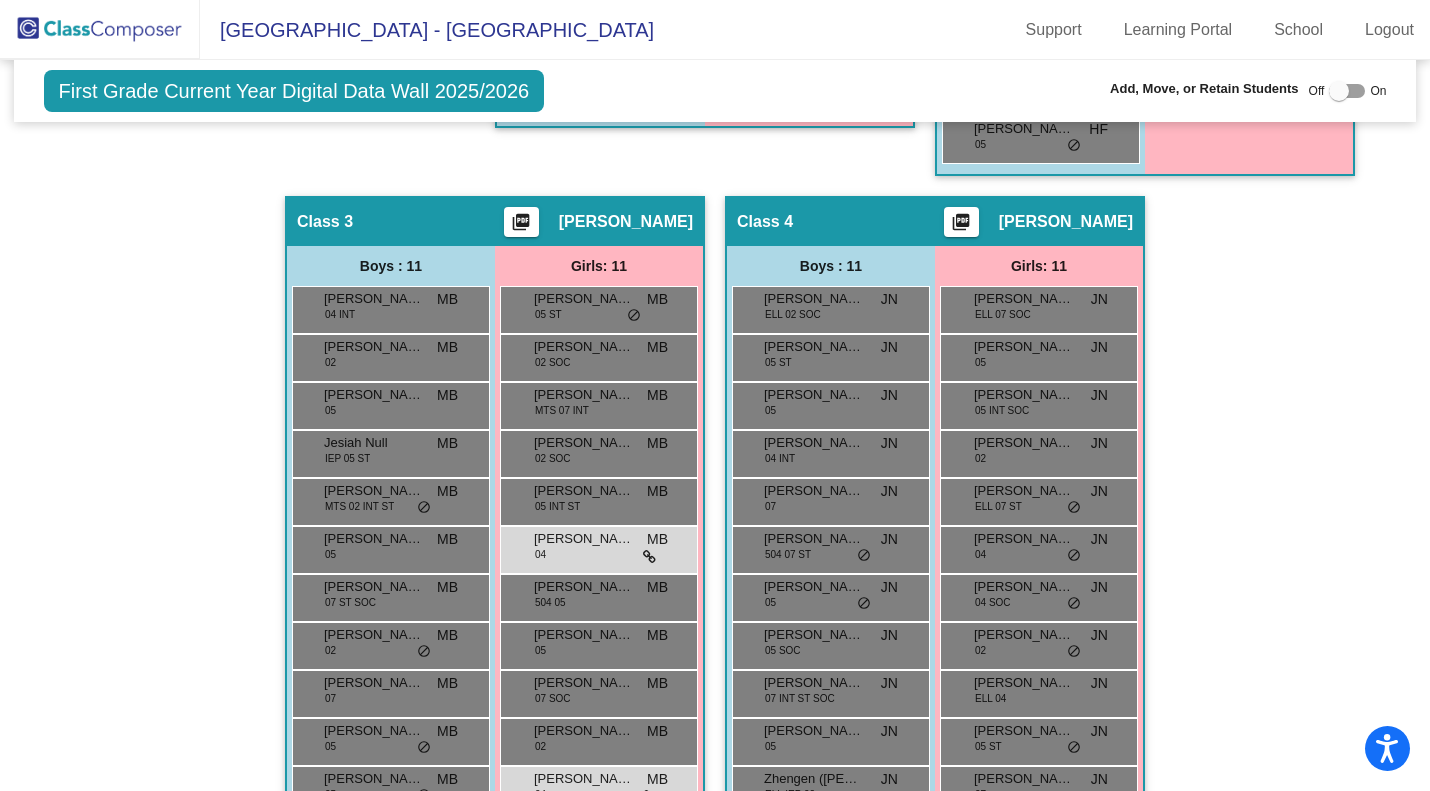 scroll, scrollTop: 1151, scrollLeft: 0, axis: vertical 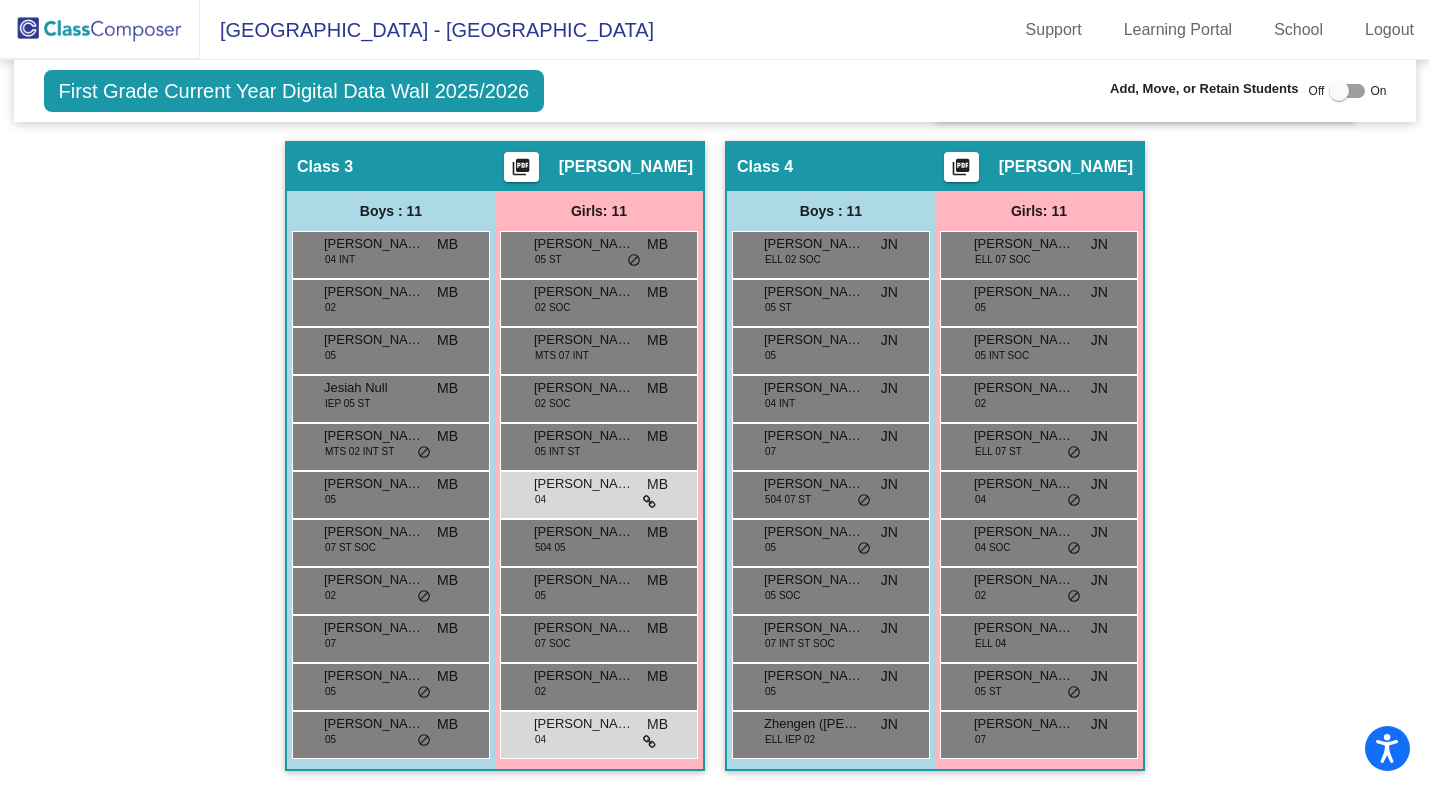 click on "[PERSON_NAME] 04 MB lock do_not_disturb_alt" at bounding box center (598, 732) 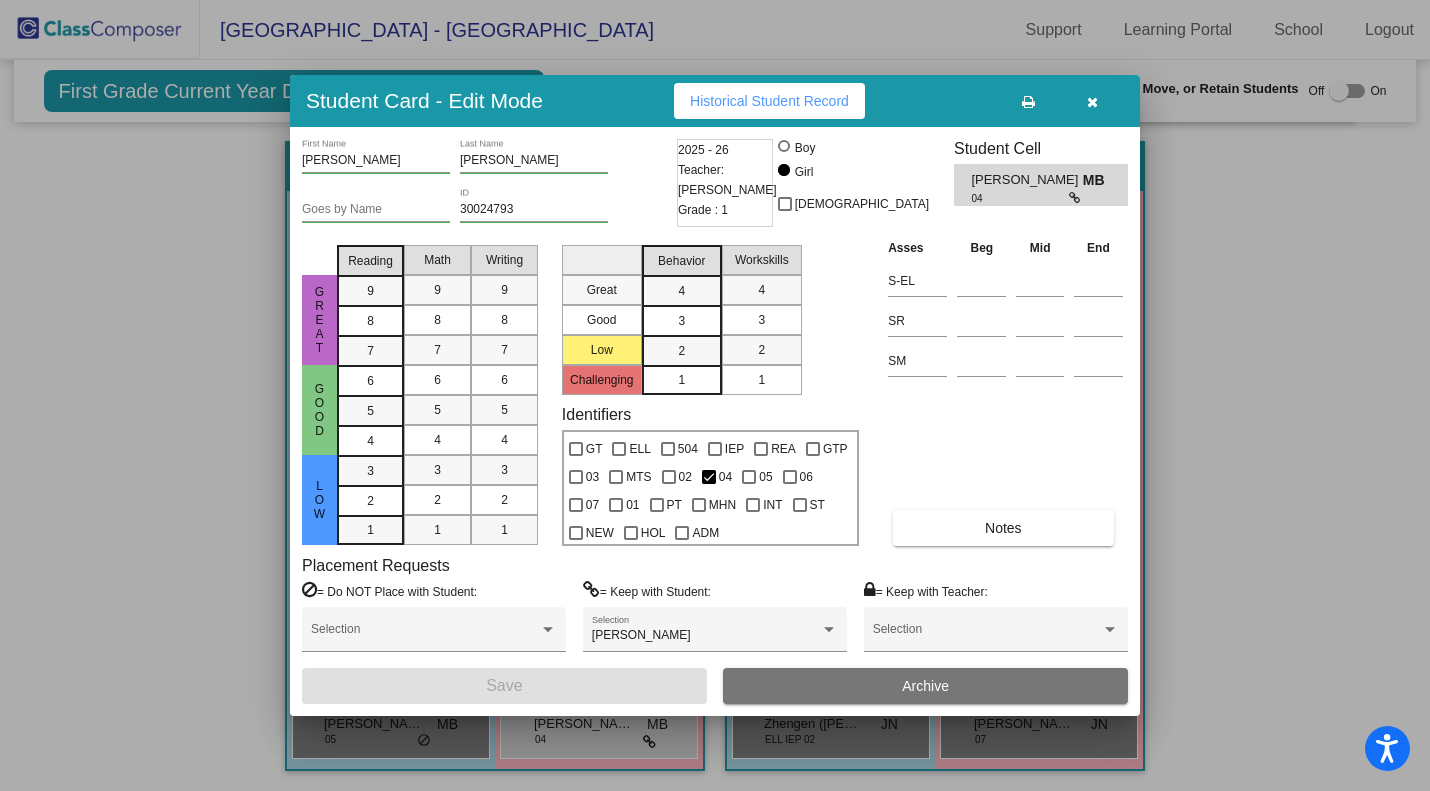 click on "Archive" at bounding box center [925, 686] 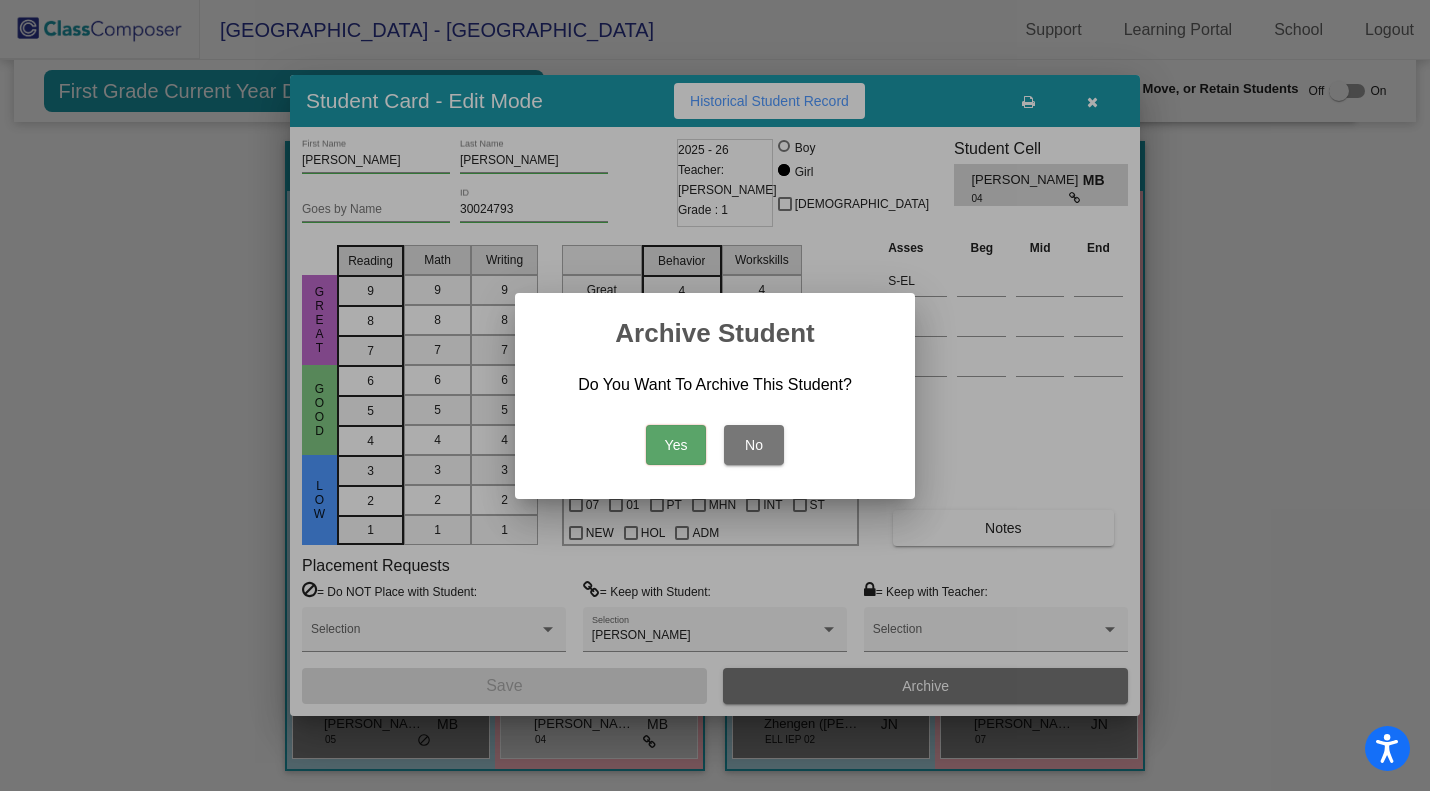 click on "Yes" at bounding box center [676, 445] 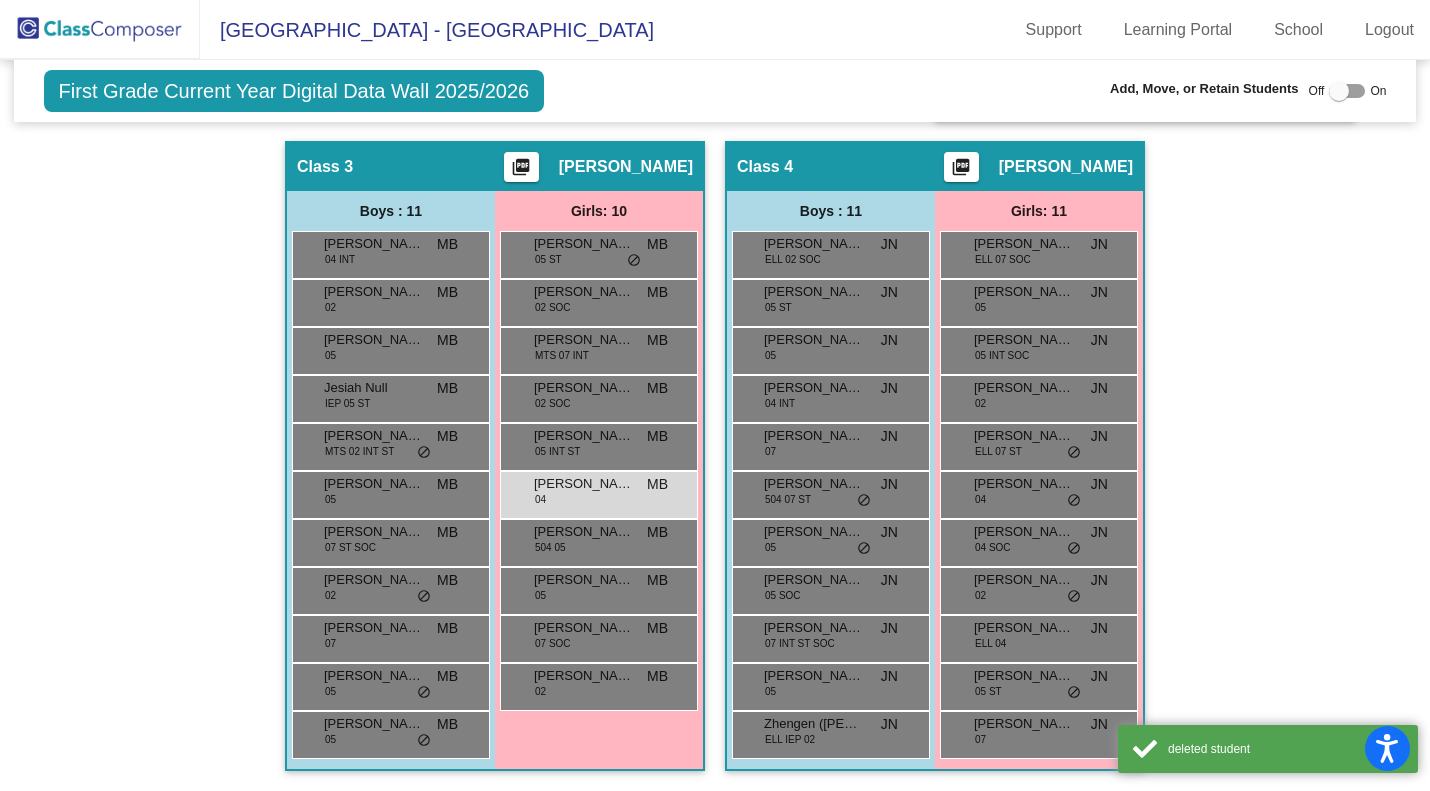 click on "[PERSON_NAME]" at bounding box center [584, 484] 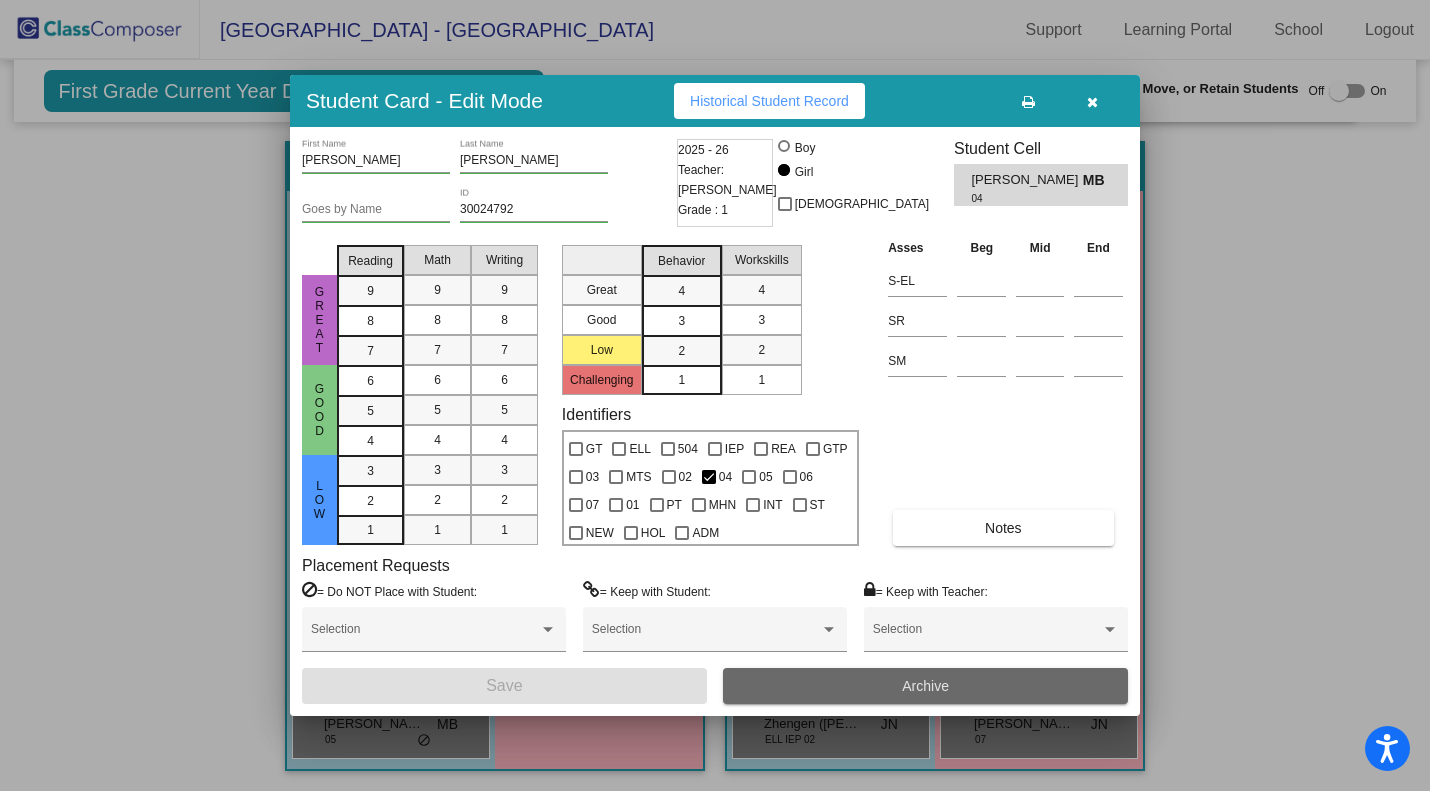 click on "Archive" at bounding box center (925, 686) 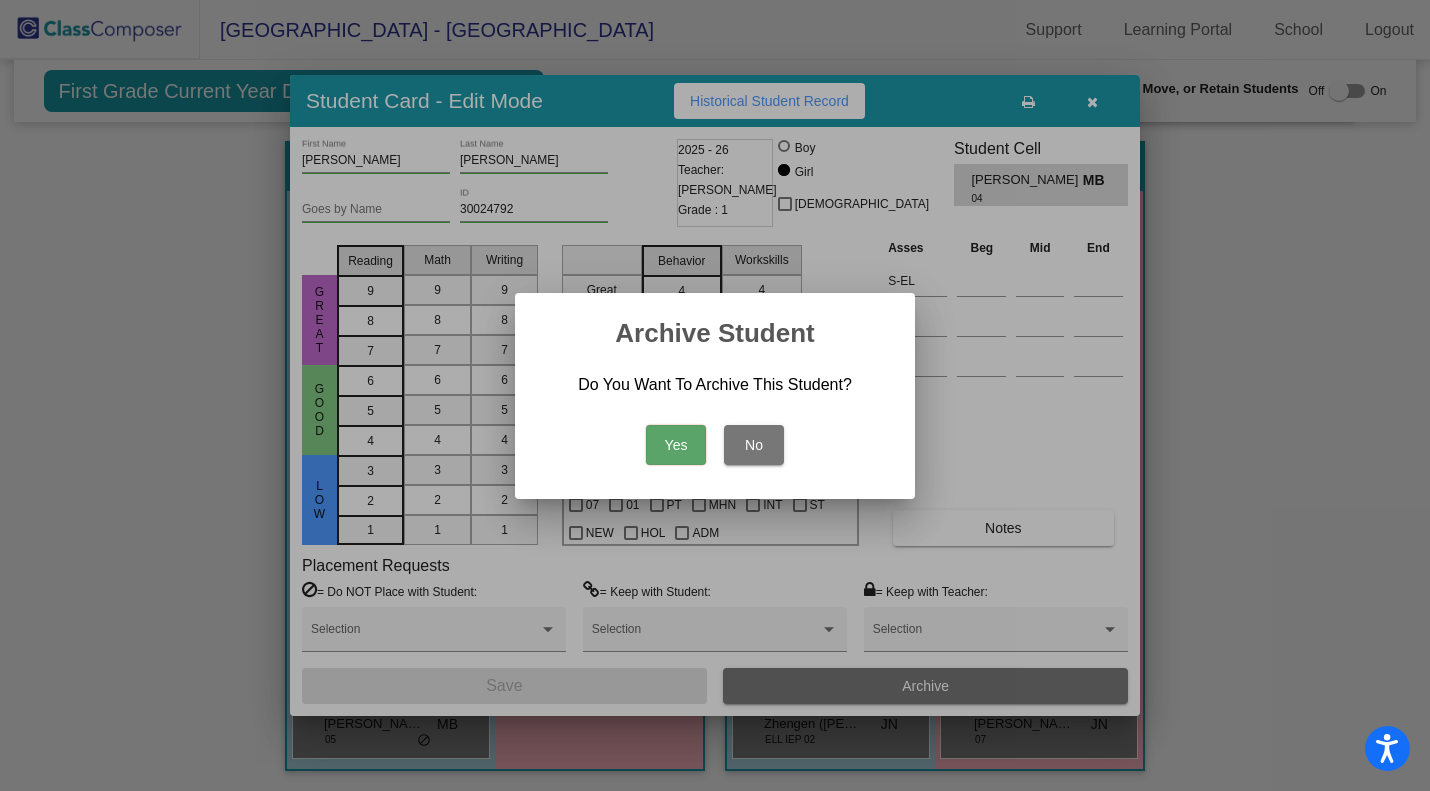 click on "Yes" at bounding box center [676, 445] 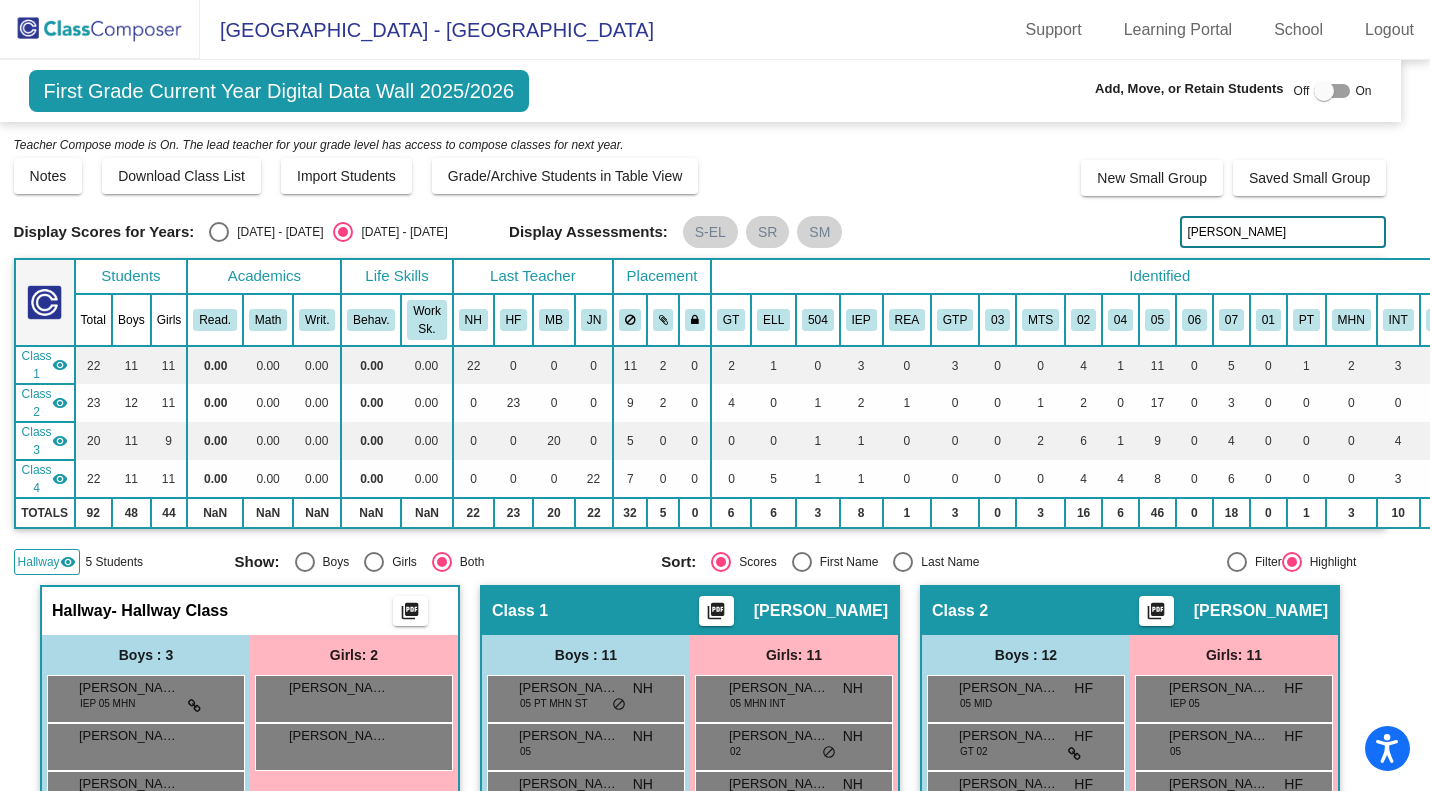 scroll, scrollTop: 0, scrollLeft: 13, axis: horizontal 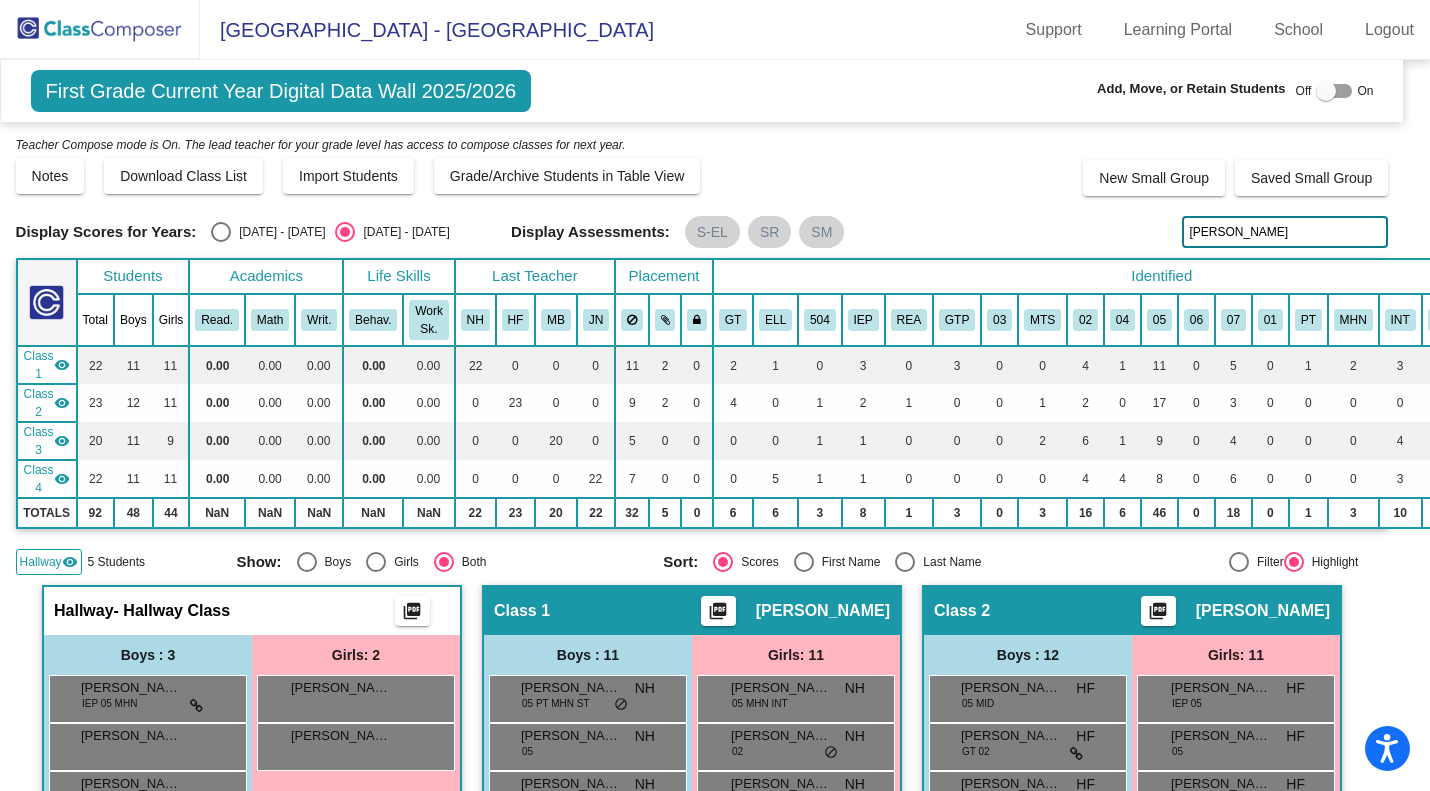 click on "[PERSON_NAME]" 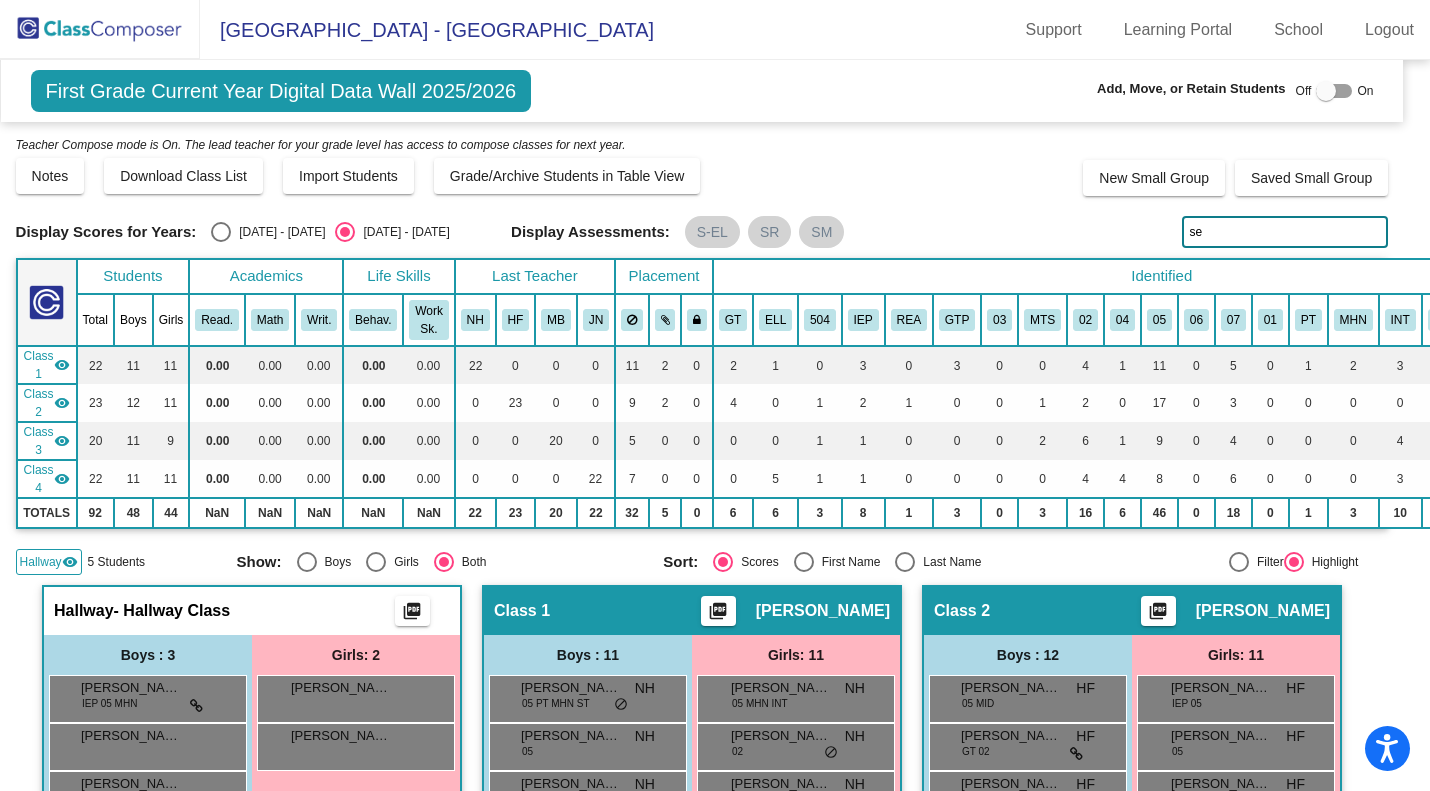 type on "s" 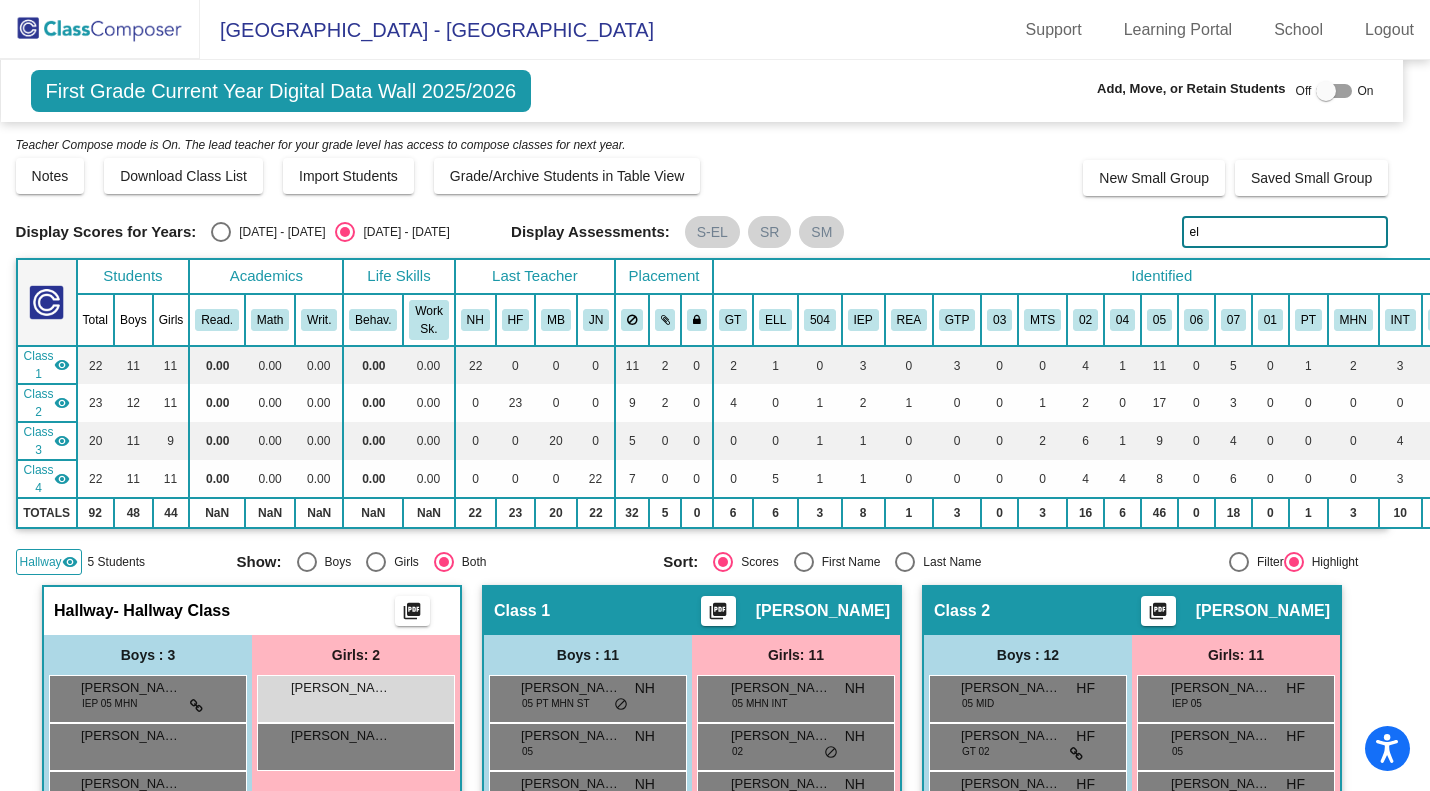 type on "e" 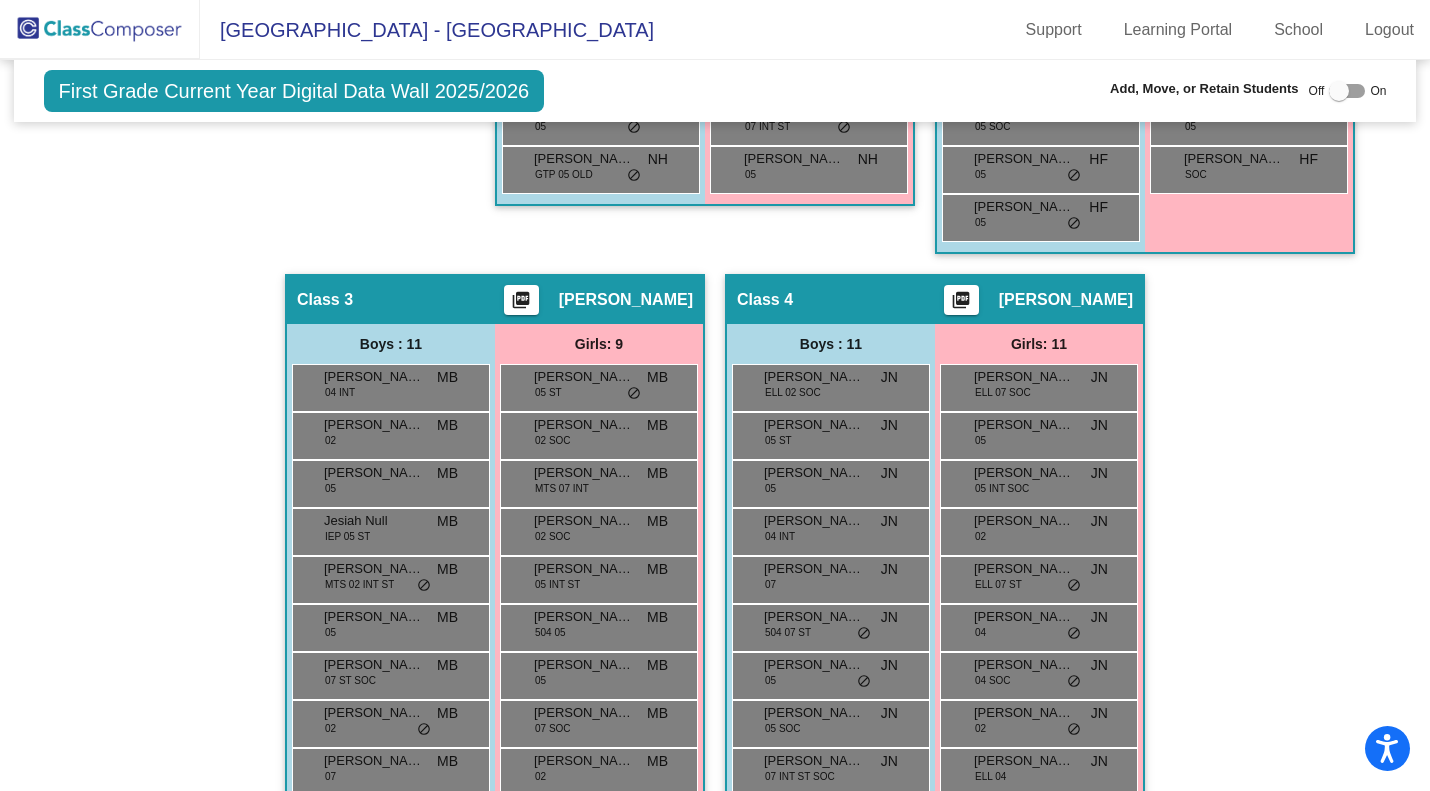 scroll, scrollTop: 1151, scrollLeft: 0, axis: vertical 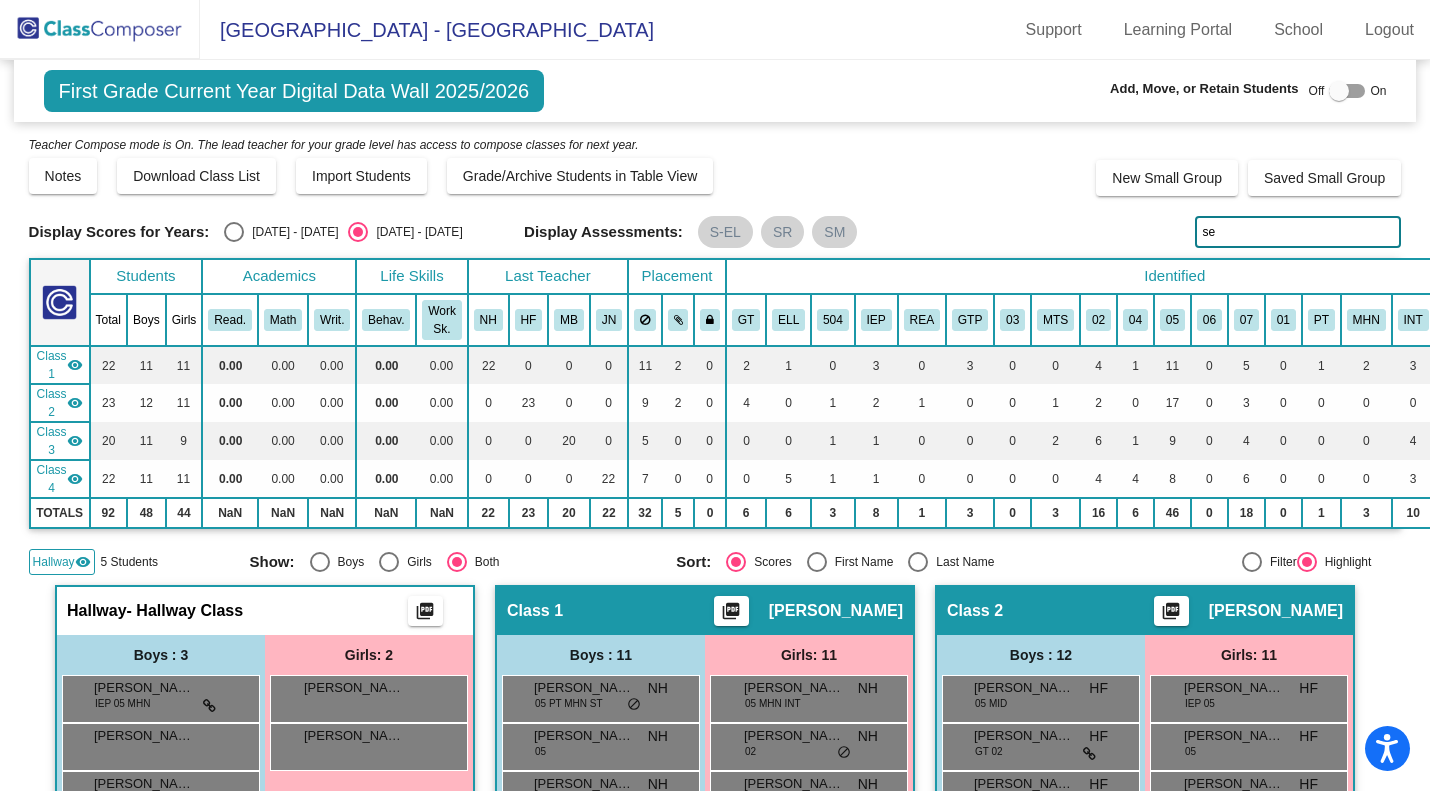 type on "s" 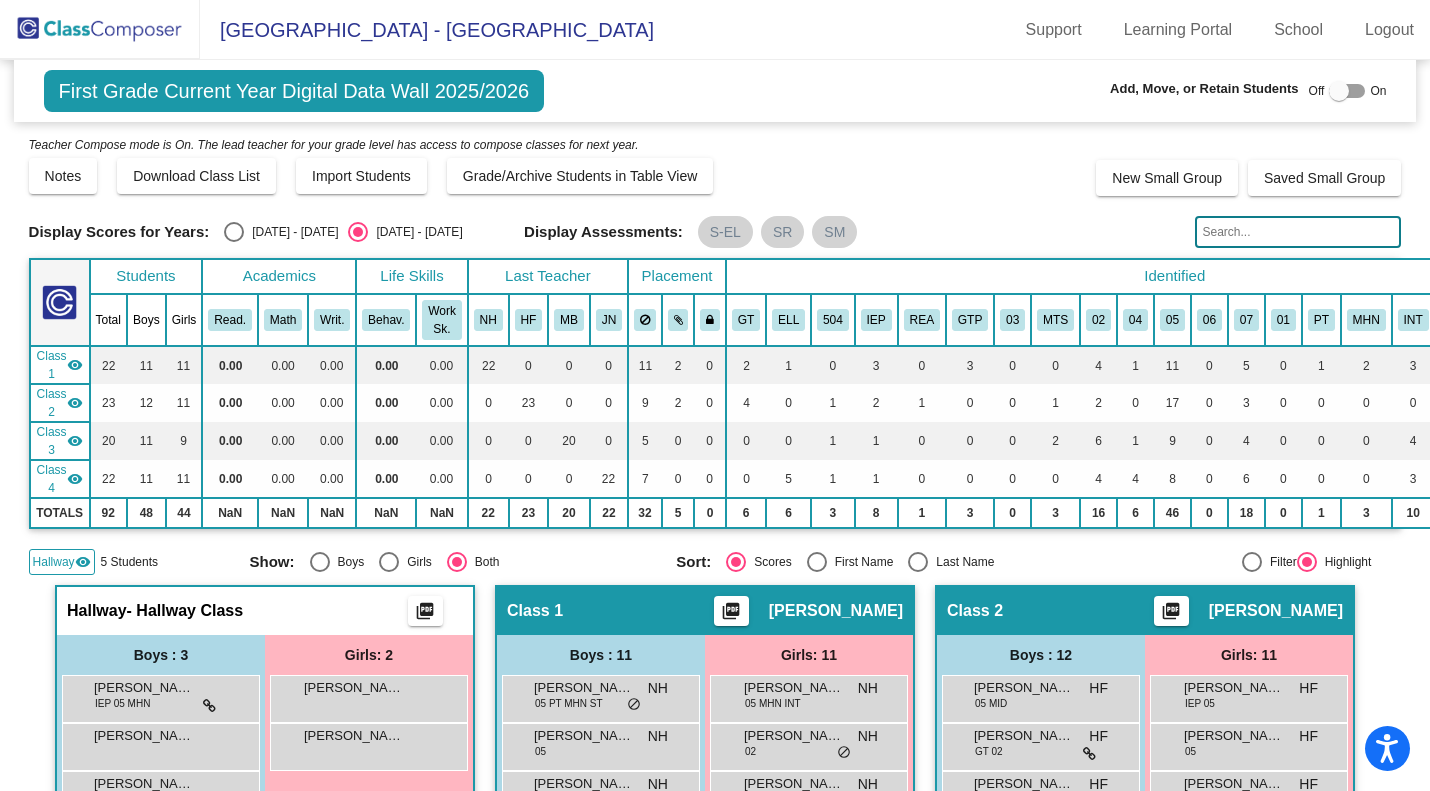 type 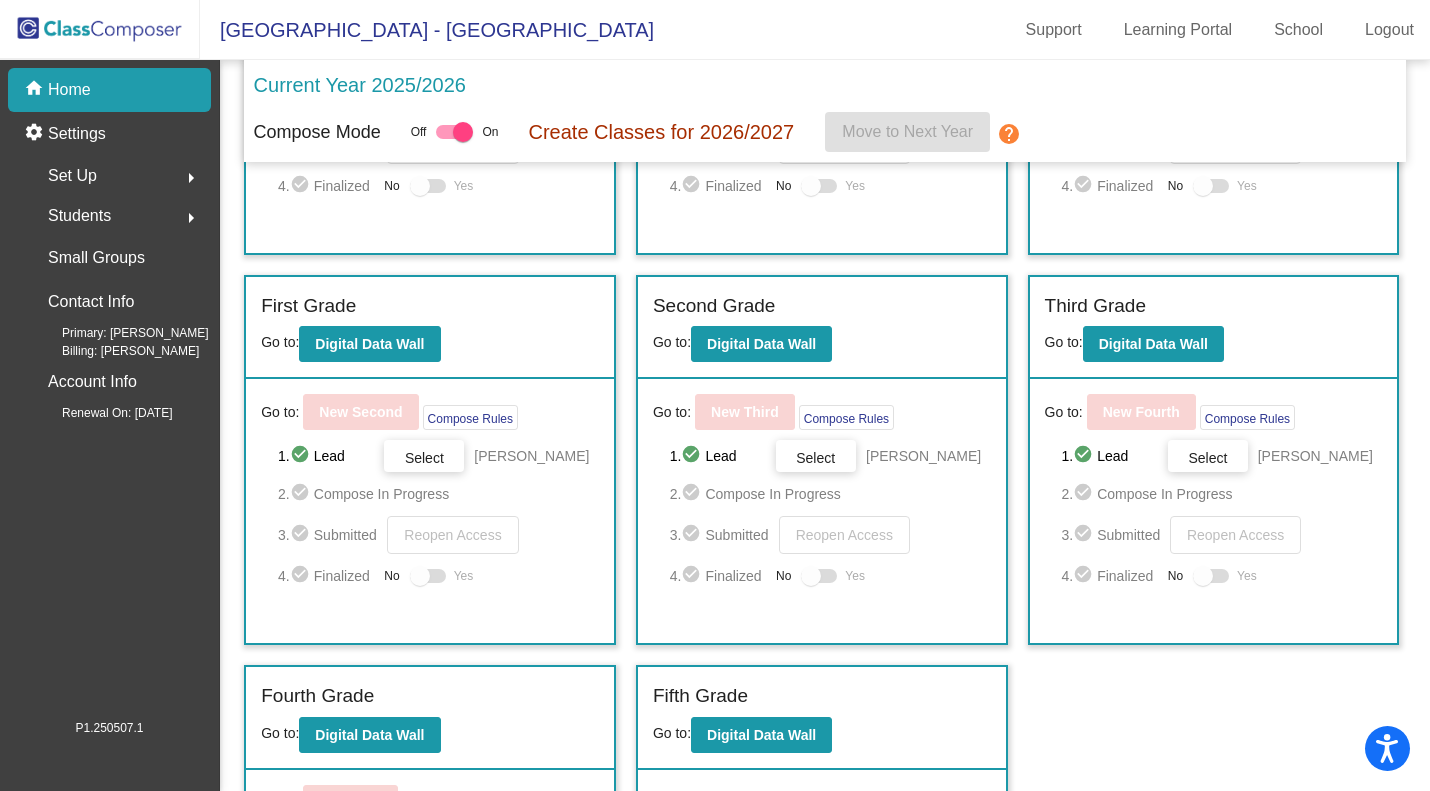 scroll, scrollTop: 0, scrollLeft: 0, axis: both 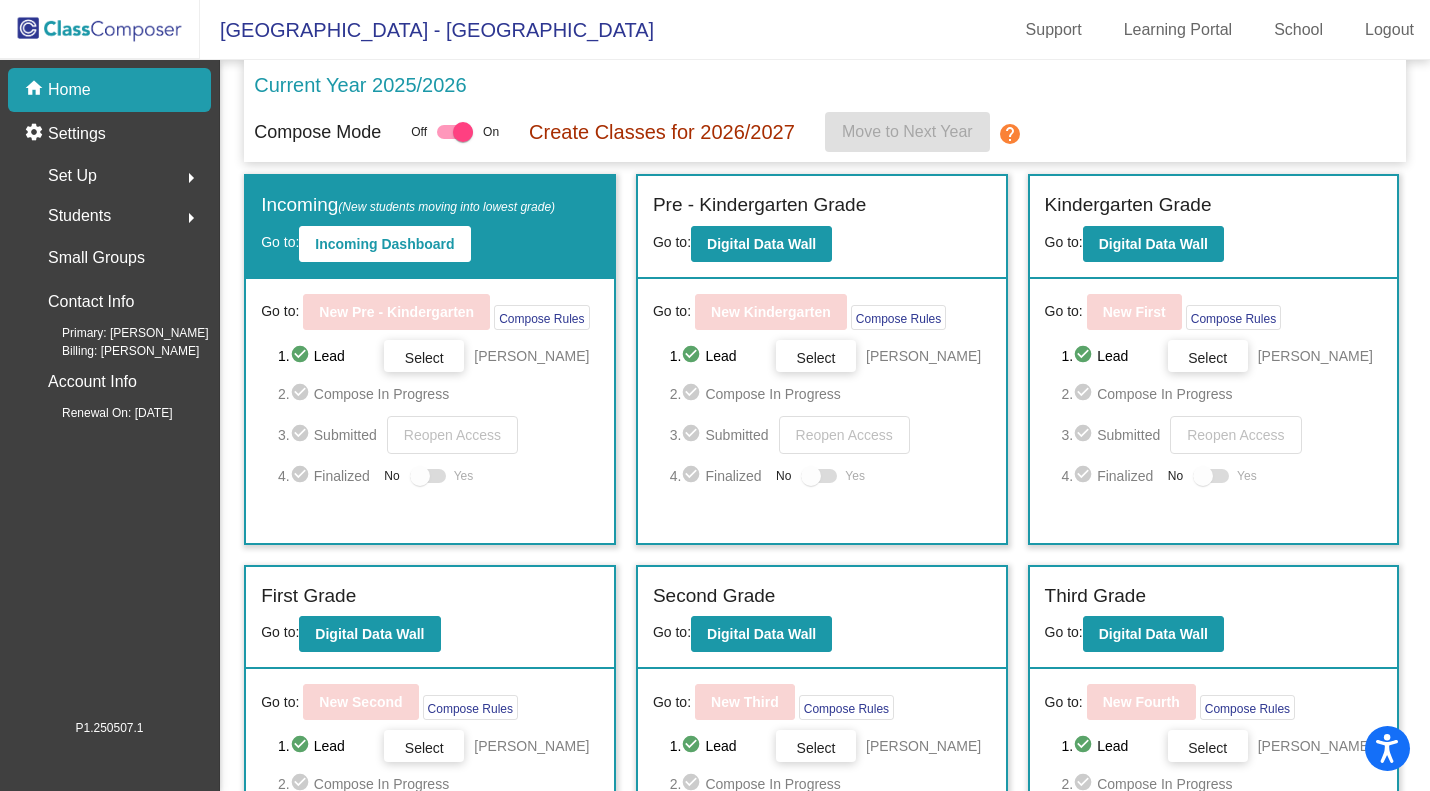 click 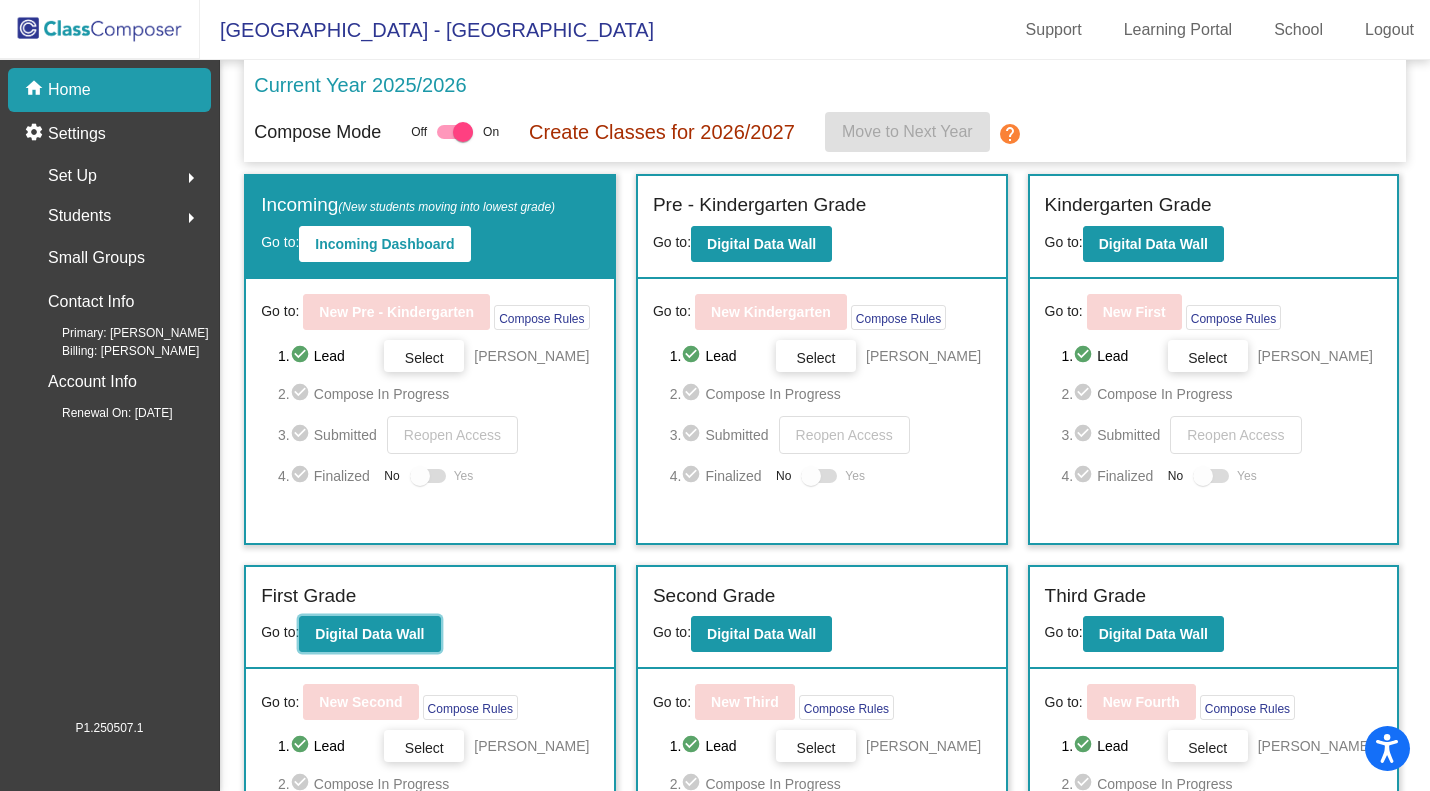 click on "Digital Data Wall" 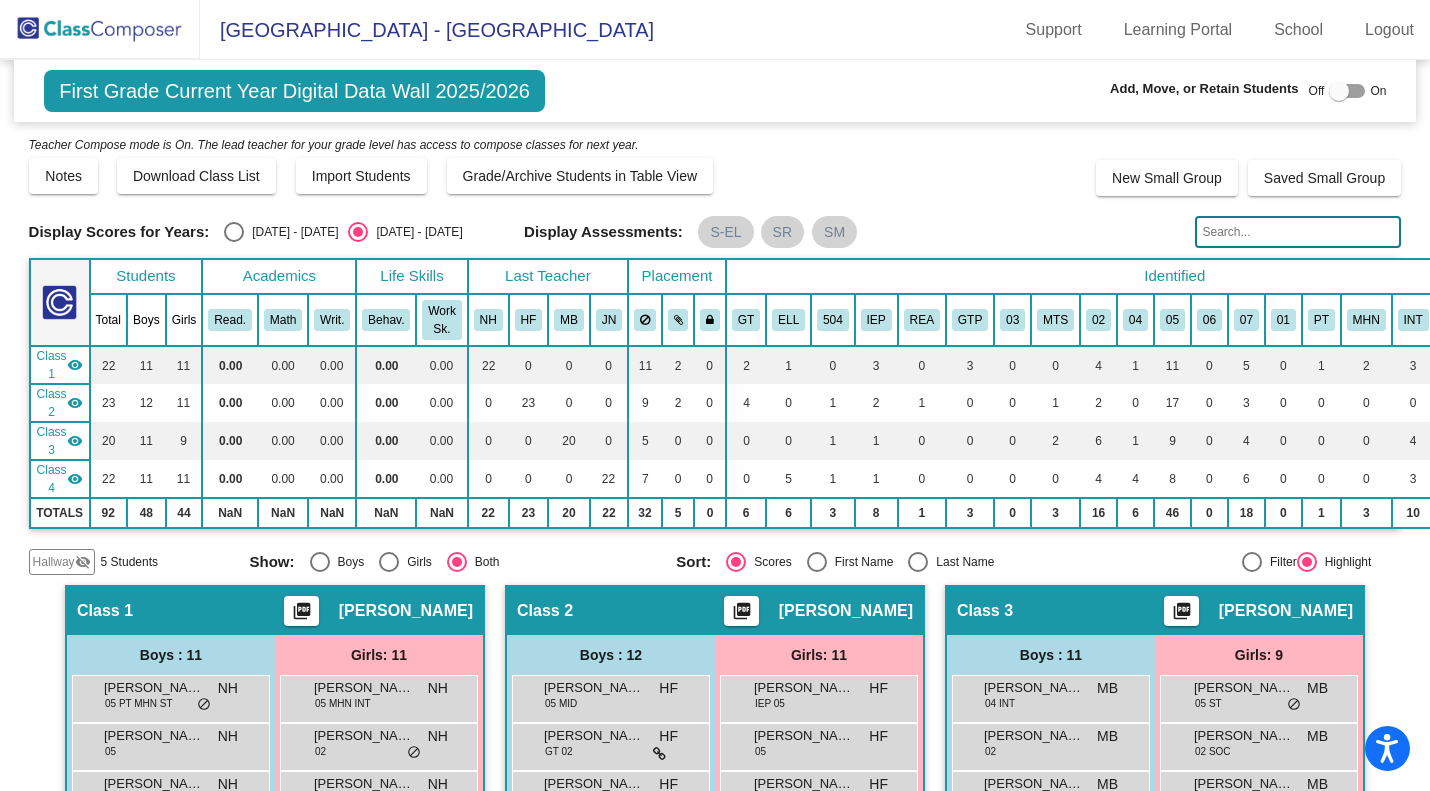 scroll, scrollTop: 0, scrollLeft: 0, axis: both 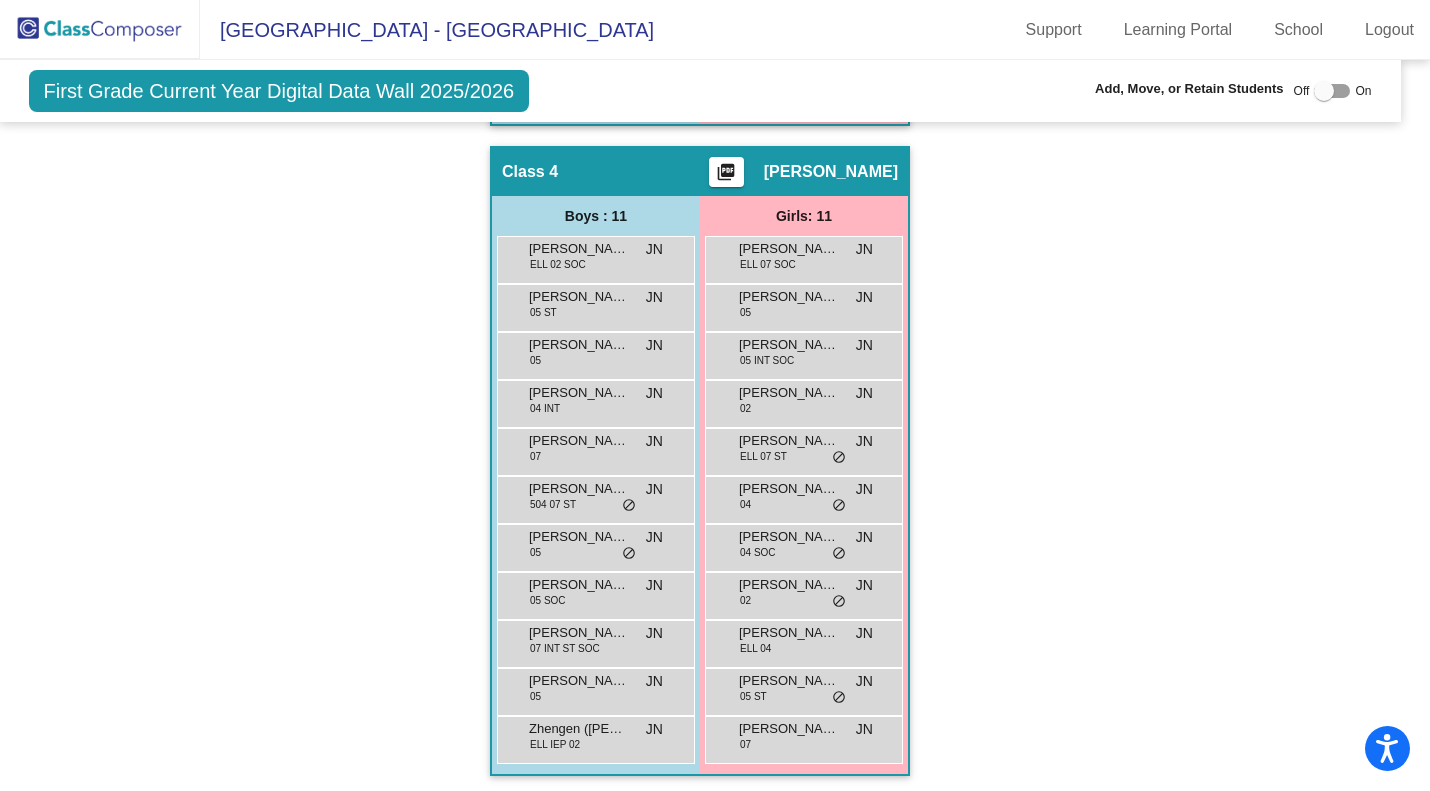 click on "JN" at bounding box center (654, 249) 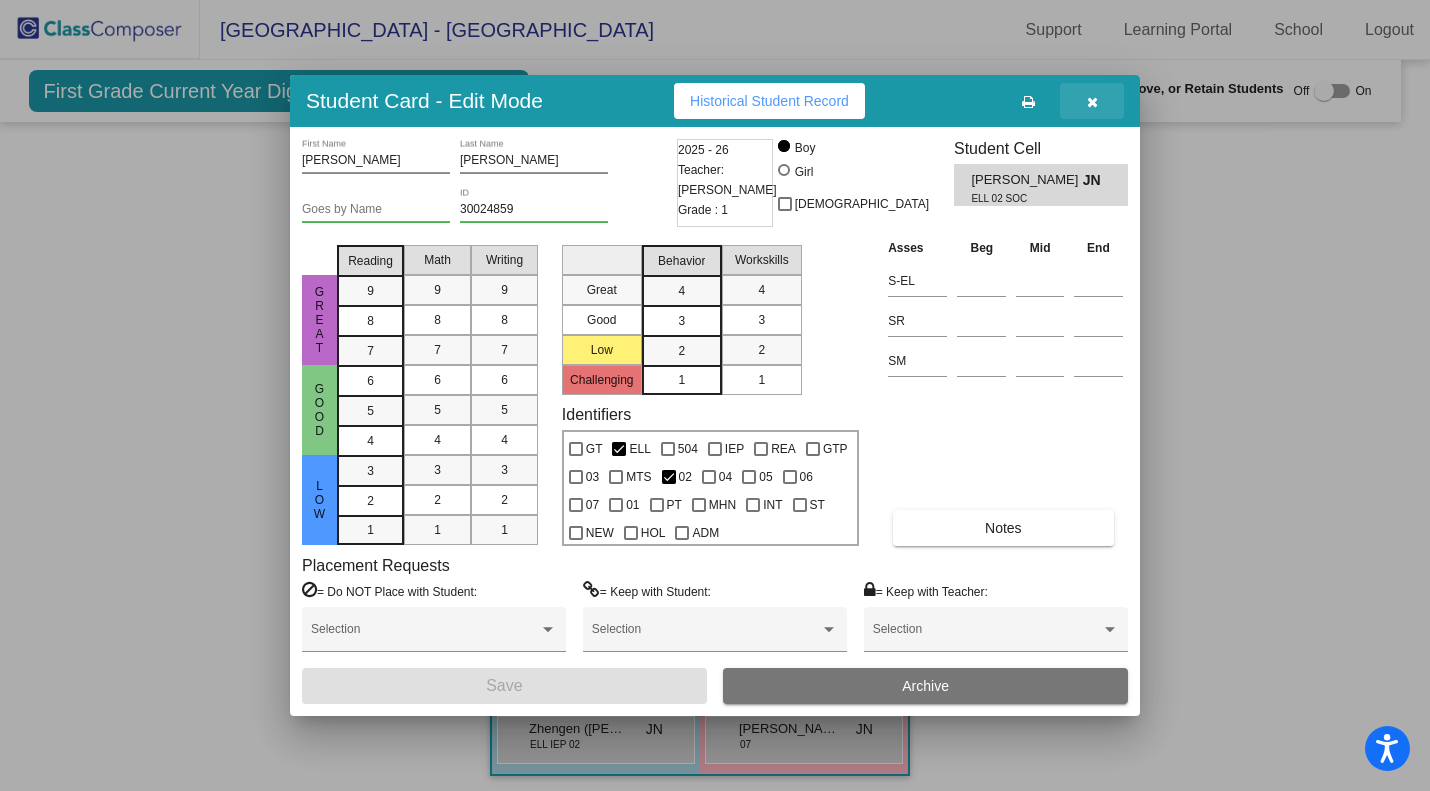 click at bounding box center [1092, 102] 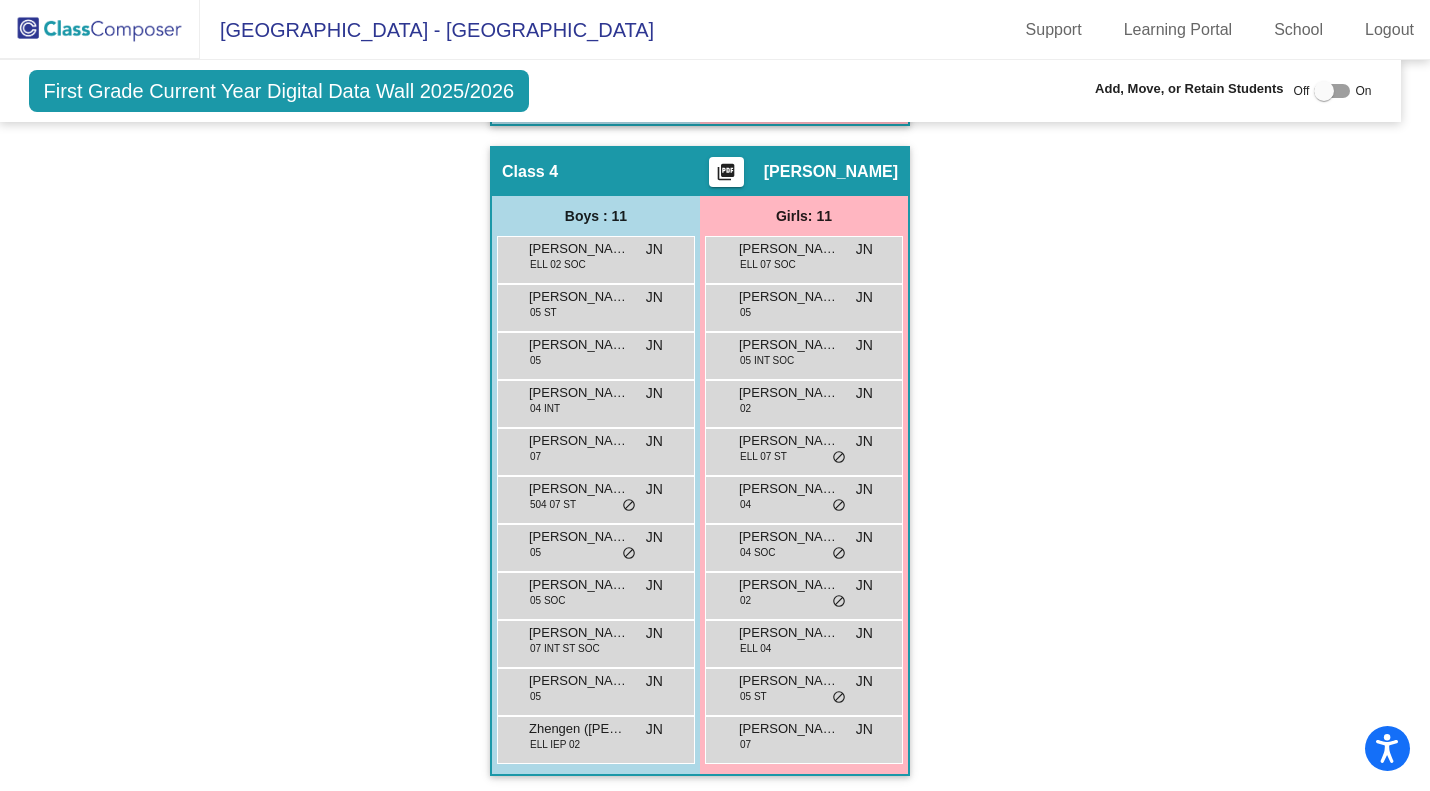 click on "[PERSON_NAME] [PERSON_NAME]" at bounding box center (789, 633) 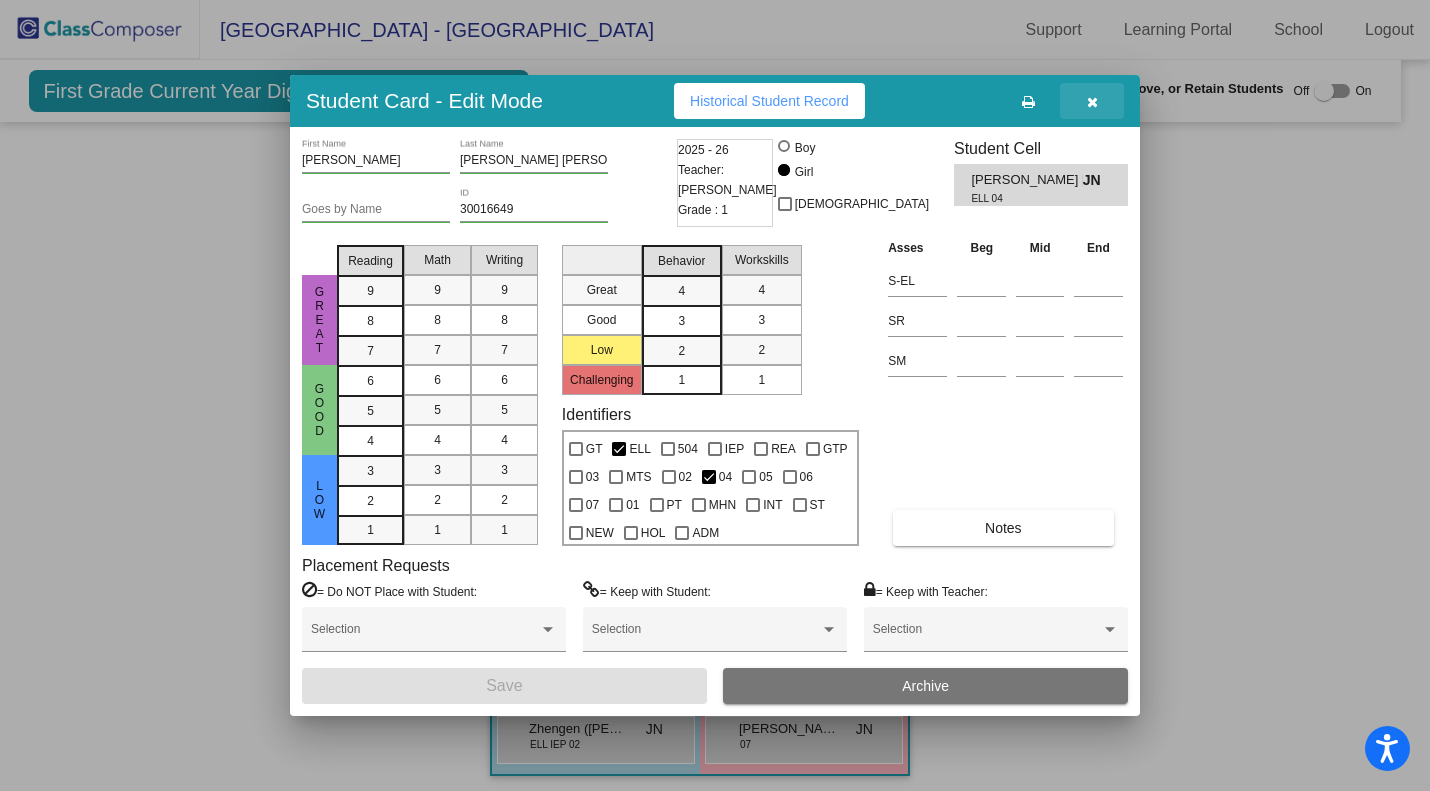 click at bounding box center [1092, 101] 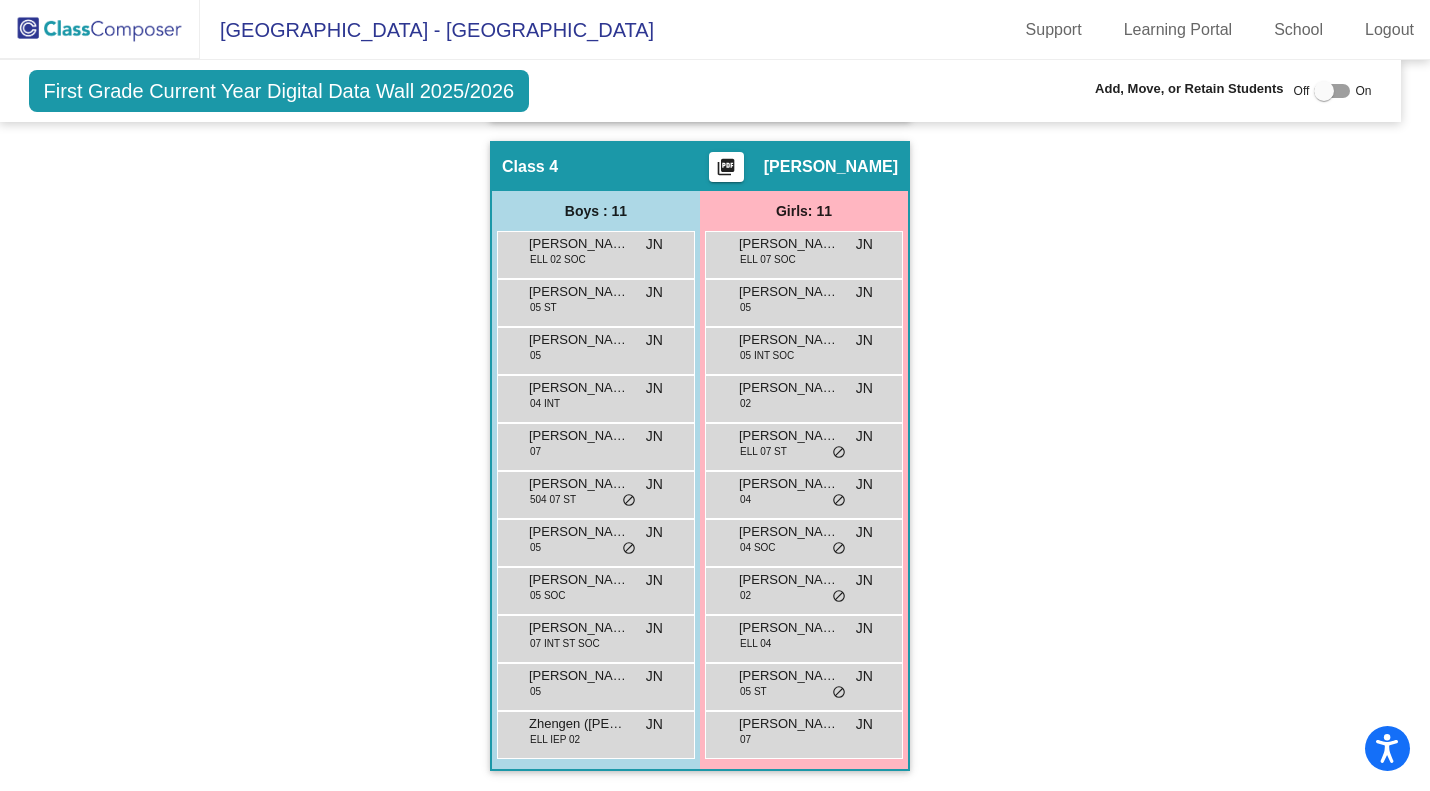 scroll, scrollTop: 1147, scrollLeft: 15, axis: both 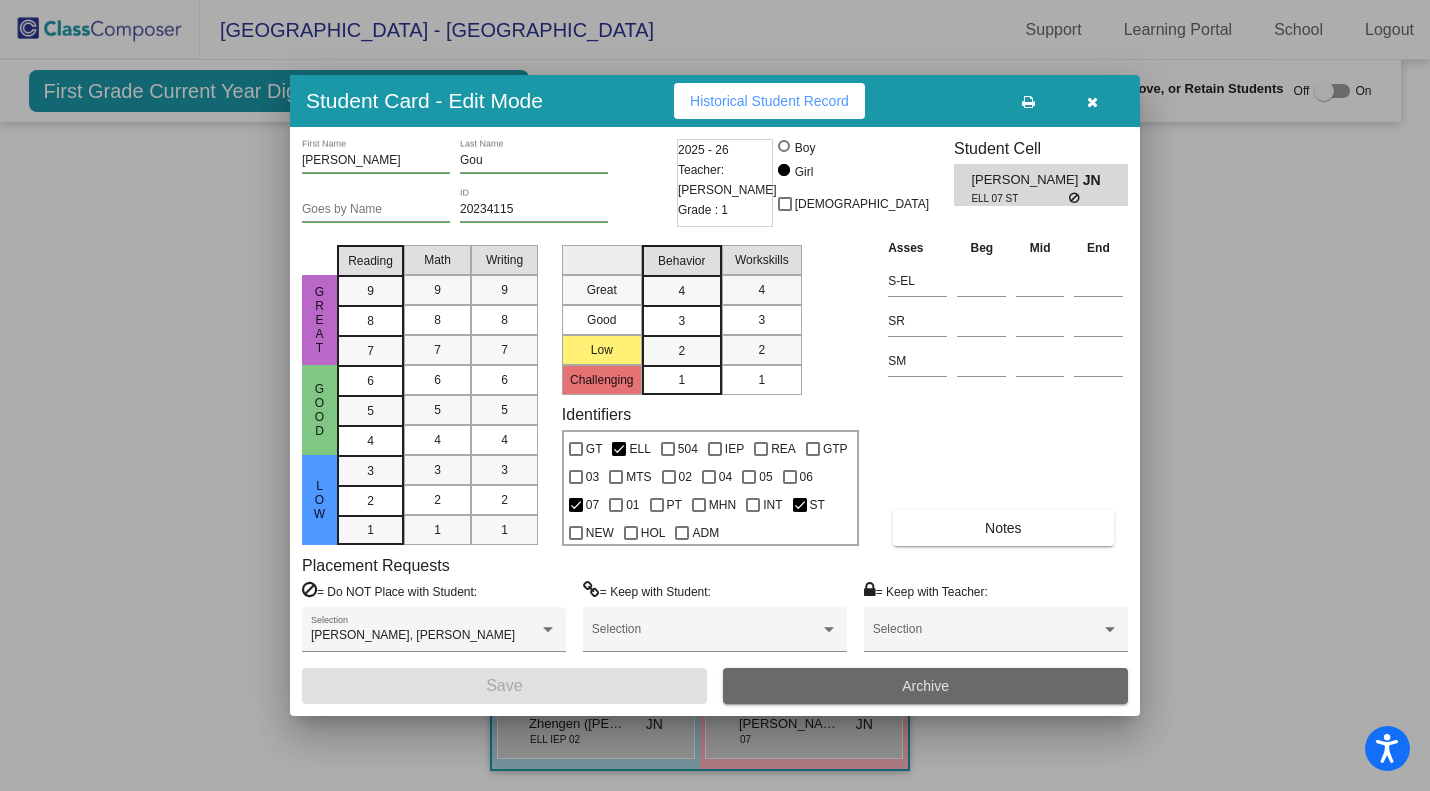 click on "Archive" at bounding box center [925, 686] 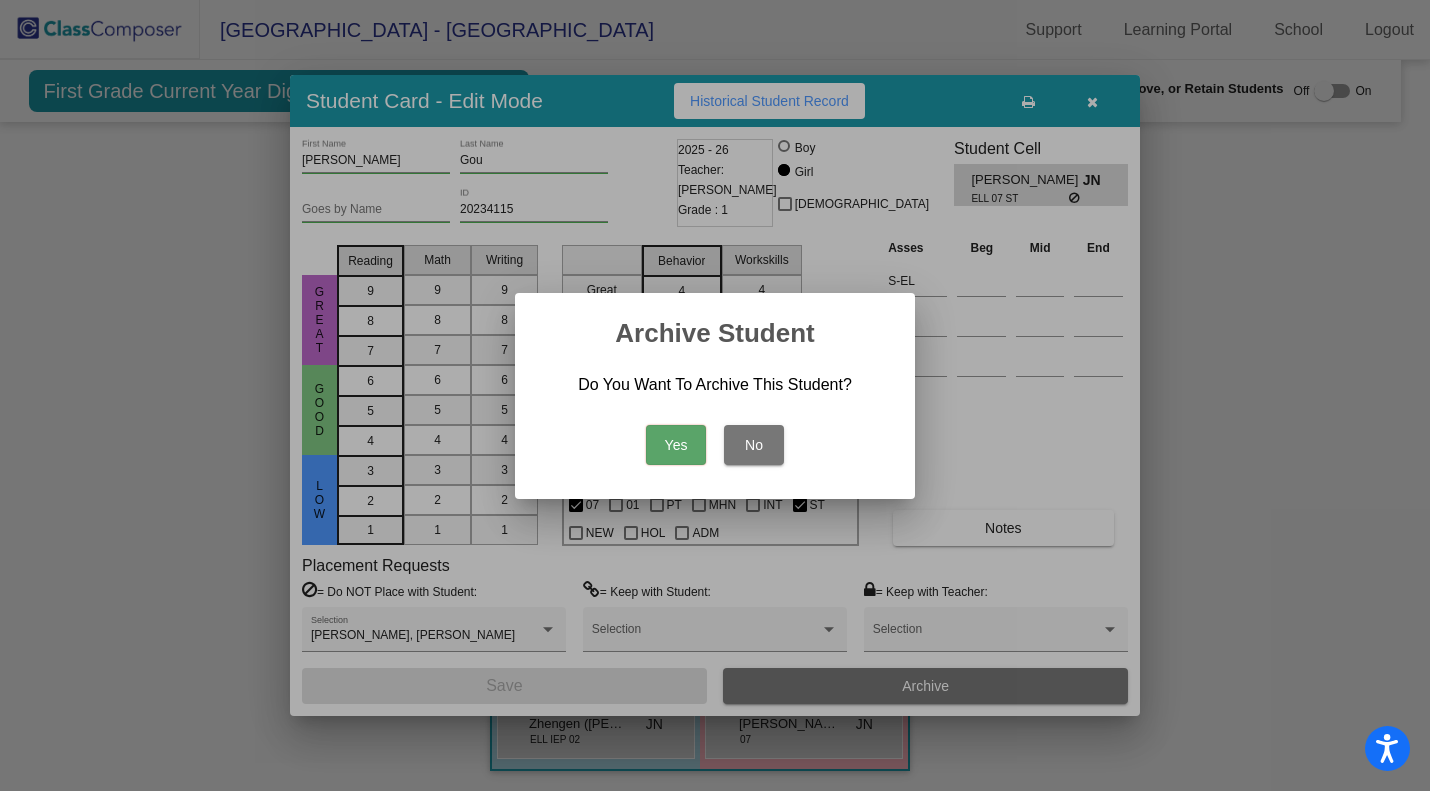 click on "Yes" at bounding box center (676, 445) 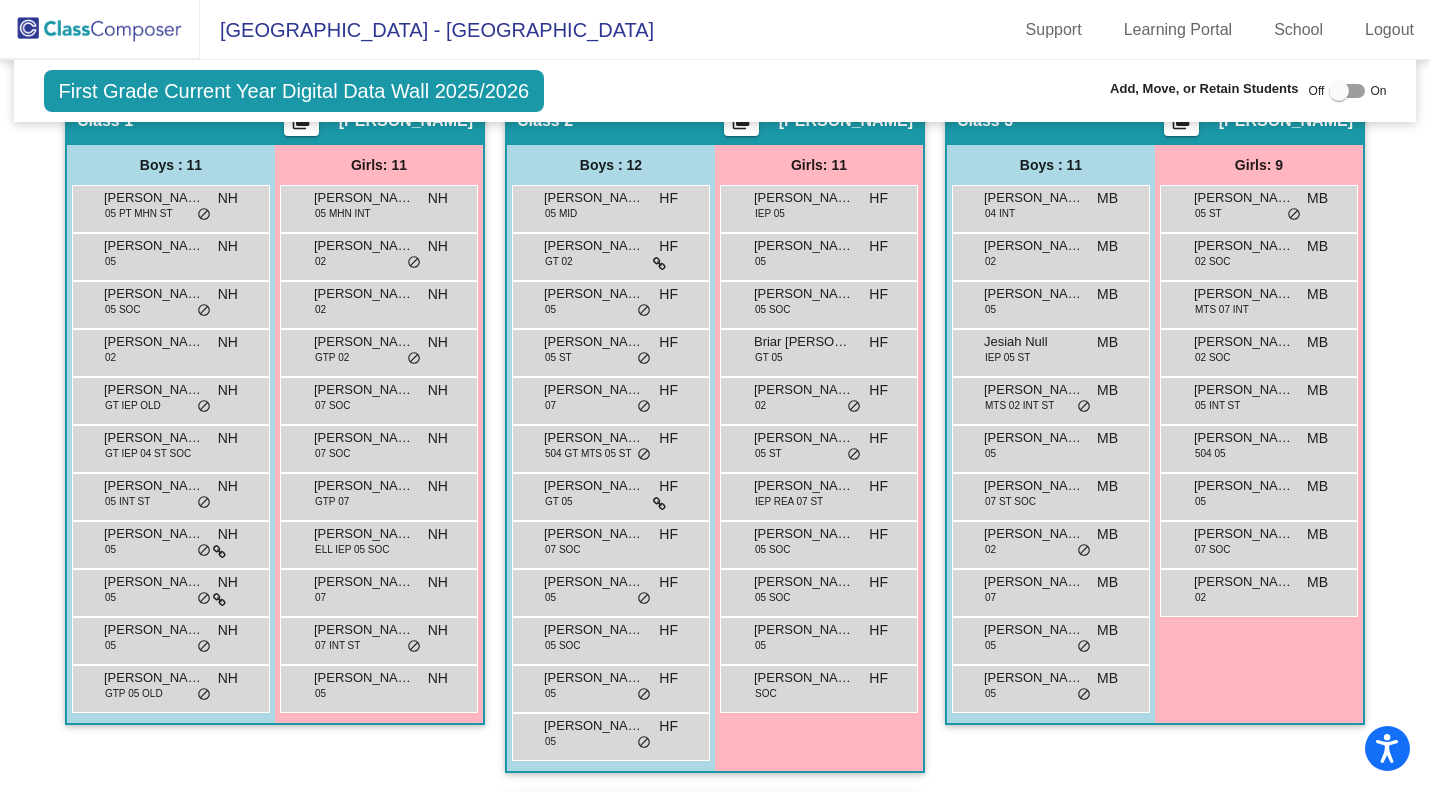 scroll, scrollTop: 491, scrollLeft: 0, axis: vertical 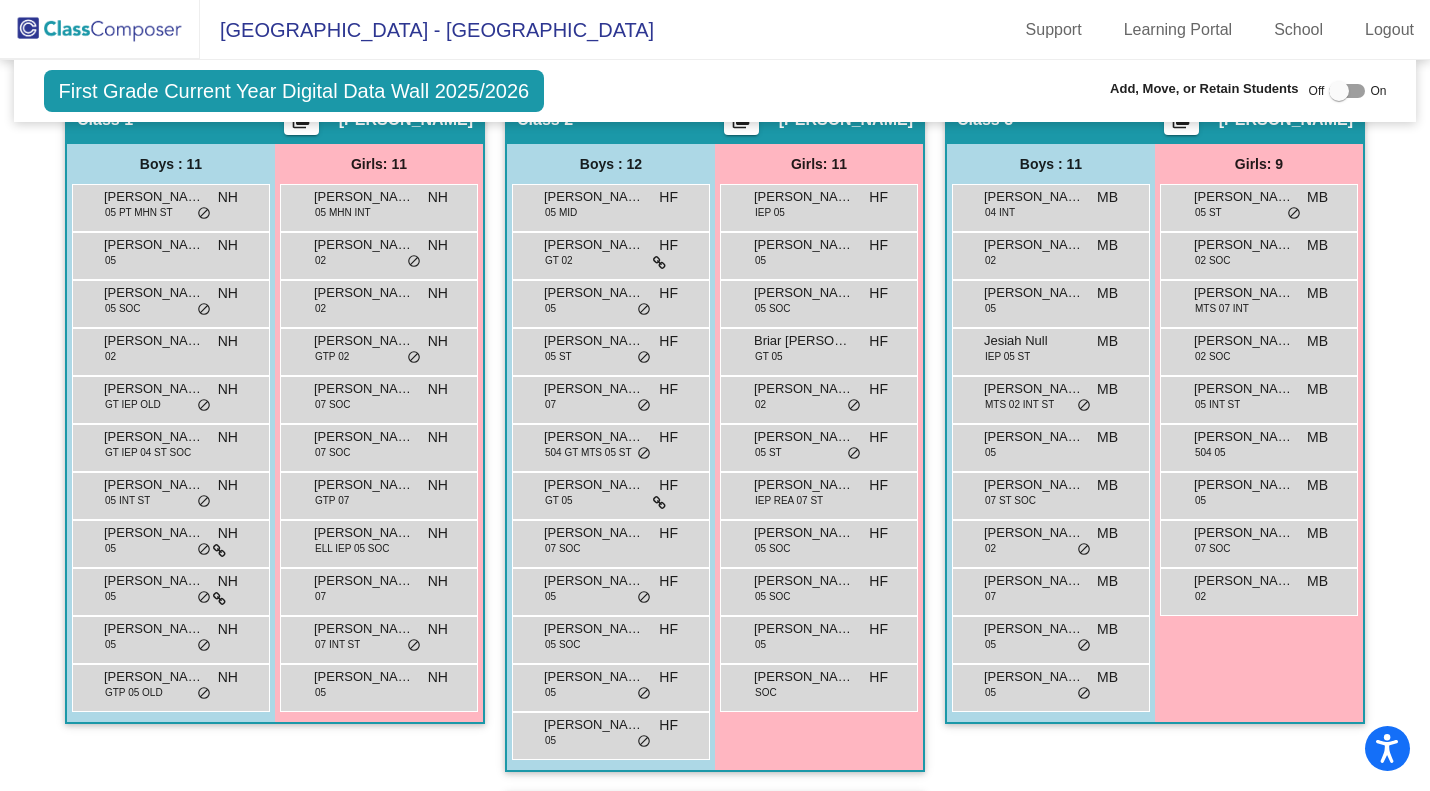 click on "GTP 07" at bounding box center [332, 500] 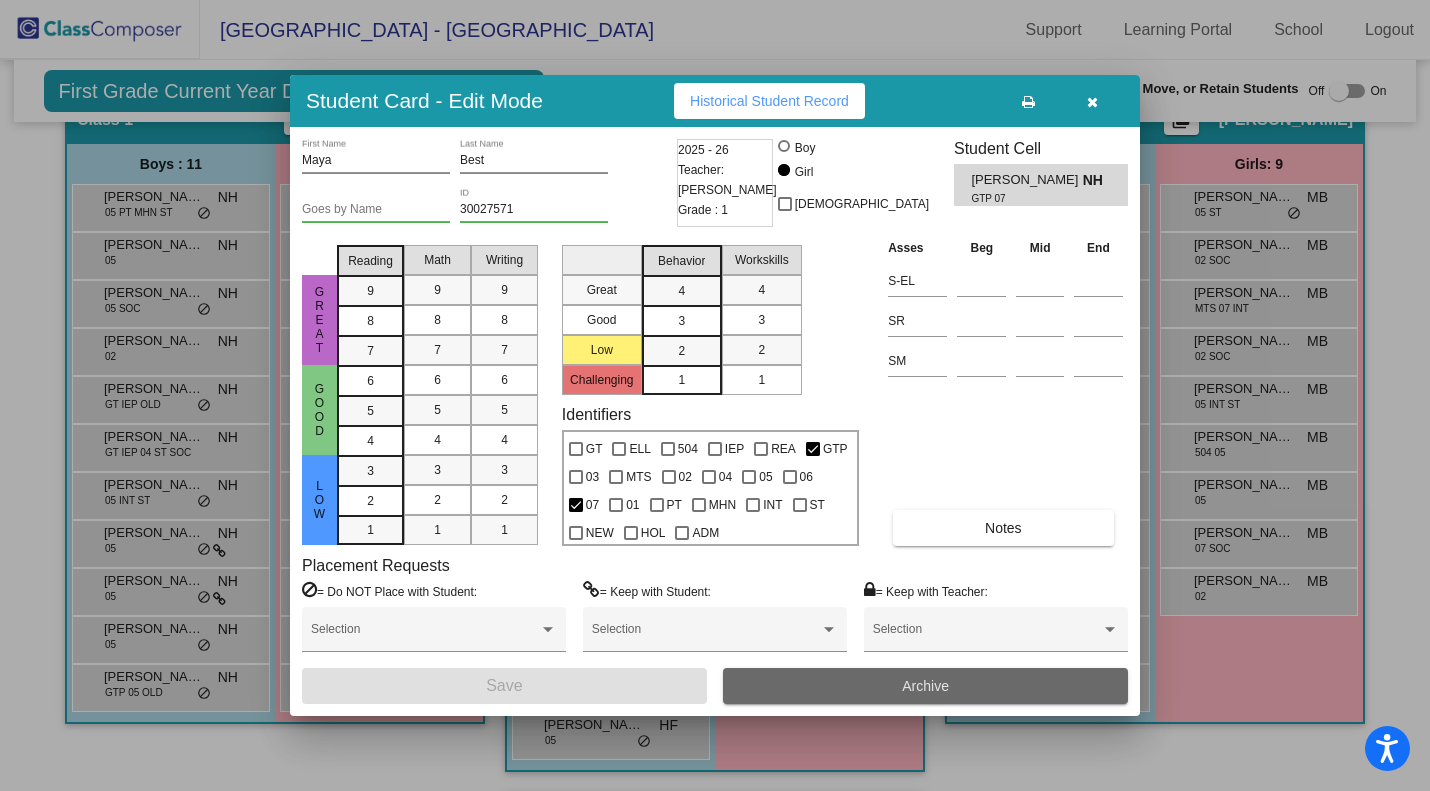 click on "Archive" at bounding box center [925, 686] 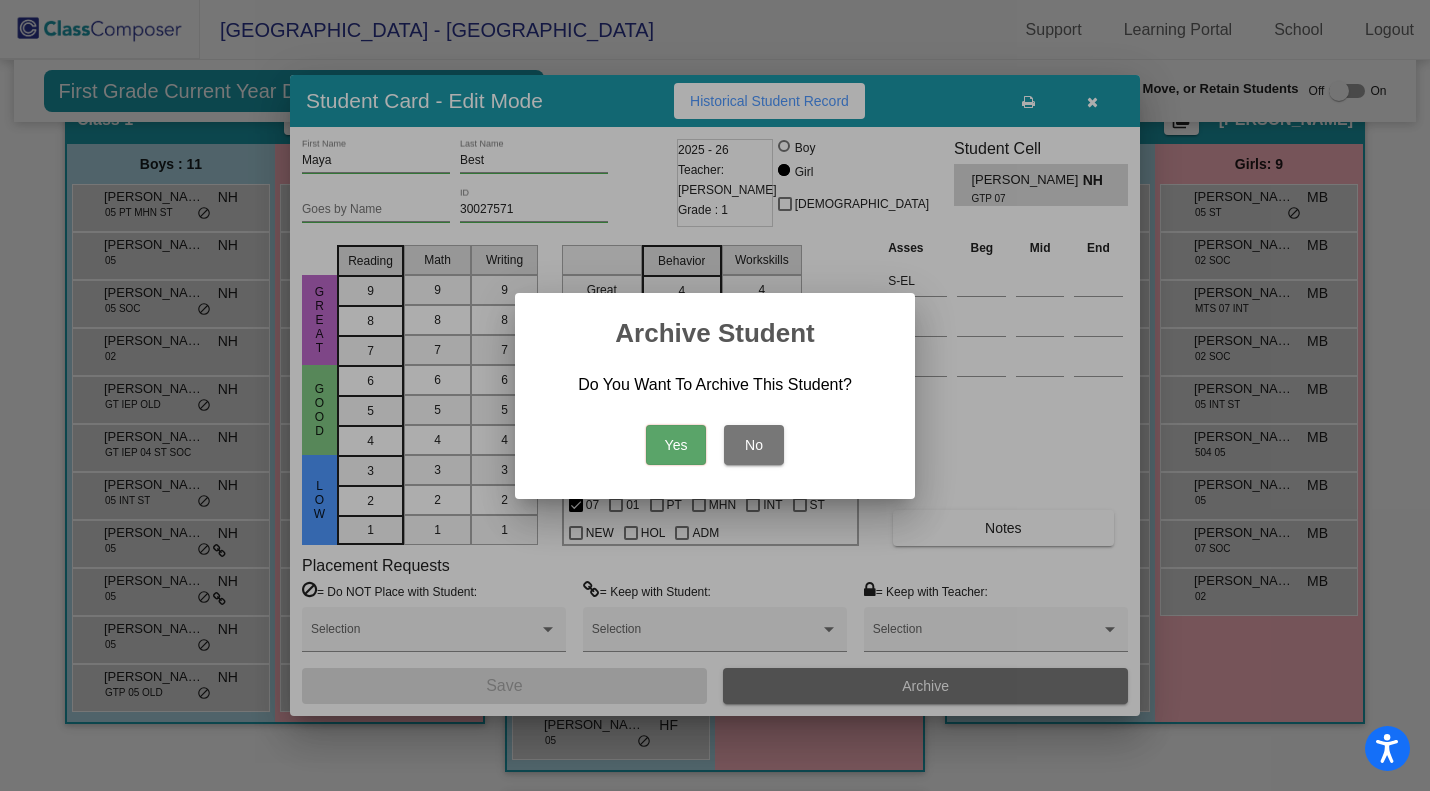 click on "Yes" at bounding box center [676, 445] 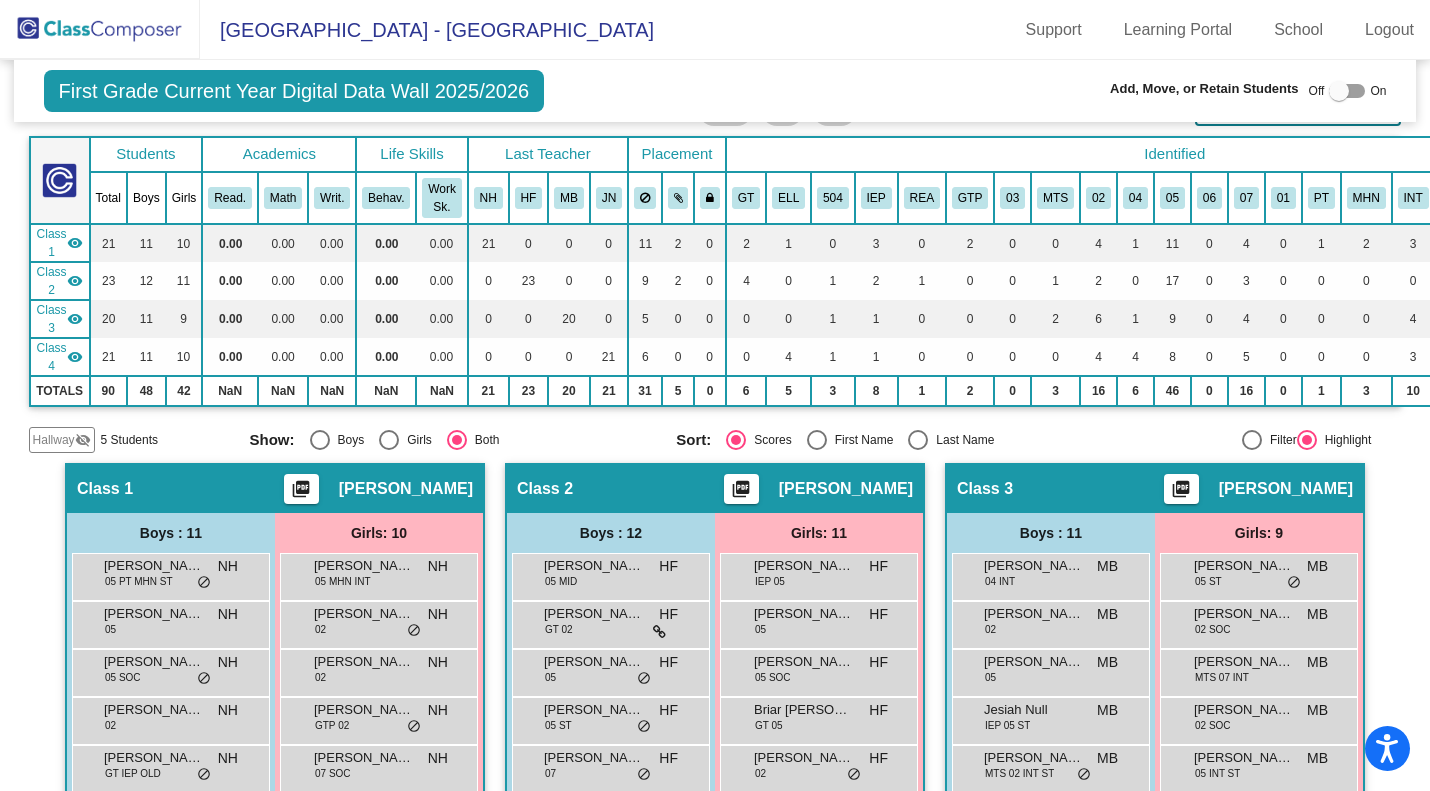 scroll, scrollTop: 0, scrollLeft: 22, axis: horizontal 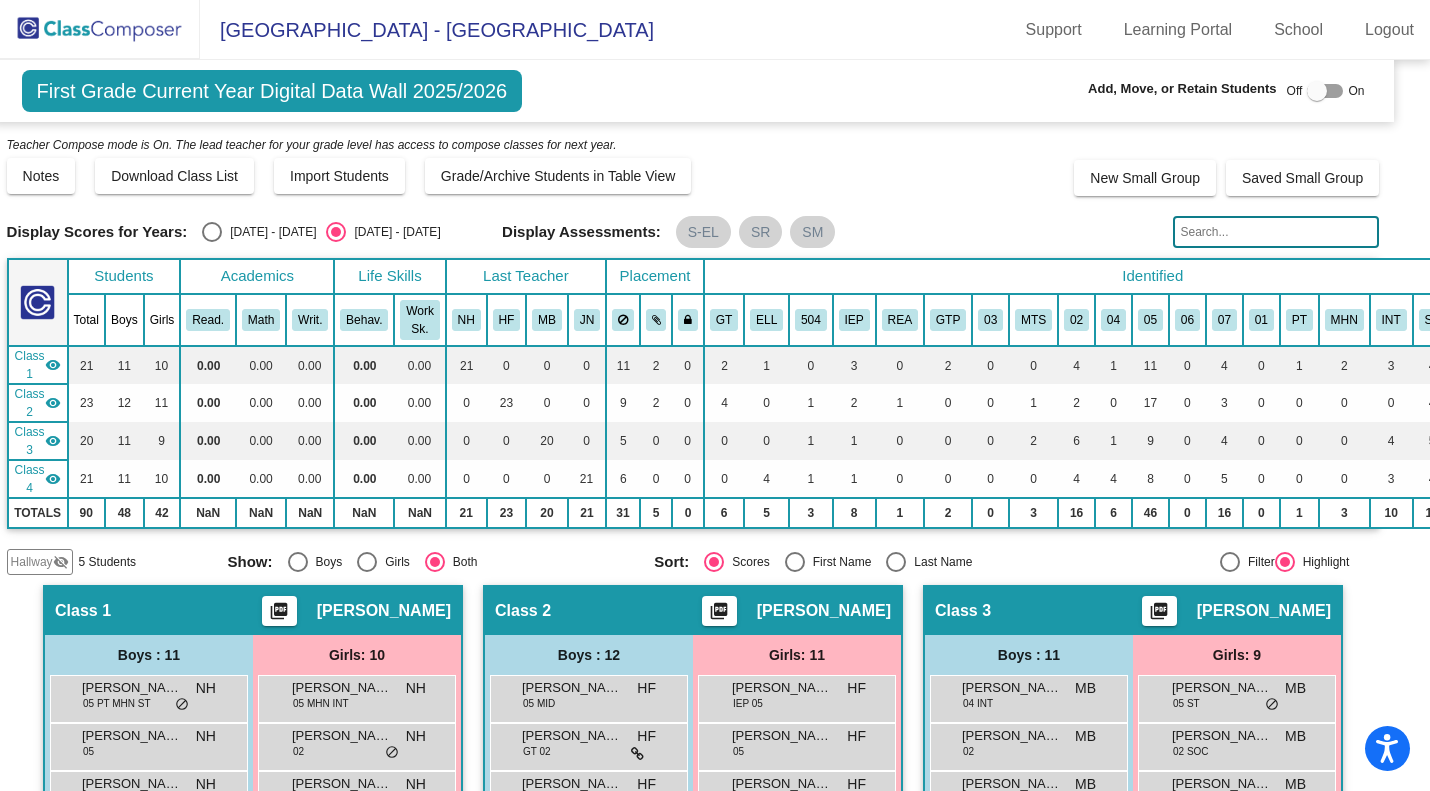 click 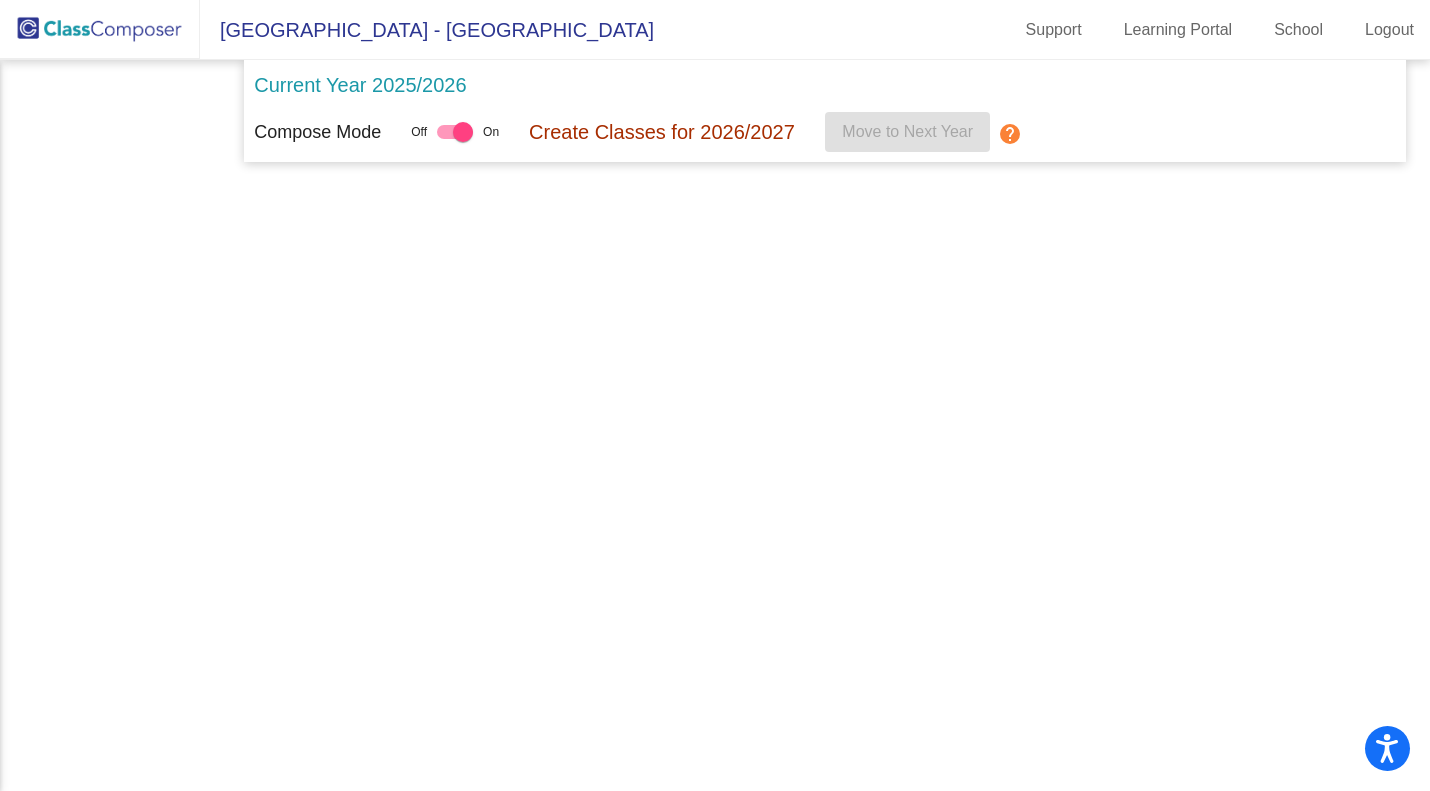 scroll, scrollTop: 0, scrollLeft: 0, axis: both 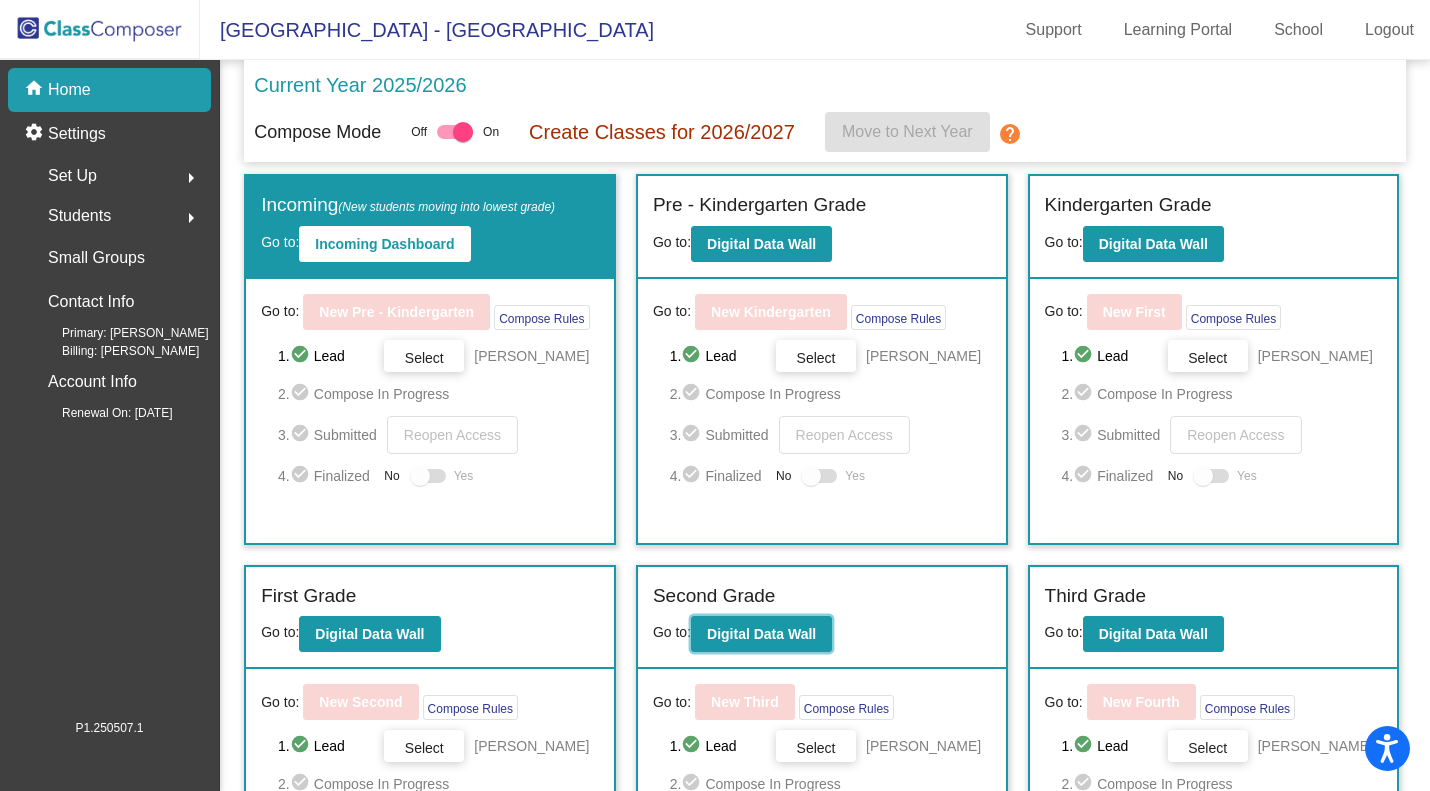 click on "Digital Data Wall" 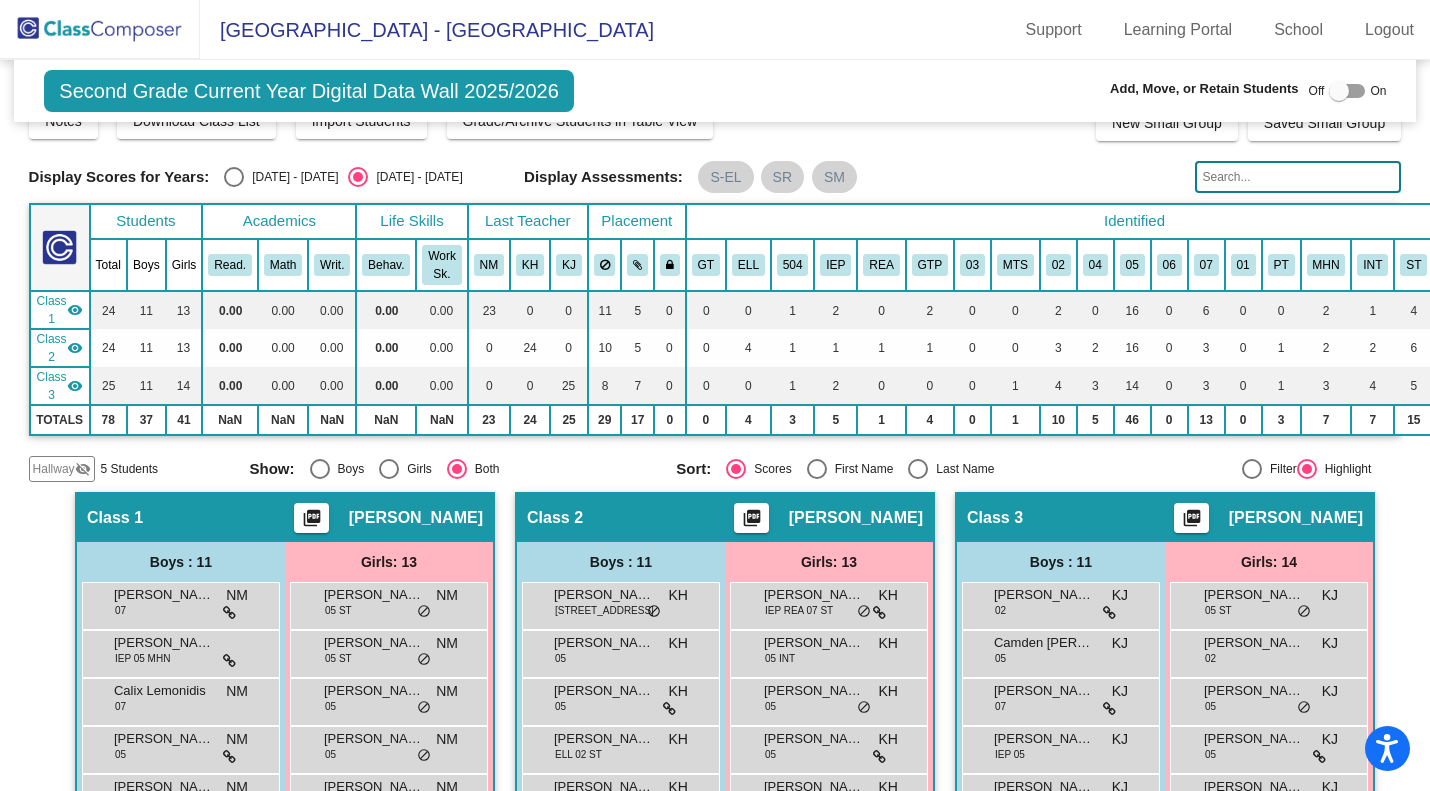 scroll, scrollTop: 32, scrollLeft: 11, axis: both 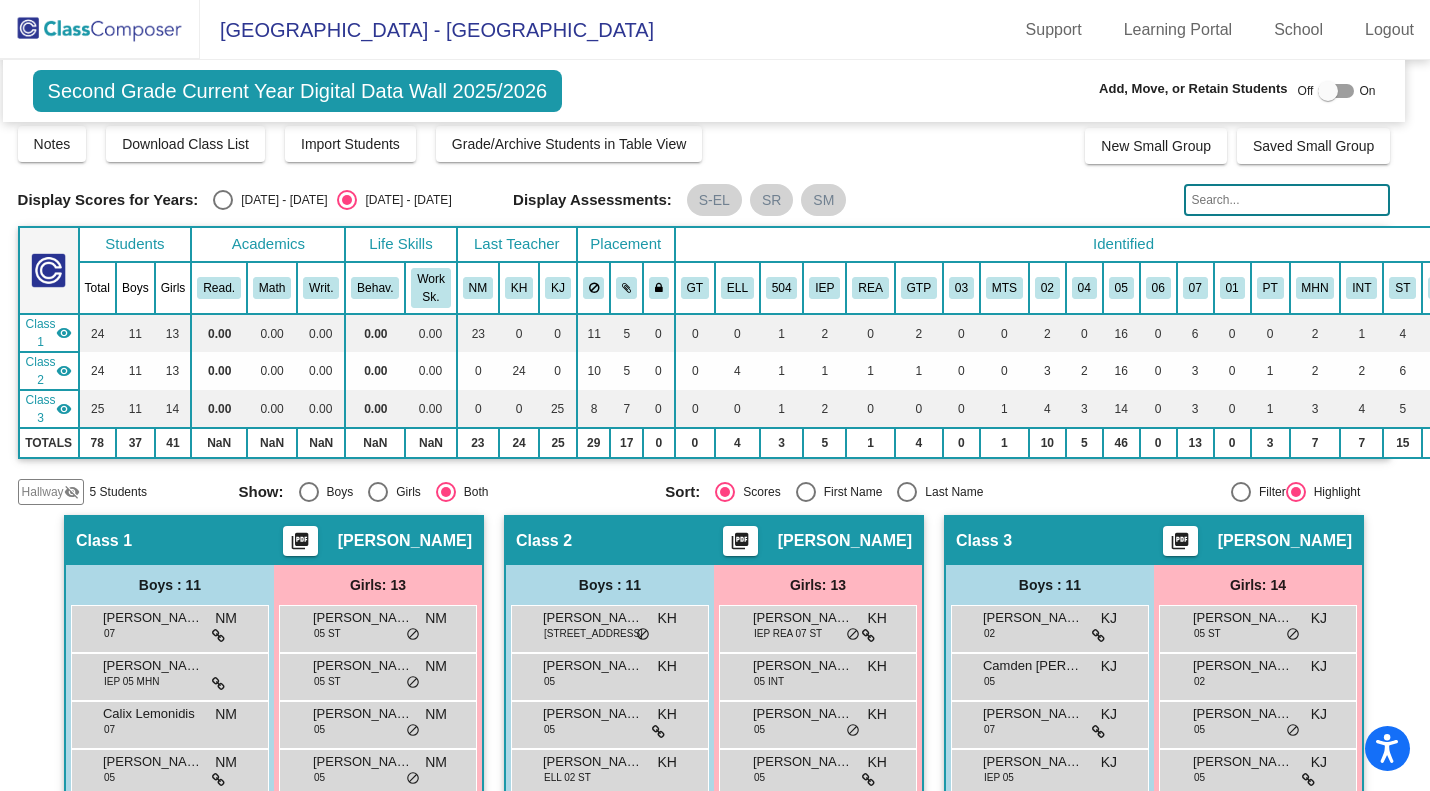 click 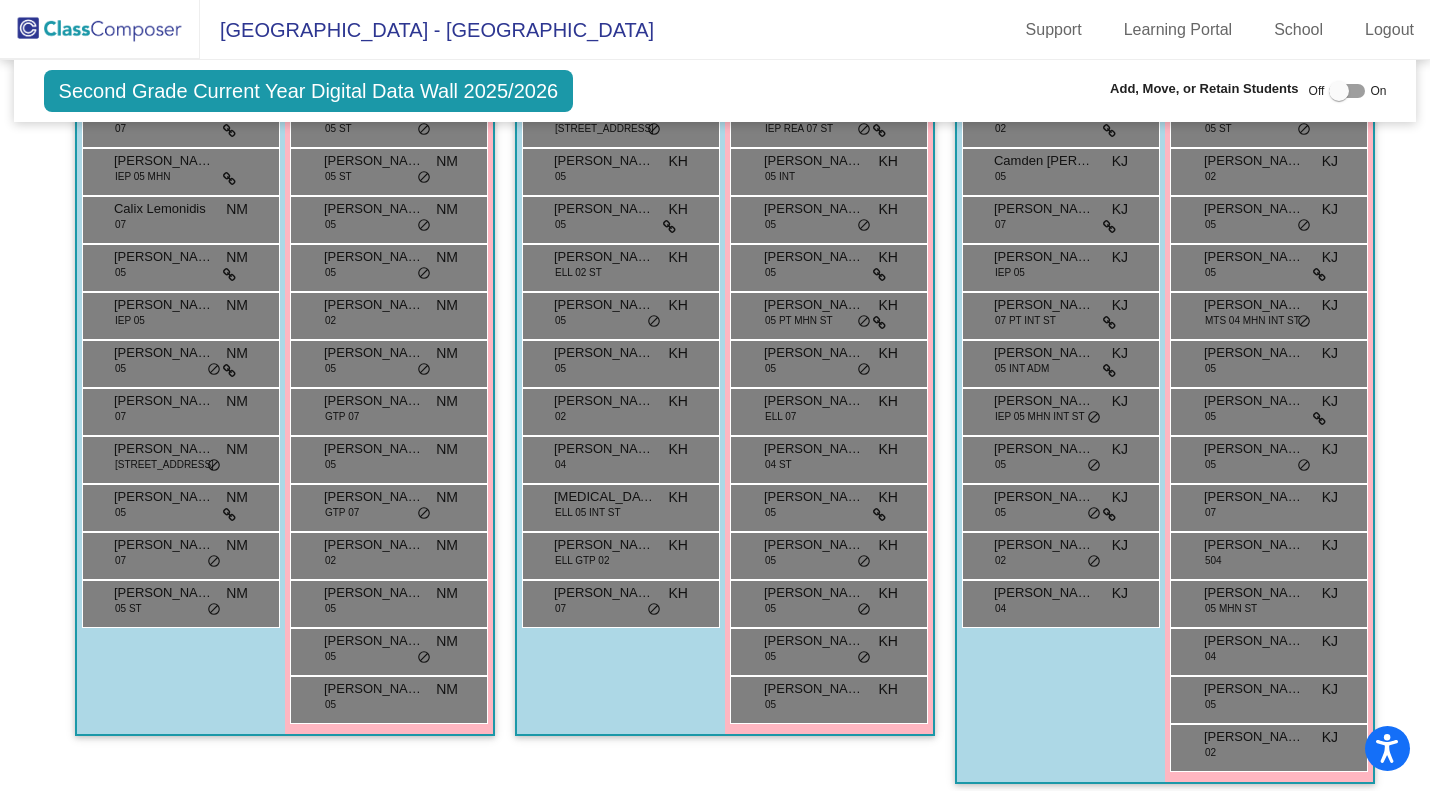 scroll, scrollTop: 559, scrollLeft: 0, axis: vertical 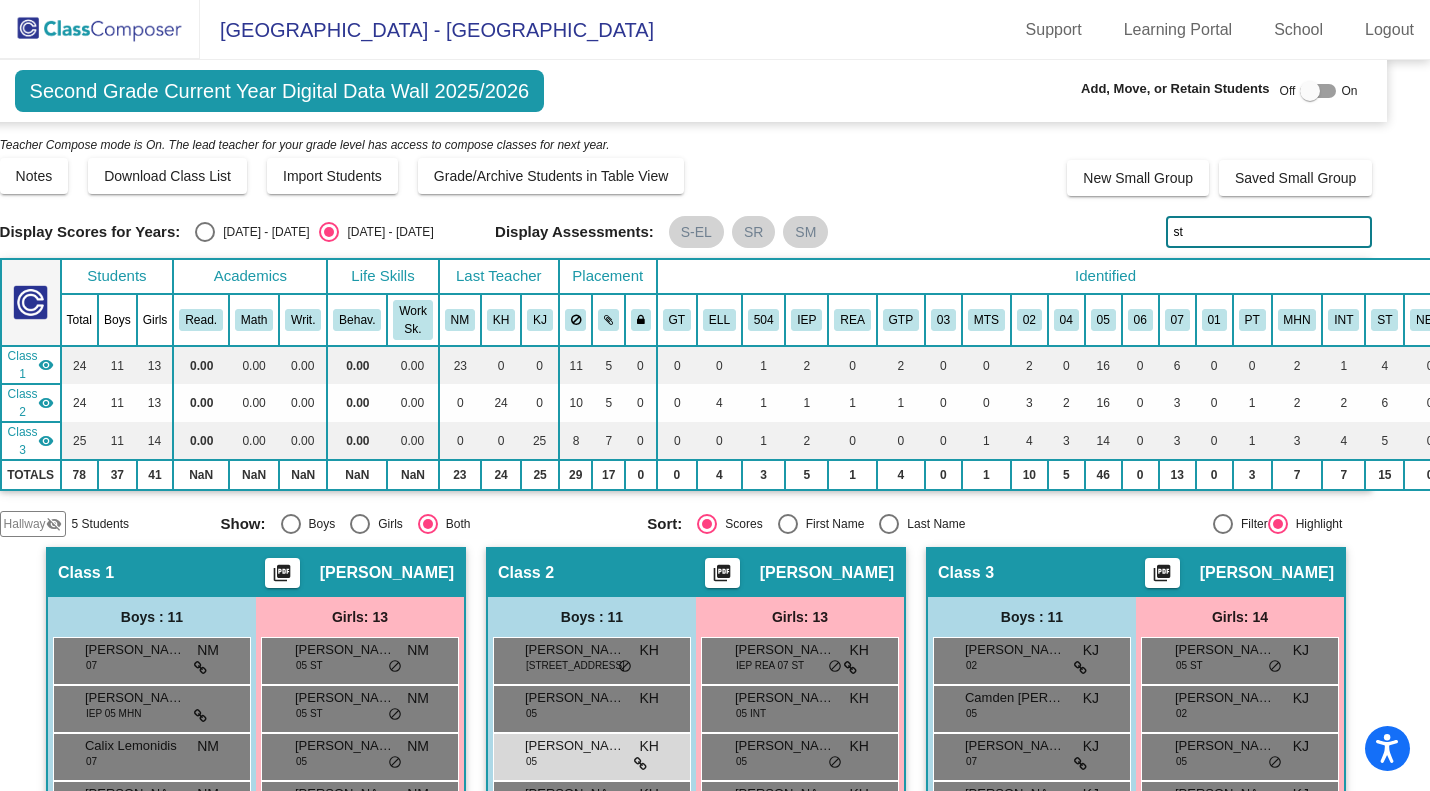 type on "s" 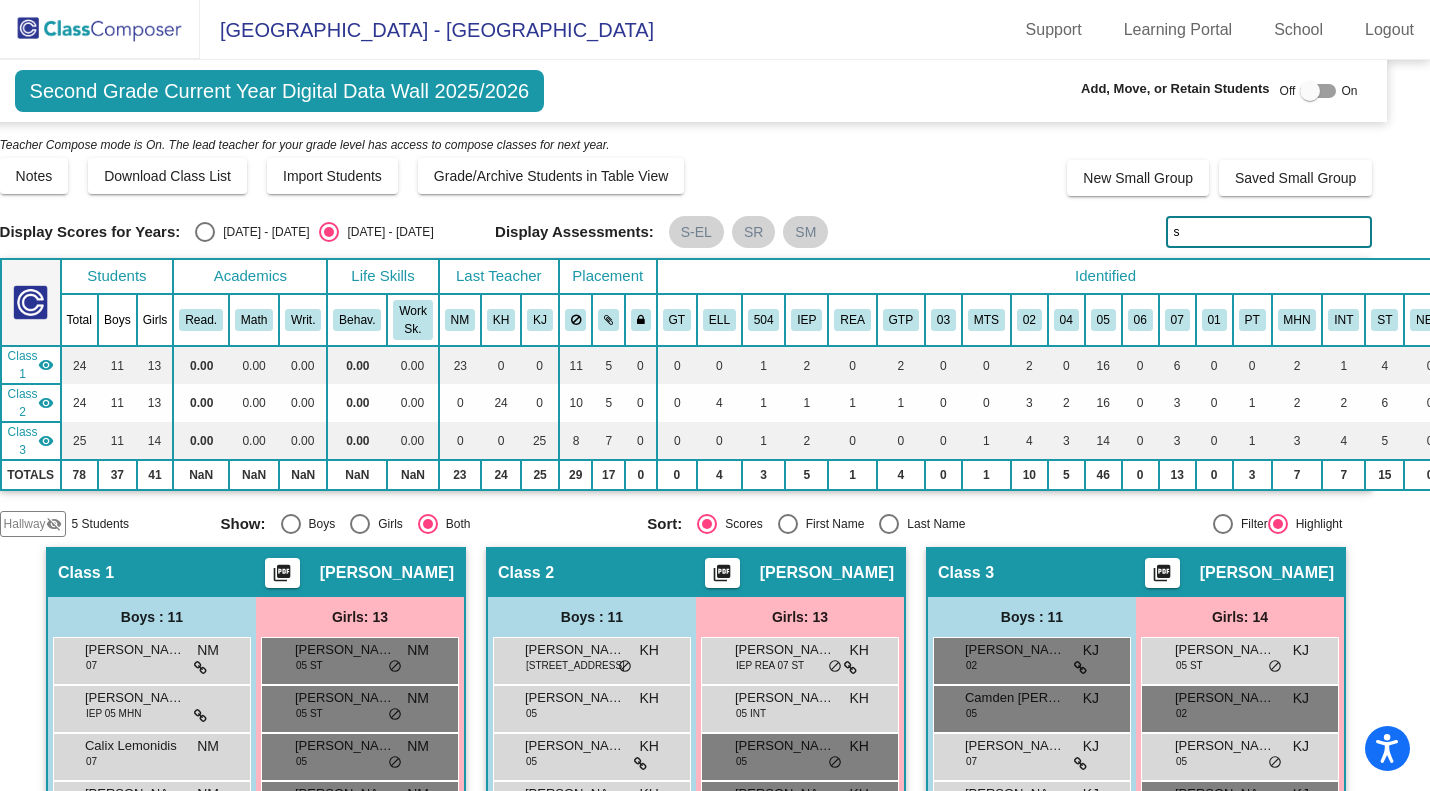 type 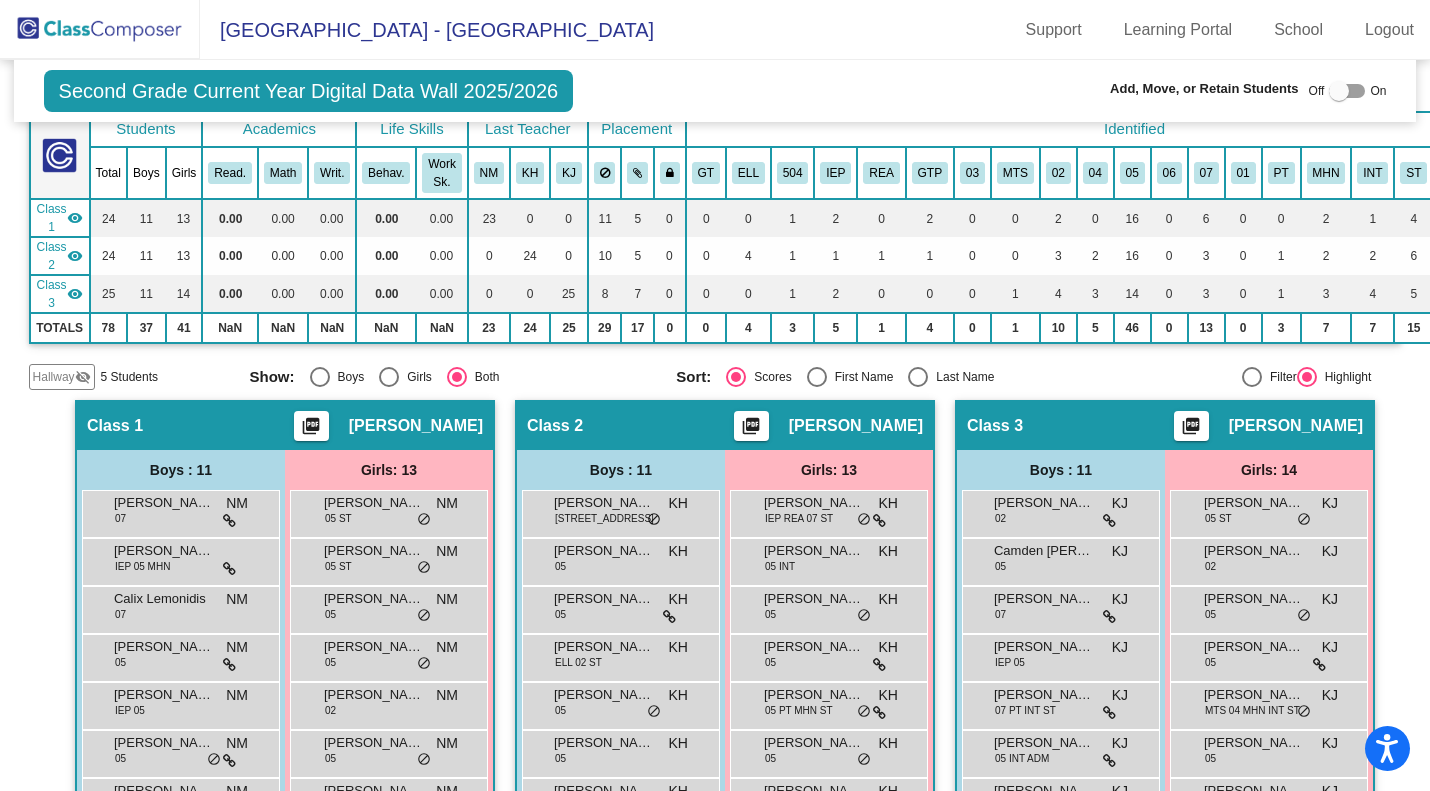 scroll, scrollTop: 148, scrollLeft: 0, axis: vertical 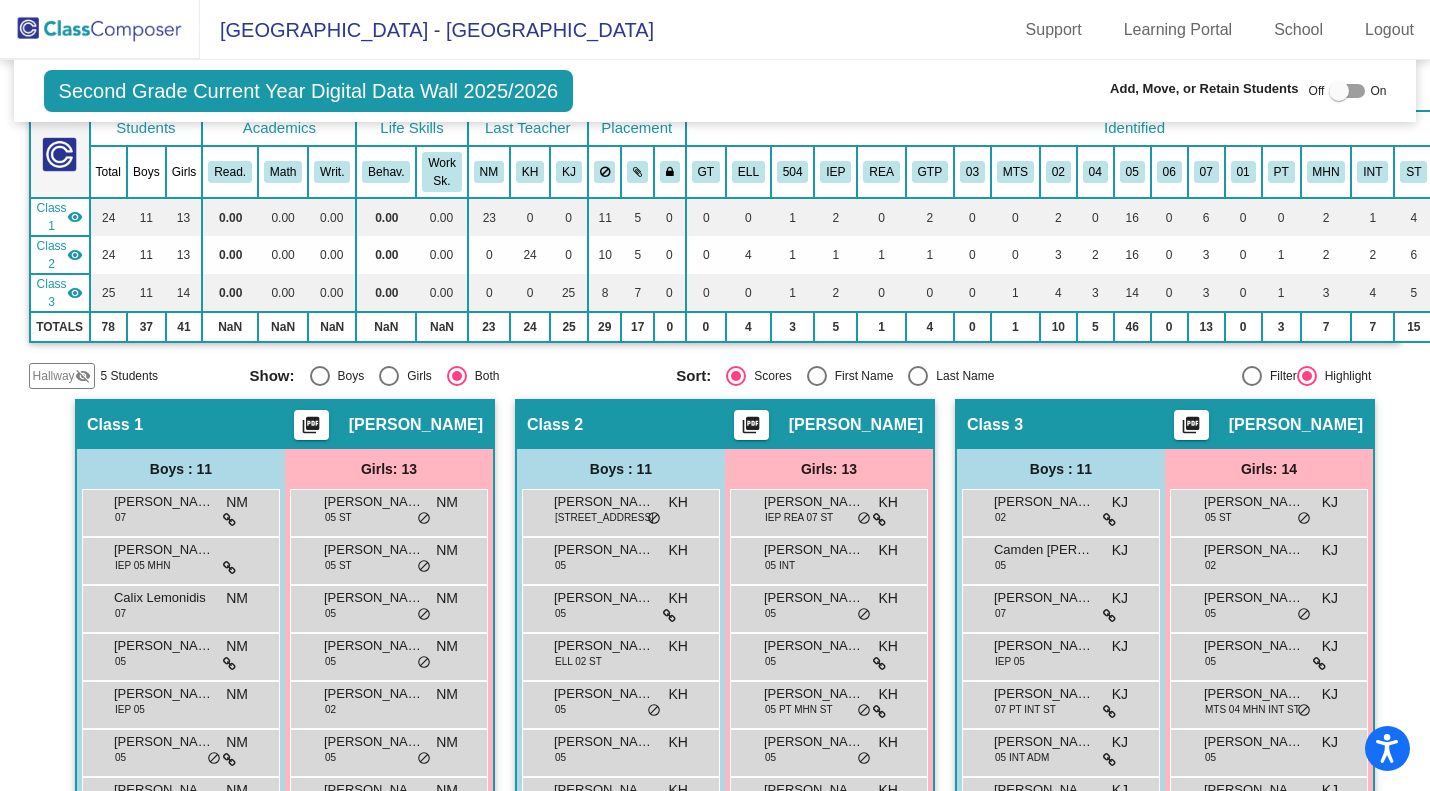 click on "Hallway" 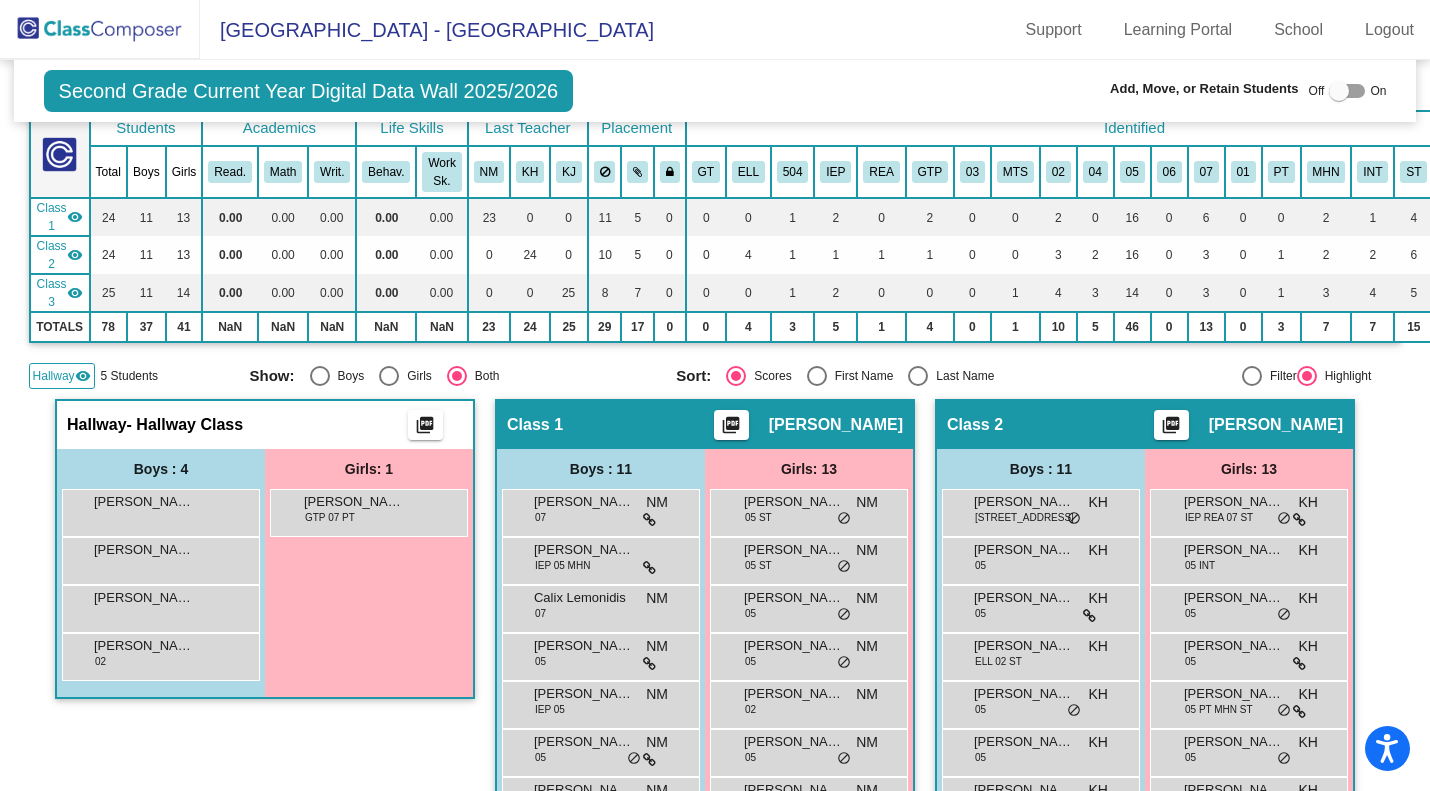 click on "[PERSON_NAME] GTP 07 PT lock do_not_disturb_alt" at bounding box center [368, 510] 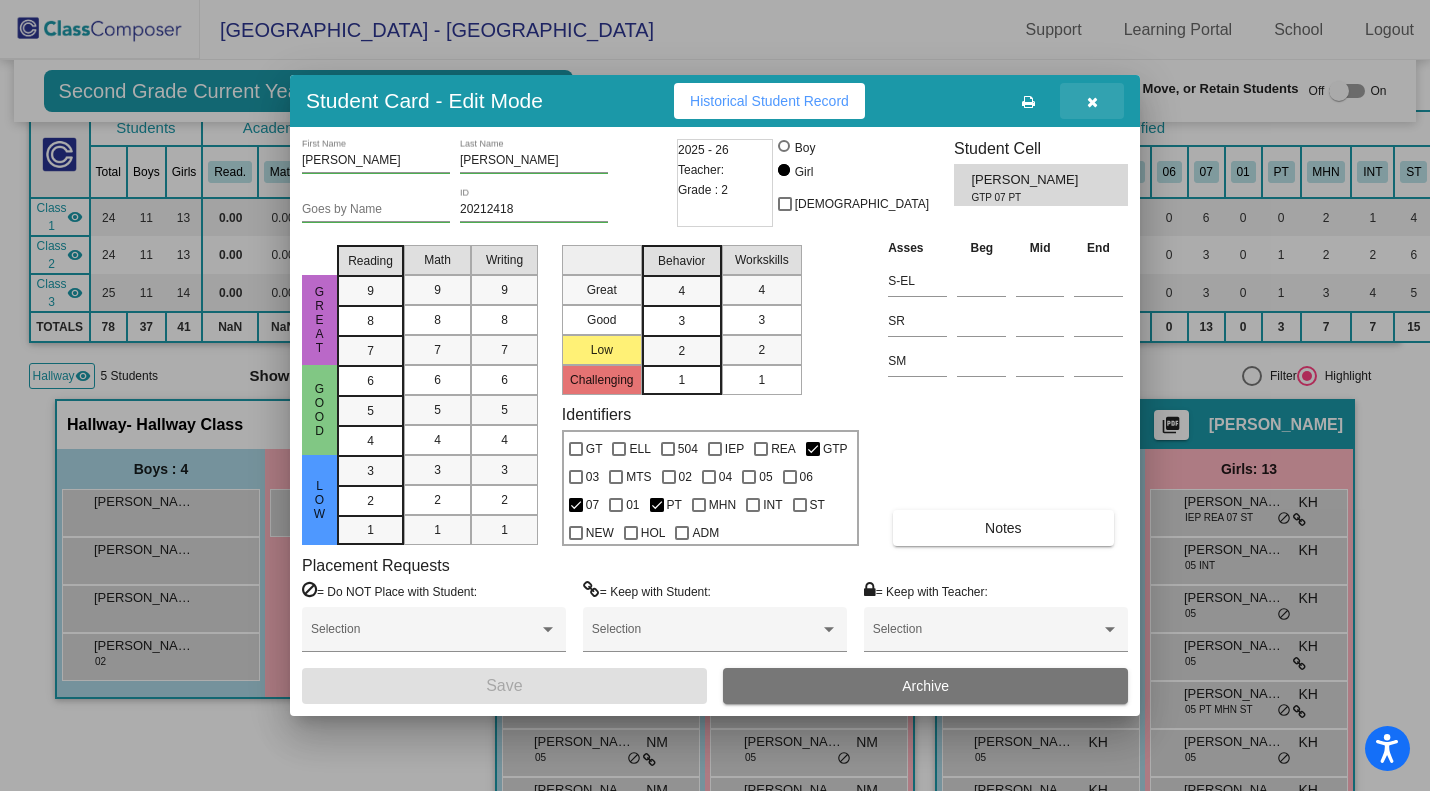 click at bounding box center [1092, 102] 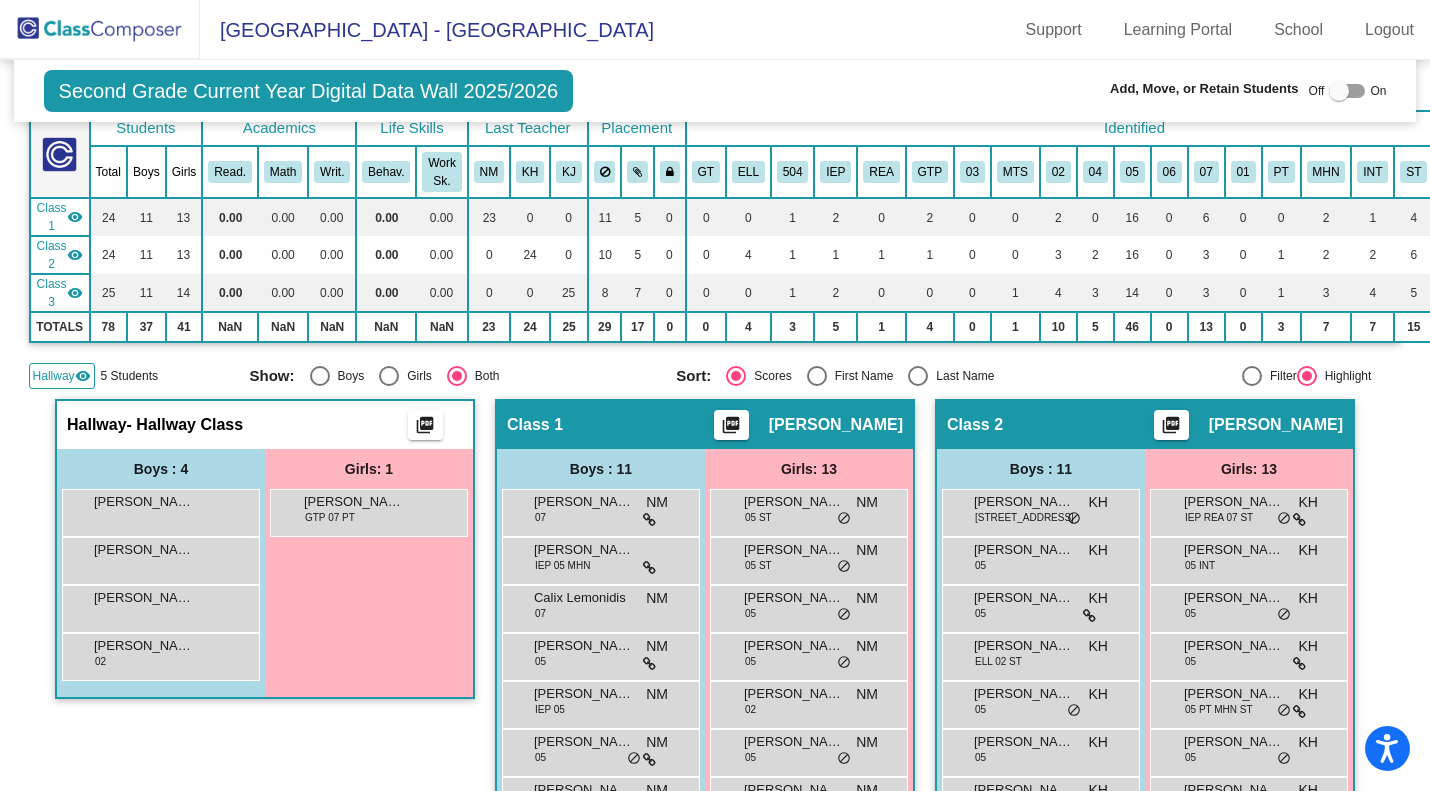 click on "[PERSON_NAME] GTP 07 PT lock do_not_disturb_alt" at bounding box center (368, 510) 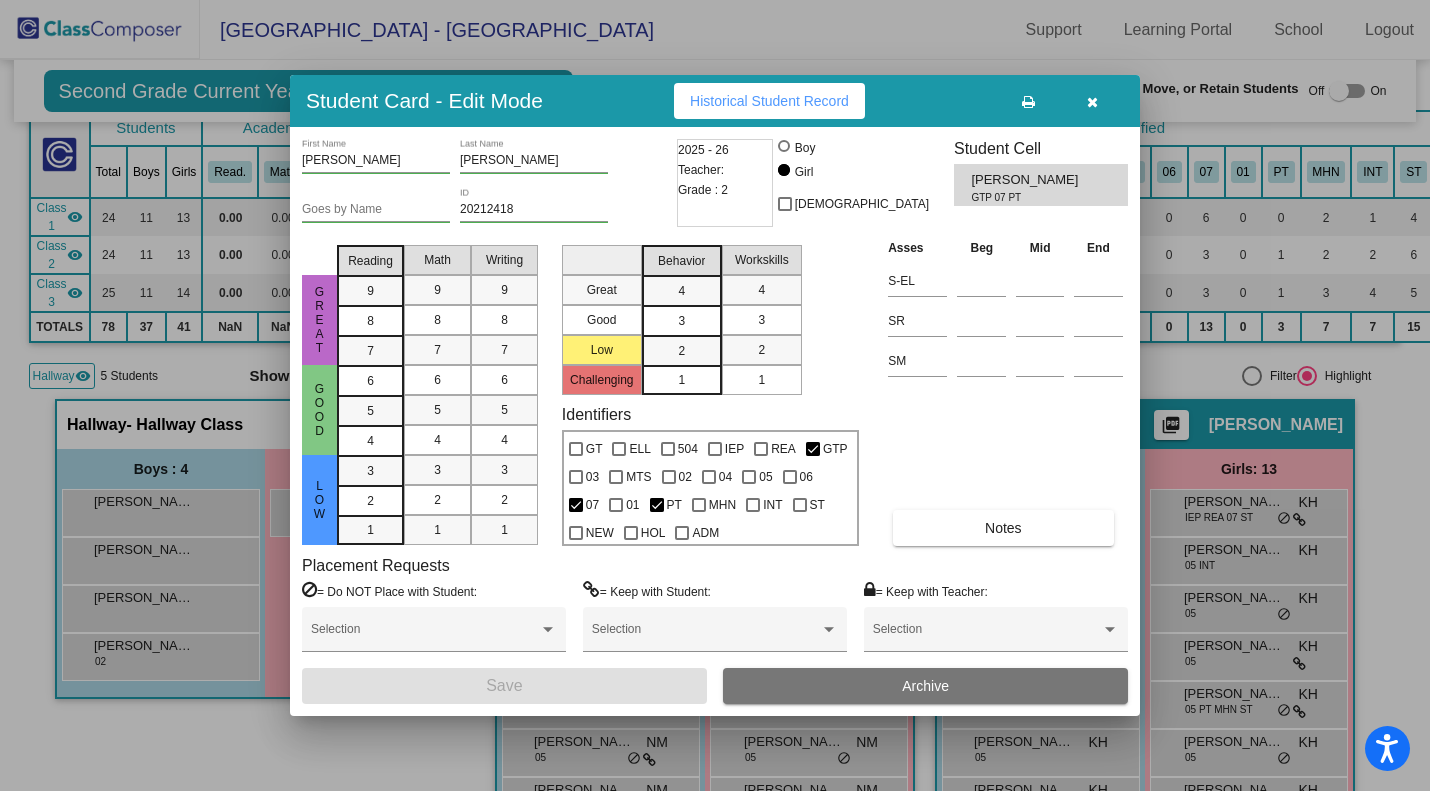 click on "Archive" at bounding box center (925, 686) 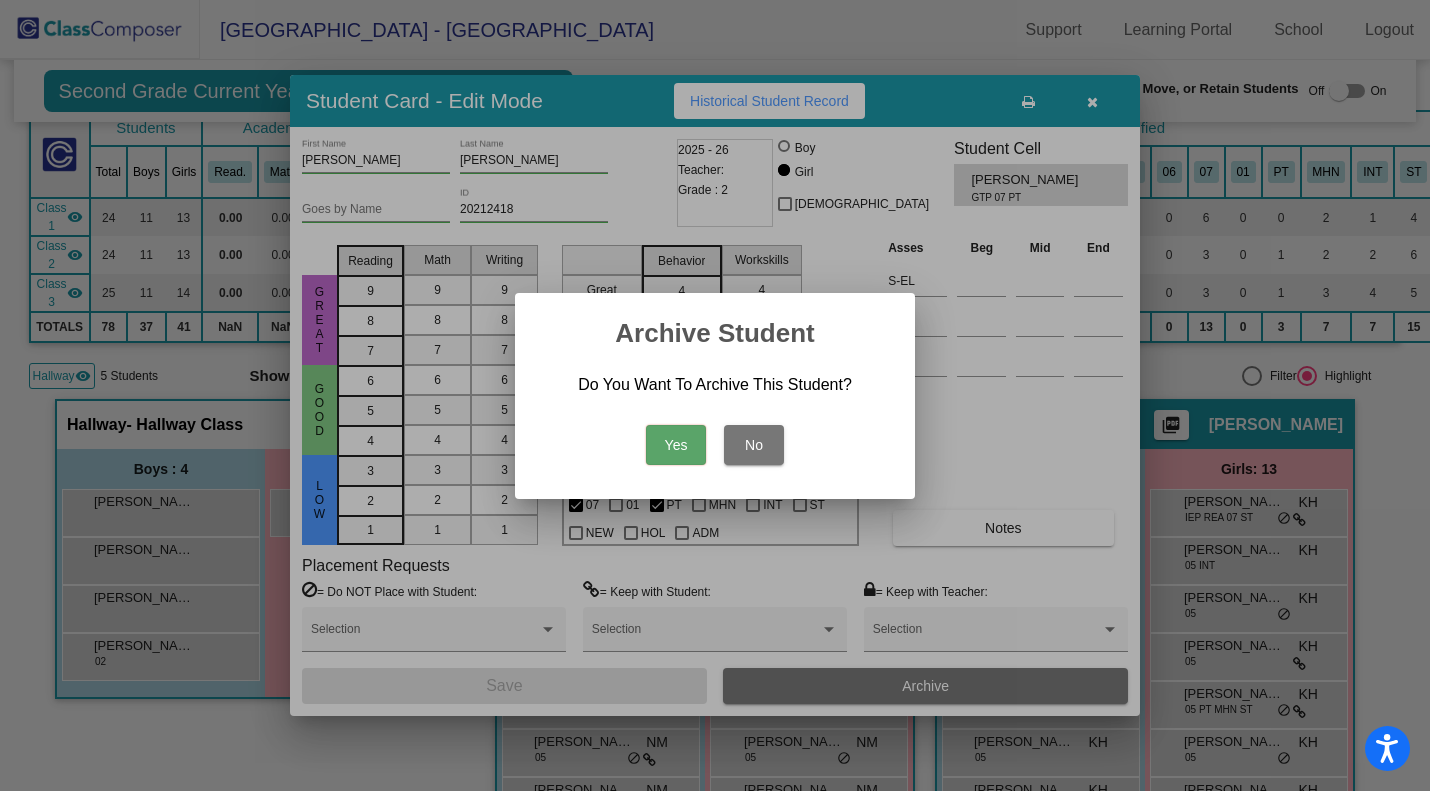 click on "Yes" at bounding box center [676, 445] 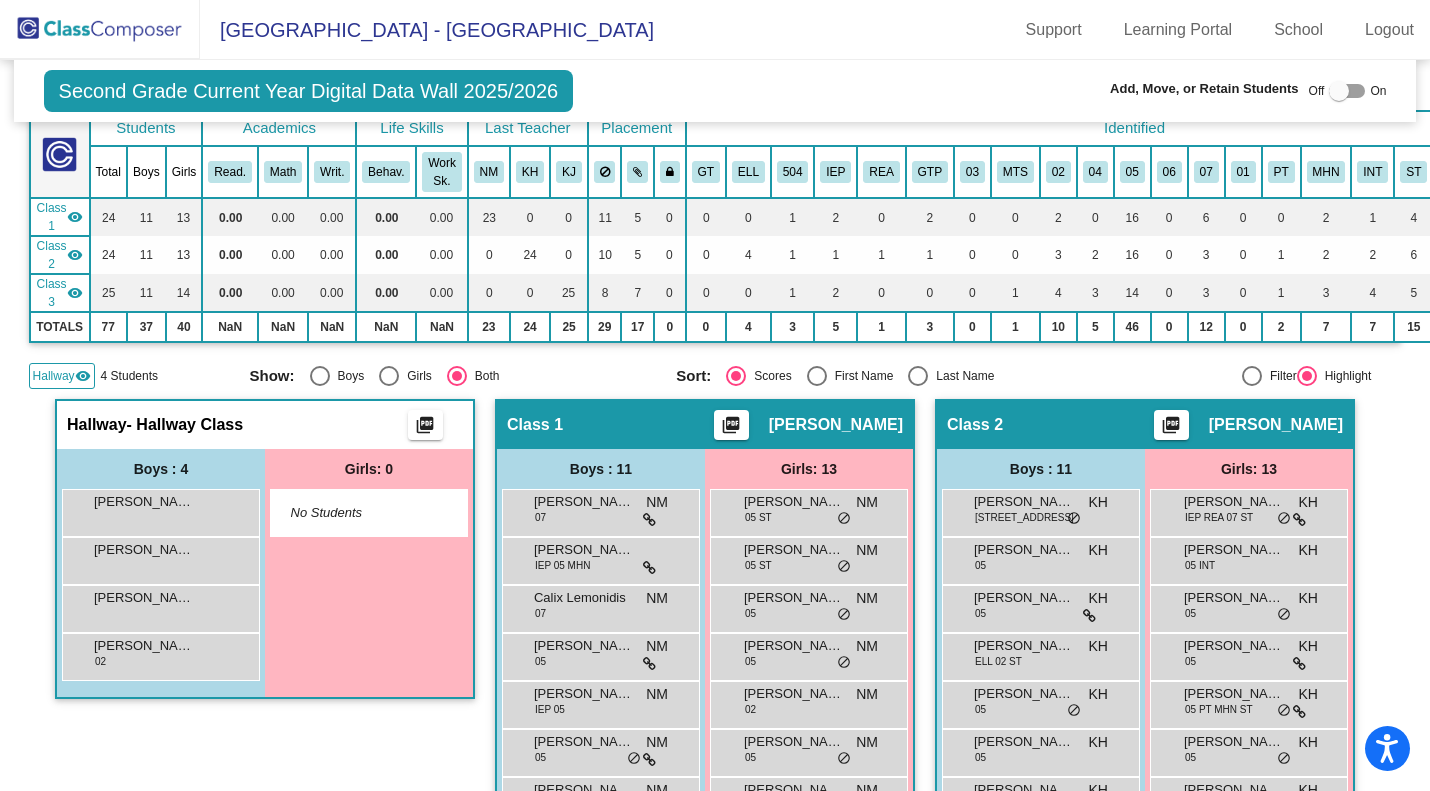 click 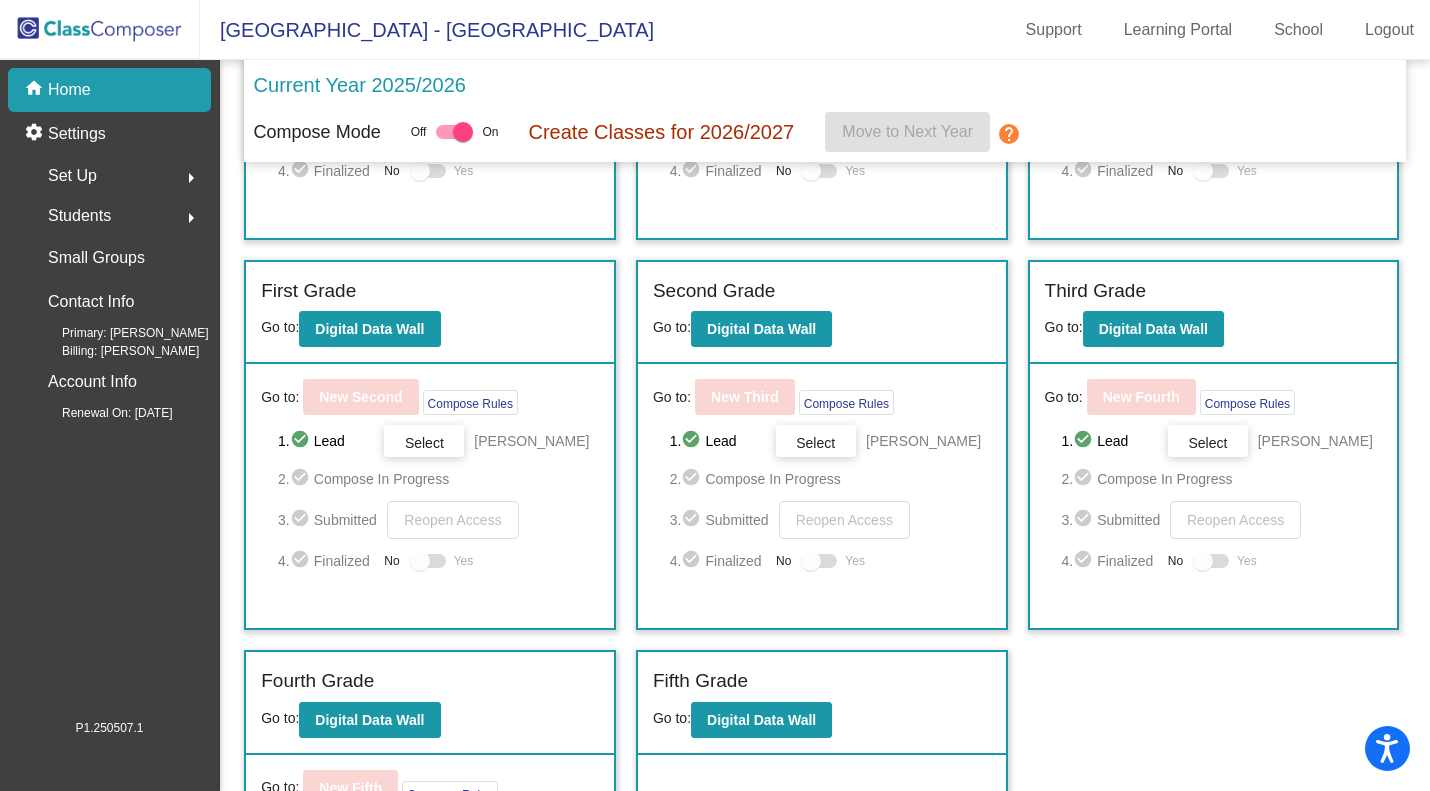 scroll, scrollTop: 428, scrollLeft: 0, axis: vertical 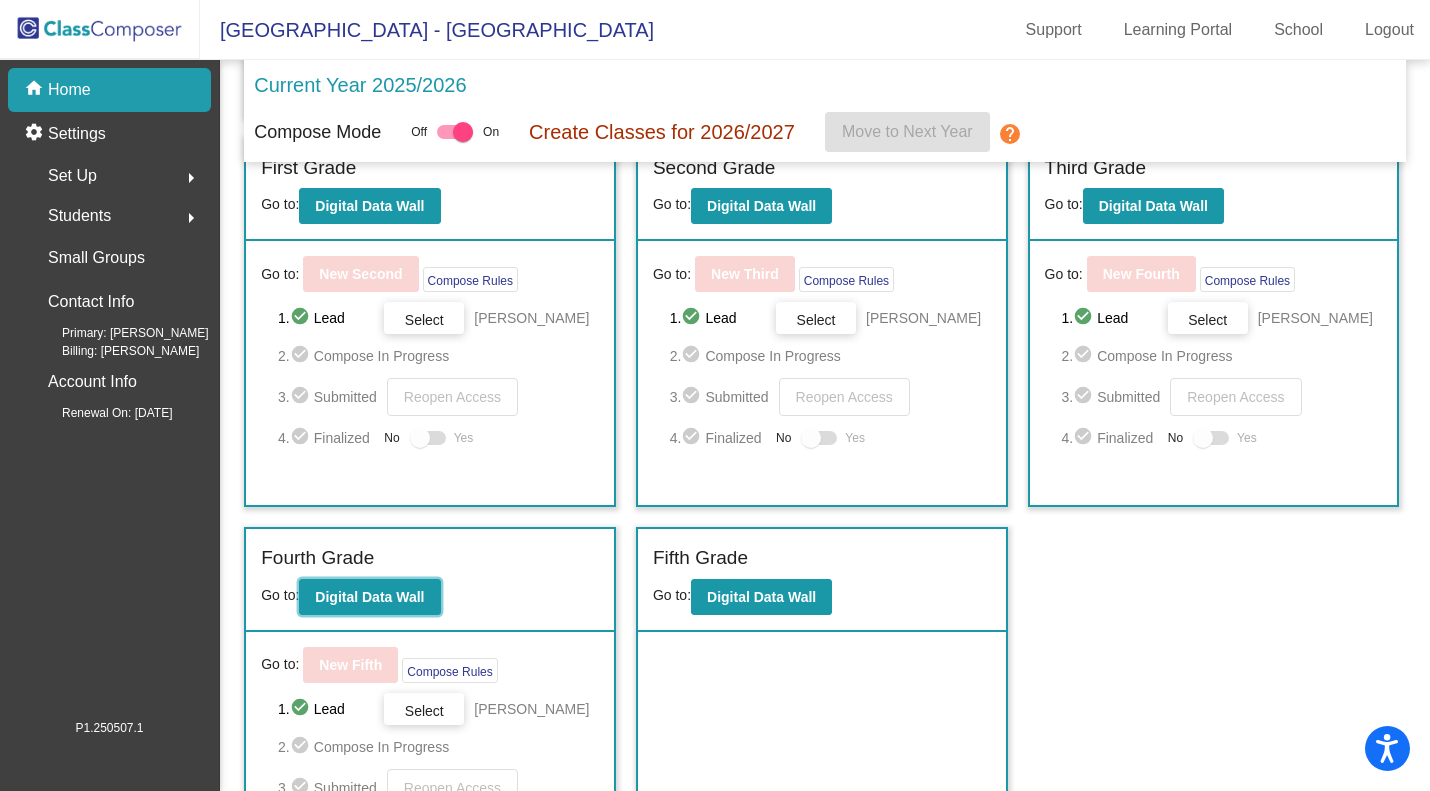 click on "Digital Data Wall" 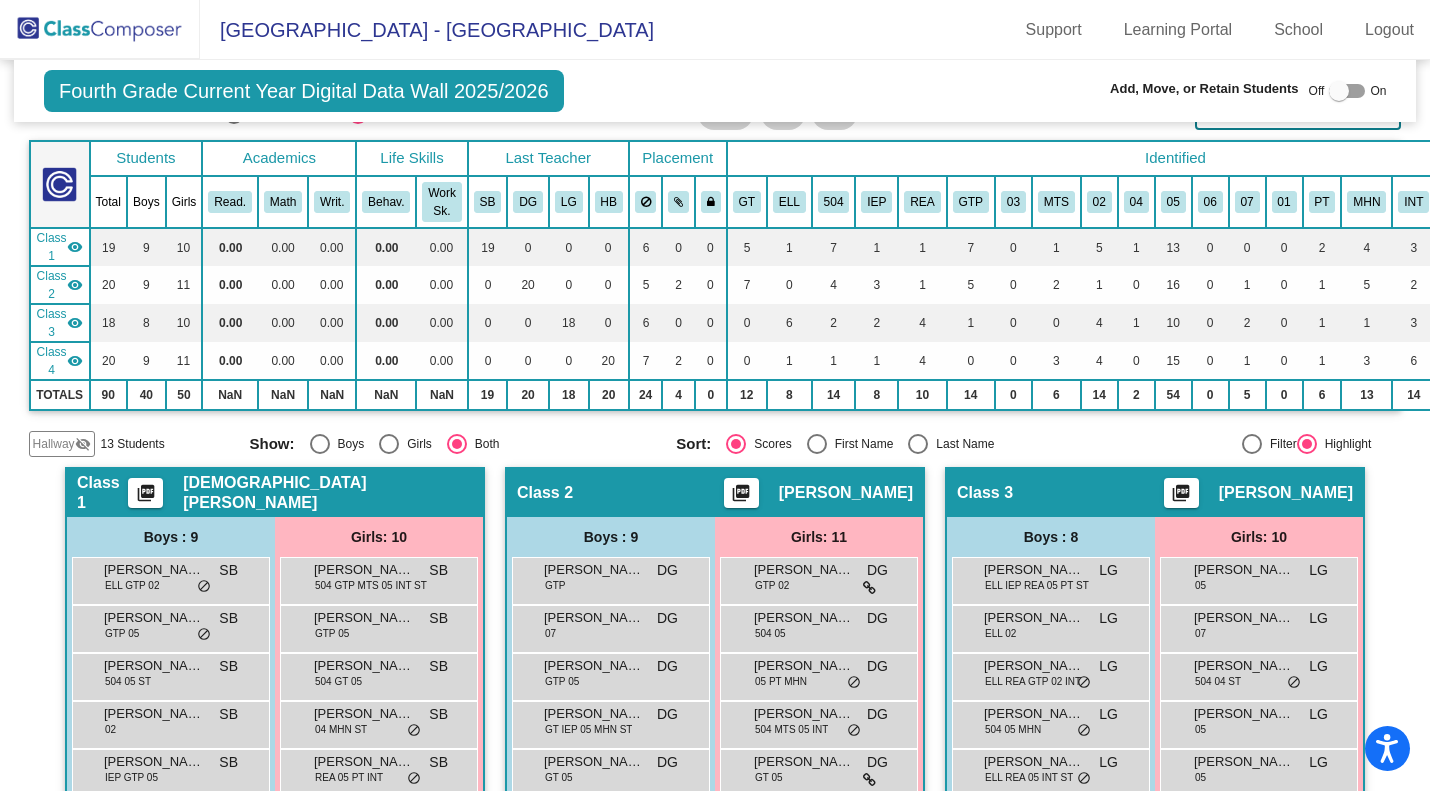 scroll, scrollTop: 117, scrollLeft: 0, axis: vertical 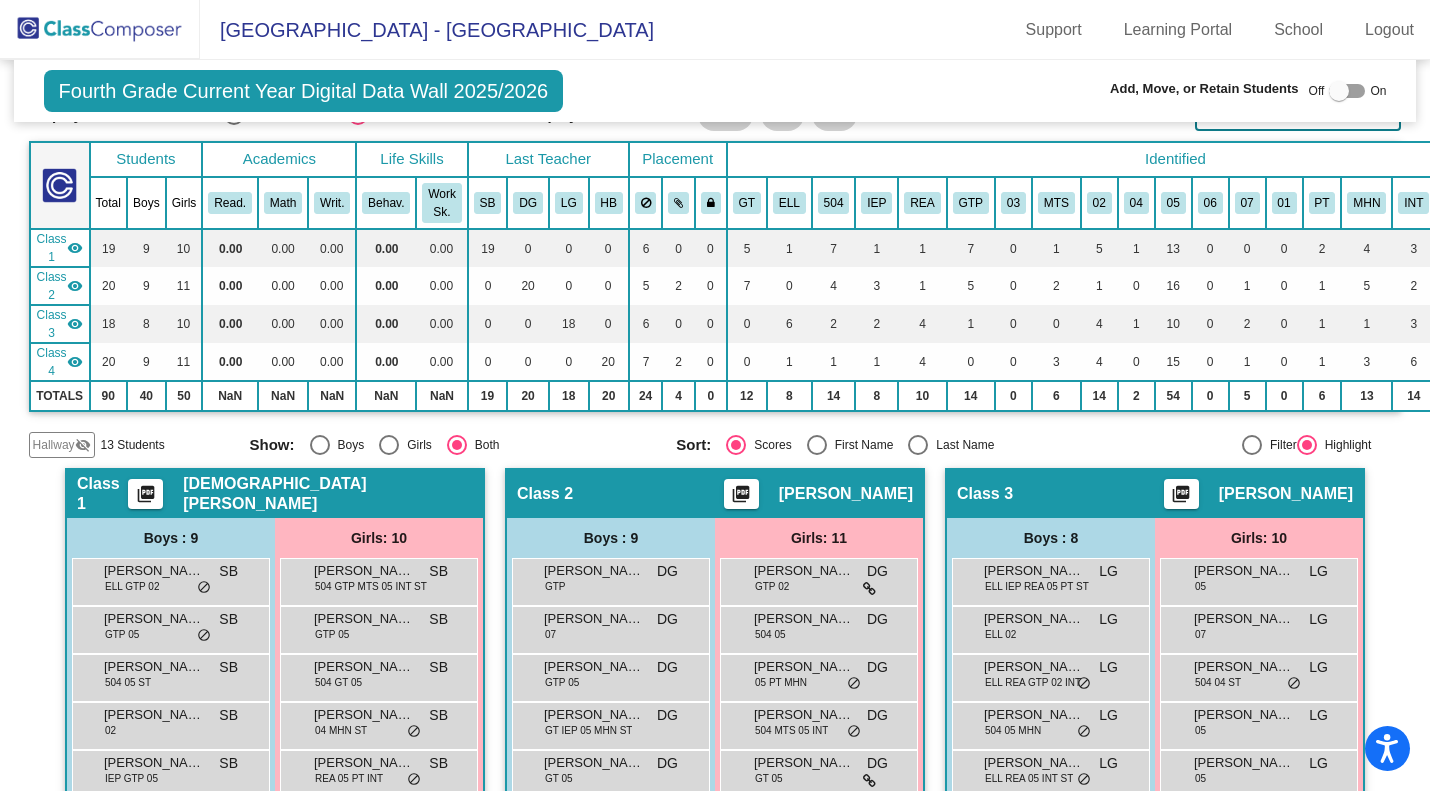 click on "13 Students" 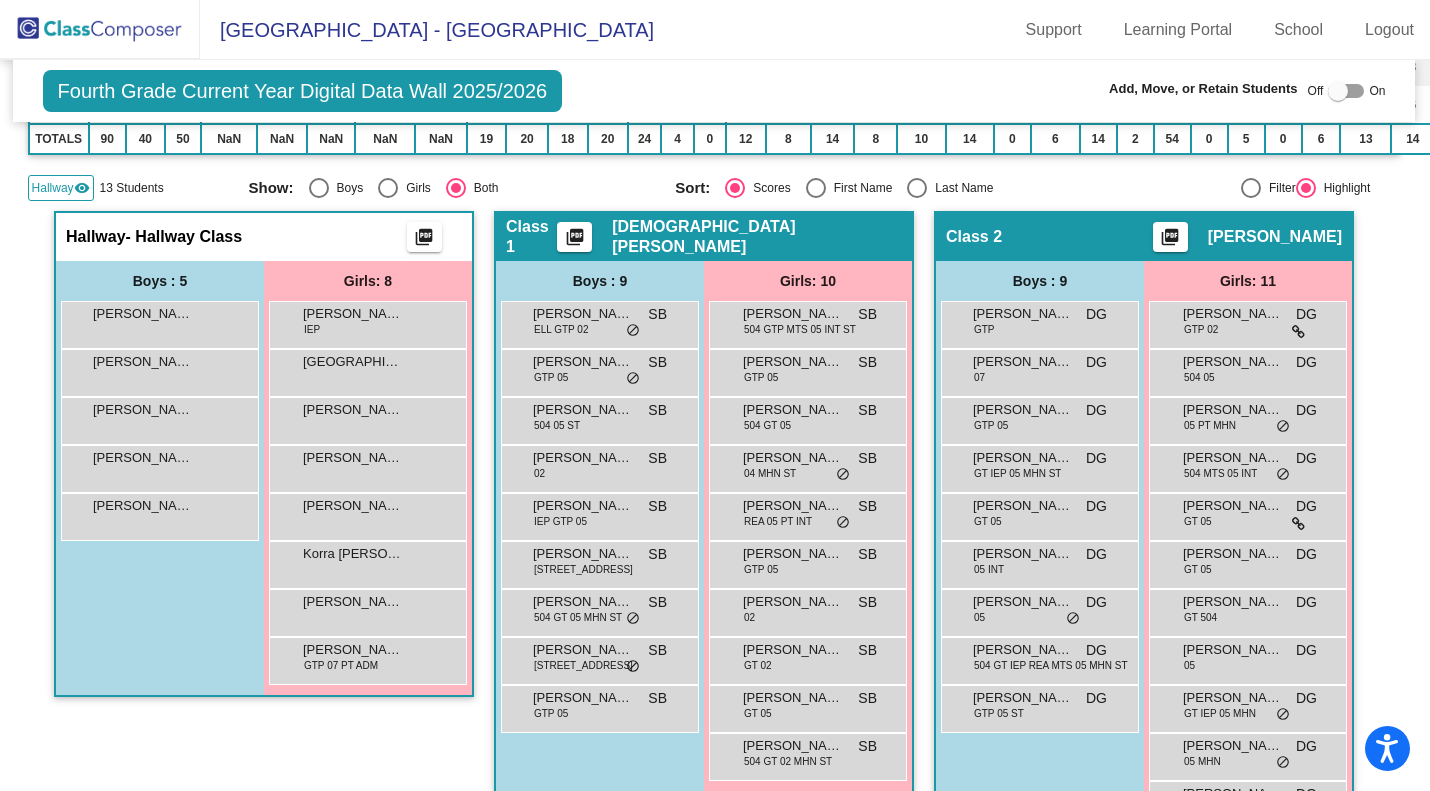 scroll, scrollTop: 375, scrollLeft: 1, axis: both 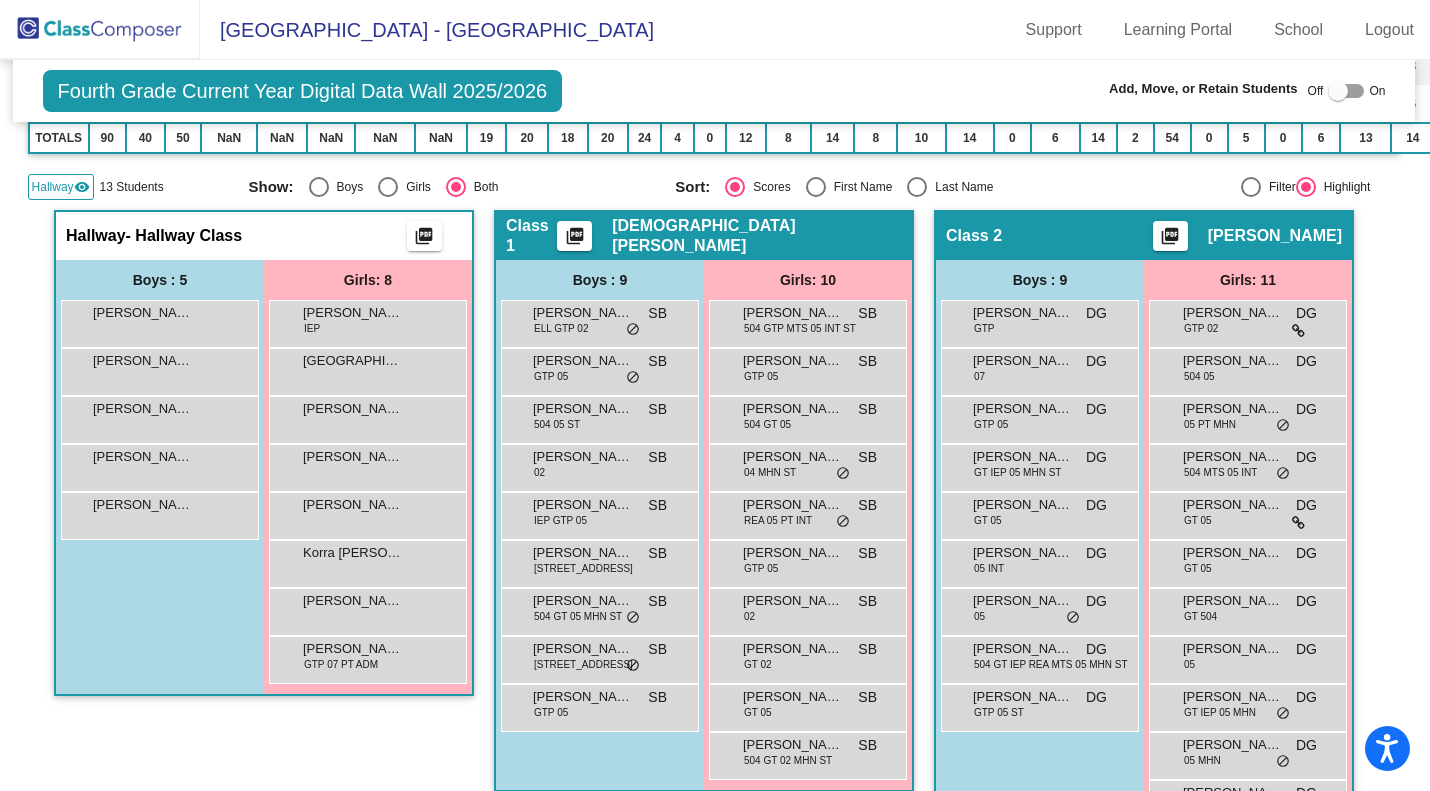 click on "[PERSON_NAME] GTP 07 PT ADM lock do_not_disturb_alt" at bounding box center [367, 657] 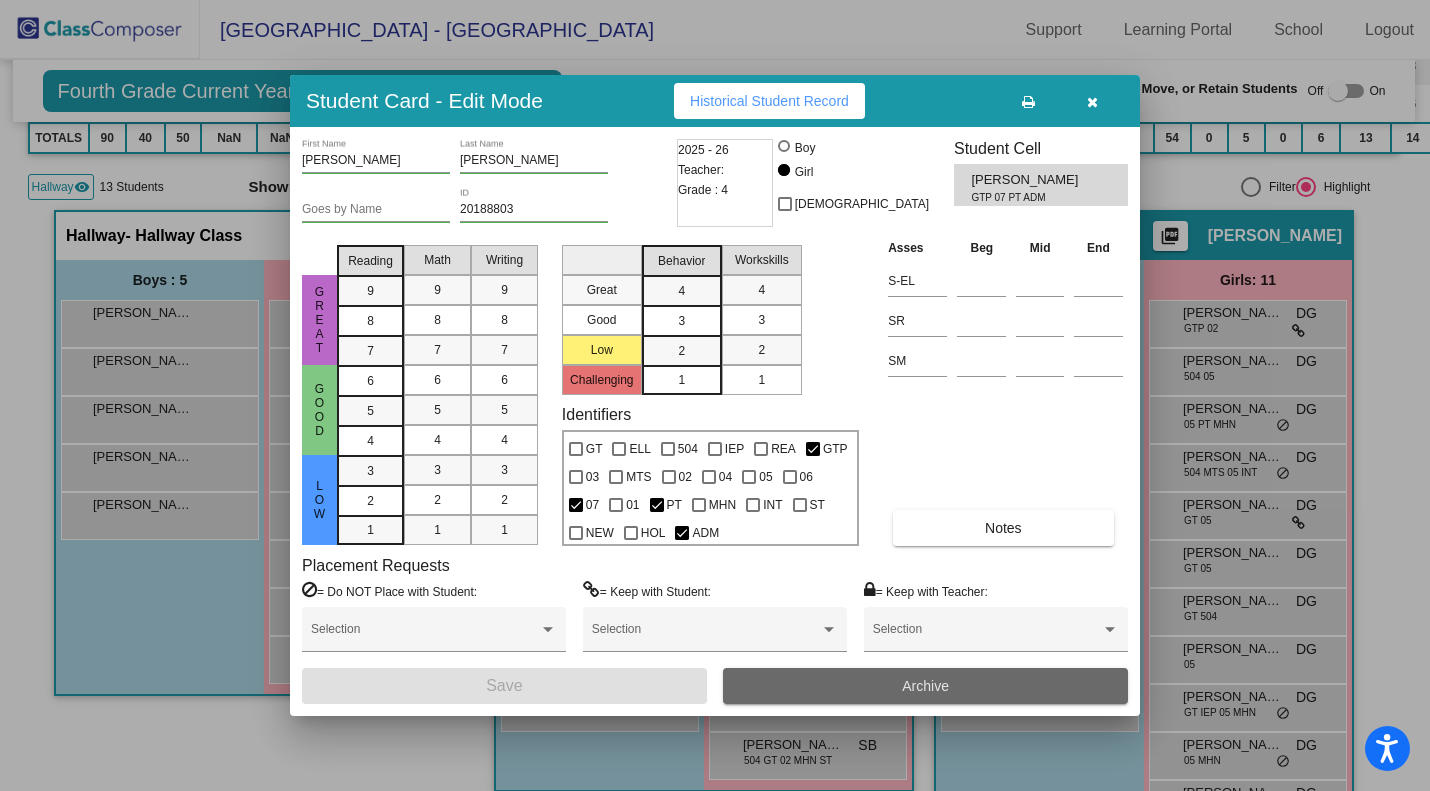 click on "Archive" at bounding box center [925, 686] 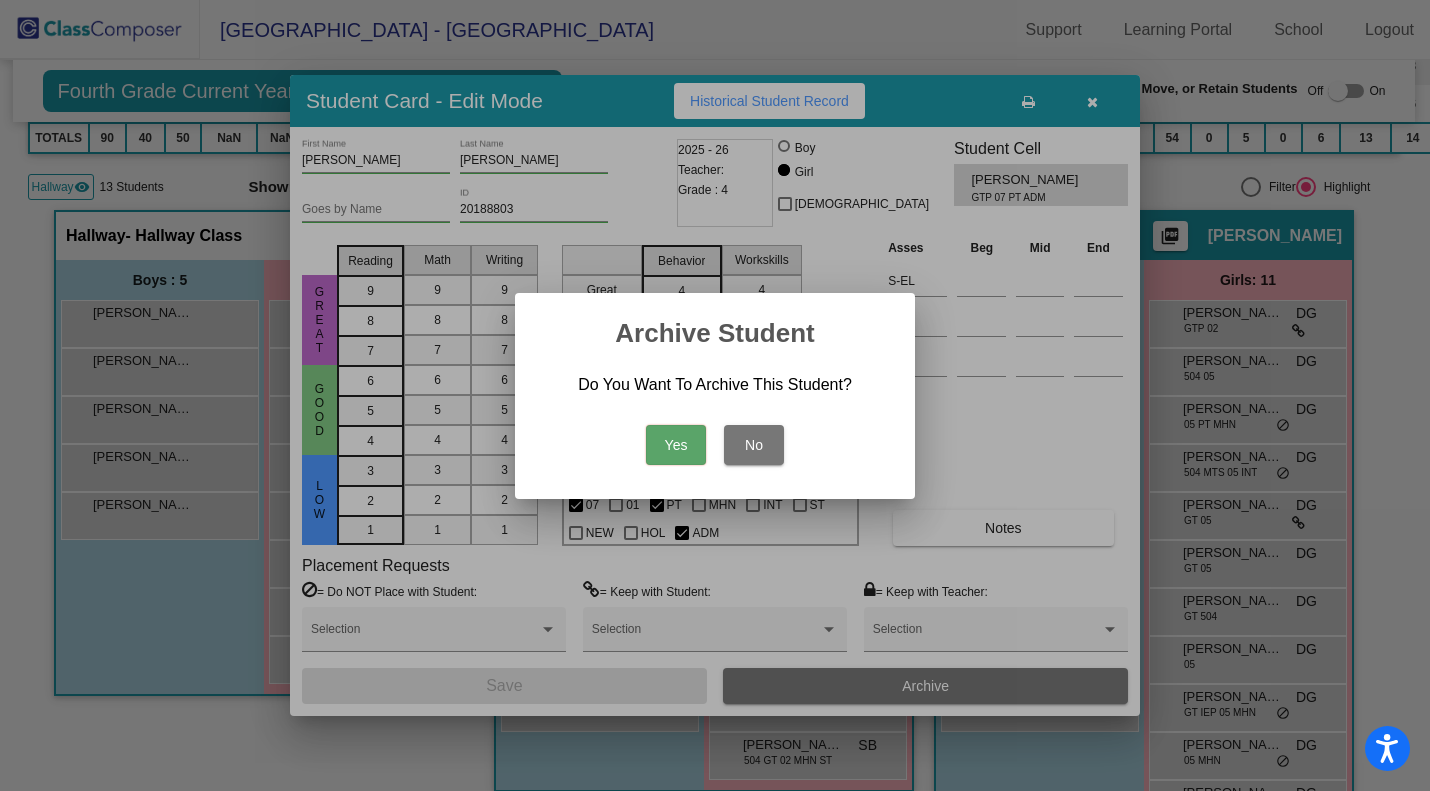click on "Yes" at bounding box center [676, 445] 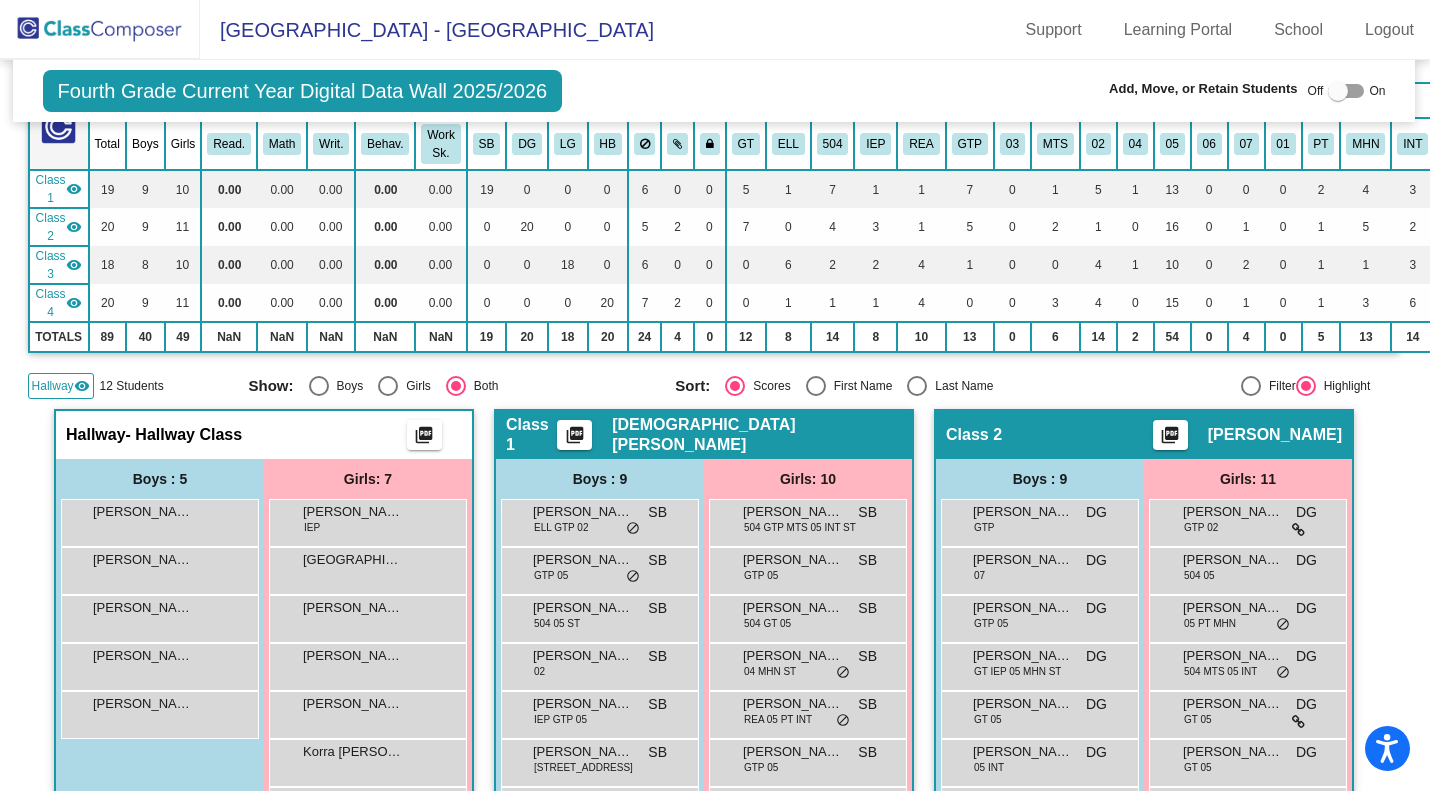 scroll, scrollTop: 175, scrollLeft: 1, axis: both 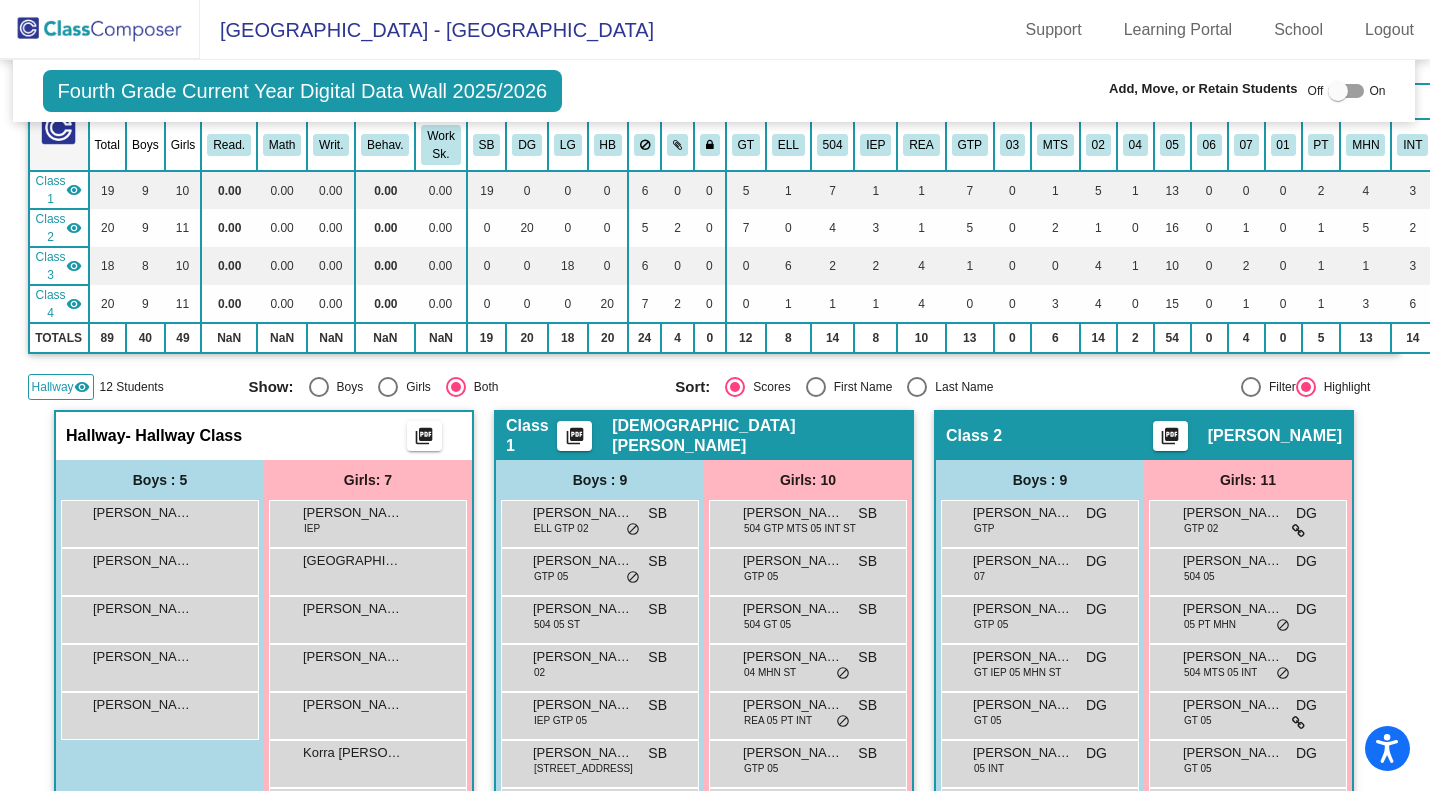 click 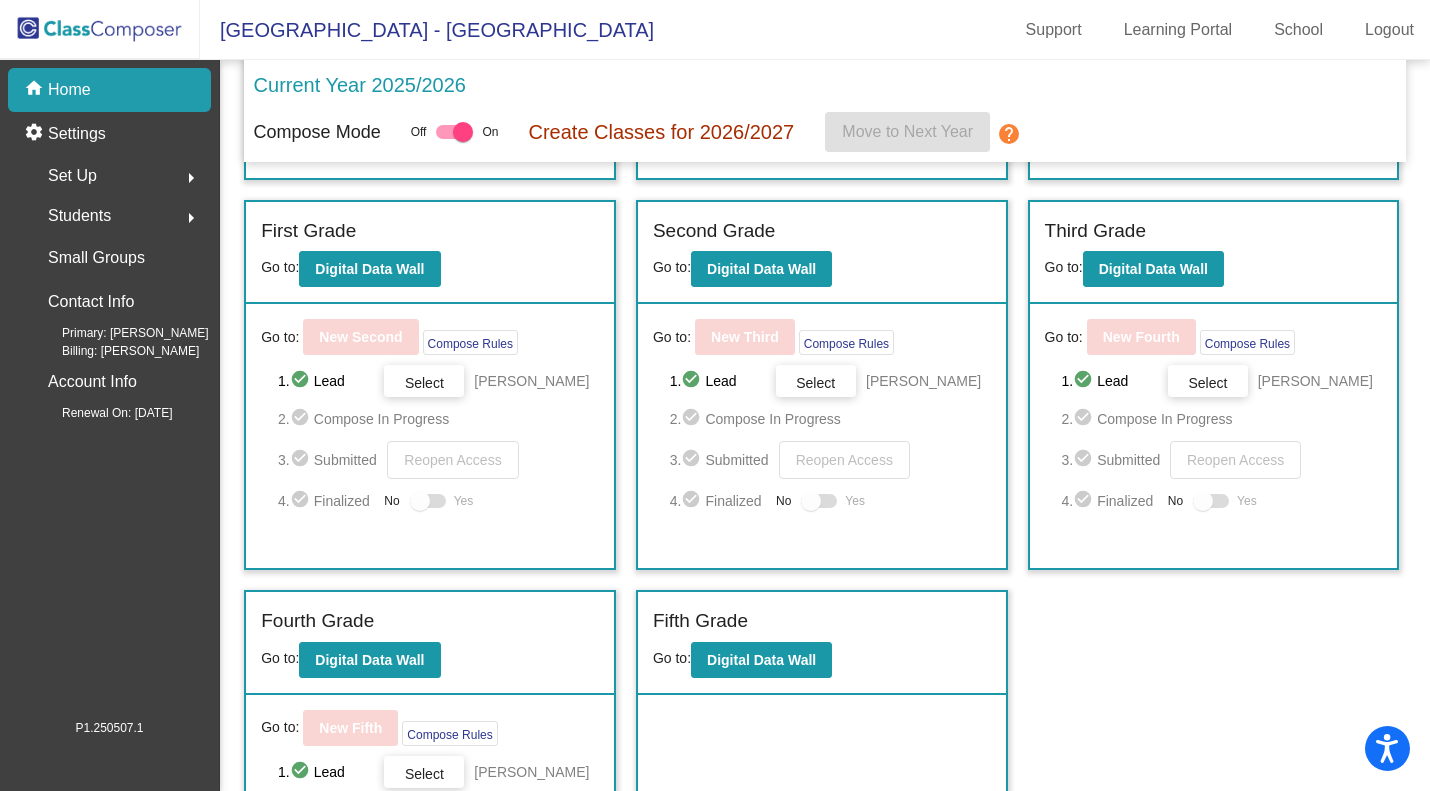 scroll, scrollTop: 368, scrollLeft: 0, axis: vertical 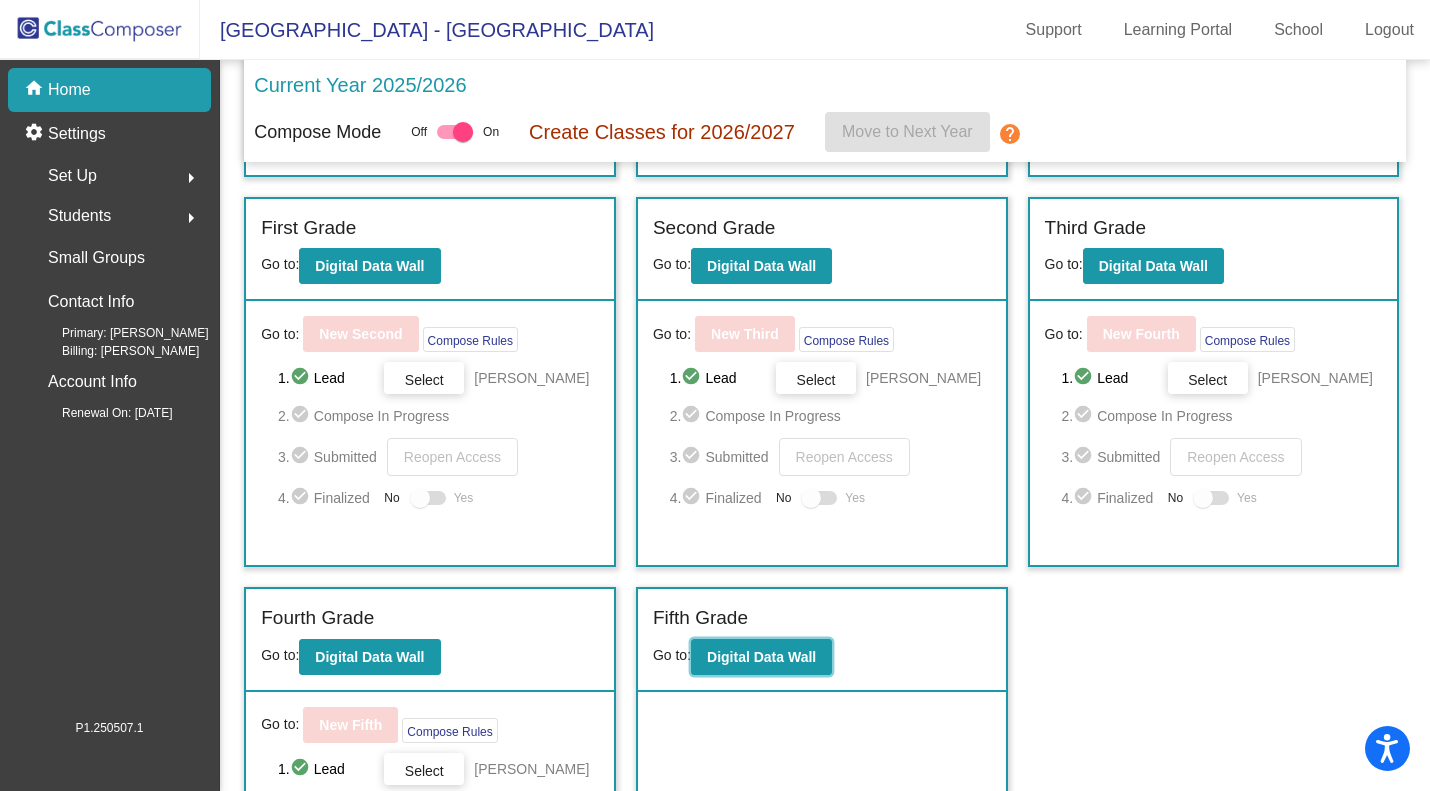 click on "Digital Data Wall" 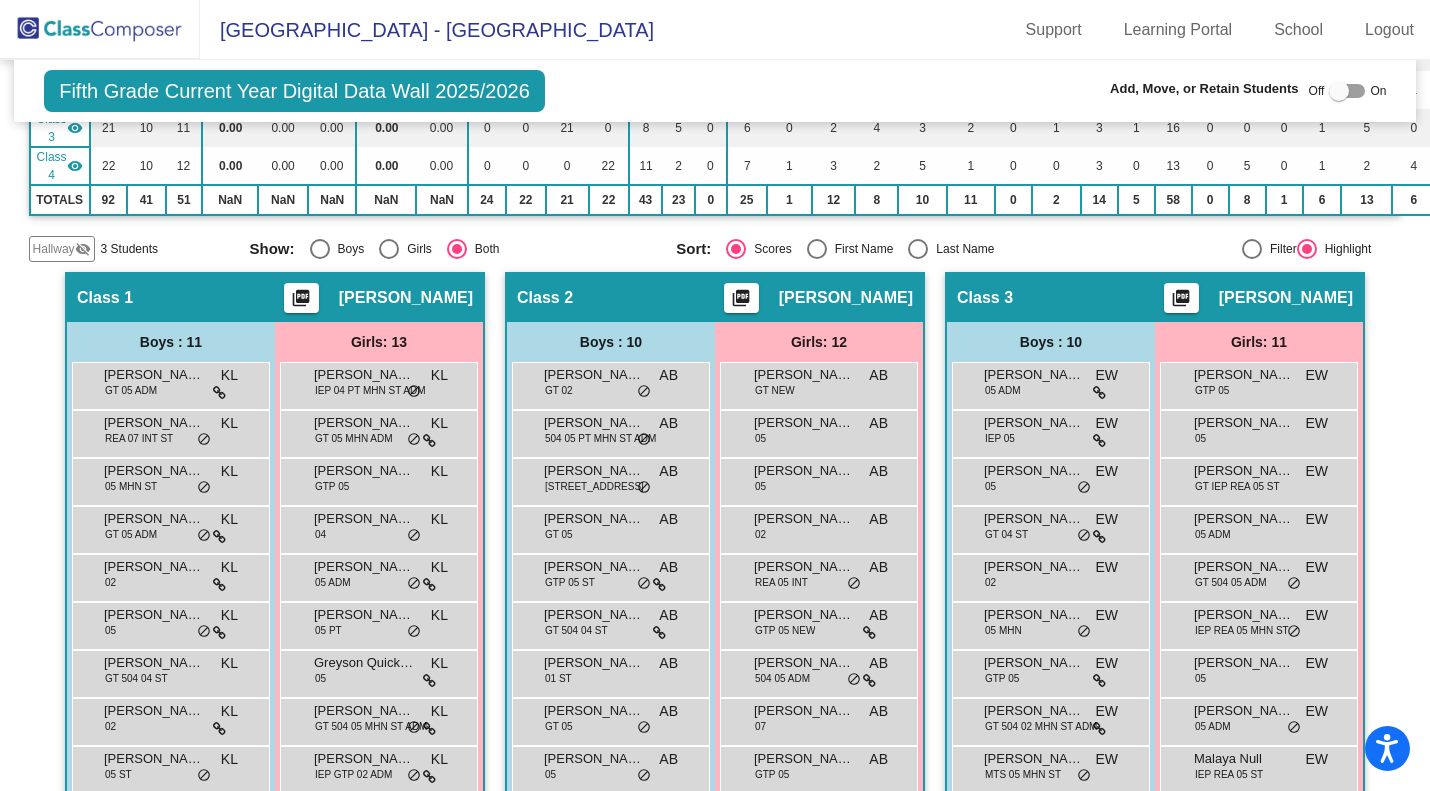 scroll, scrollTop: 314, scrollLeft: 0, axis: vertical 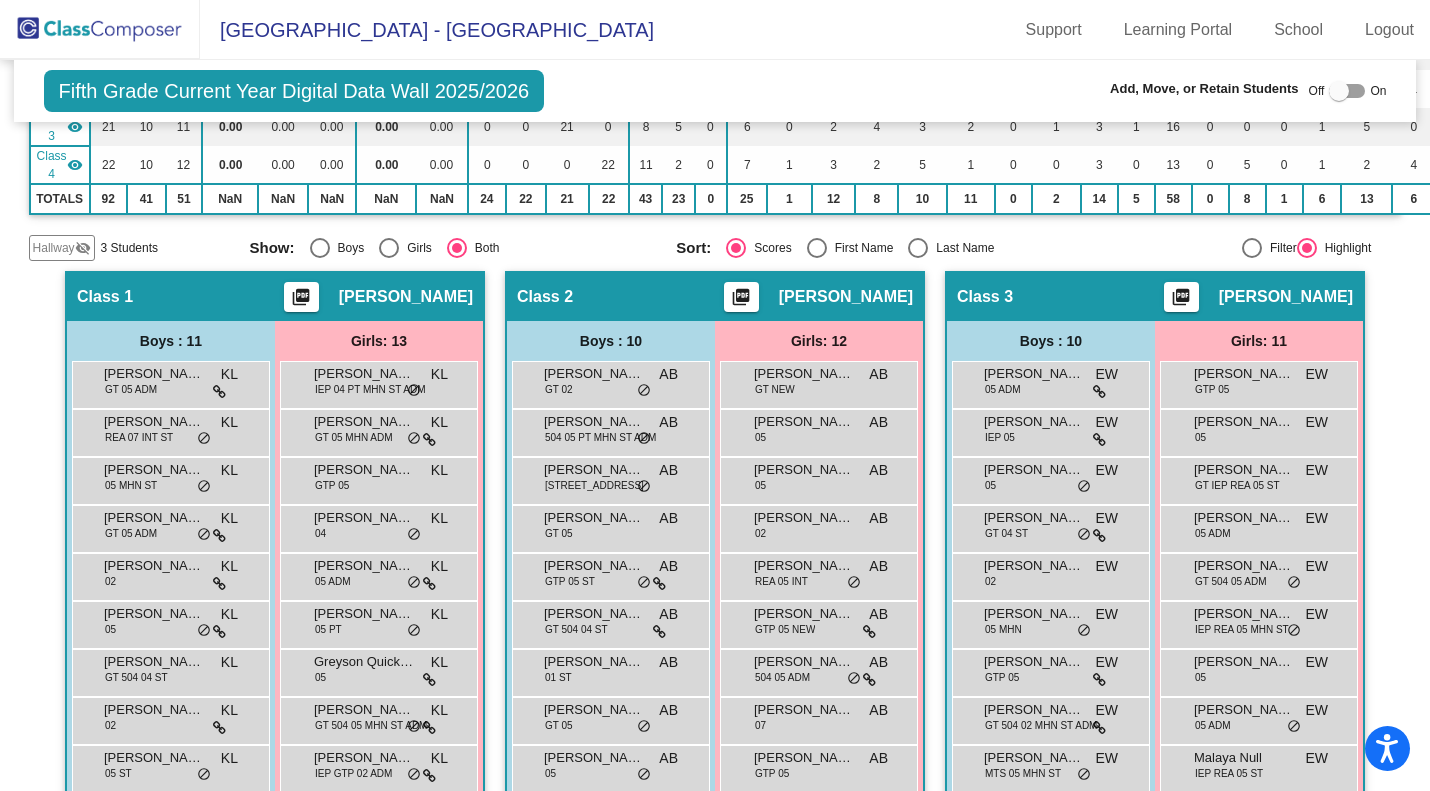 click 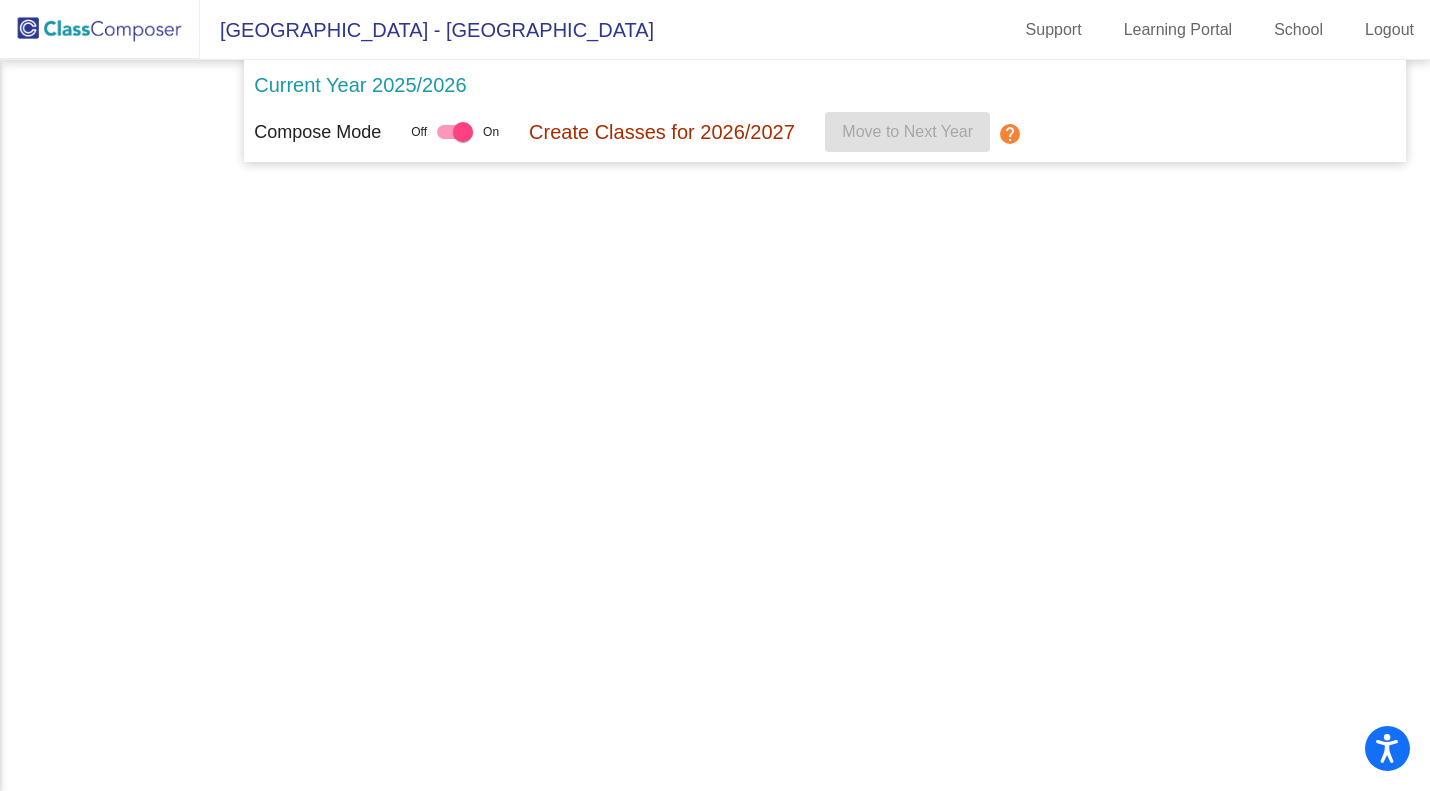 scroll, scrollTop: 0, scrollLeft: 0, axis: both 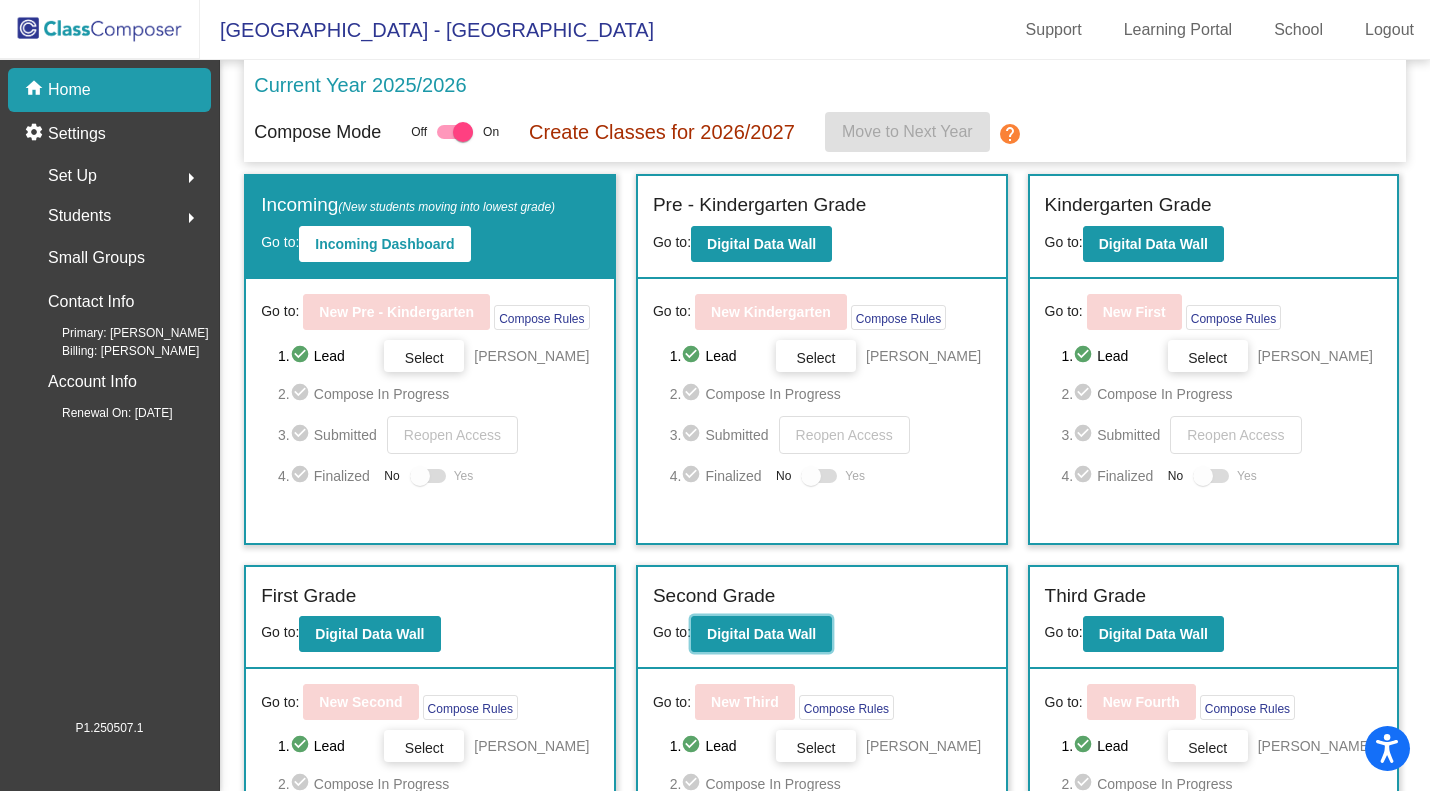 click on "Digital Data Wall" 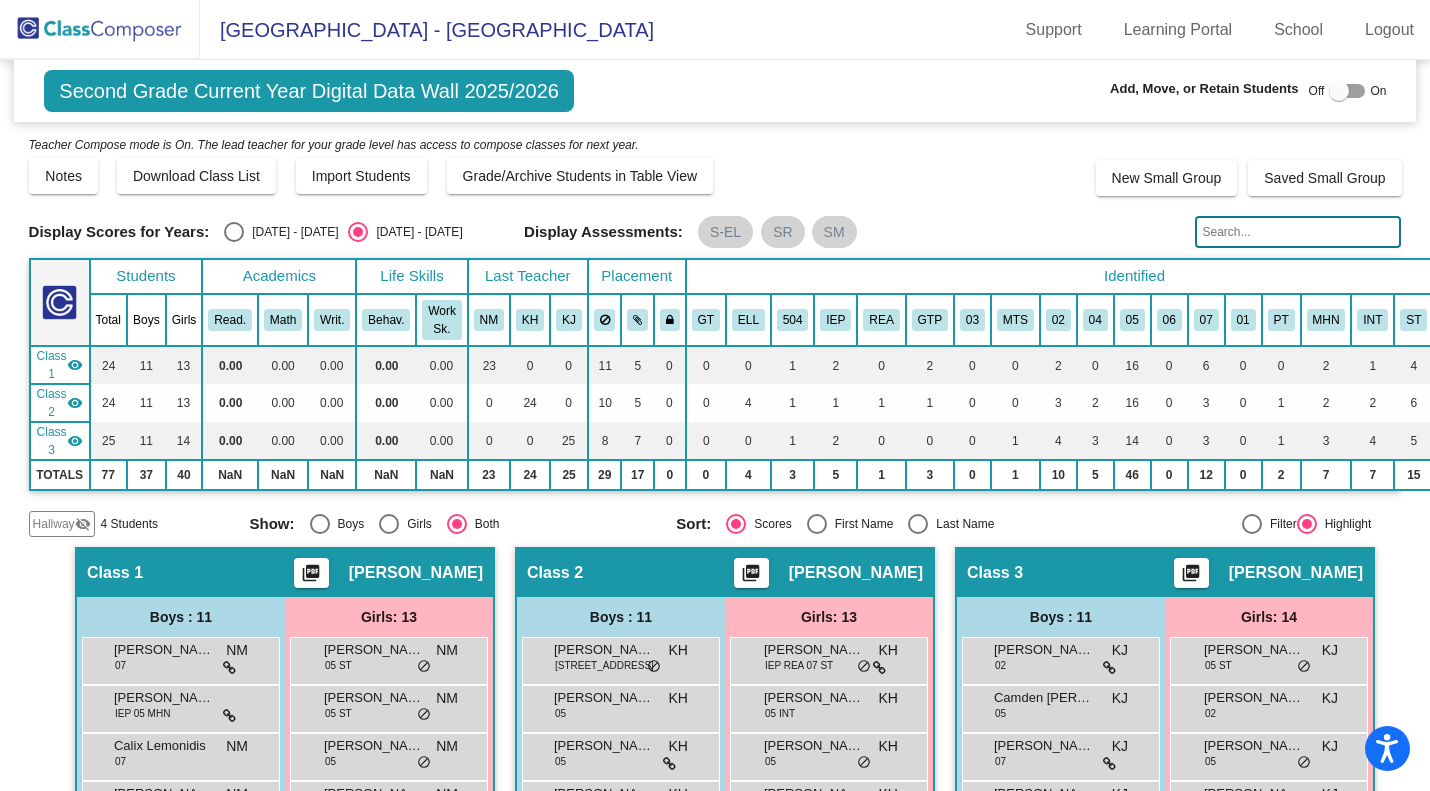 click on "Second Grade Current Year Digital Data Wall 2025/2026" 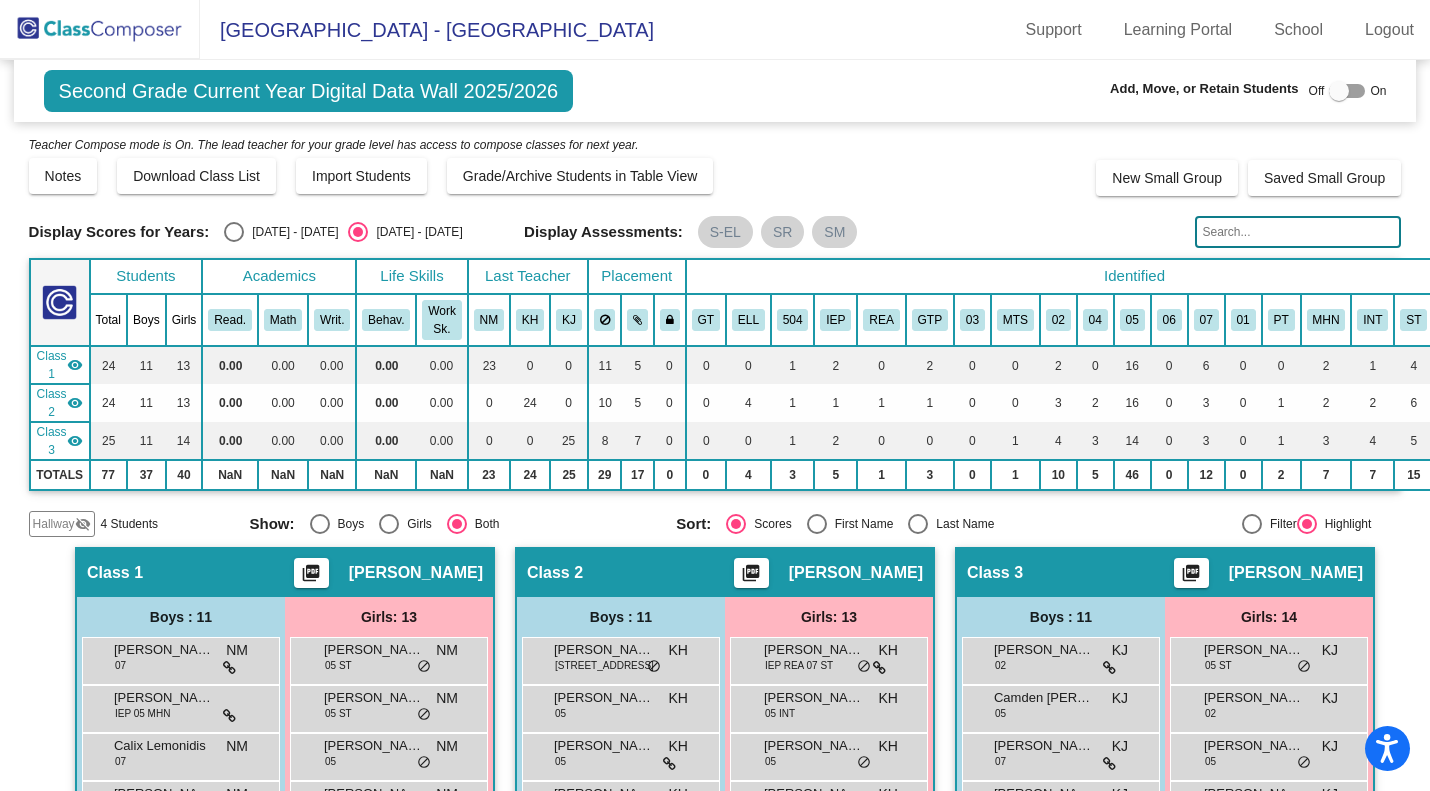 click 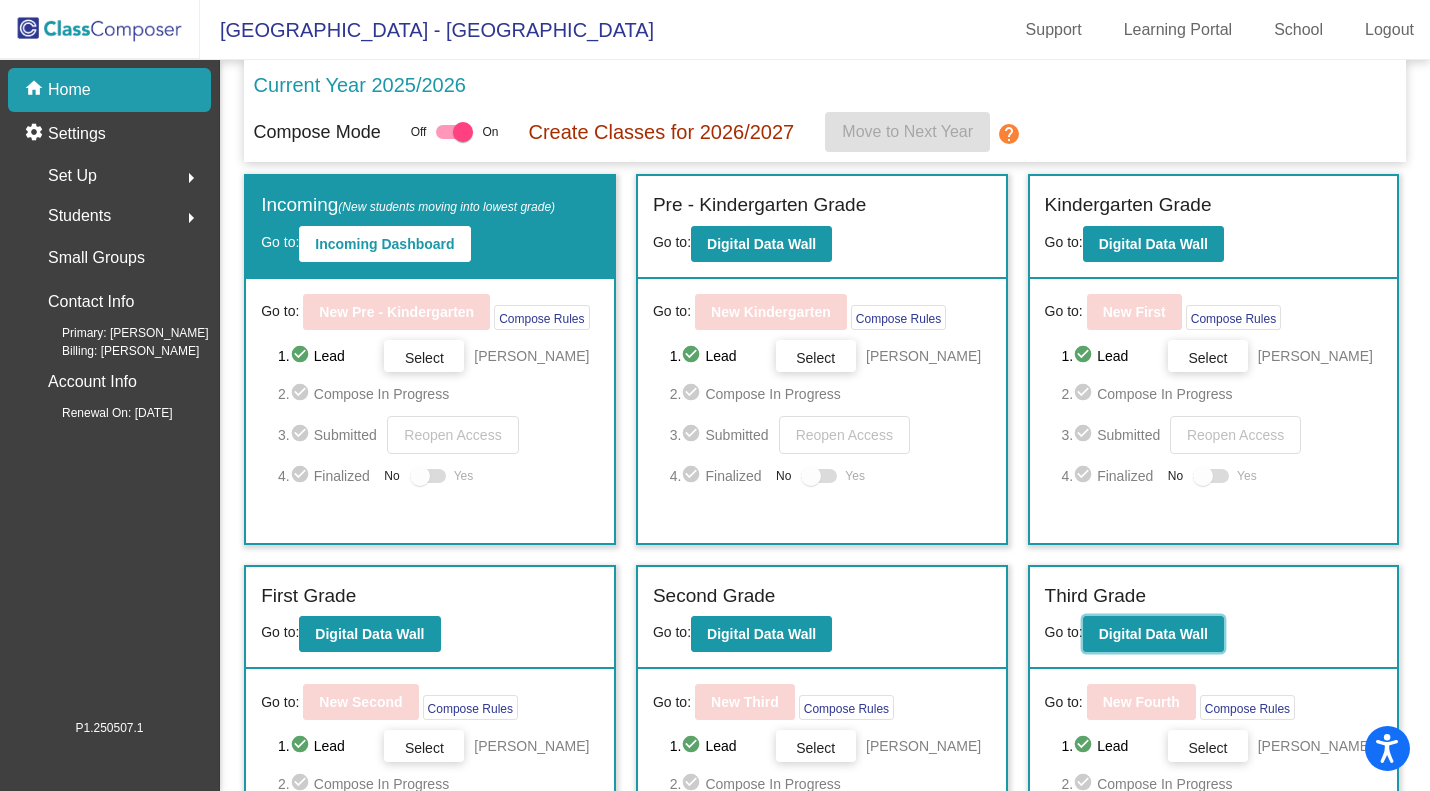 click on "Digital Data Wall" 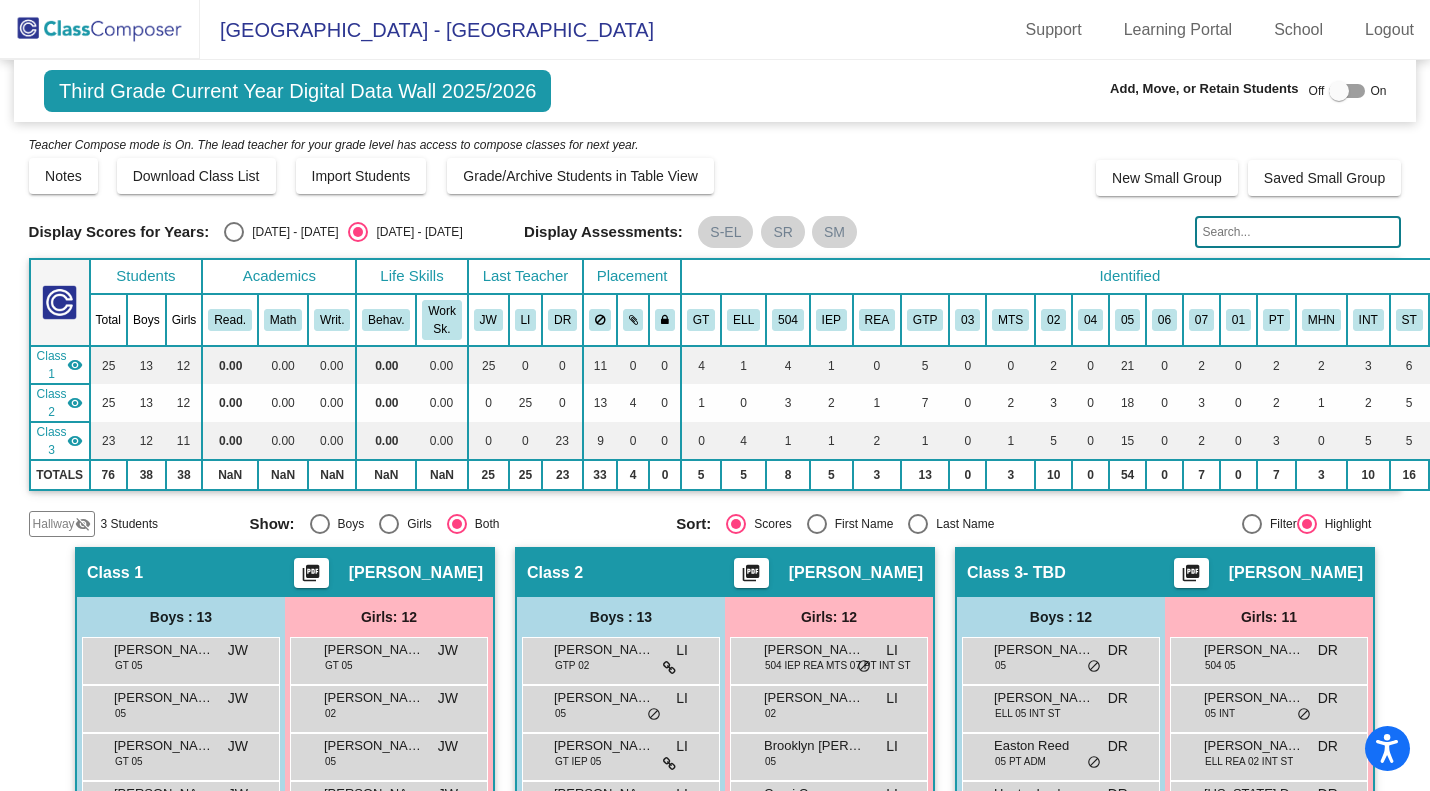 click 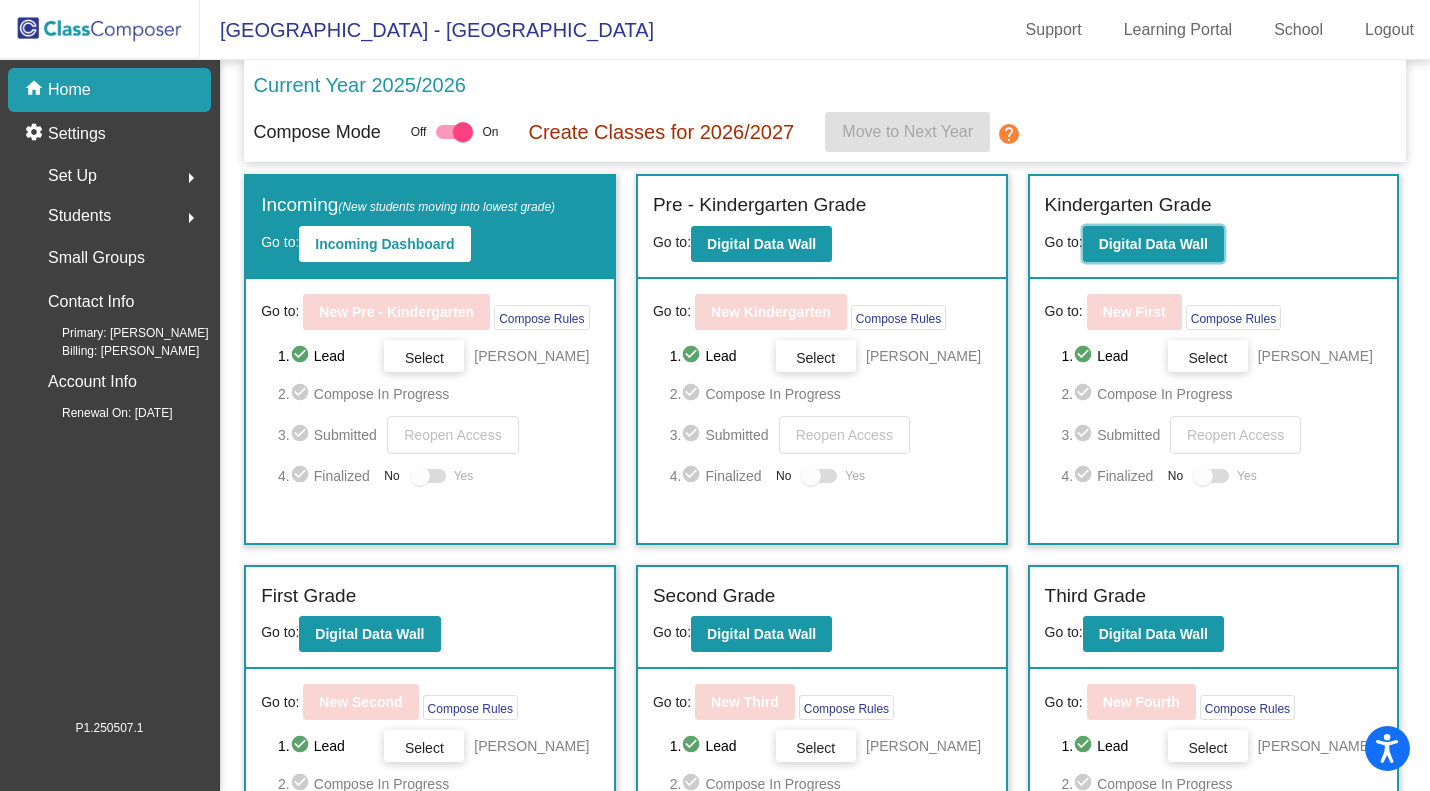 click on "Digital Data Wall" 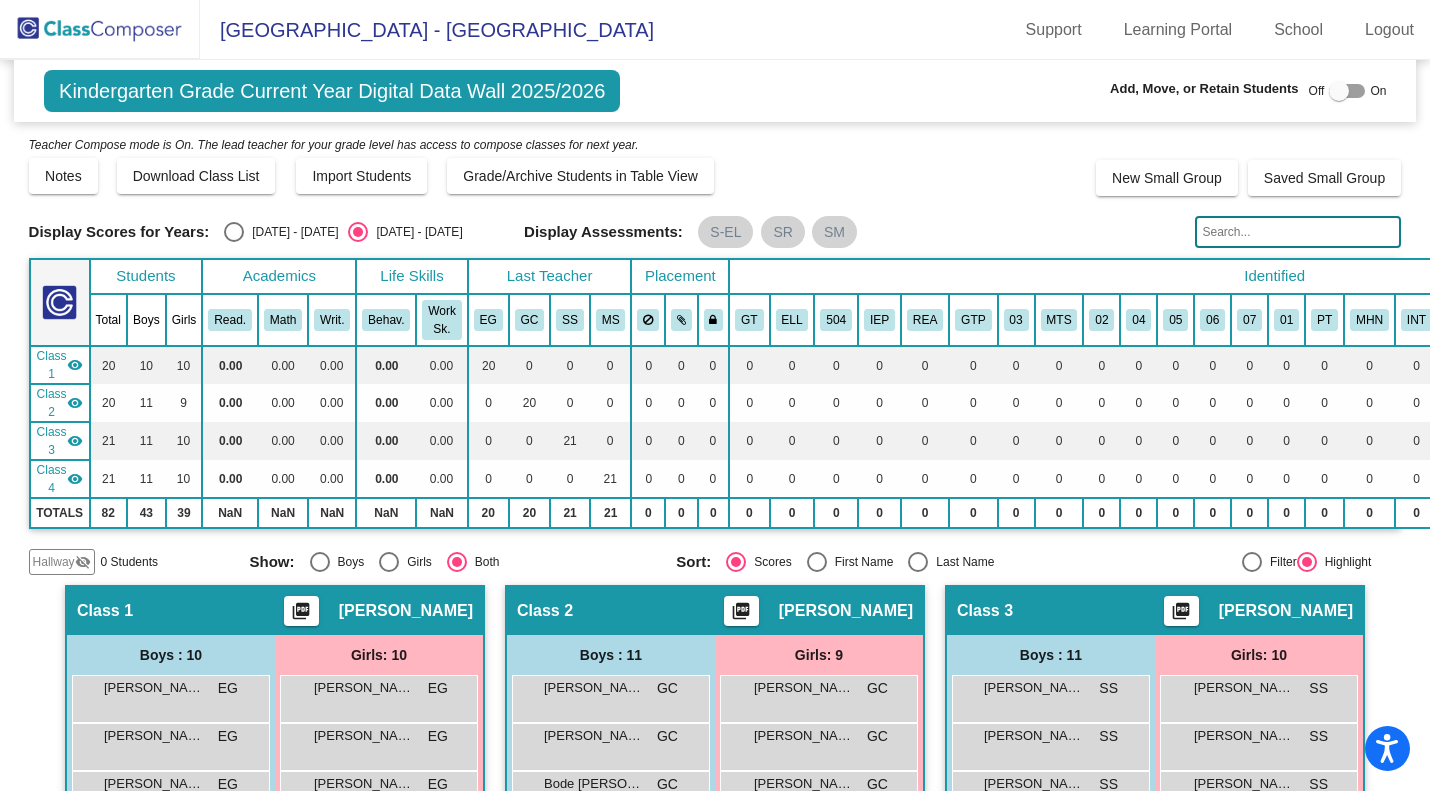 click 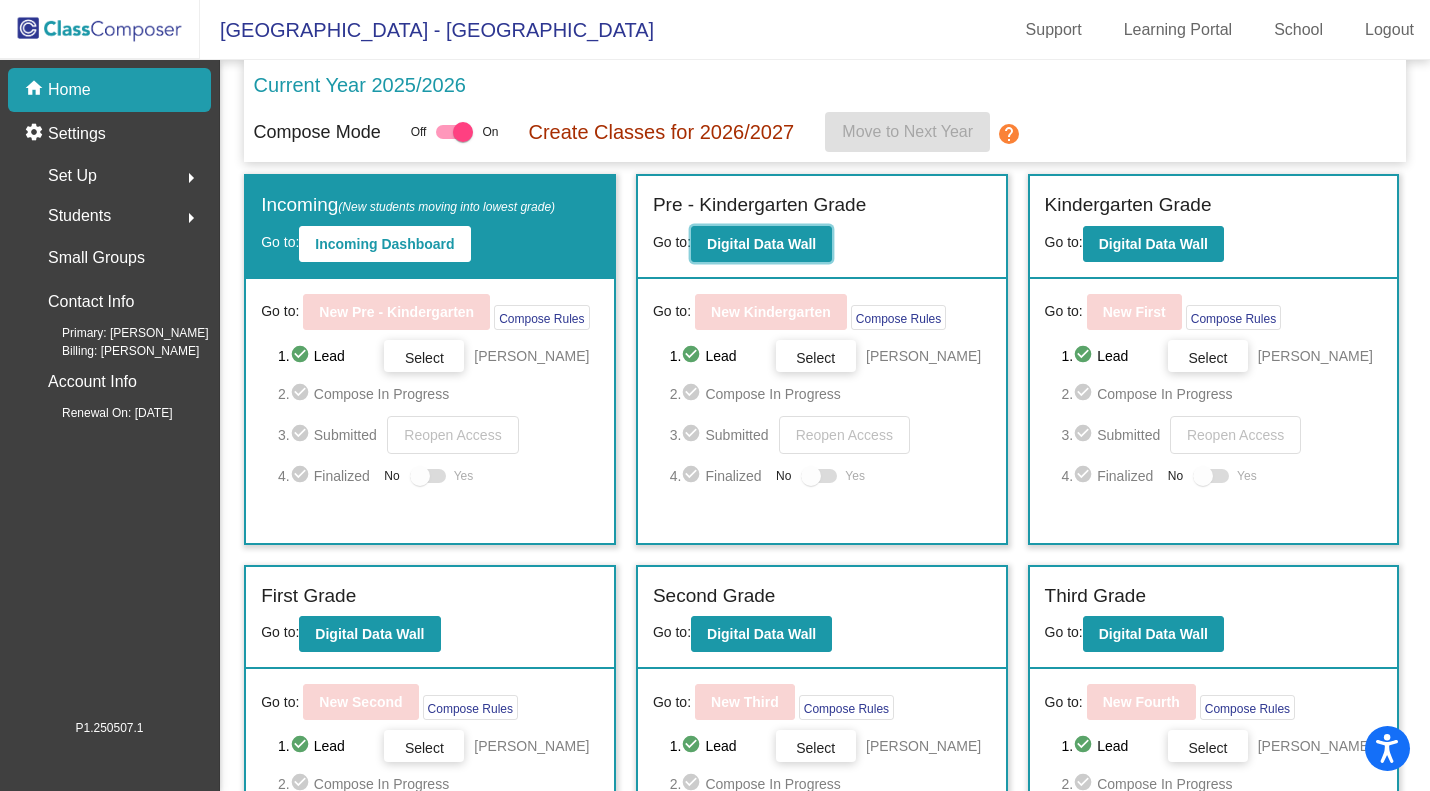 click on "Digital Data Wall" 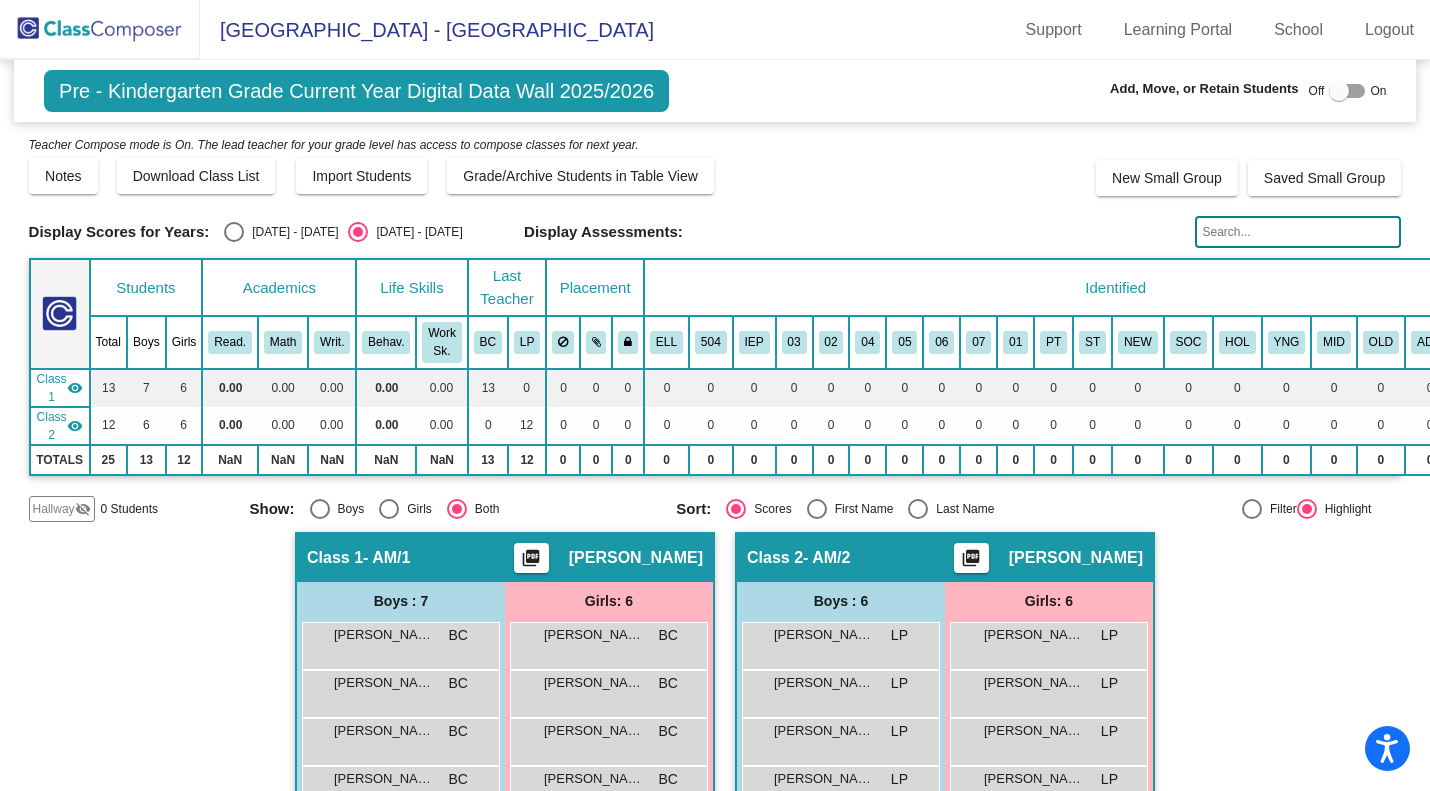 click 